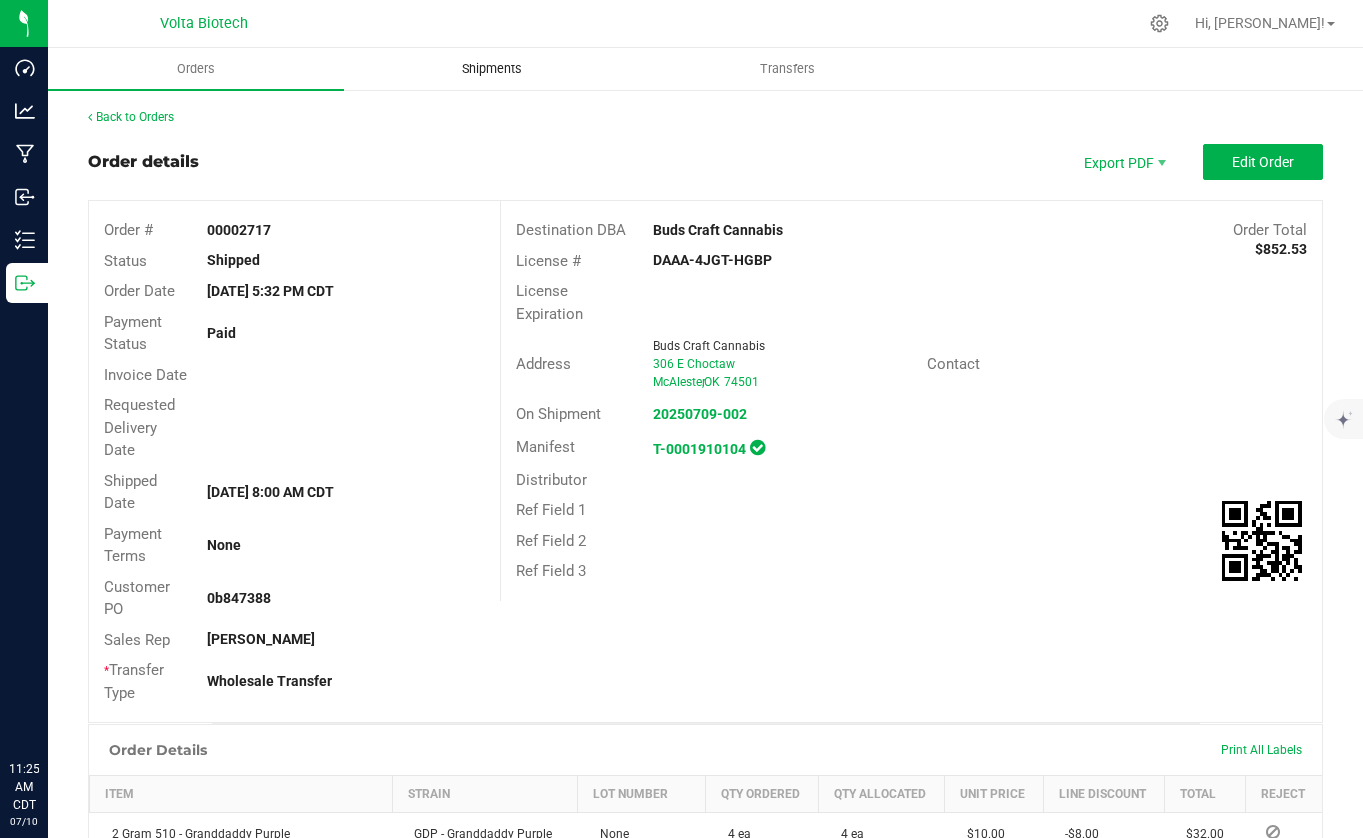 scroll, scrollTop: 0, scrollLeft: 0, axis: both 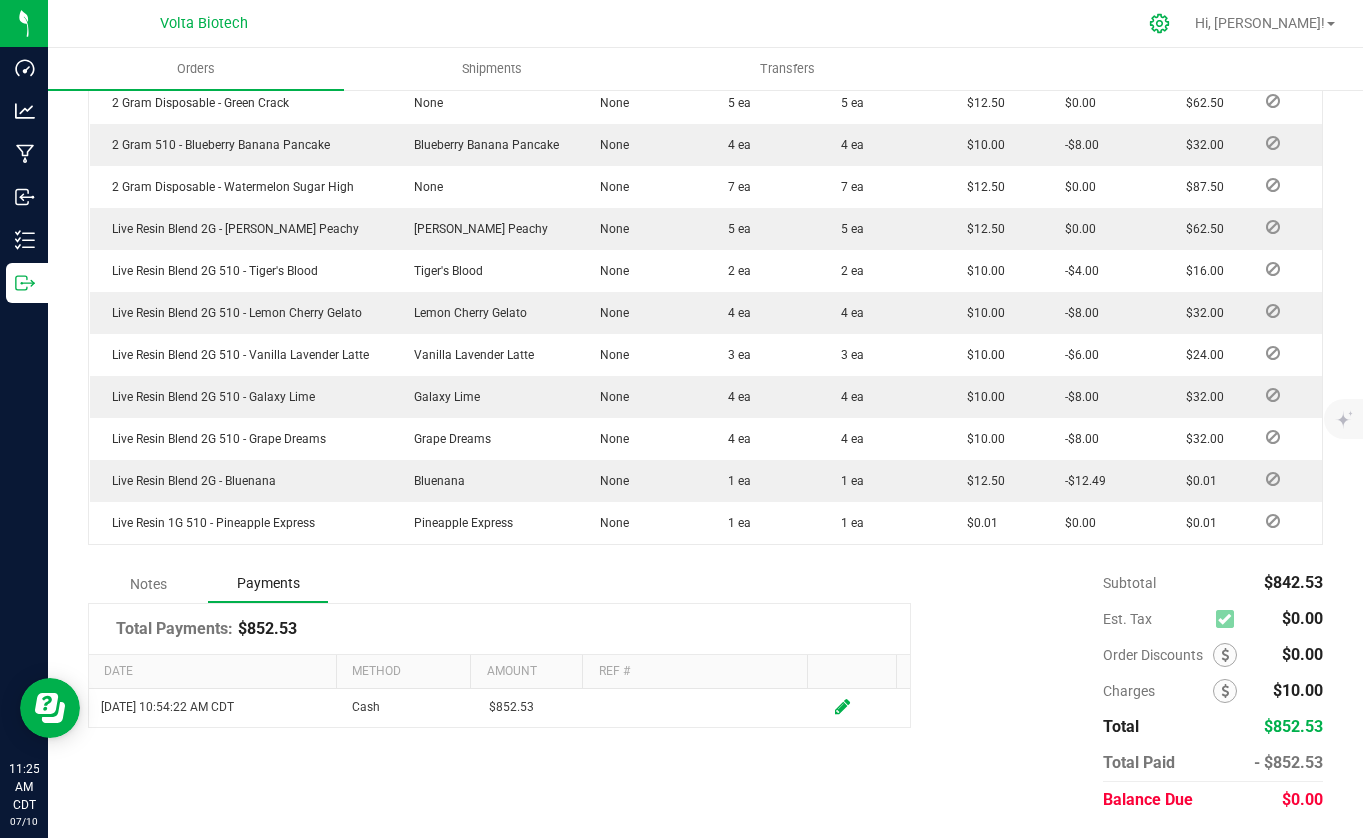 click 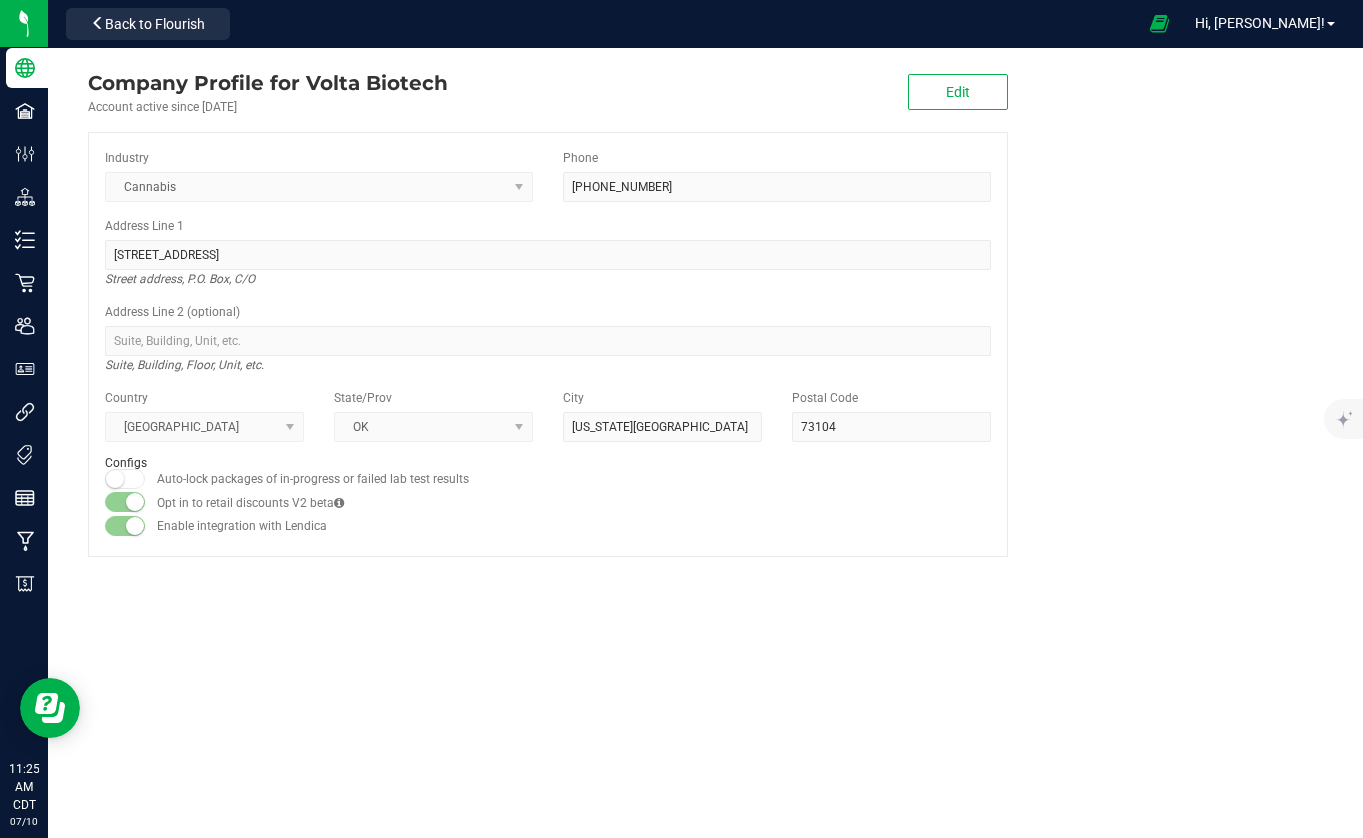 scroll, scrollTop: 0, scrollLeft: 0, axis: both 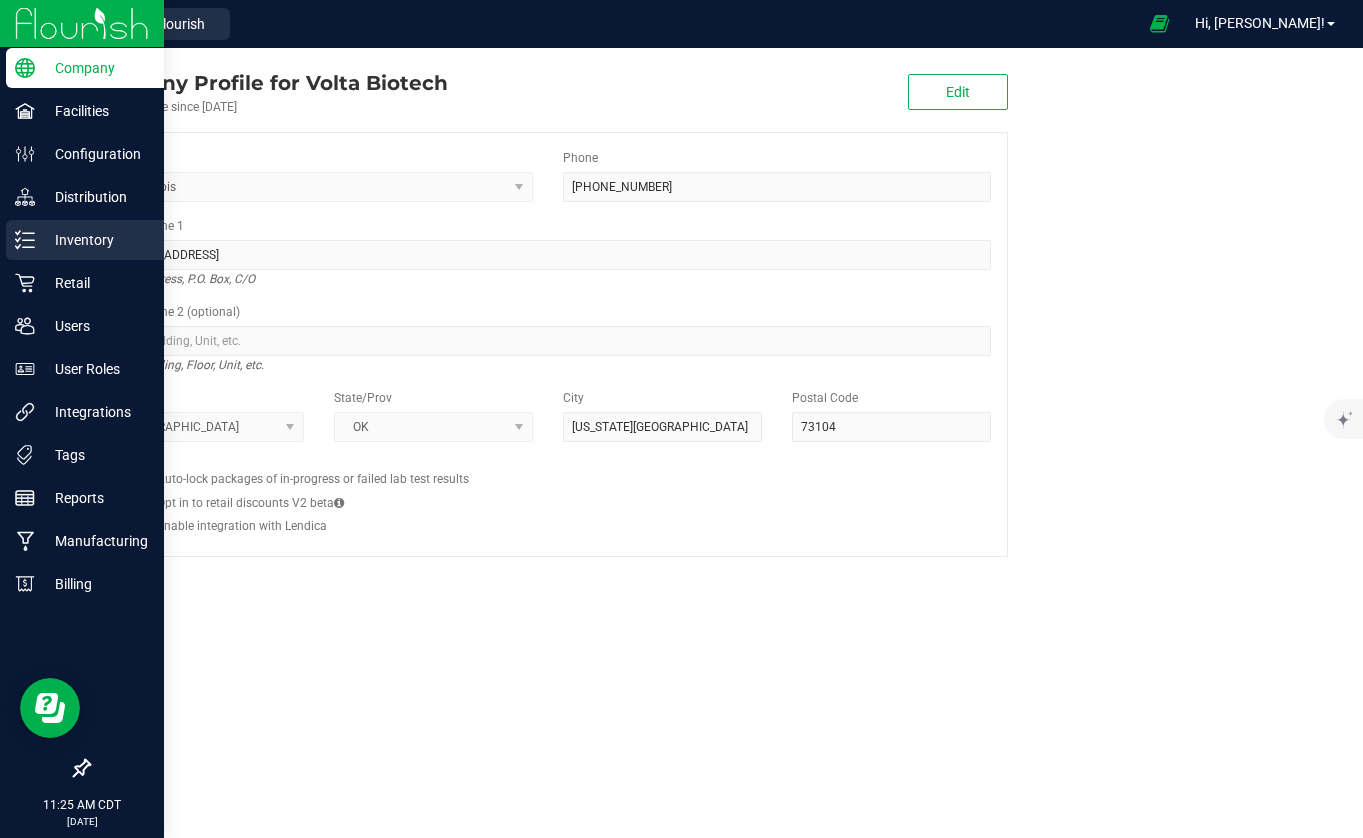 click on "Inventory" at bounding box center (95, 240) 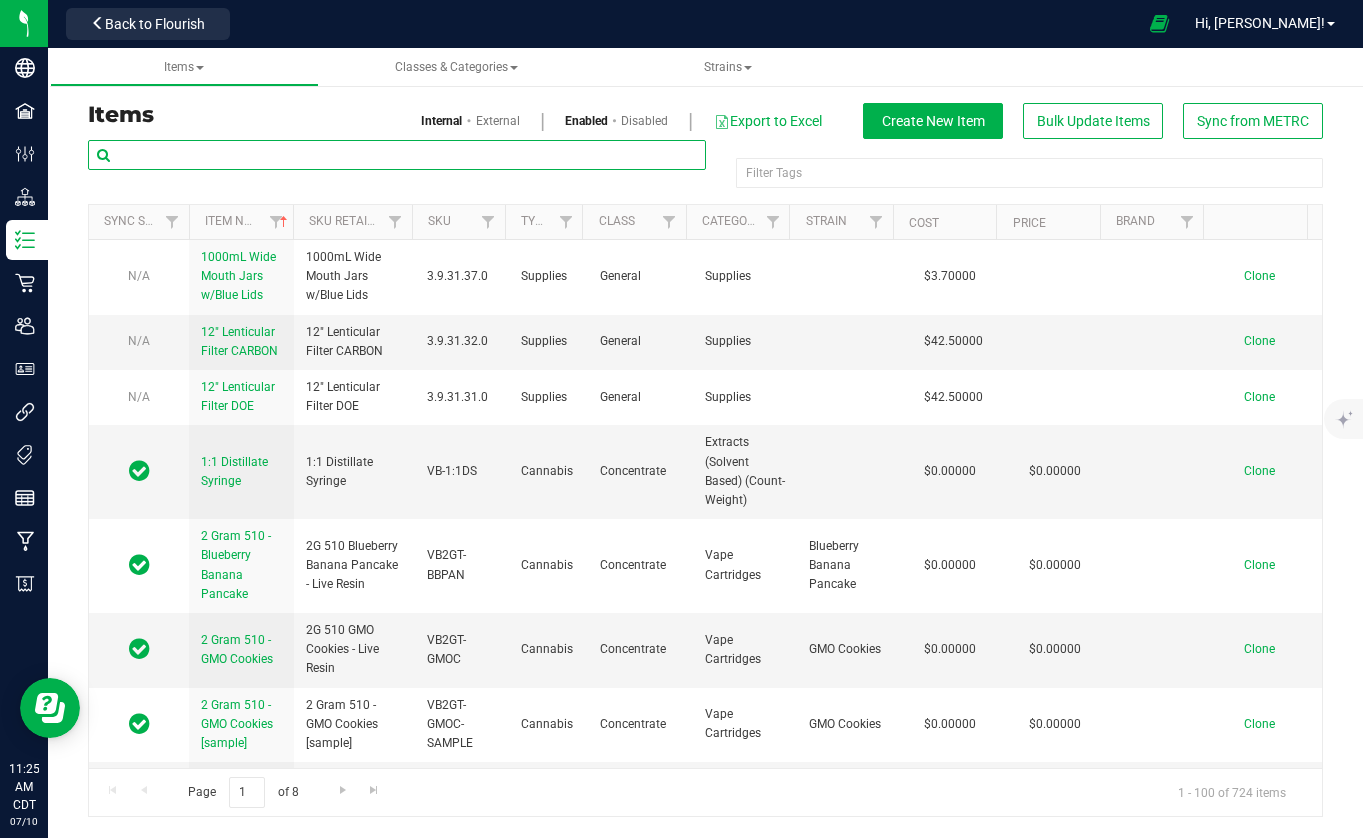 click at bounding box center [397, 155] 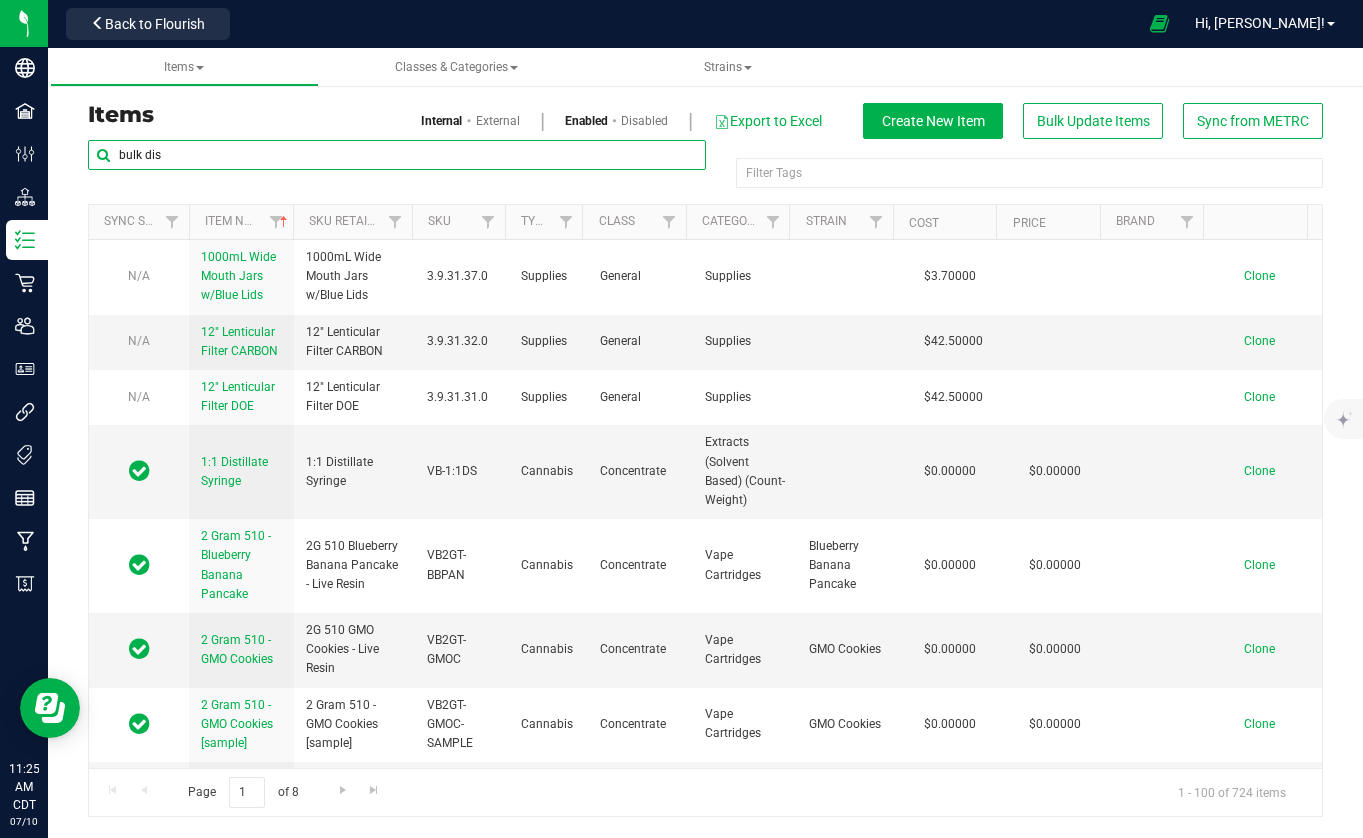 type on "bulk dis" 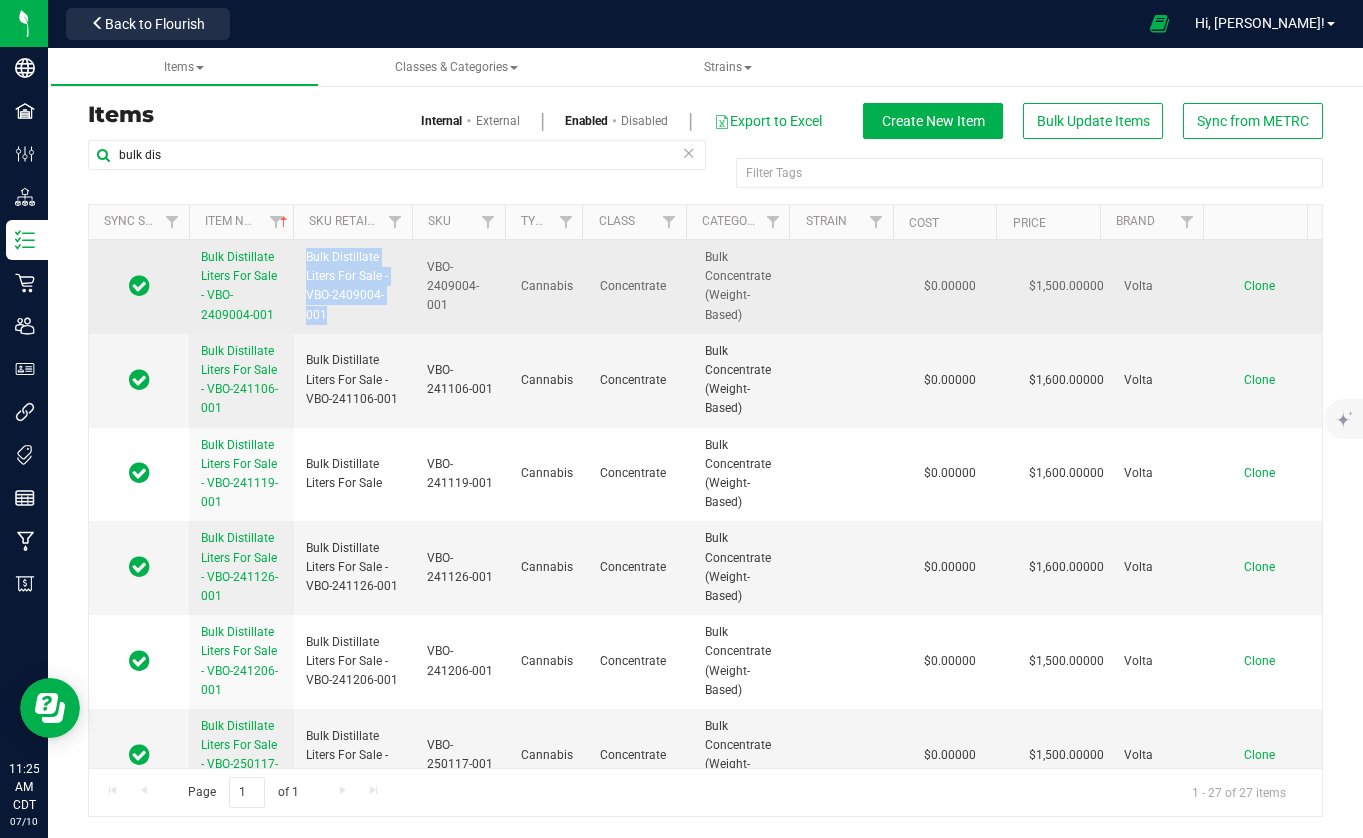 drag, startPoint x: 339, startPoint y: 315, endPoint x: 306, endPoint y: 259, distance: 65 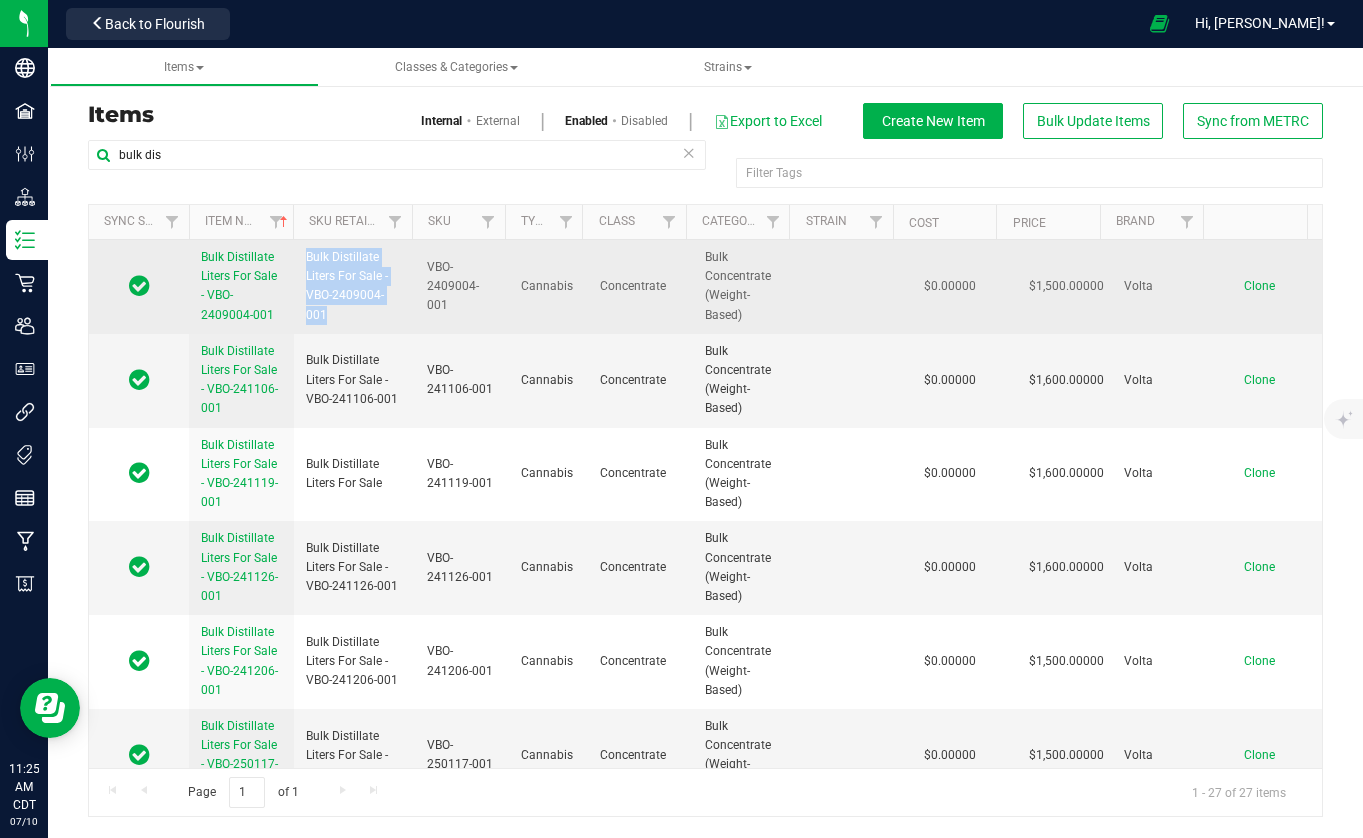 click on "Bulk Distillate Liters For Sale - VBO-2409004-001" at bounding box center (354, 286) 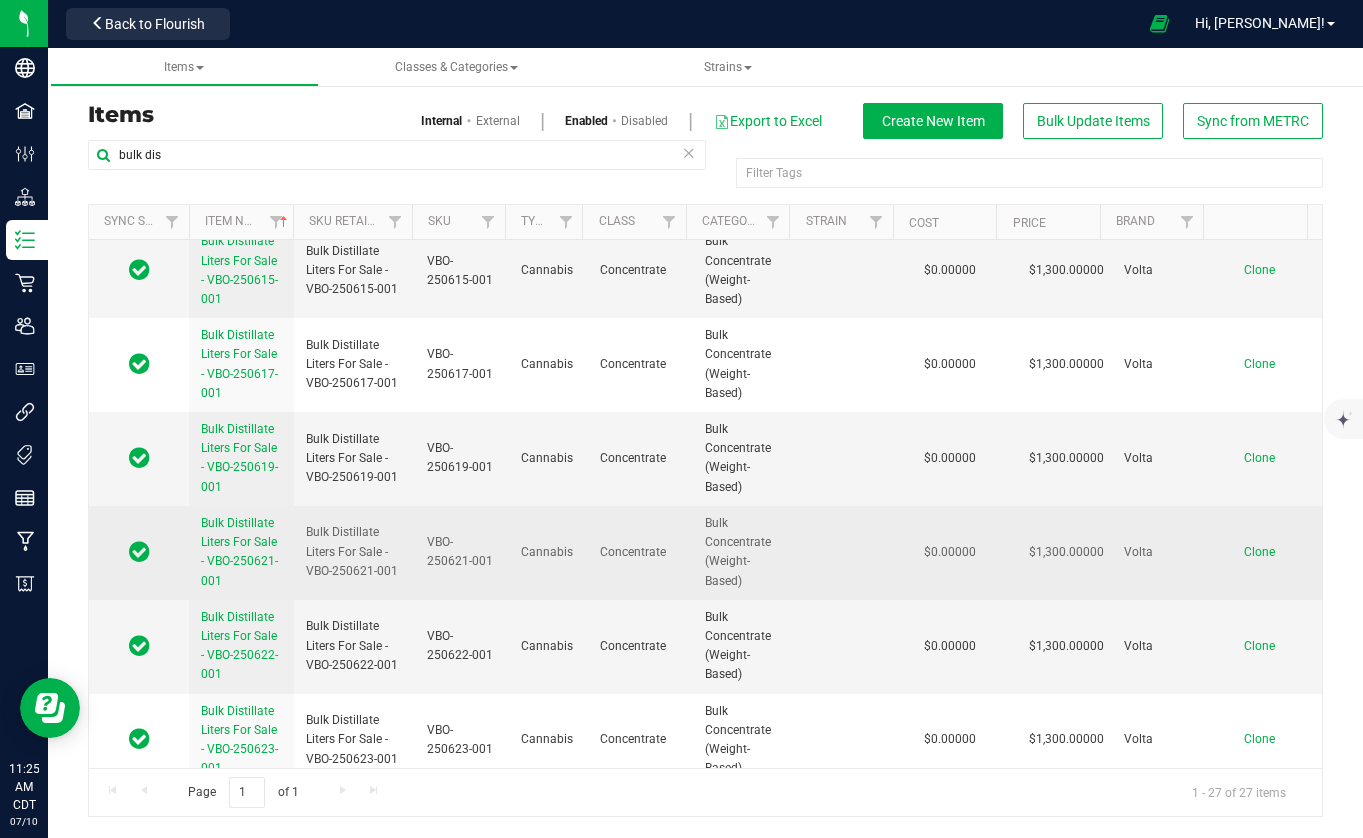scroll, scrollTop: 2004, scrollLeft: 0, axis: vertical 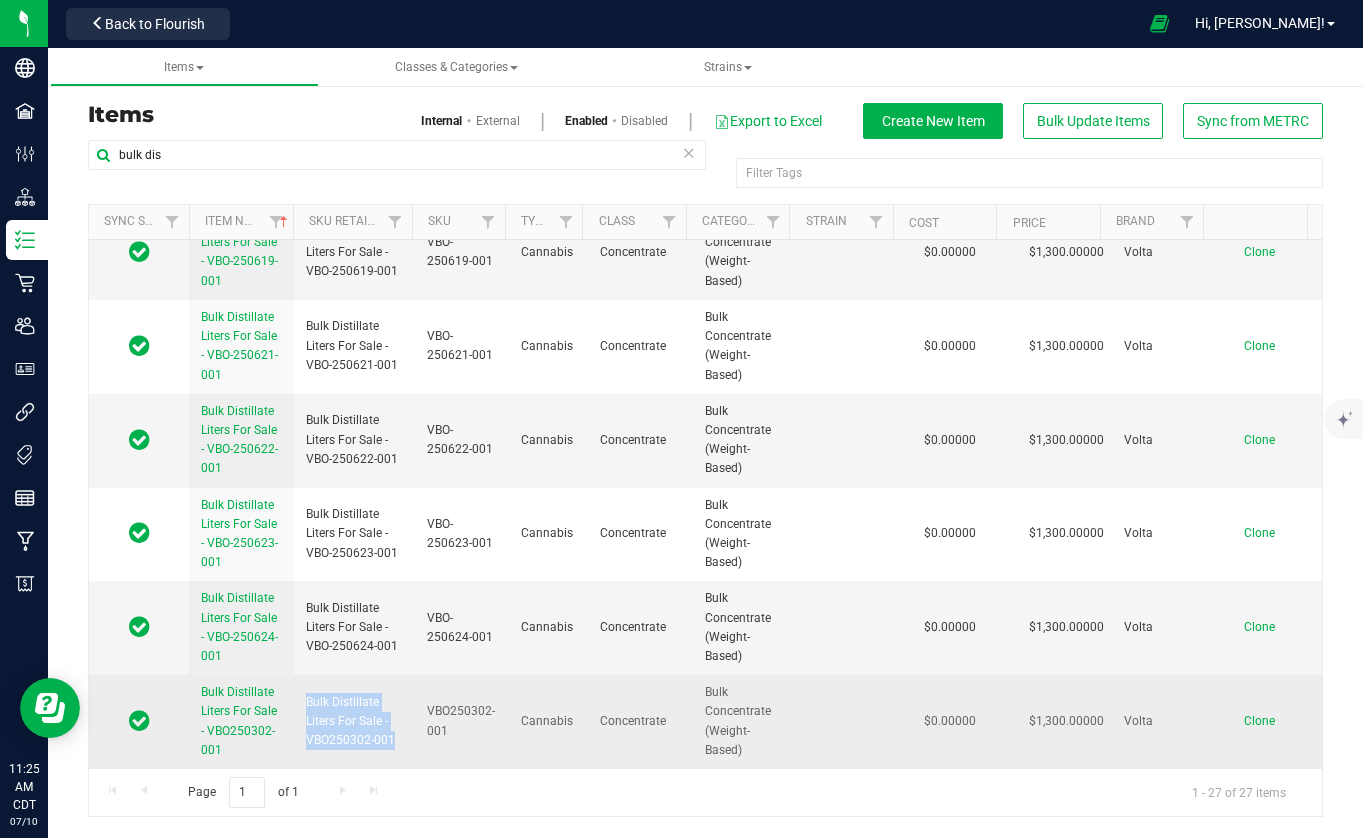 drag, startPoint x: 399, startPoint y: 740, endPoint x: 303, endPoint y: 701, distance: 103.6195 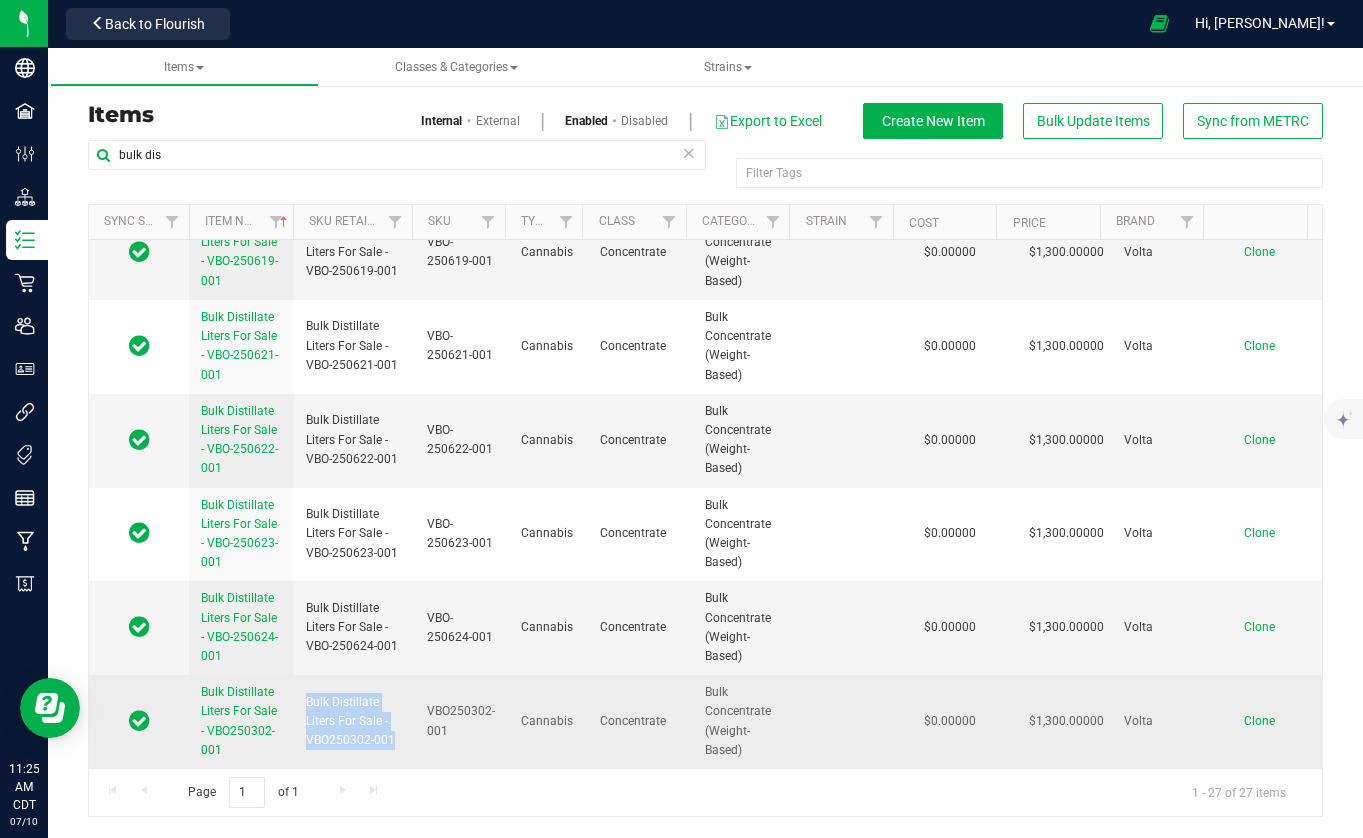 click on "Bulk Distillate Liters For Sale - VBO250302-001" at bounding box center [354, 721] 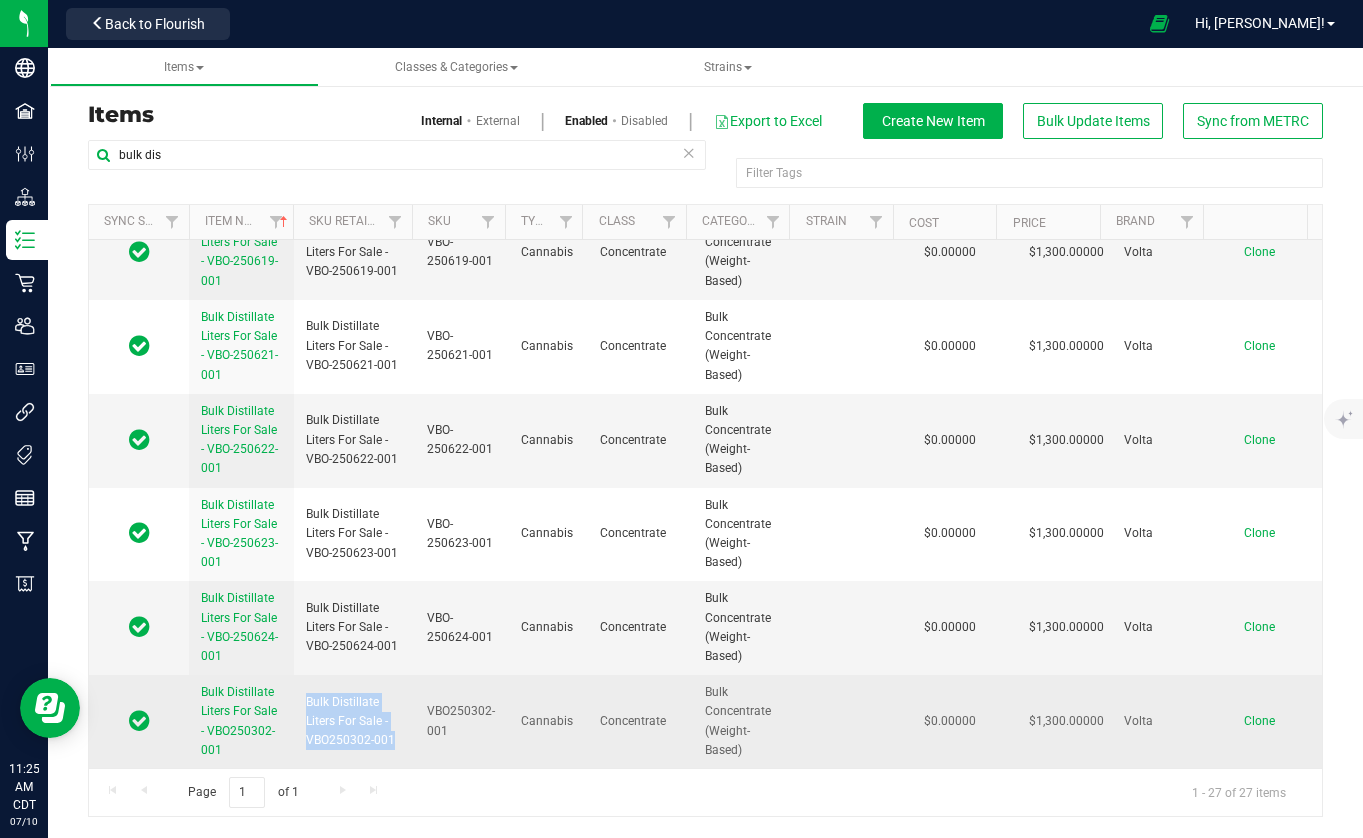 copy on "Bulk Distillate Liters For Sale - VBO250302-001" 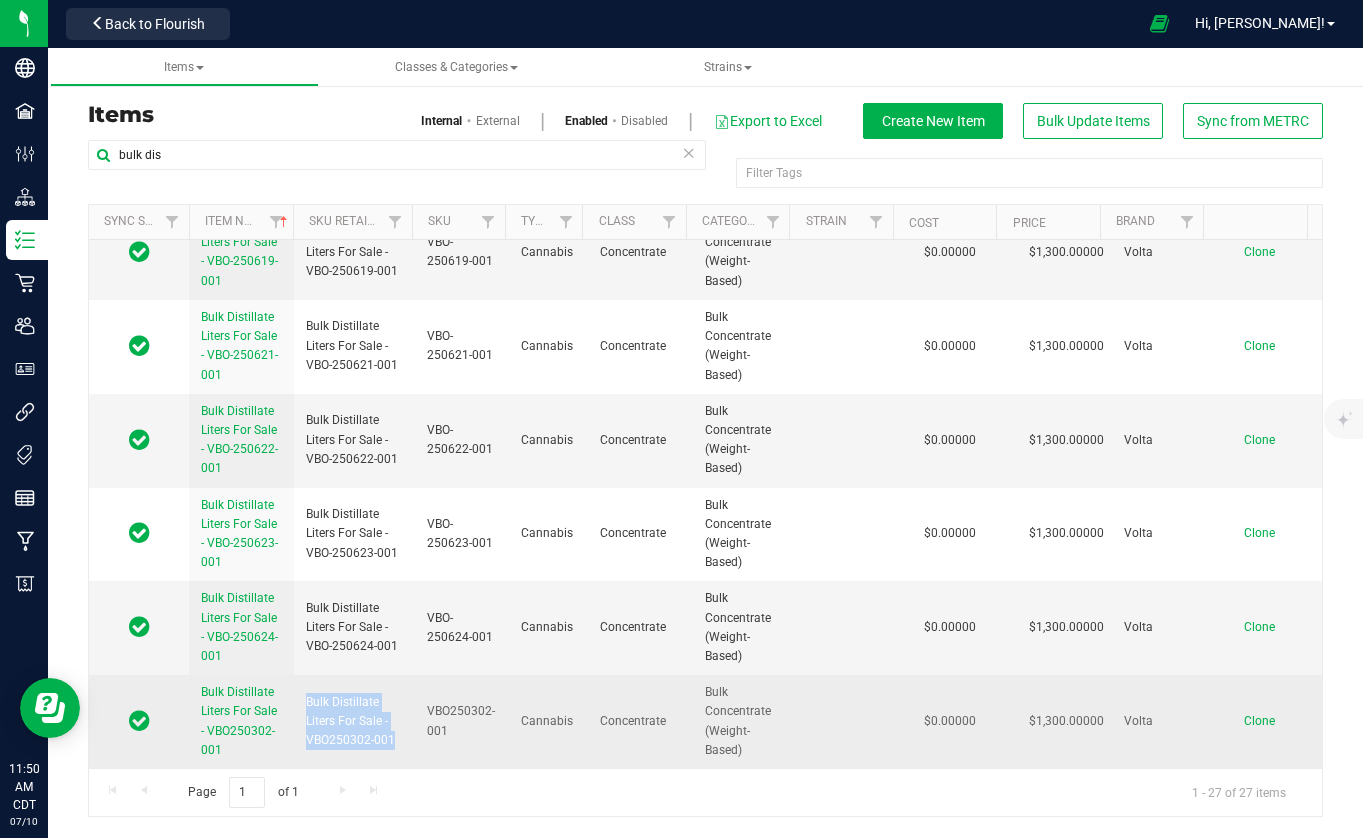 click on "Bulk Distillate Liters For Sale - VBO250302-001" at bounding box center (354, 722) 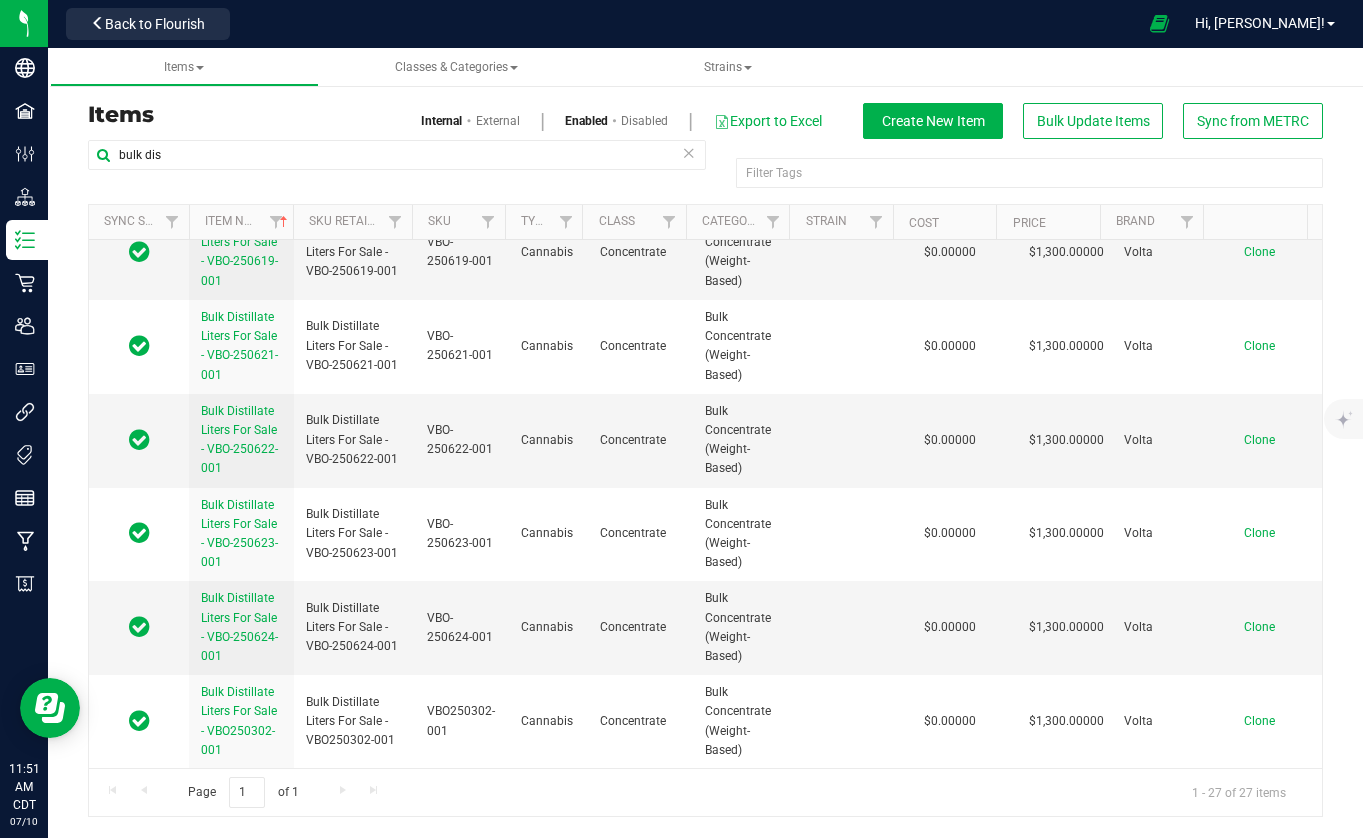 click on "Page 1 of 1 1 - 27 of 27 items" at bounding box center [705, 792] 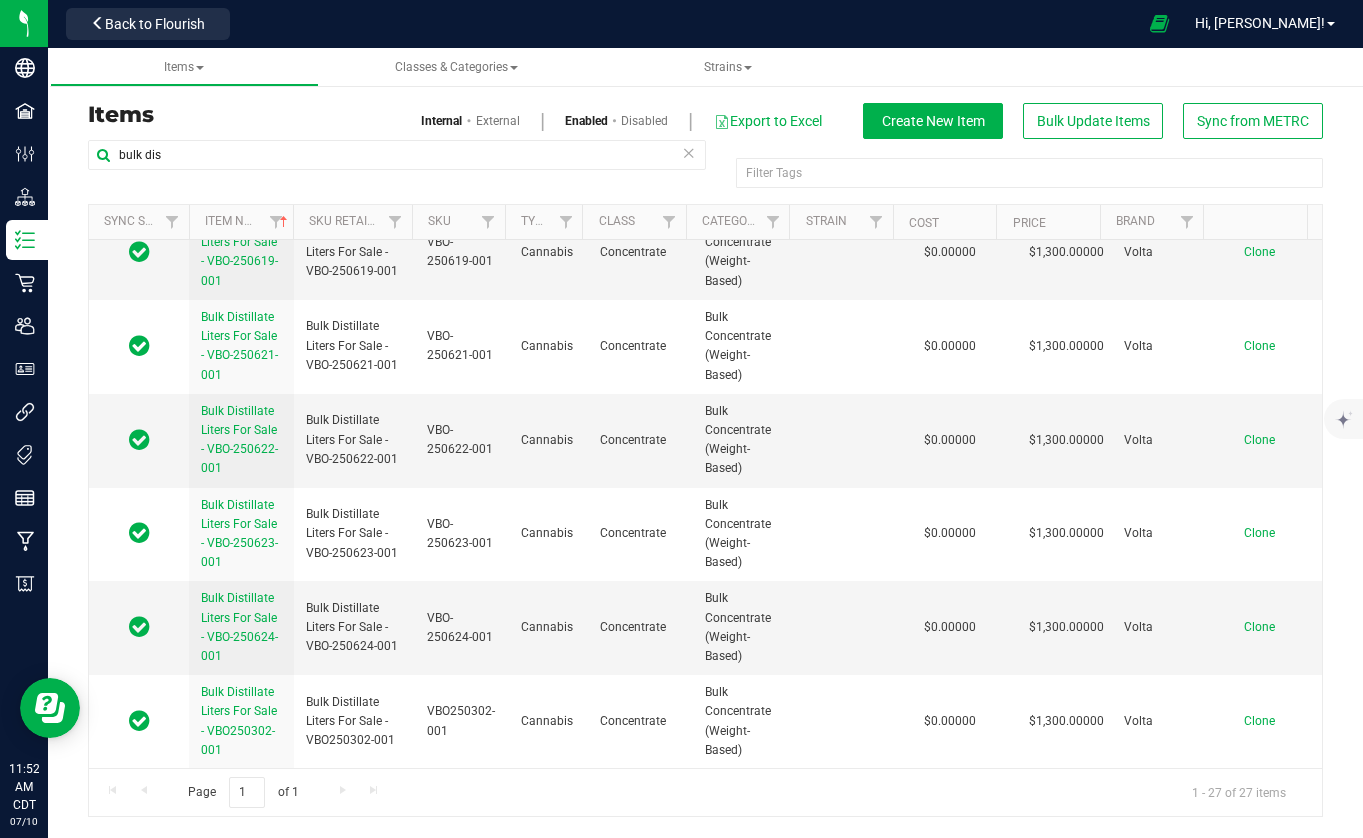 click on "Page 1 of 1 1 - 27 of 27 items" at bounding box center [705, 792] 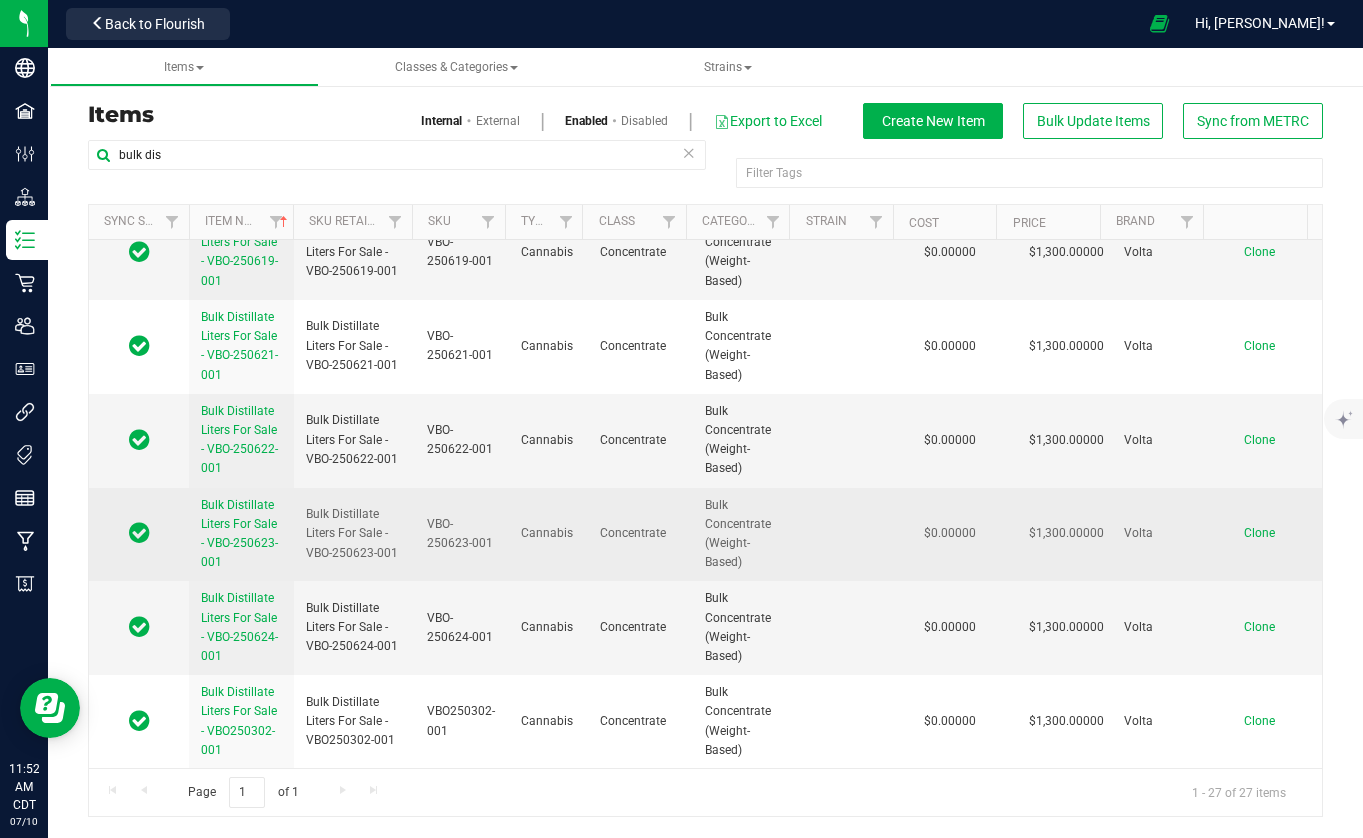 click on "Clone" at bounding box center (1259, 533) 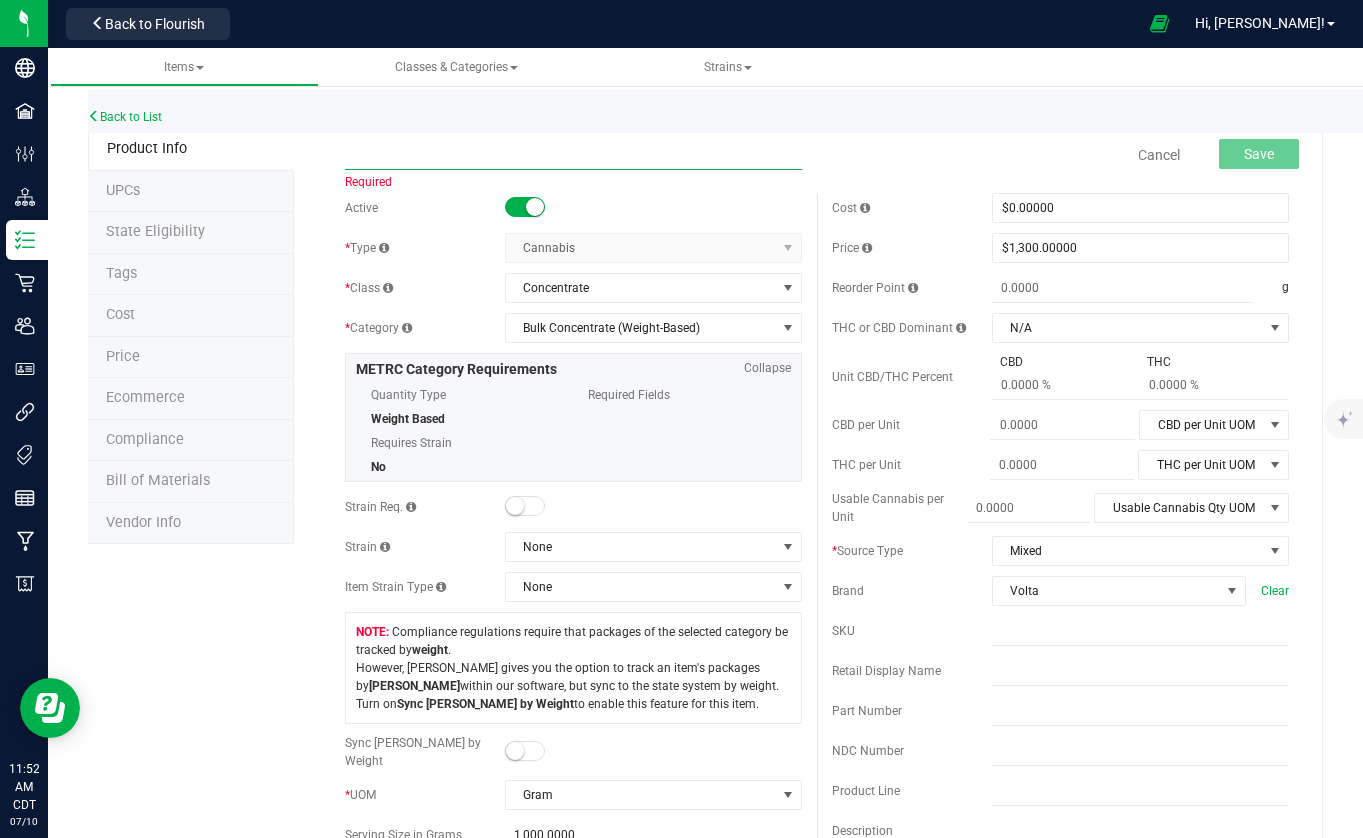 click at bounding box center (573, 155) 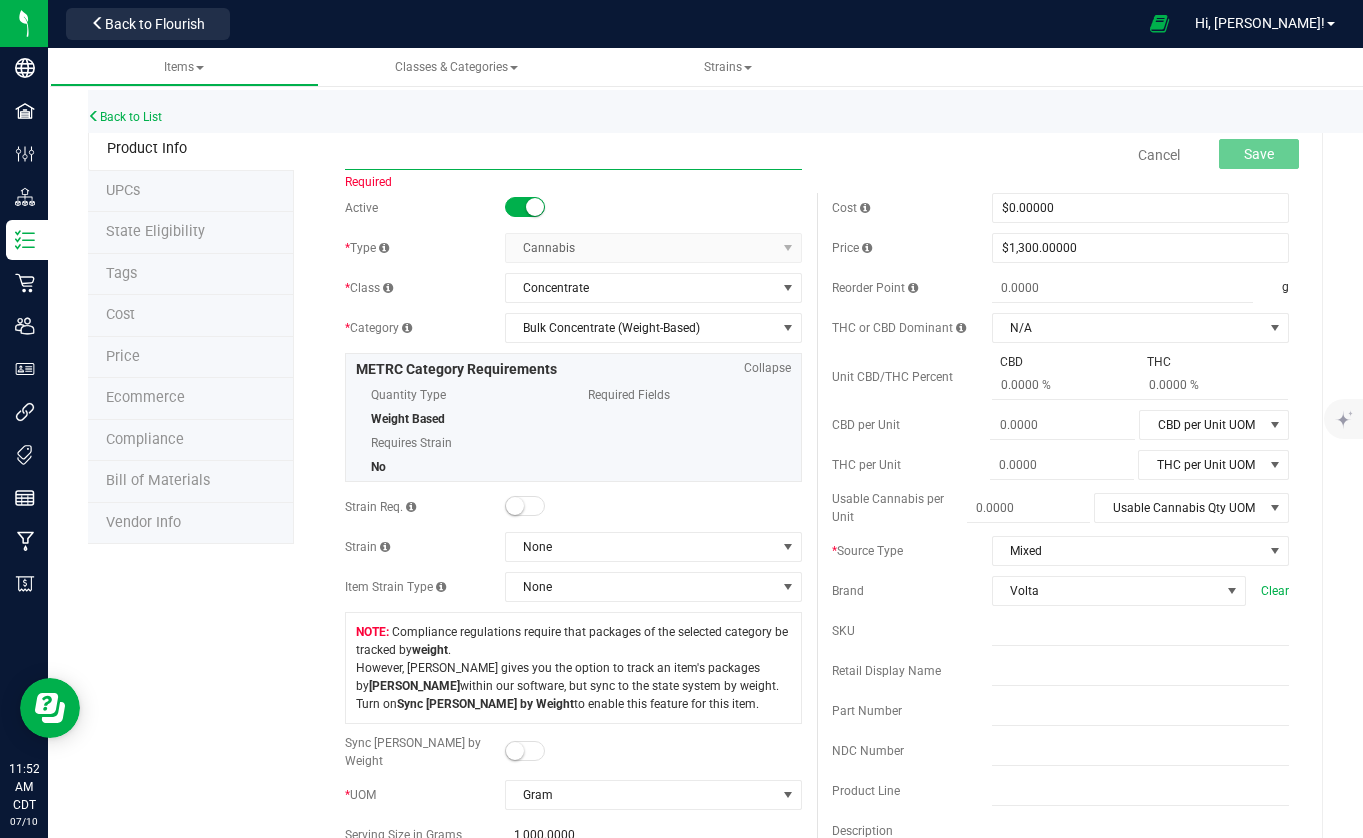 paste on "Bulk Distillate Liters For Sale - VBO-250704-001" 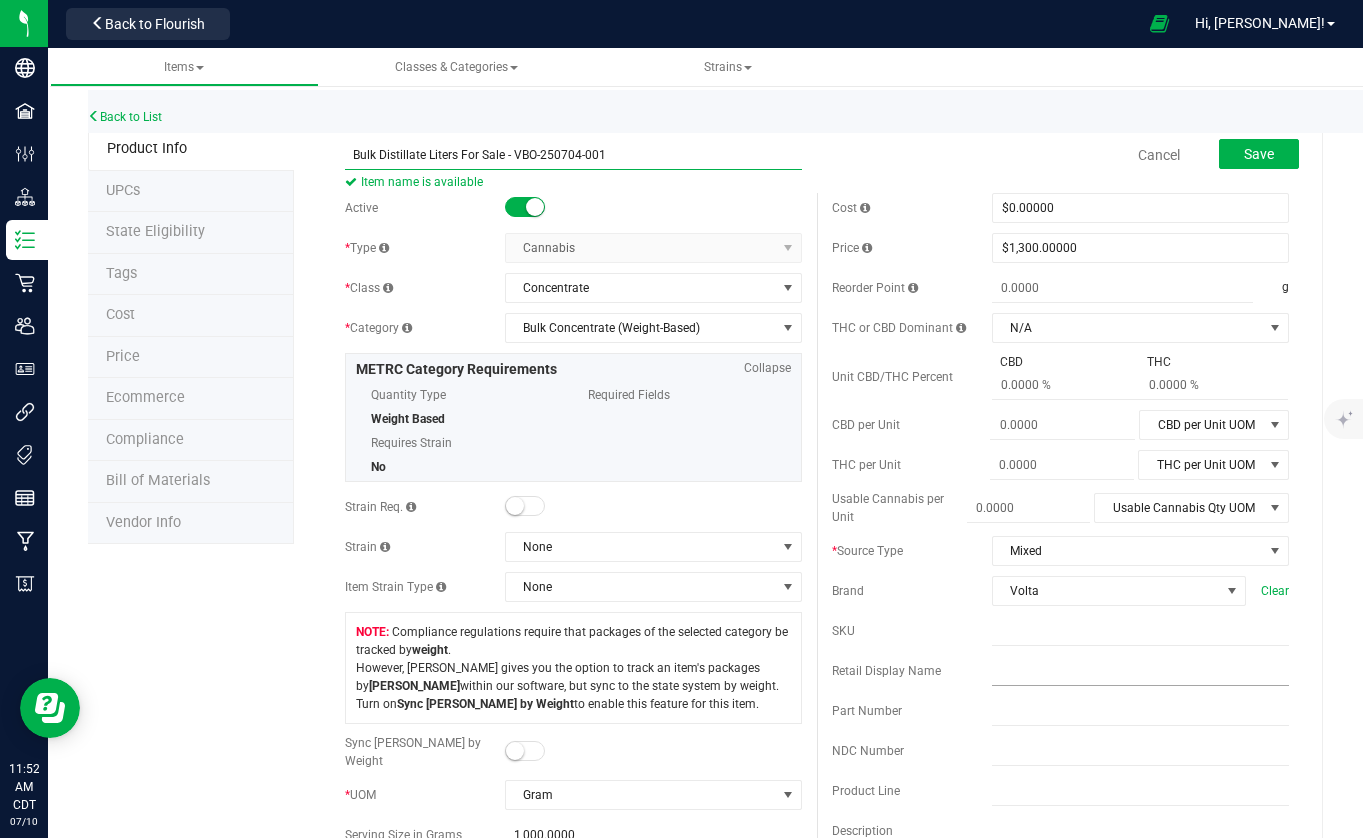 type on "Bulk Distillate Liters For Sale - VBO-250704-001" 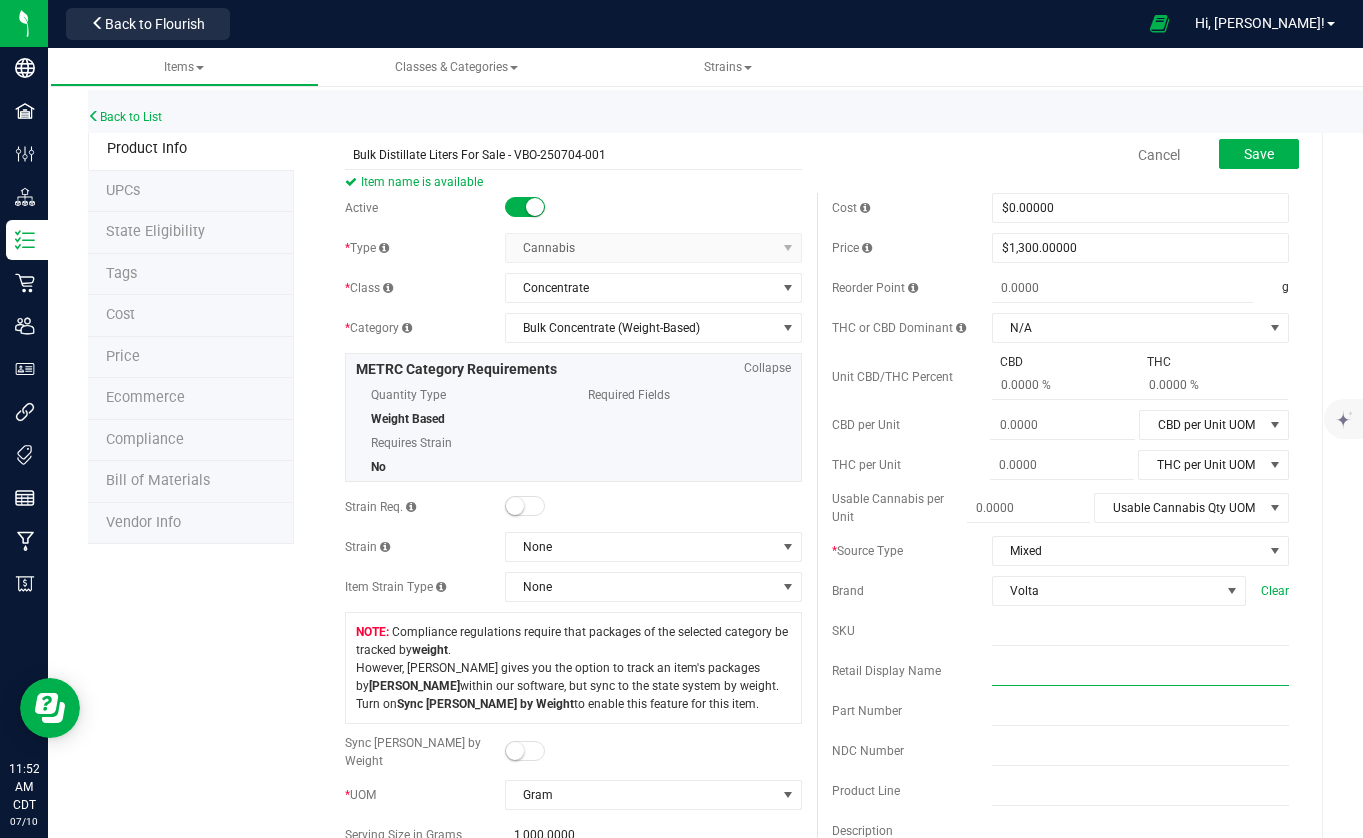 click at bounding box center (1140, 671) 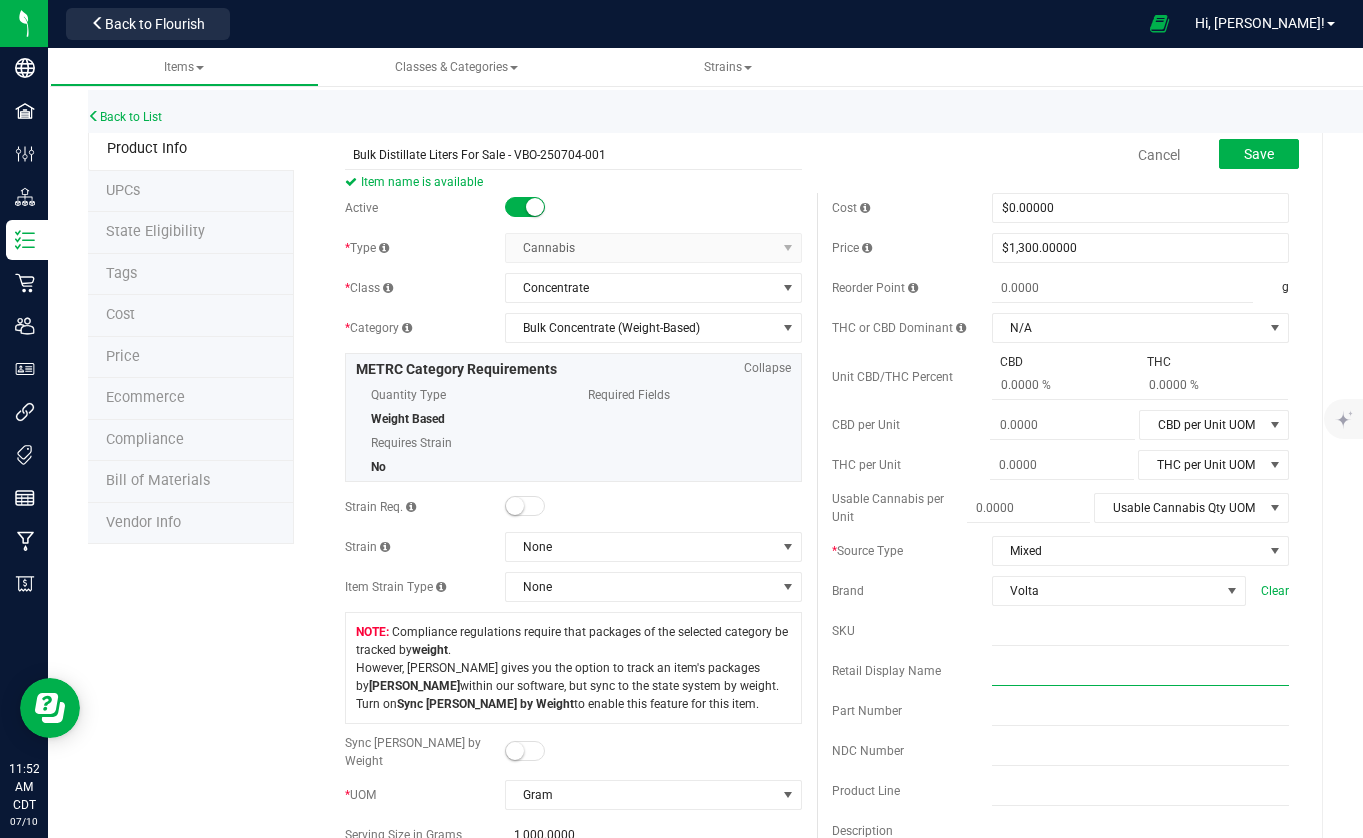 paste on "Bulk Distillate Liters For Sale - VBO-250704-001" 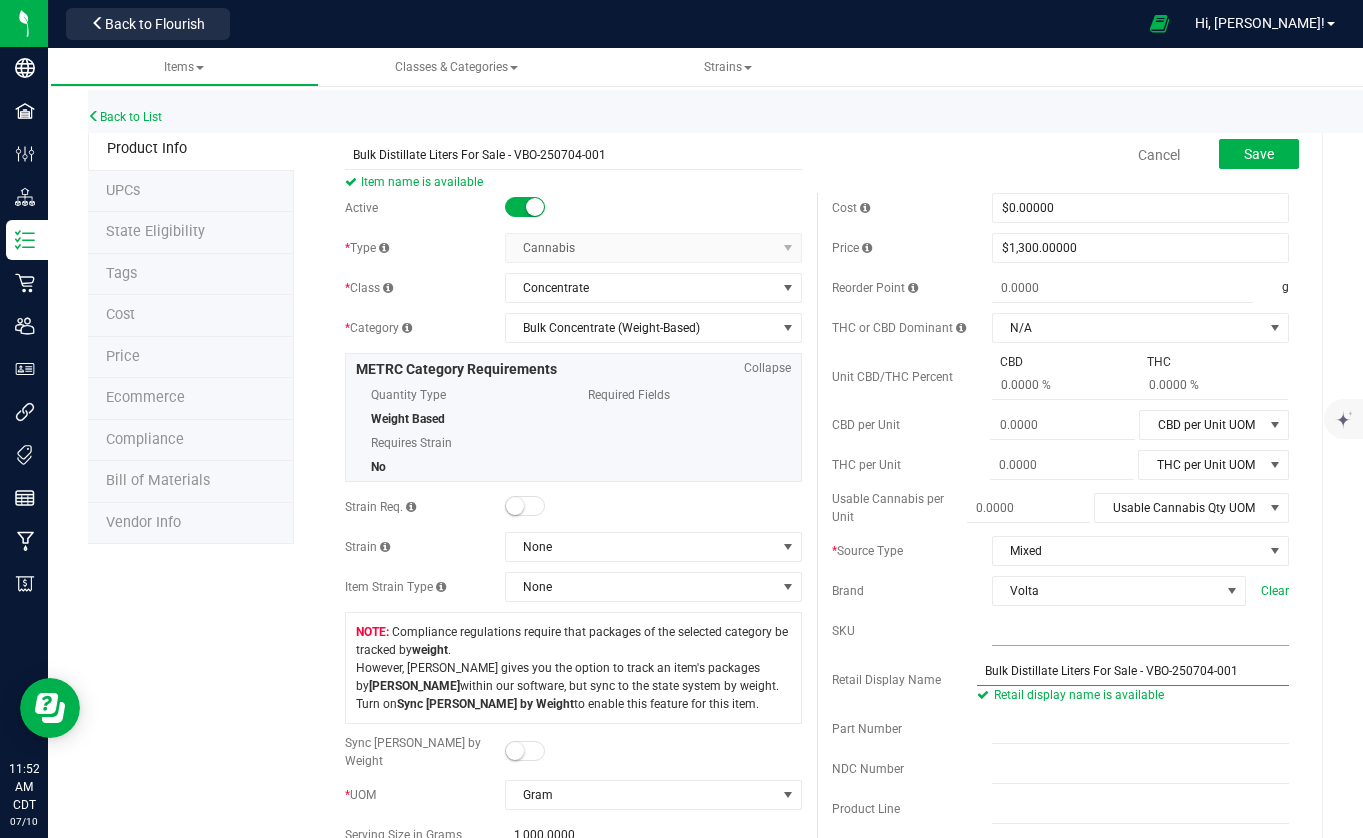 type on "Bulk Distillate Liters For Sale - VBO-250704-001" 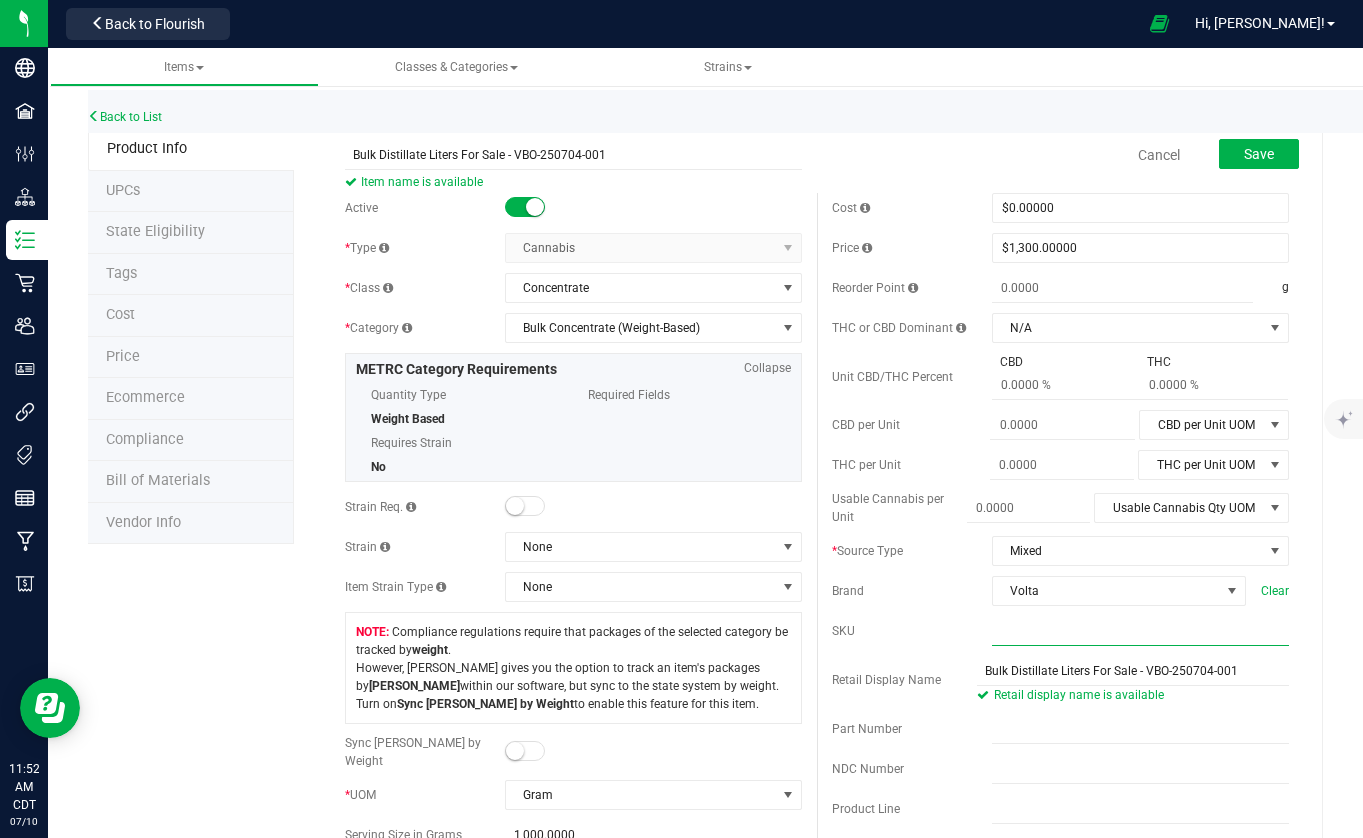 click at bounding box center (1140, 631) 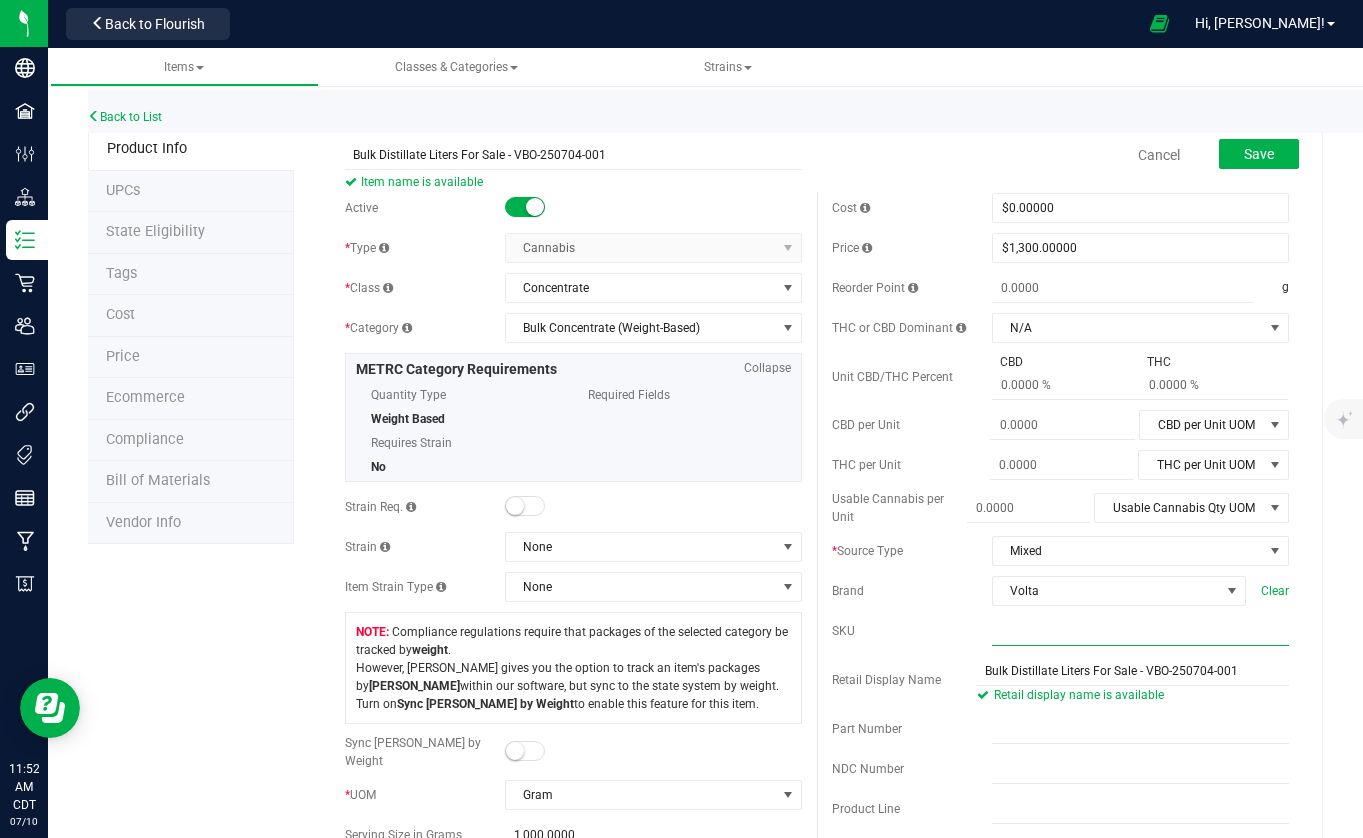 paste on "VBO-250704-001" 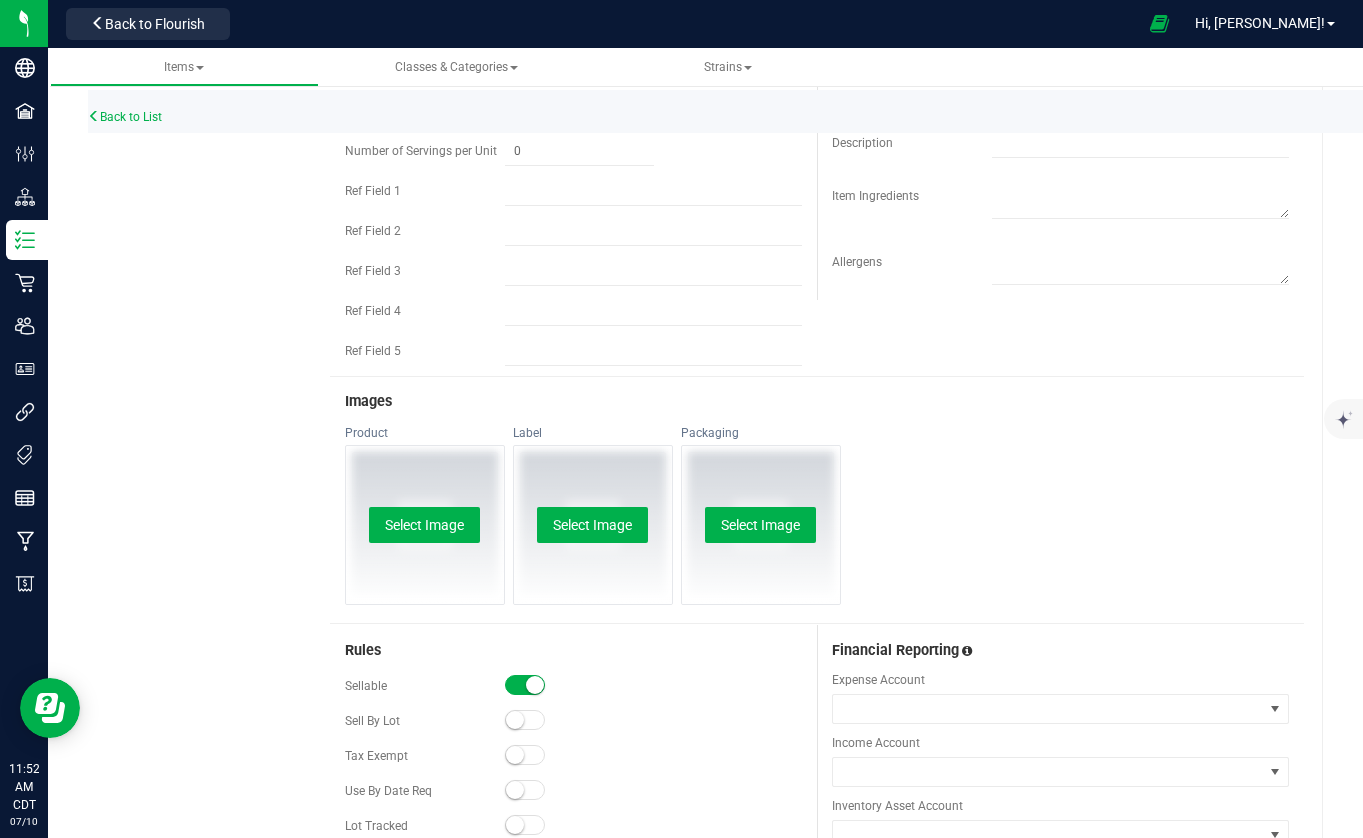 scroll, scrollTop: 599, scrollLeft: 0, axis: vertical 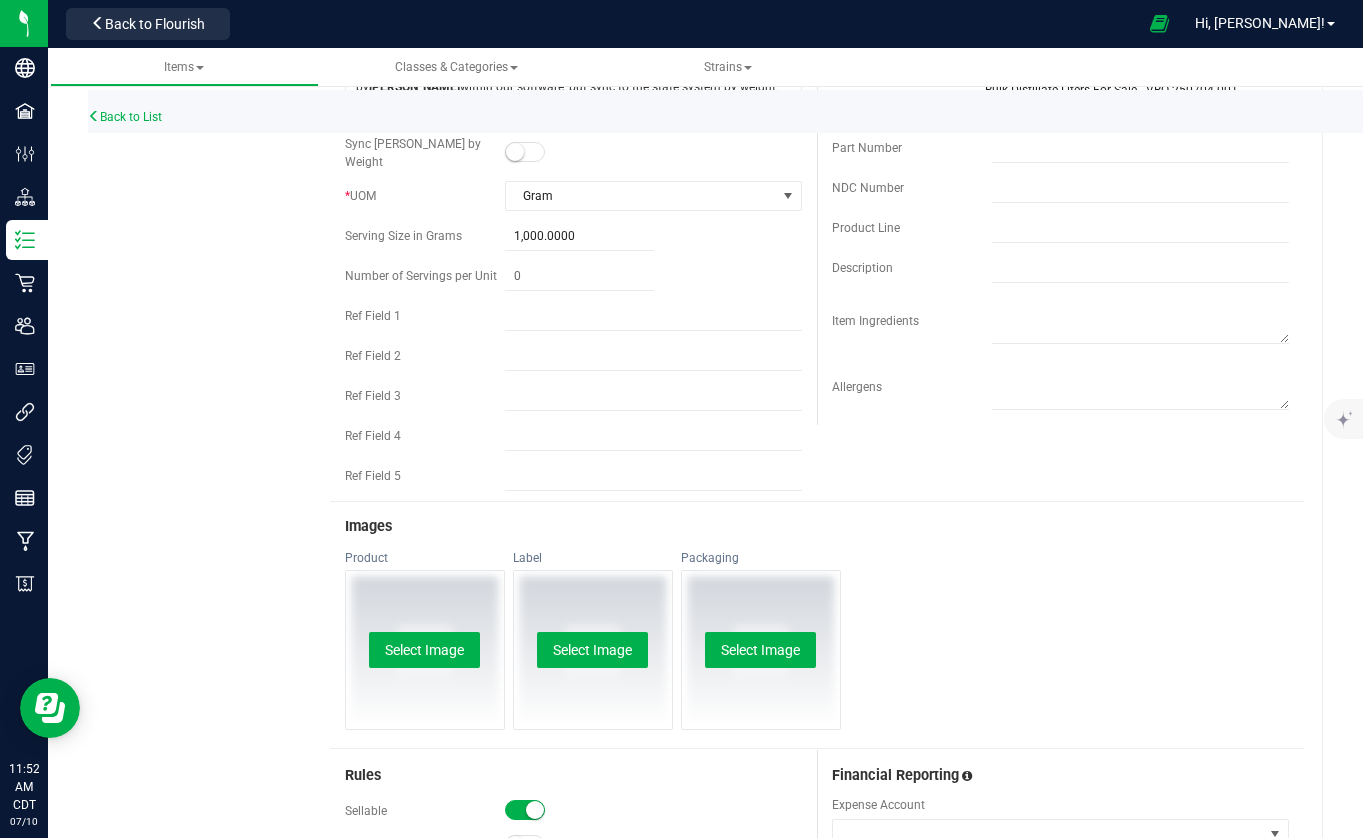 type on "VBO-250704-001" 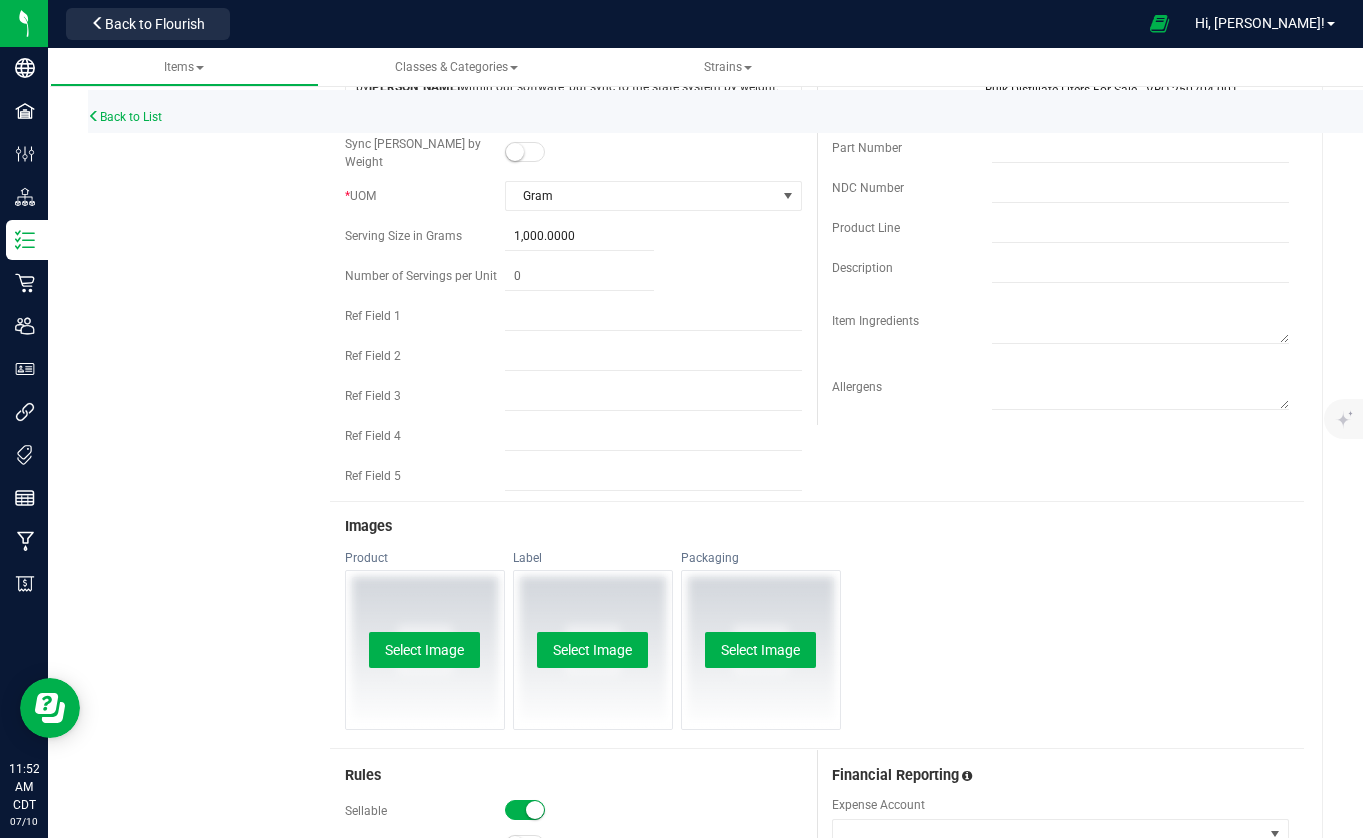 click on "Product   Select Image   Label   Select Image   Packaging   Select Image" at bounding box center [817, 649] 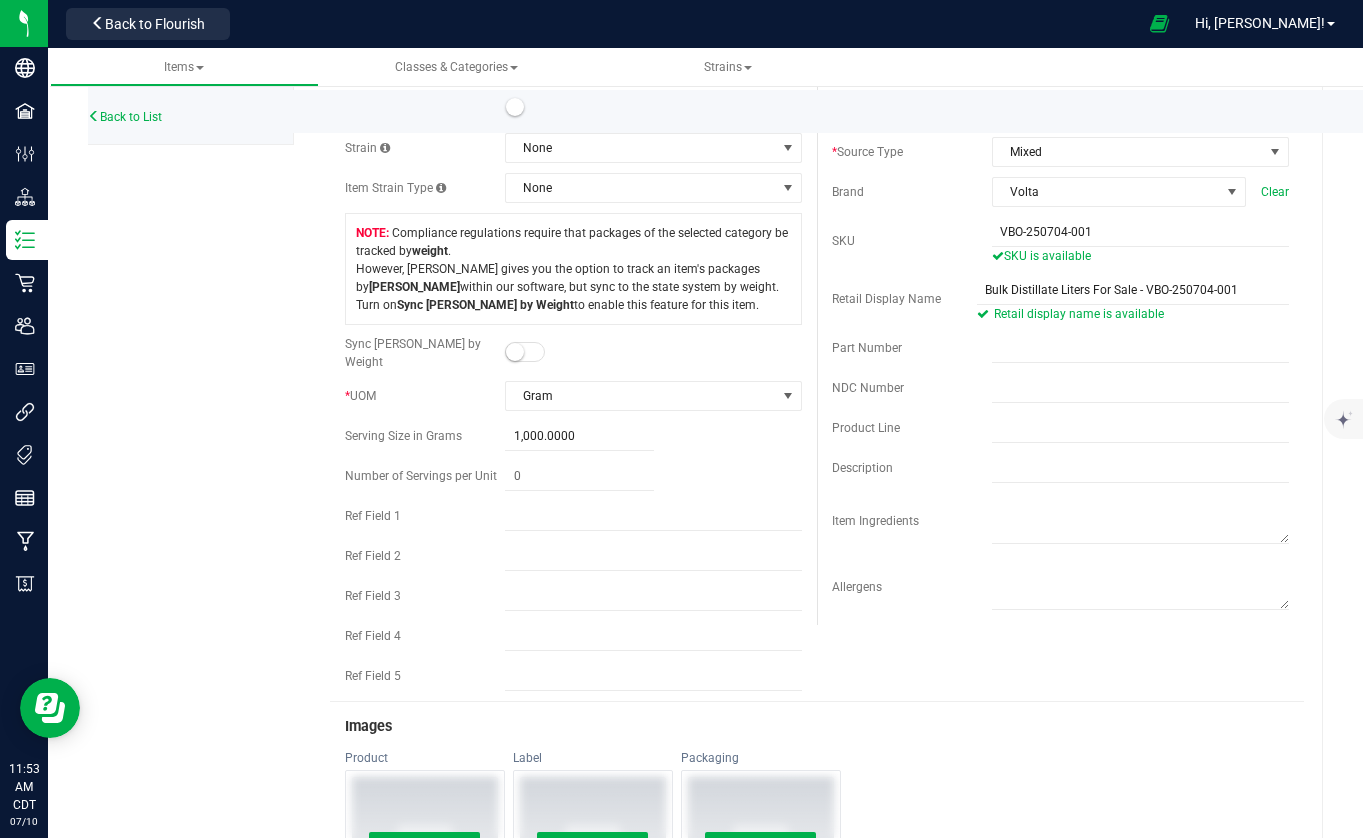 scroll, scrollTop: 0, scrollLeft: 0, axis: both 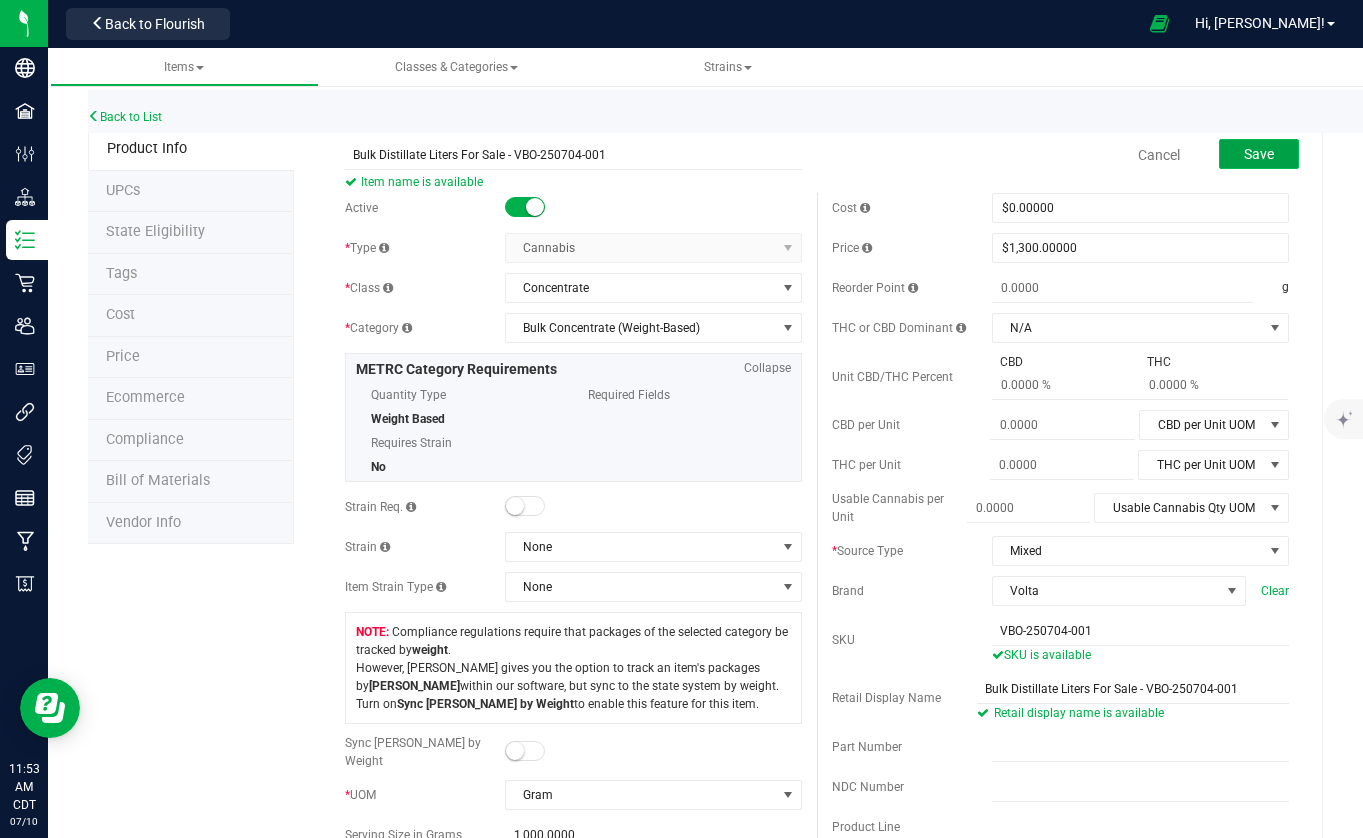 click on "Save" at bounding box center (1259, 154) 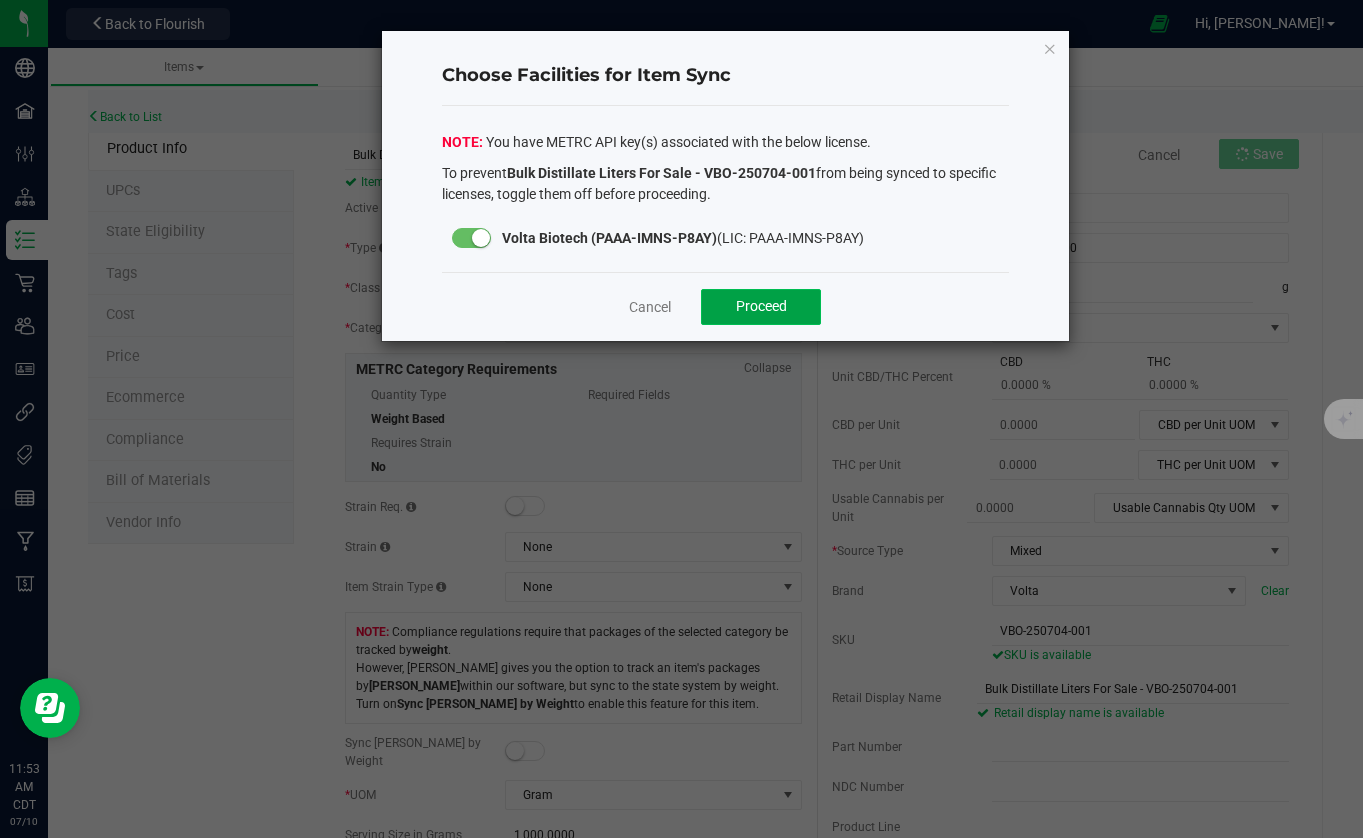 click on "Proceed" 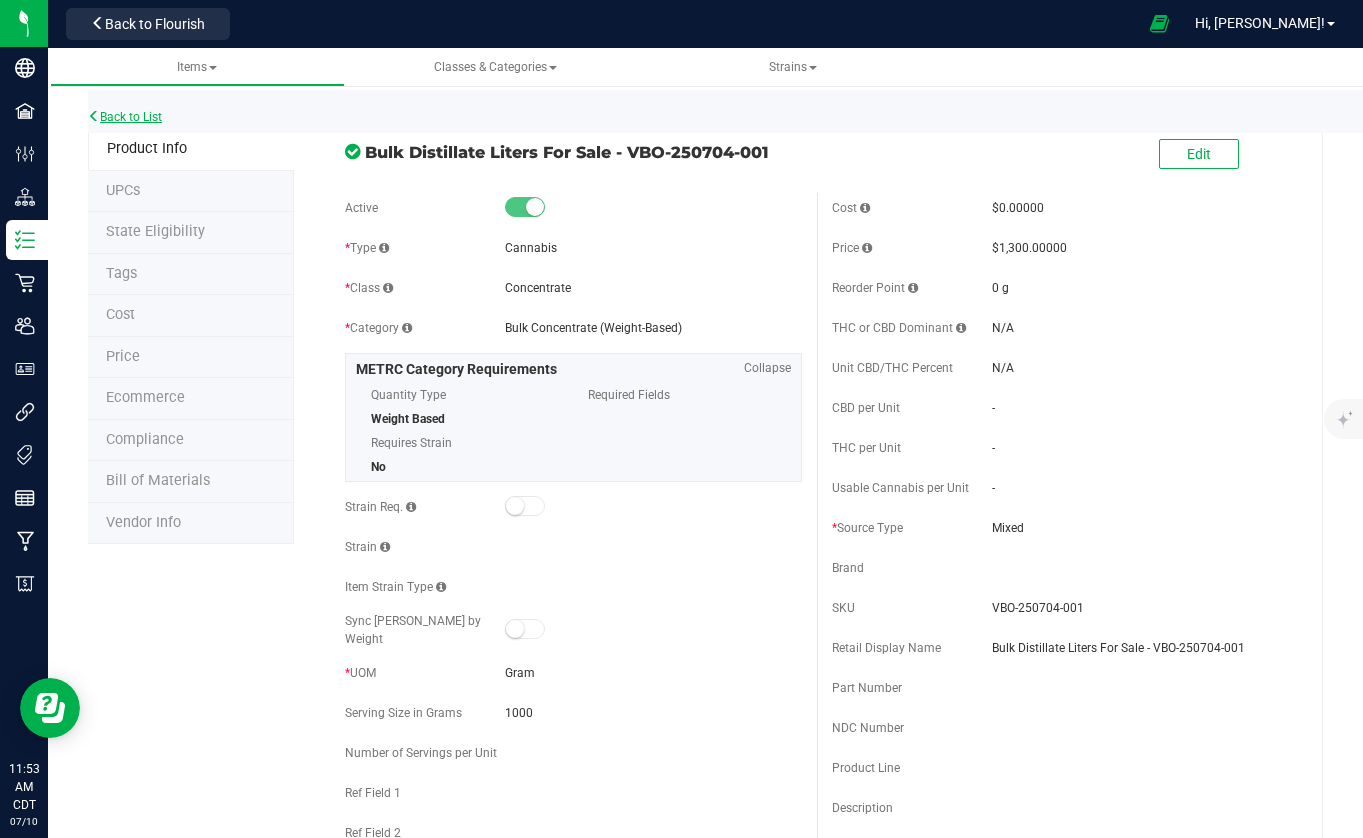 click on "Back to List" at bounding box center [125, 117] 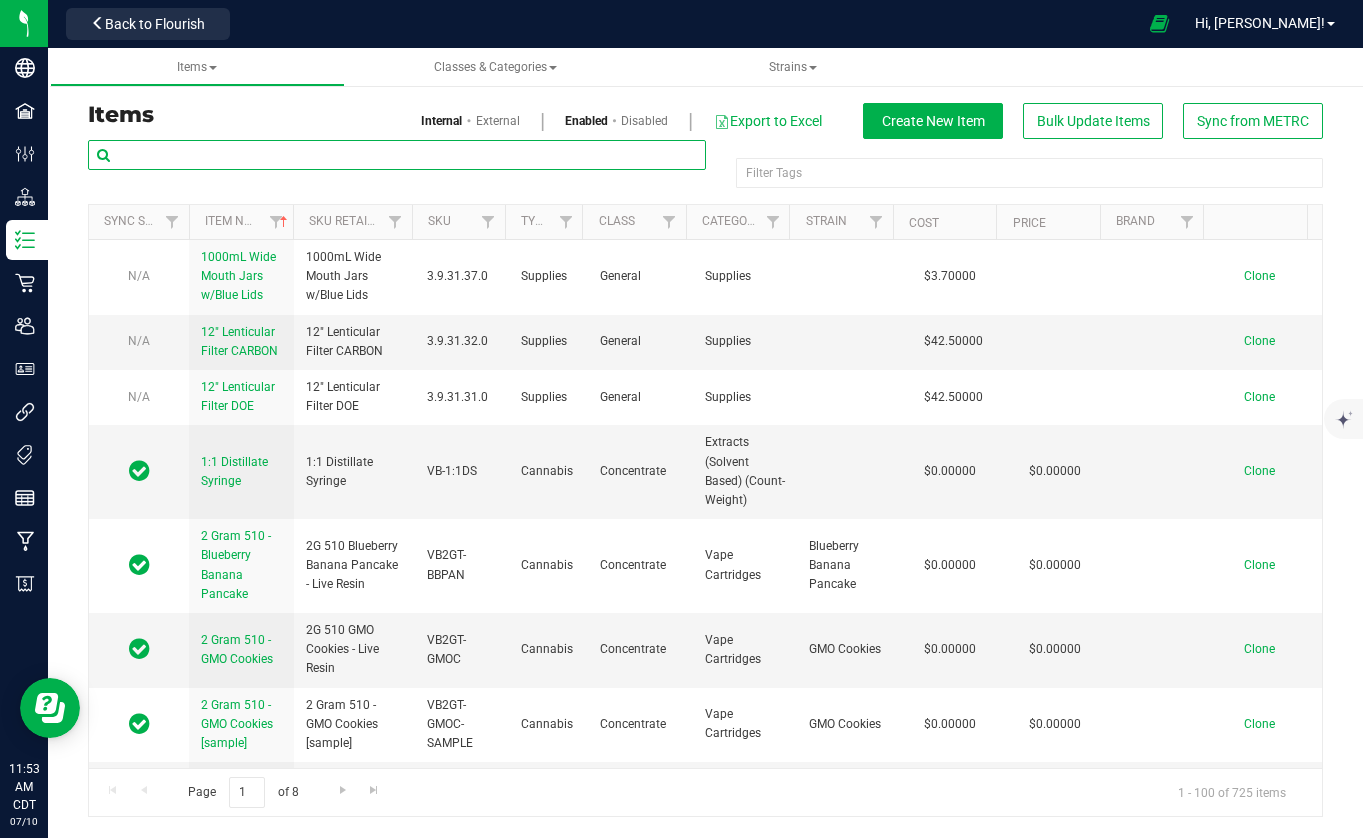 click at bounding box center (397, 155) 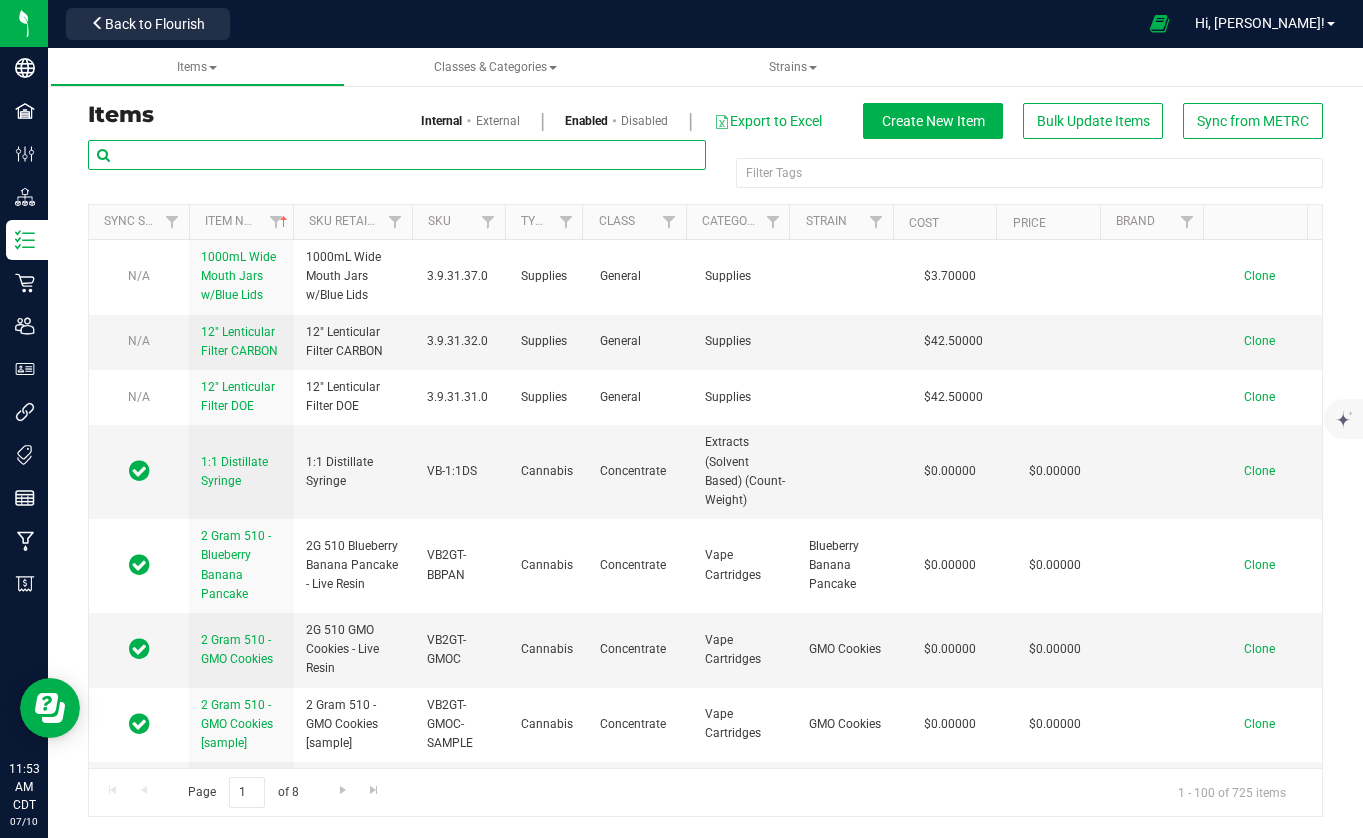paste on "Bulk Distillate Liters For Sale - VBO-250704-001" 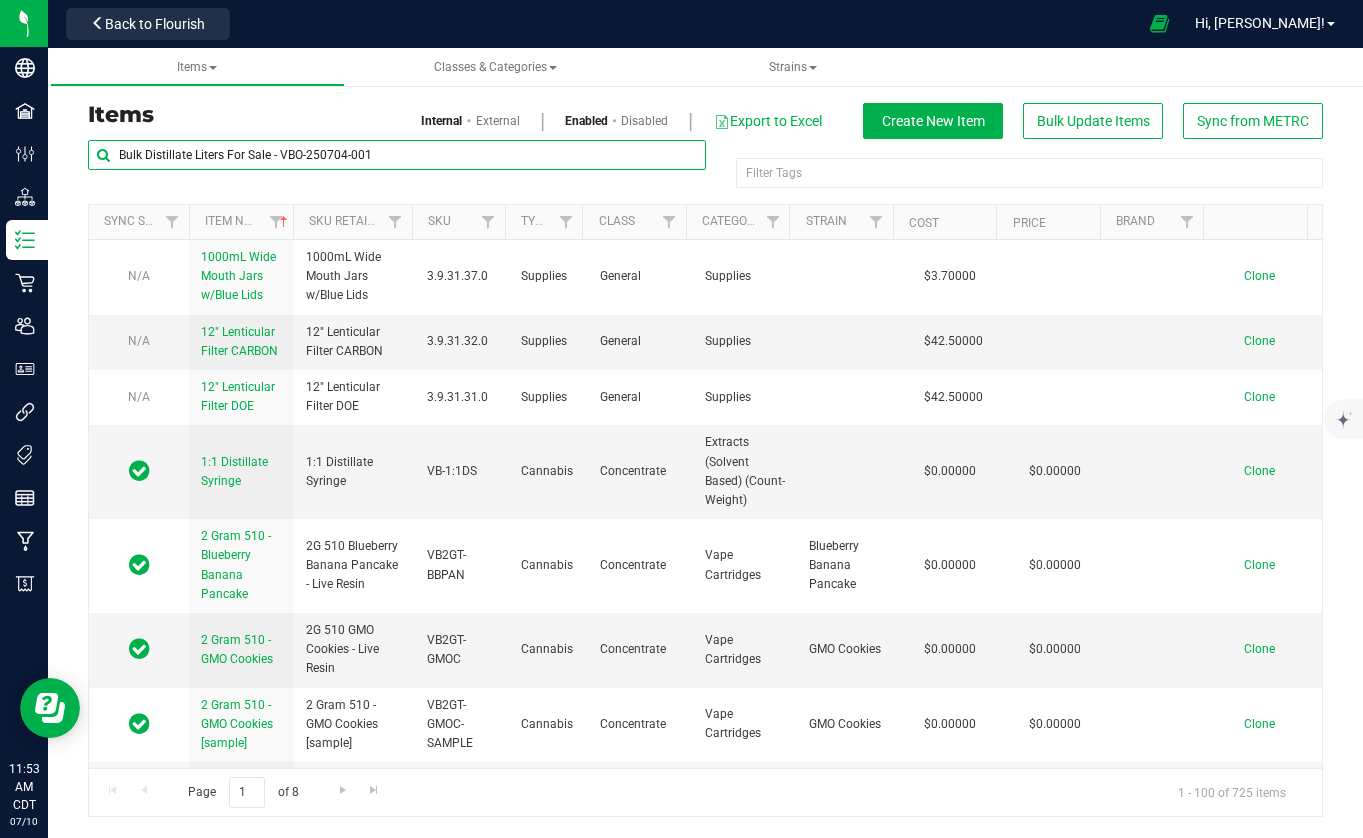 type on "Bulk Distillate Liters For Sale - VBO-250704-001" 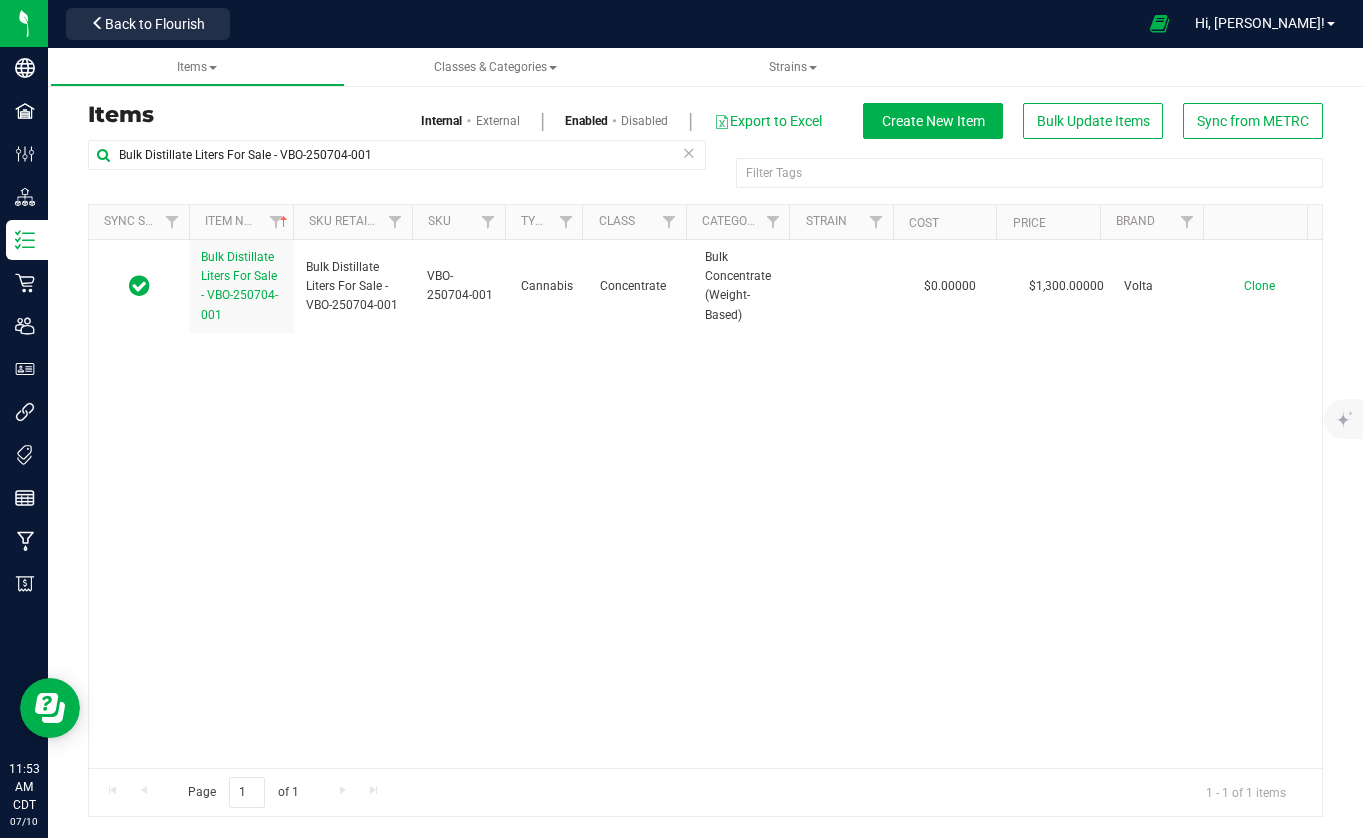 click on "Bulk Distillate Liters For Sale - VBO-250704-001
Bulk Distillate Liters For Sale - VBO-250704-001
VBO-250704-001
Cannabis
Concentrate
Bulk Concentrate (Weight-Based)
$0.00000 $1,300.00000
Volta
3562 Gram Mixed 1 operations@voltabiotech.com 2025-07-10T16:53:25Z operations@voltabiotech.com 2025-07-10T16:53:26Z Clone" at bounding box center (705, 504) 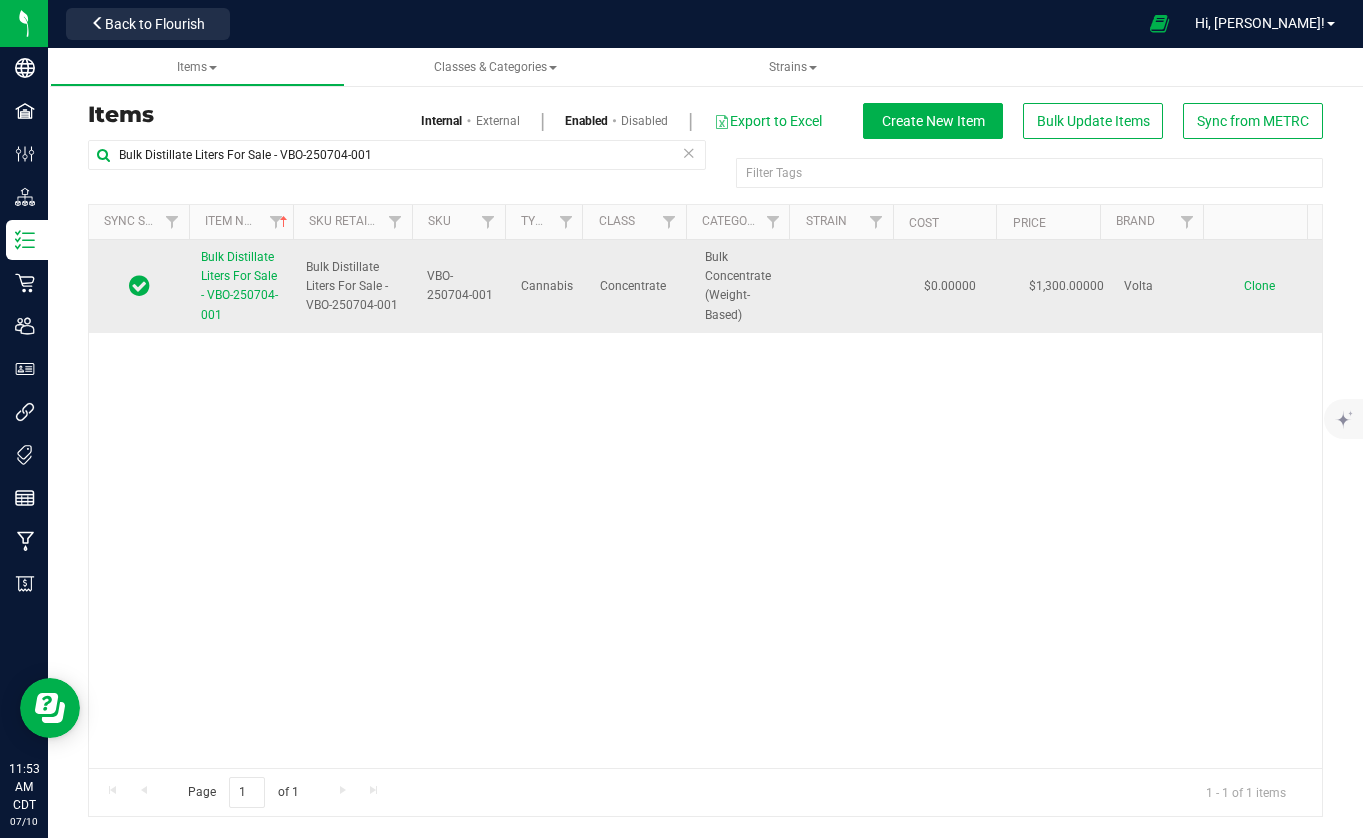 click on "Clone" at bounding box center (1259, 286) 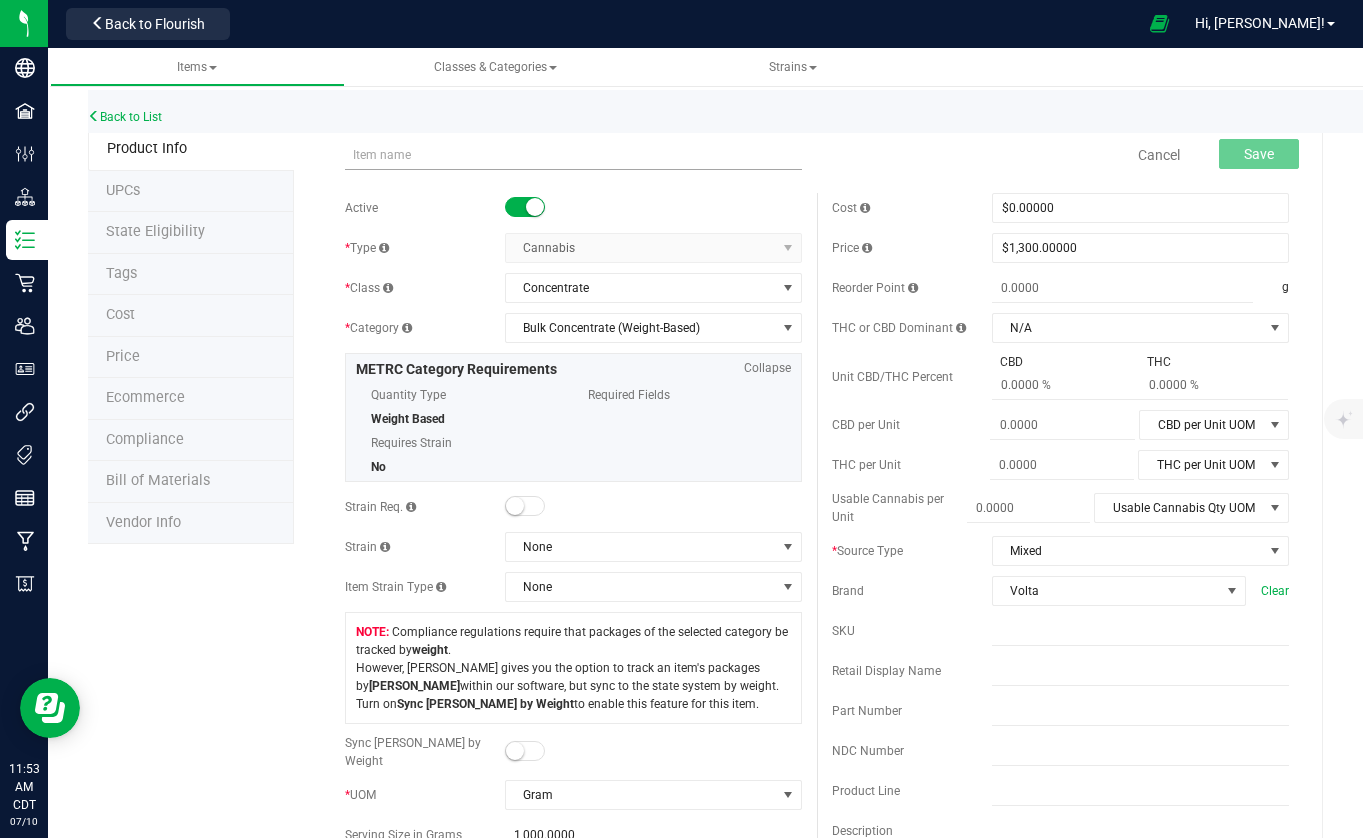 click at bounding box center (573, 155) 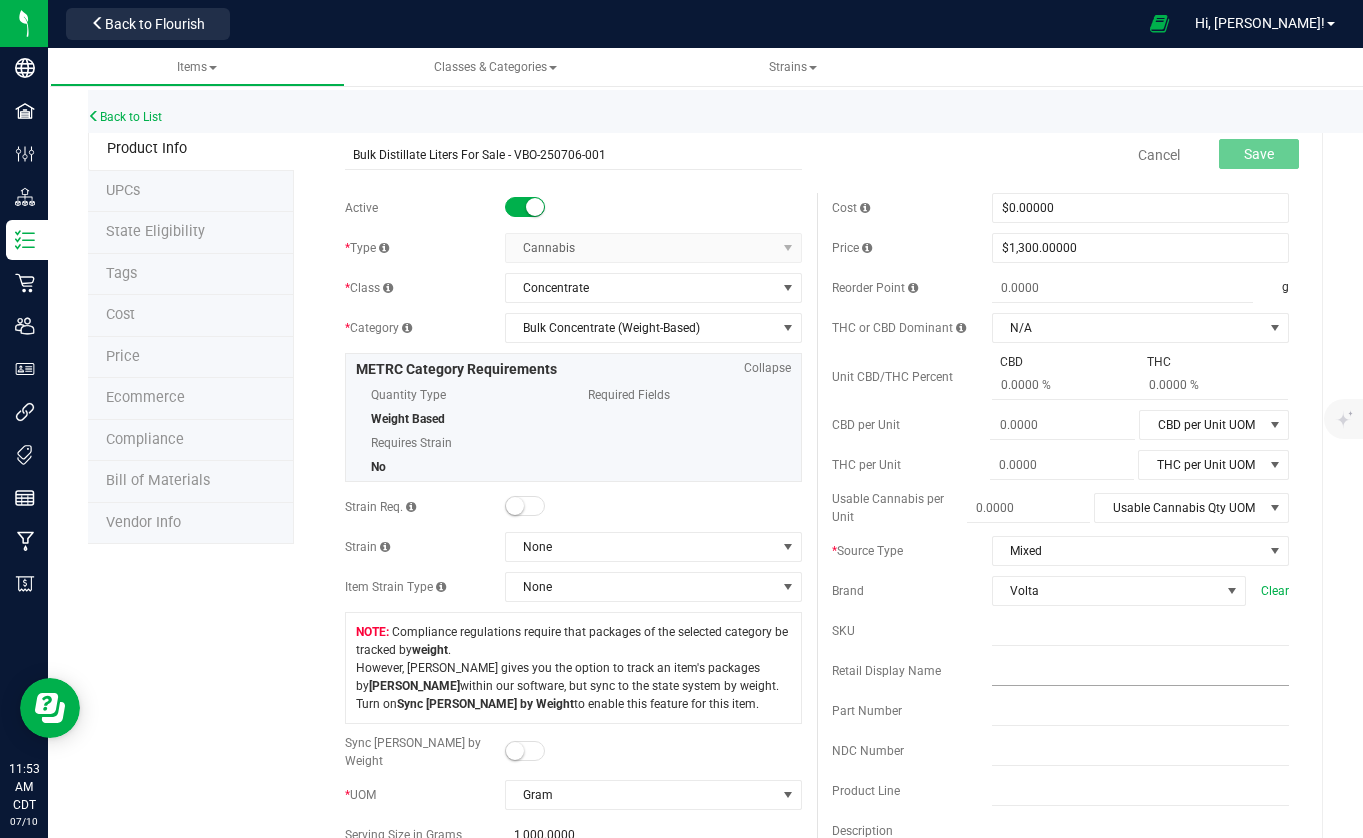 type on "Bulk Distillate Liters For Sale - VBO-250706-001" 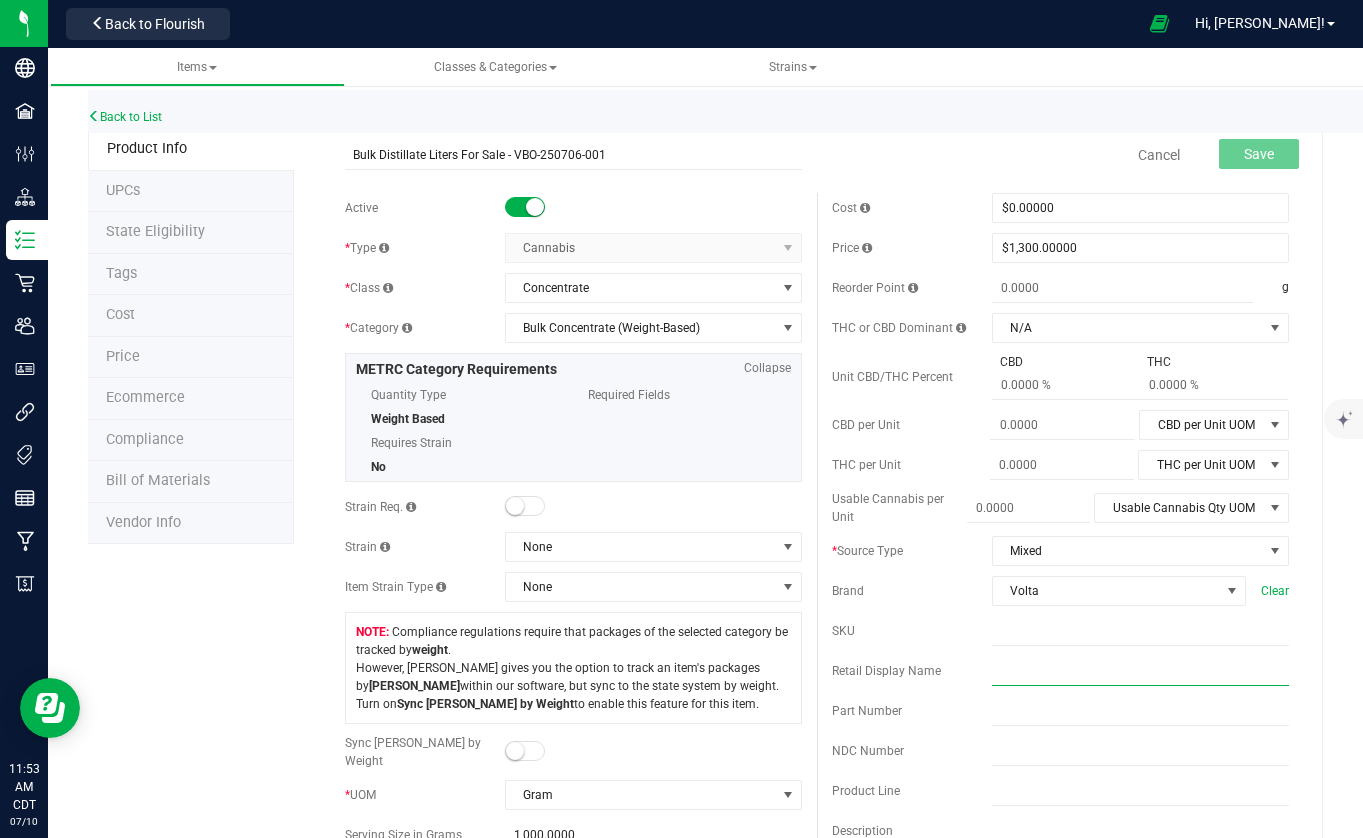 click at bounding box center [1140, 671] 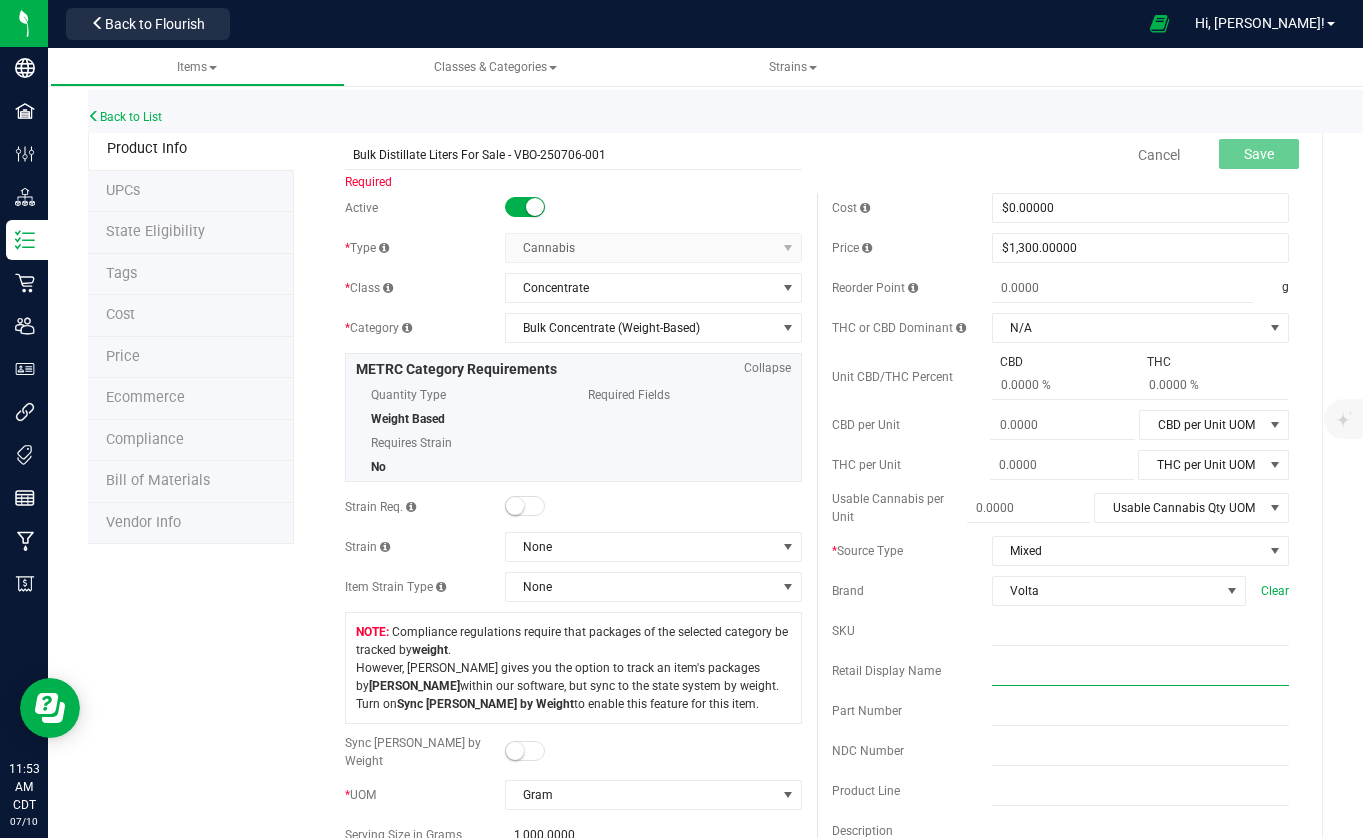 paste on "Bulk Distillate Liters For Sale - VBO-250706-001" 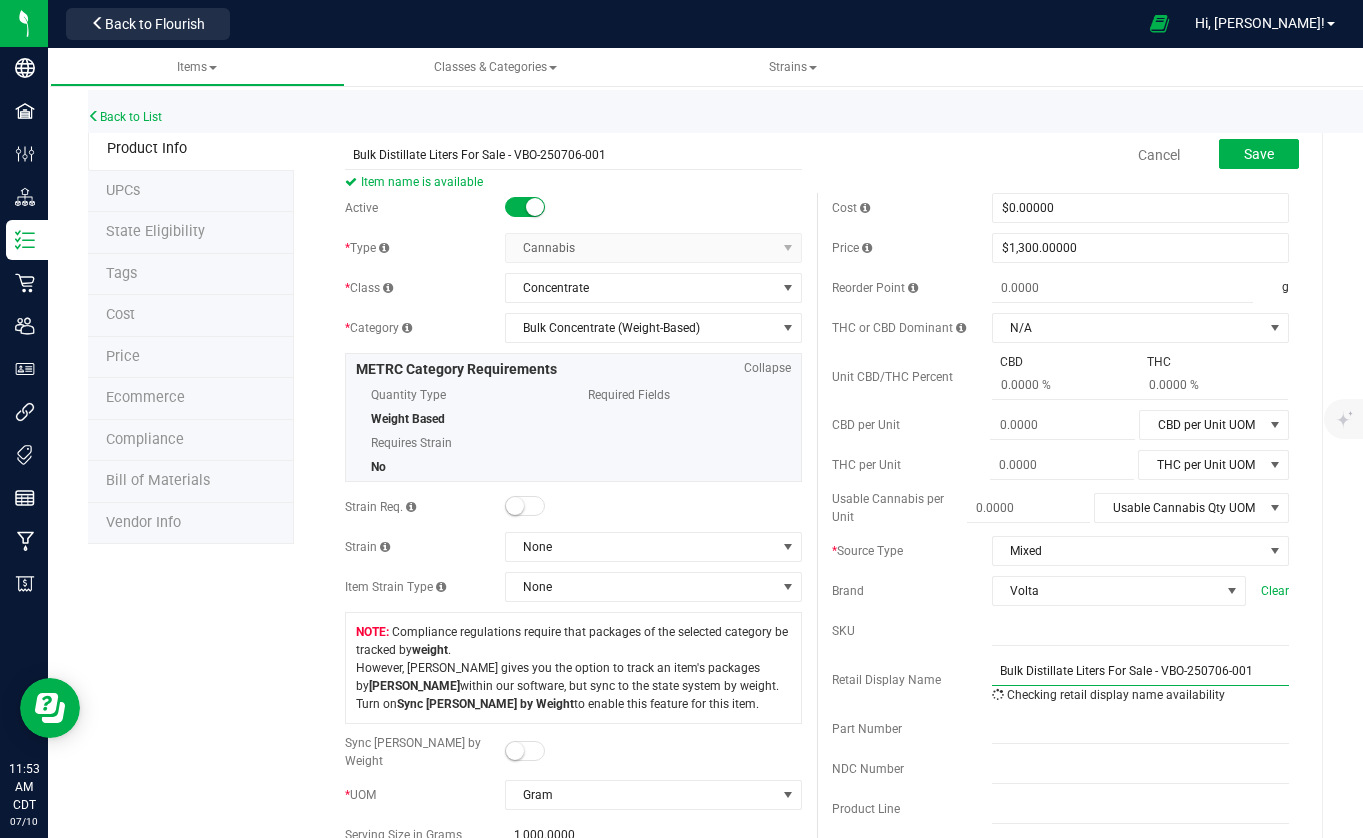 drag, startPoint x: 1240, startPoint y: 669, endPoint x: 1151, endPoint y: 668, distance: 89.005615 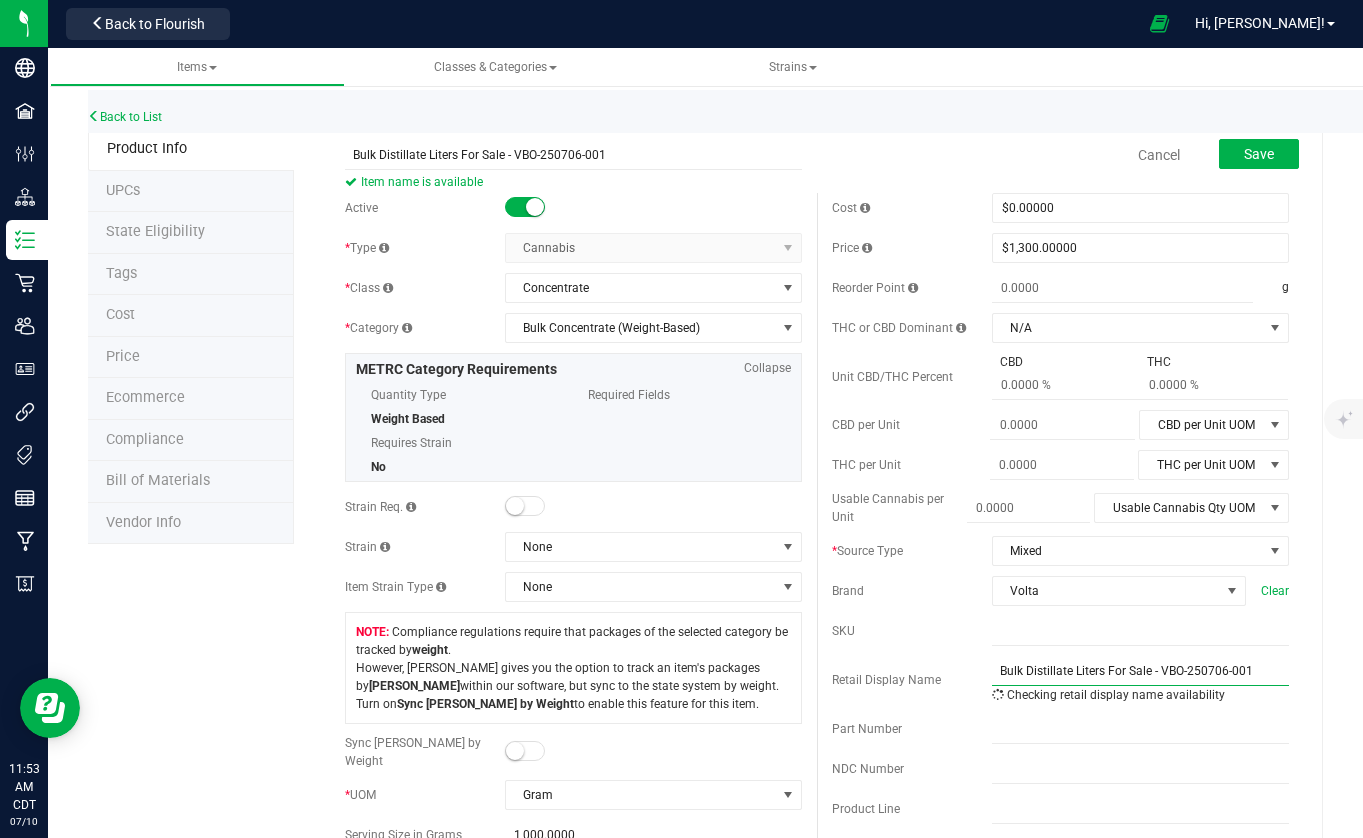 click on "Bulk Distillate Liters For Sale - VBO-250706-001" at bounding box center (1140, 671) 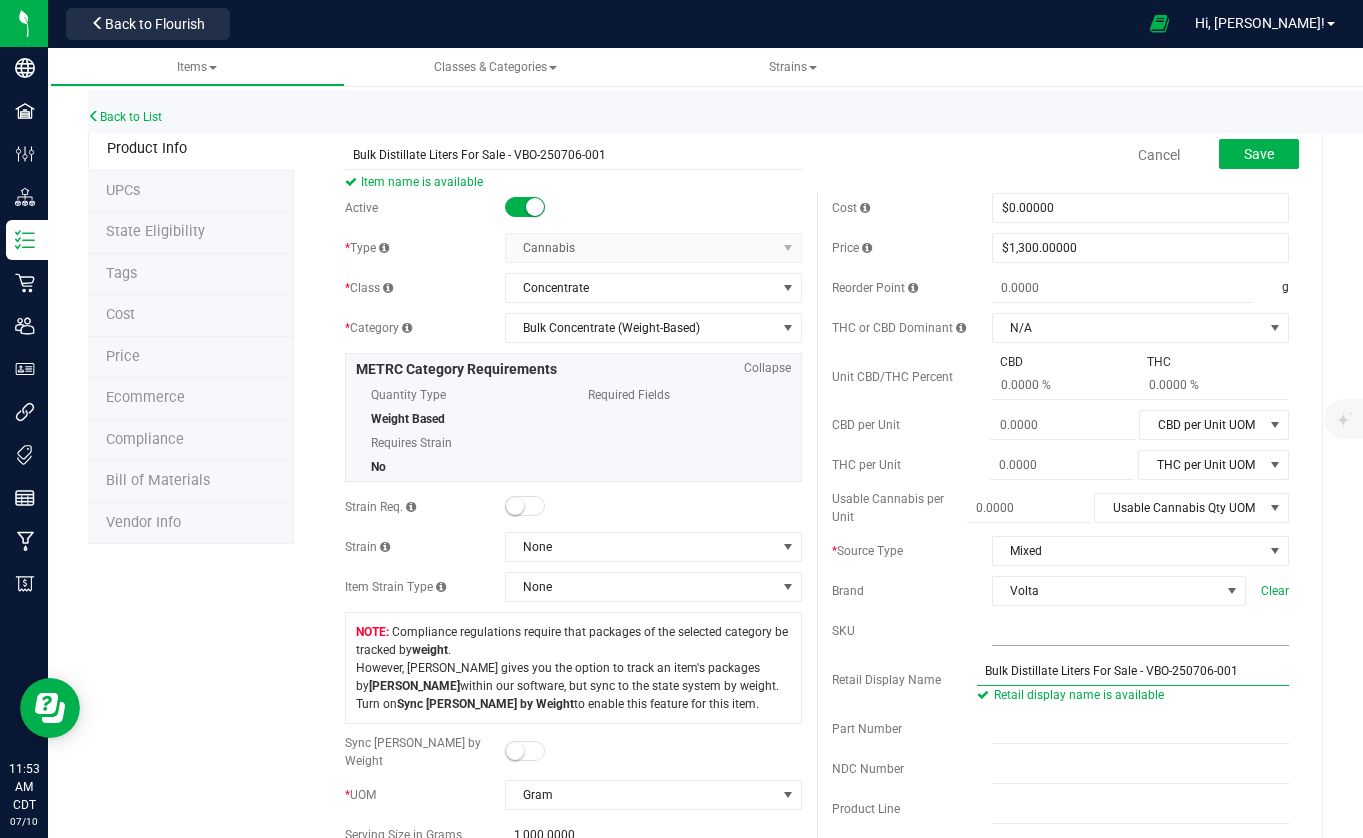 type on "Bulk Distillate Liters For Sale - VBO-250706-001" 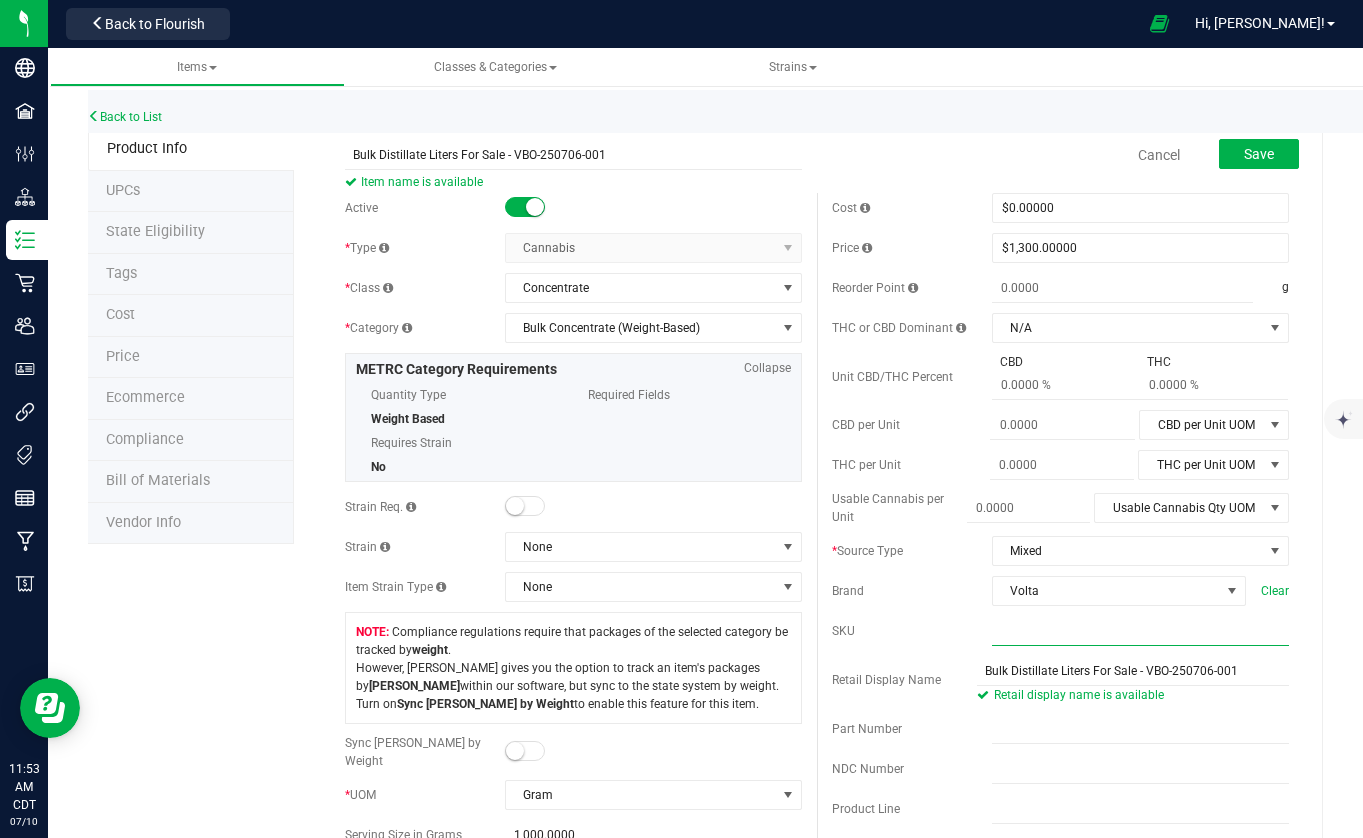 click at bounding box center [1140, 631] 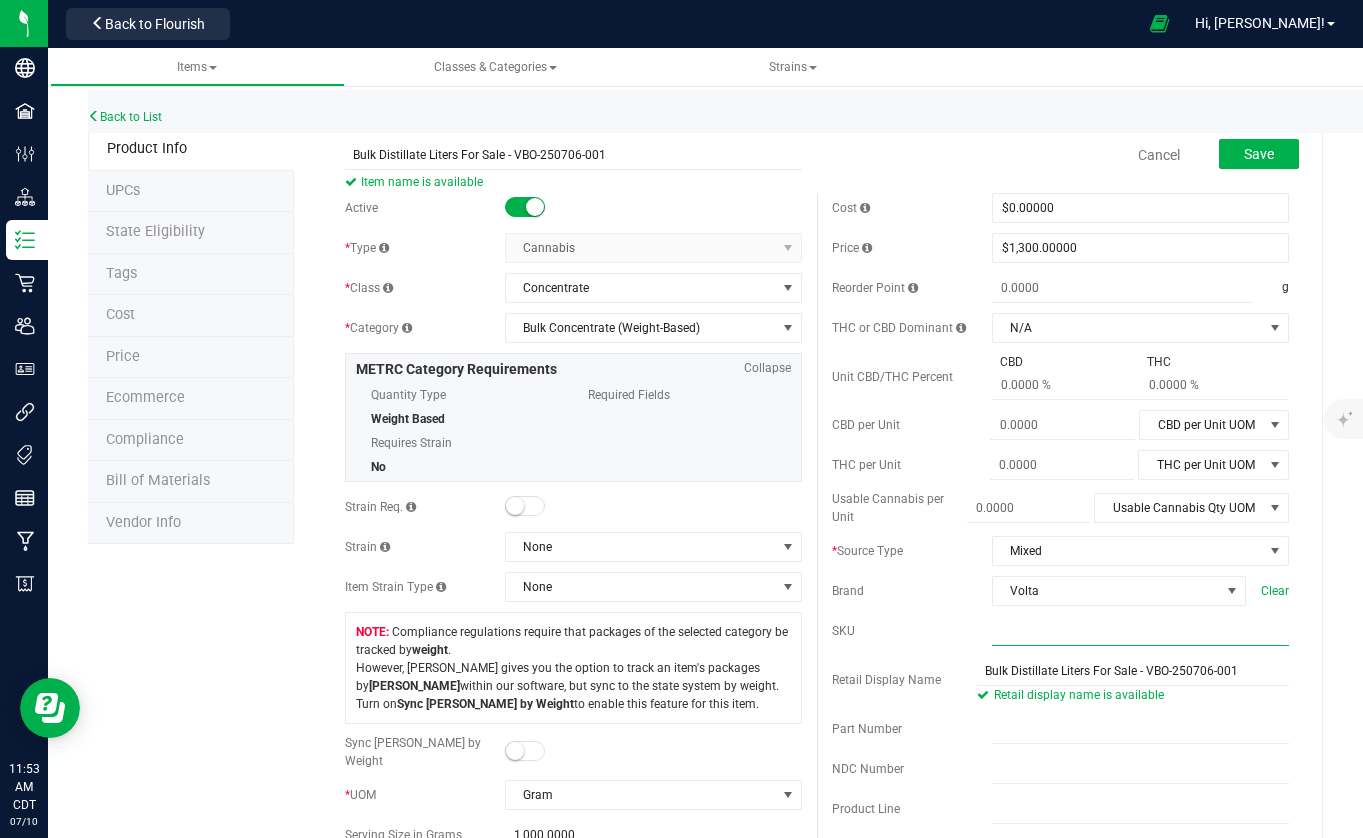 paste on "VBO-250706-001" 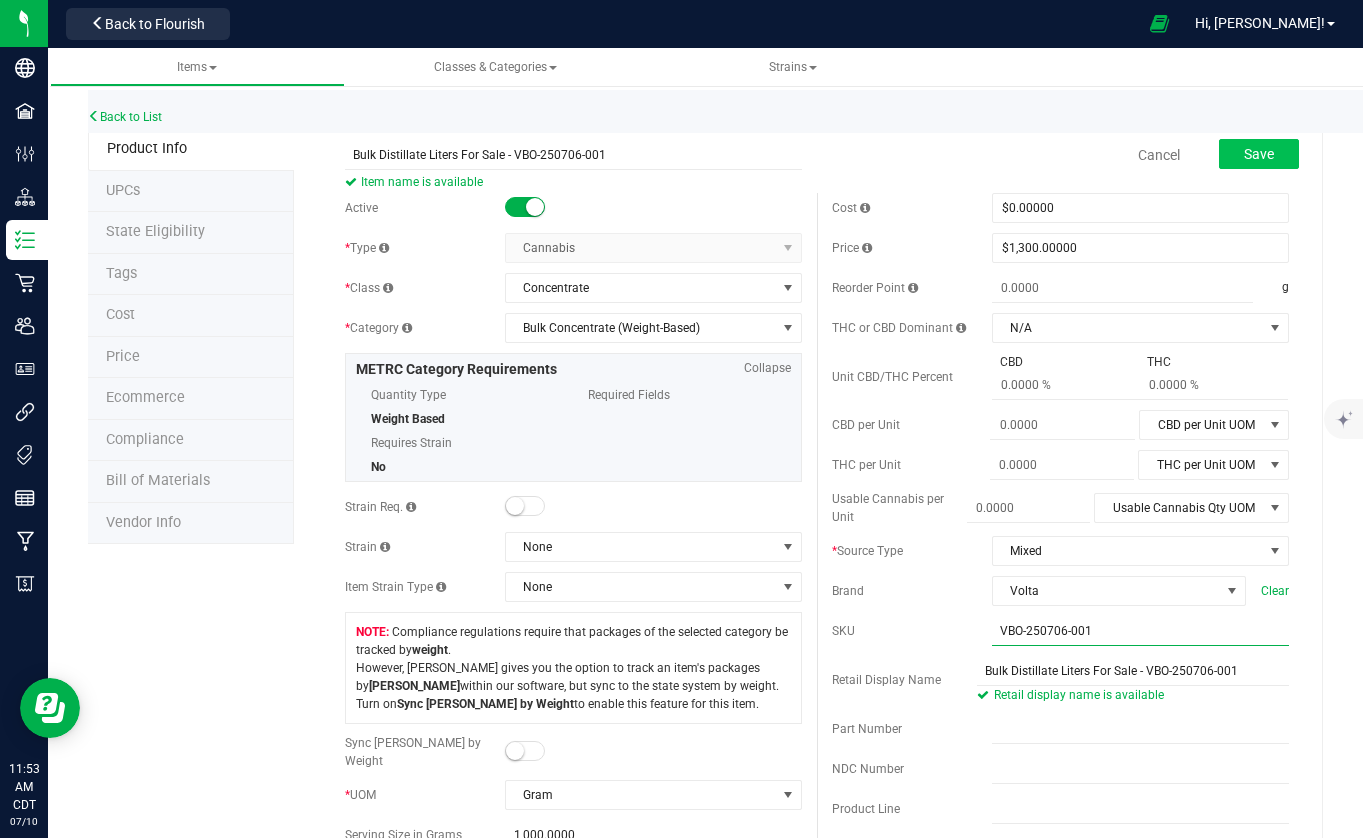 type on "VBO-250706-001" 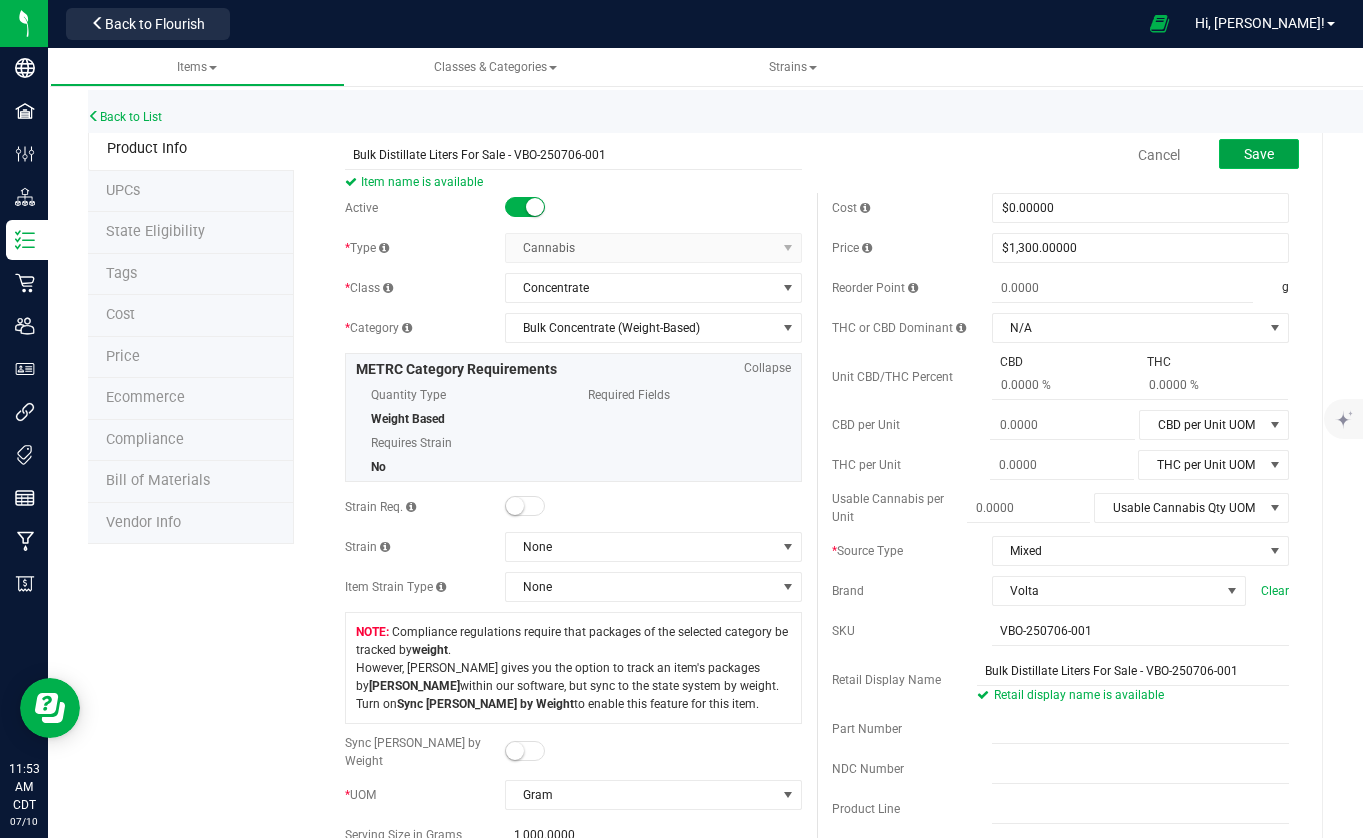 click on "Save" at bounding box center (1259, 154) 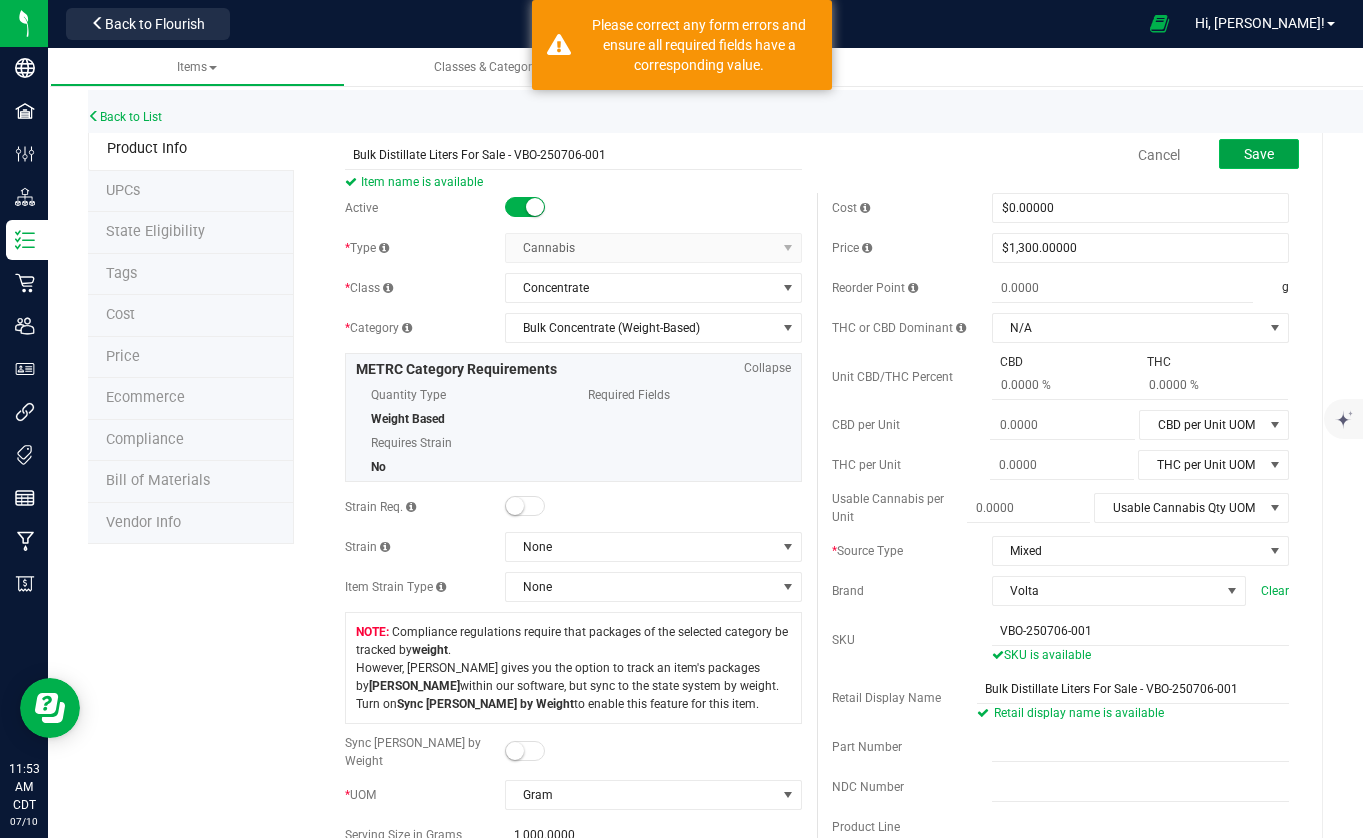 click on "Save" at bounding box center (1259, 154) 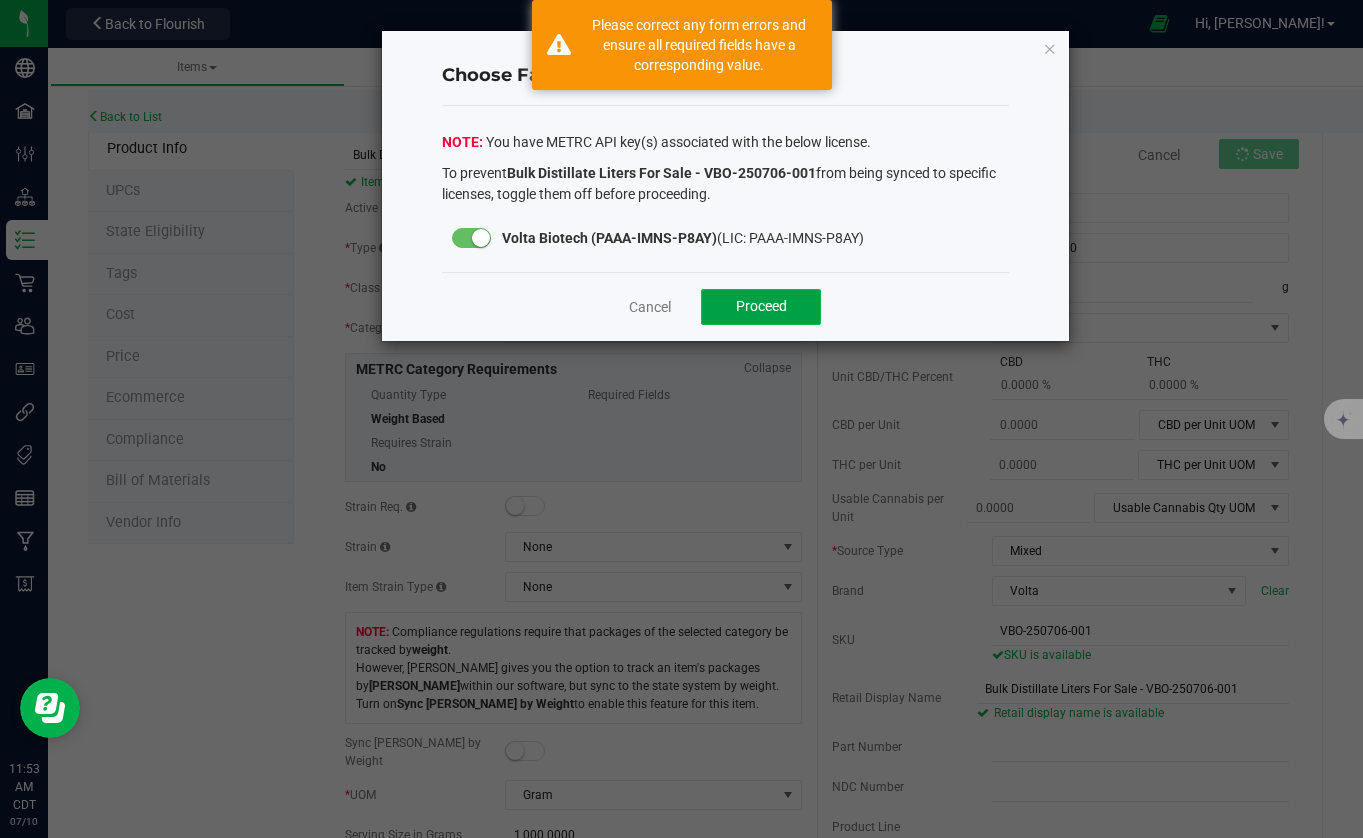 click on "Proceed" 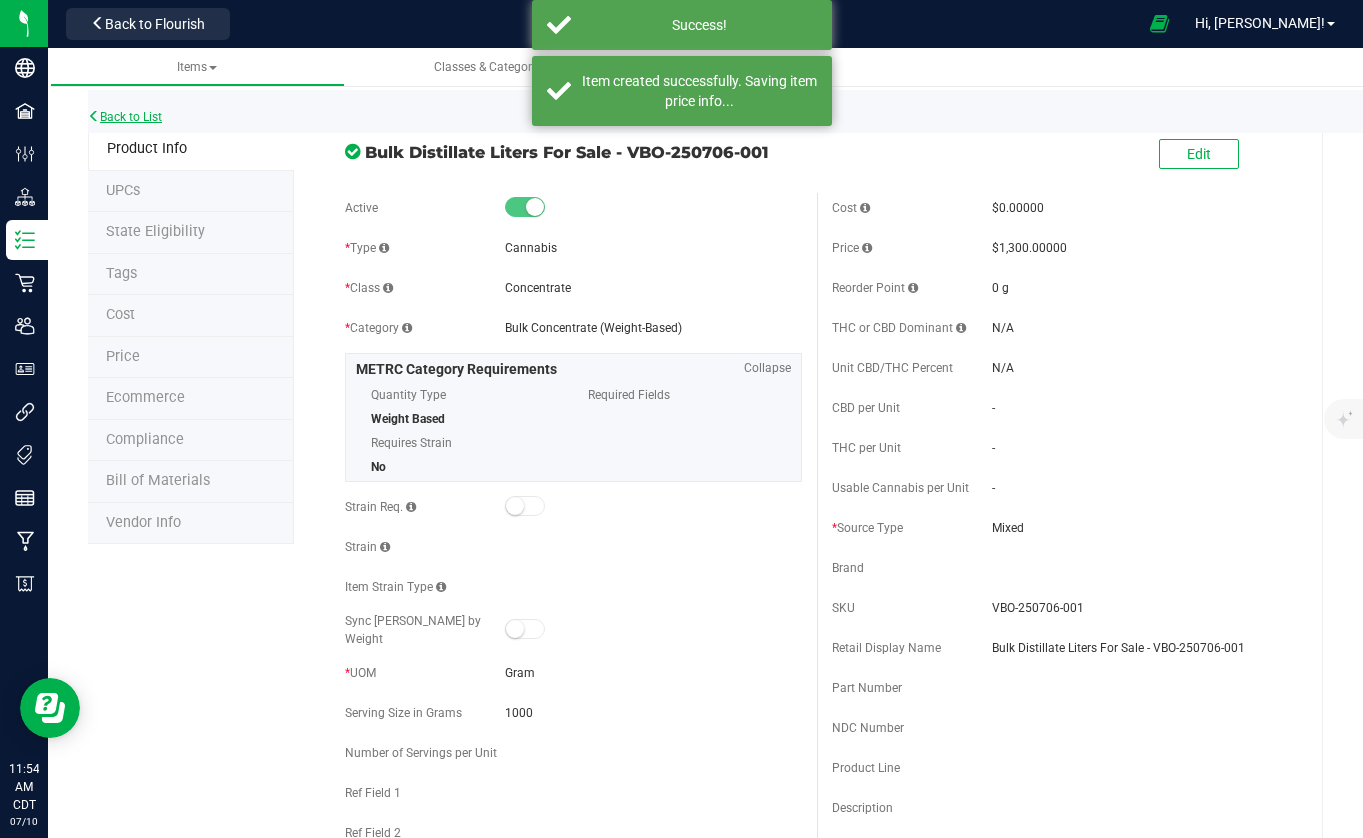 click on "Back to List" at bounding box center [125, 117] 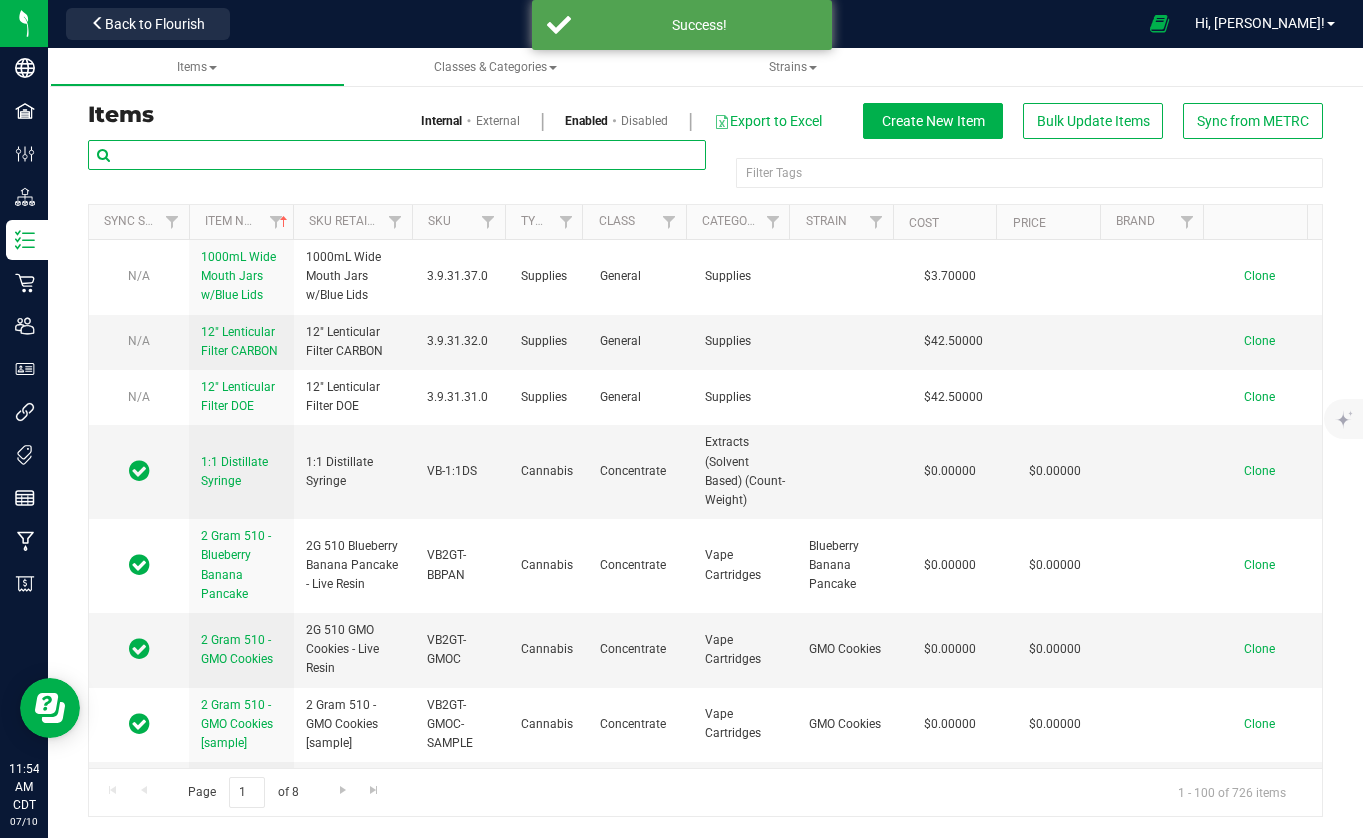 click at bounding box center (397, 155) 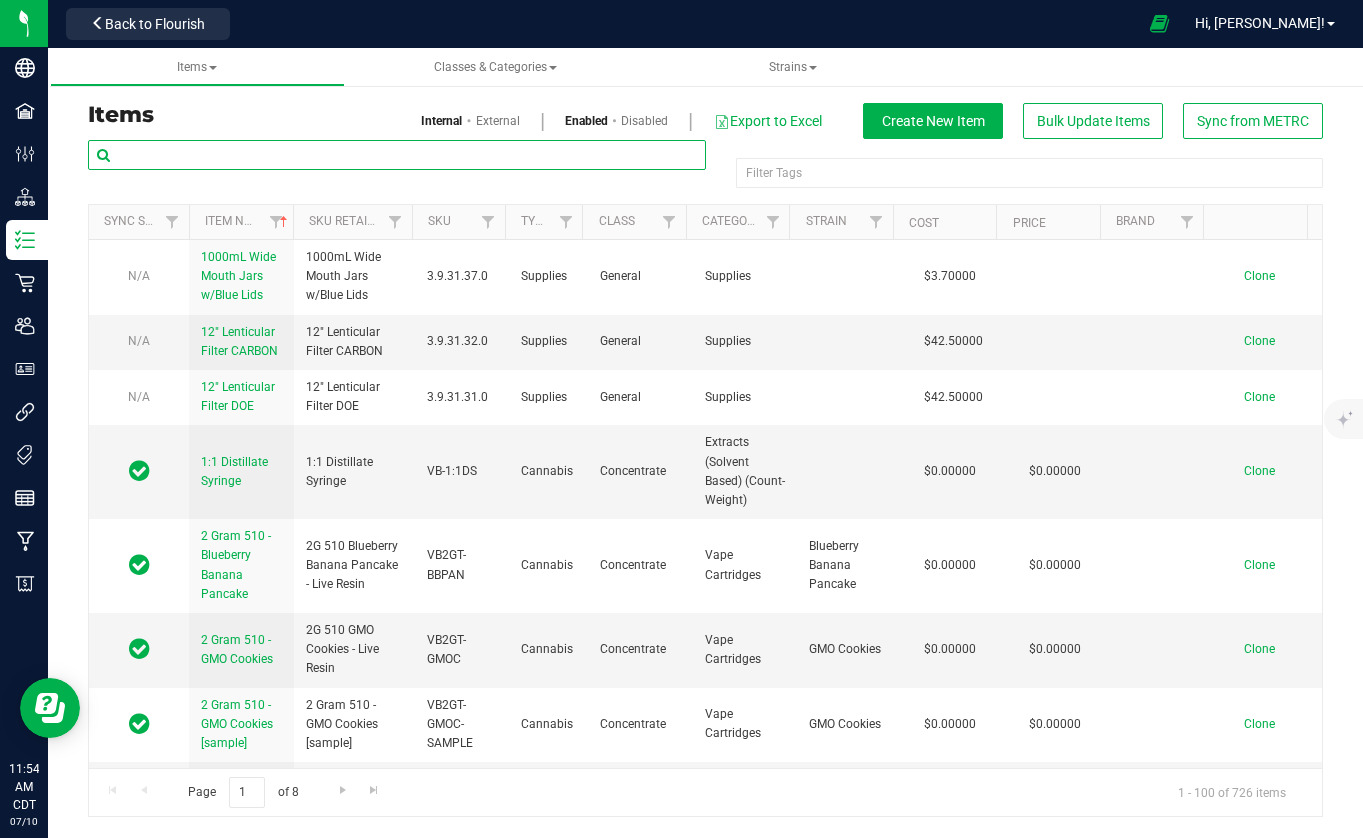 paste on "VBO-250706-001" 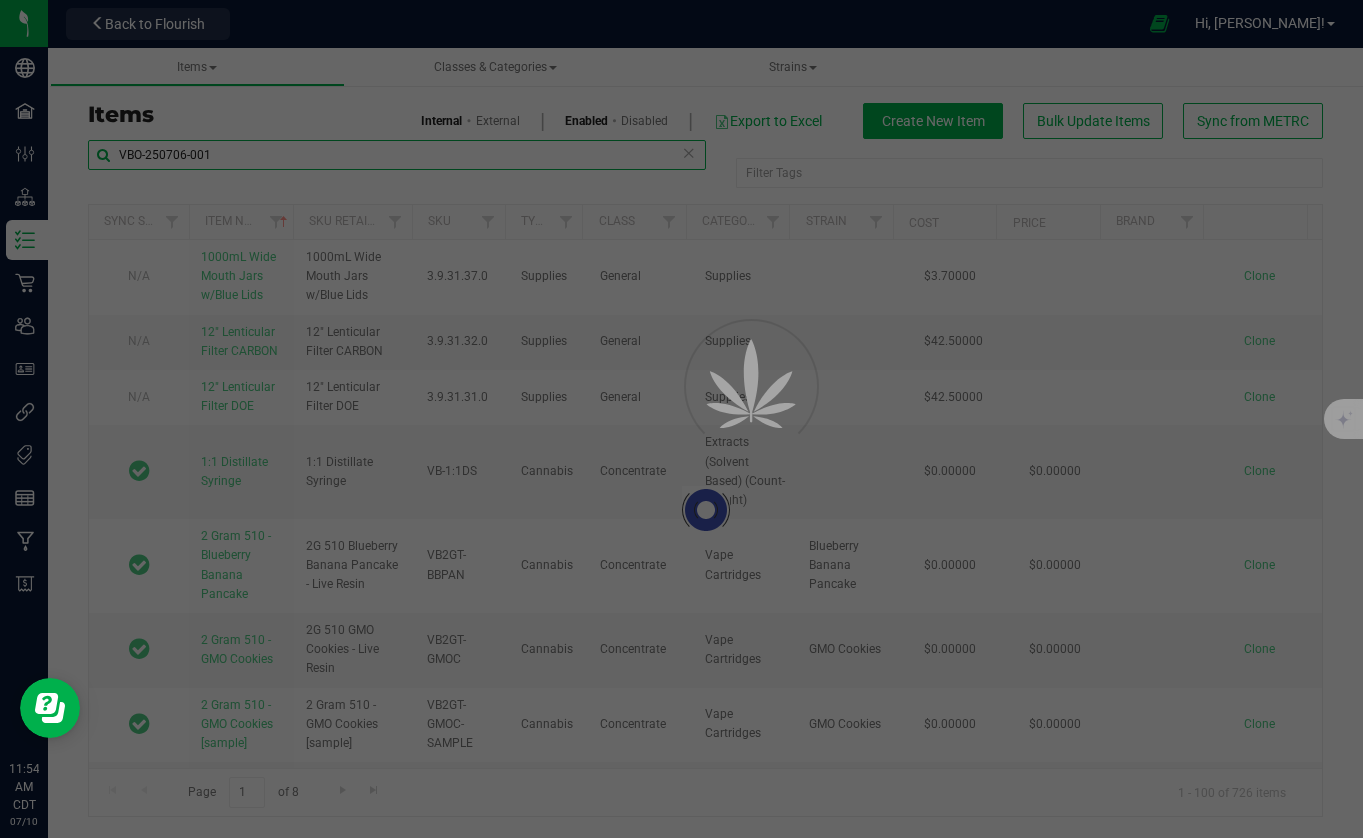 type on "VBO-250706-001" 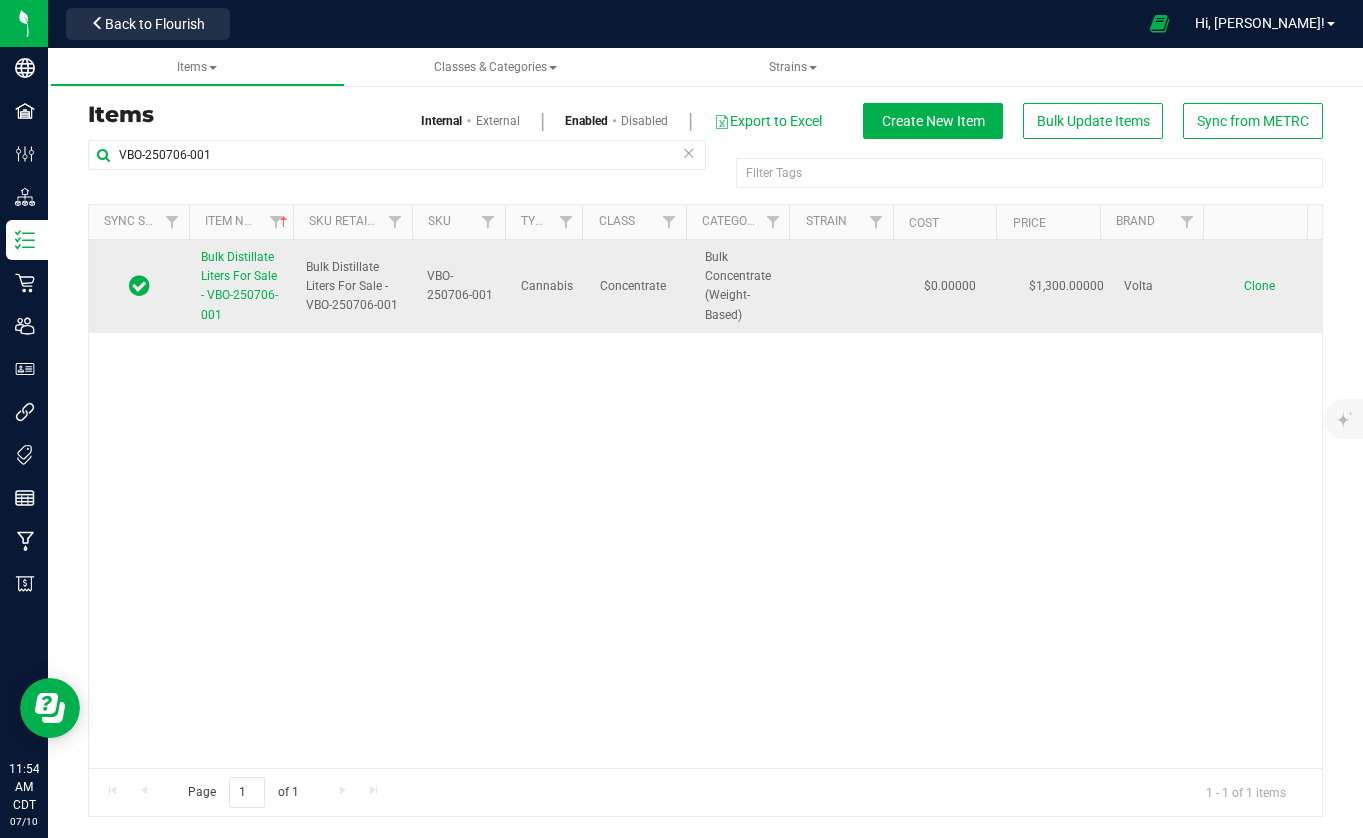 click on "Clone" at bounding box center [1259, 286] 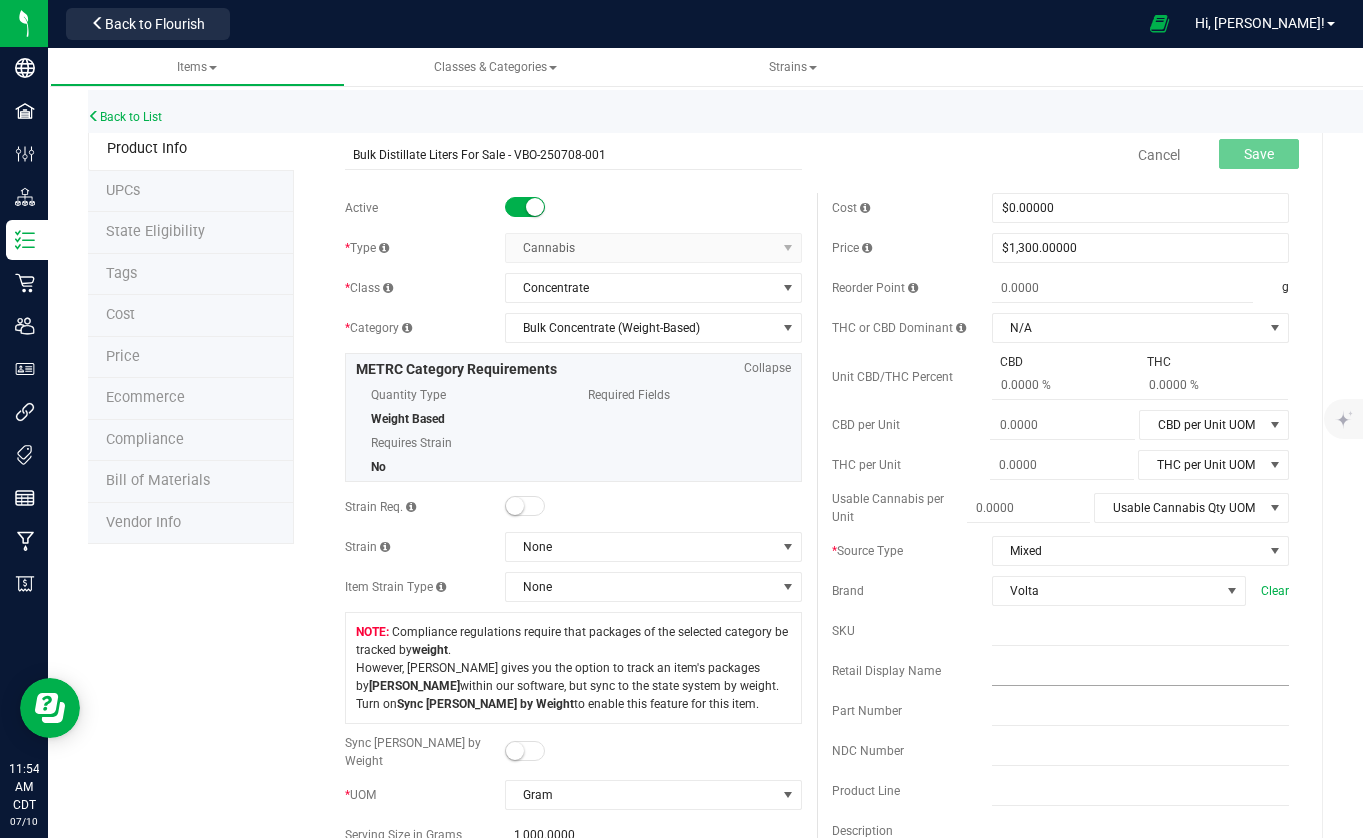 type on "Bulk Distillate Liters For Sale - VBO-250708-001" 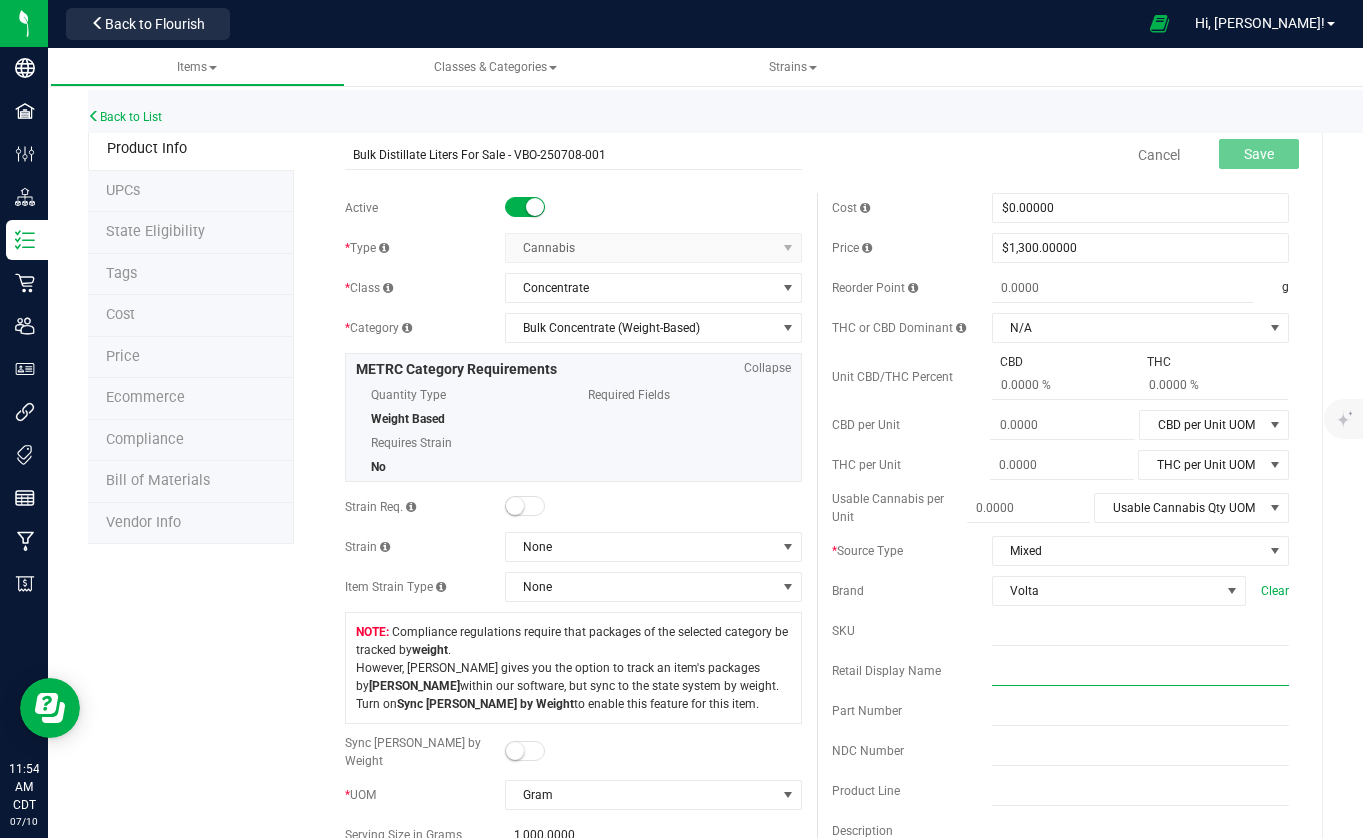 click at bounding box center (1140, 671) 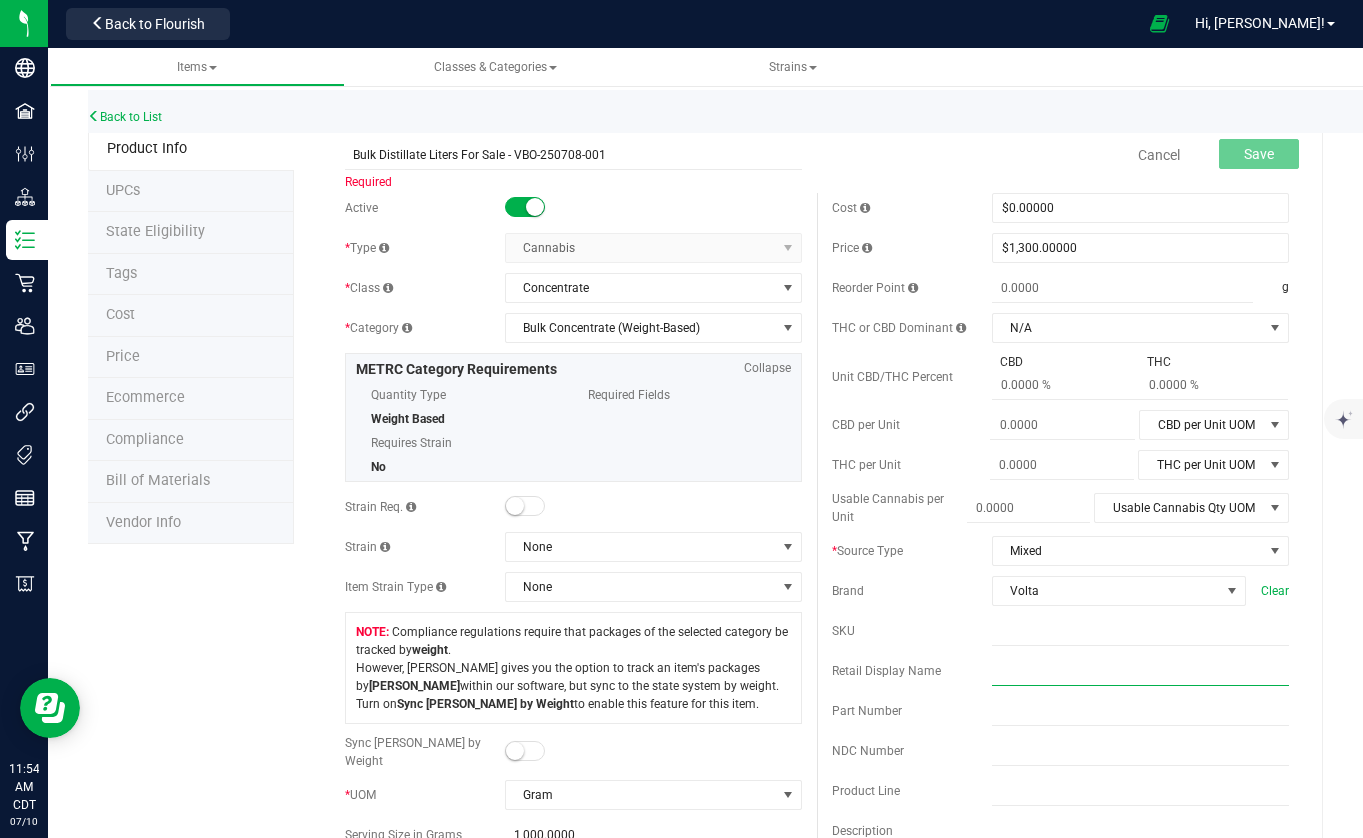 paste on "Bulk Distillate Liters For Sale - VBO-250708-001" 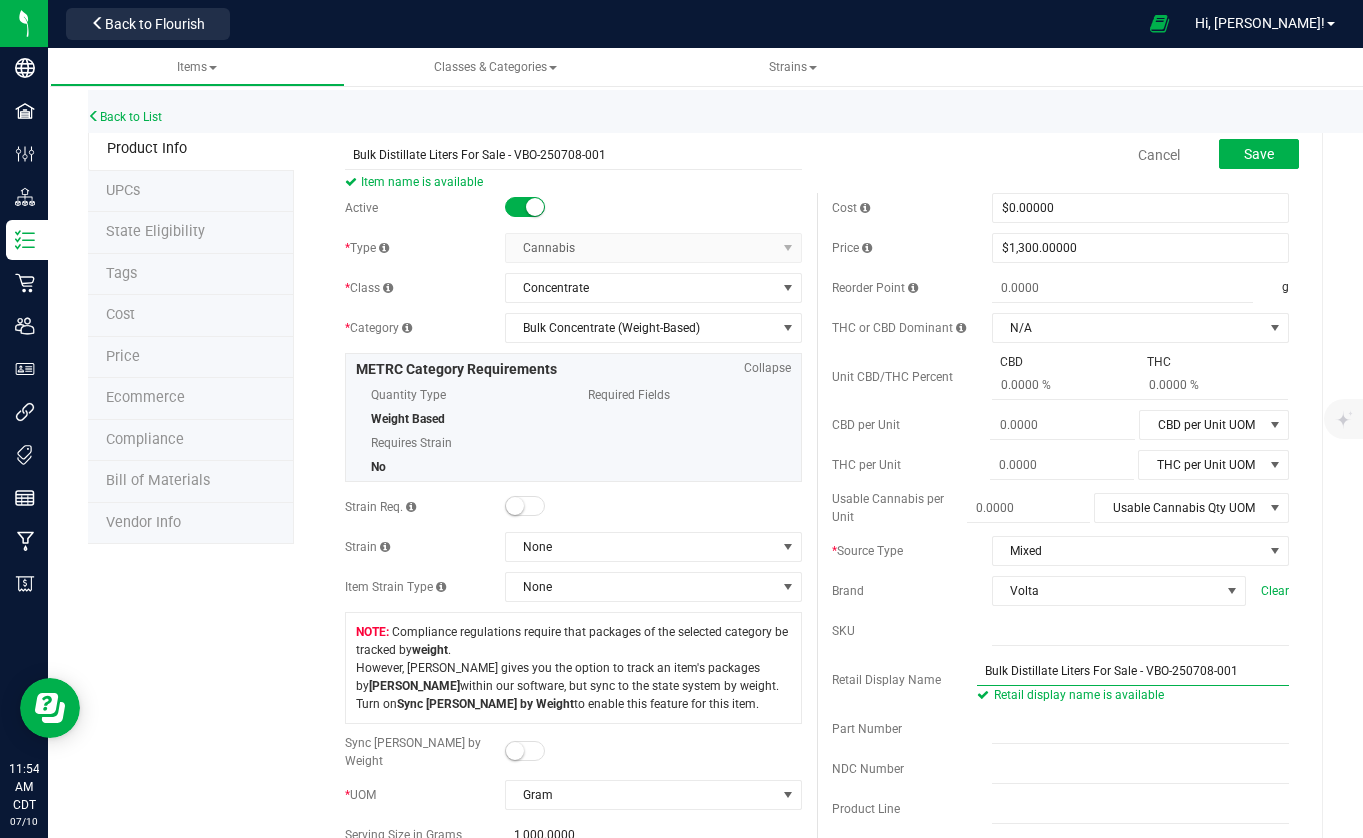 drag, startPoint x: 1204, startPoint y: 669, endPoint x: 1139, endPoint y: 672, distance: 65.06919 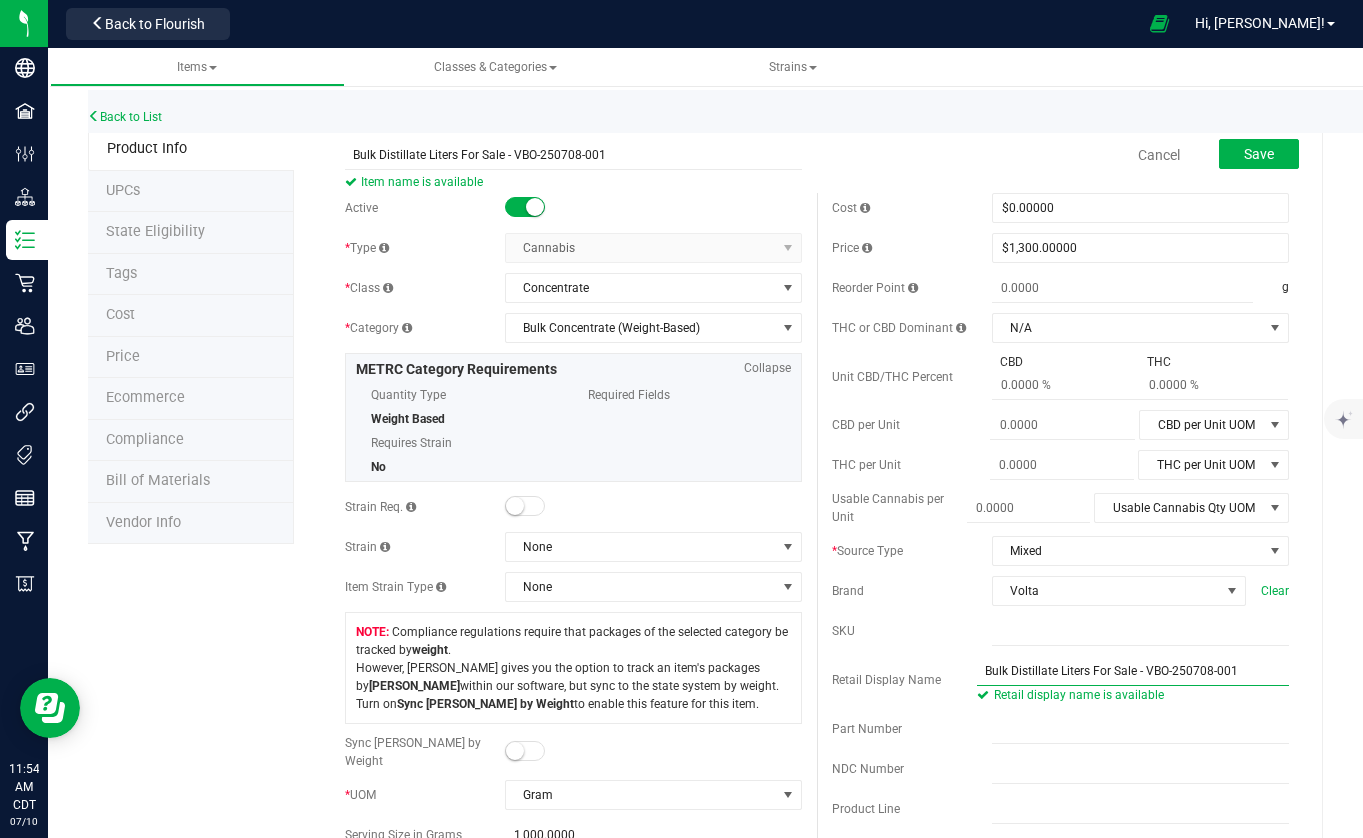 click on "Bulk Distillate Liters For Sale - VBO-250708-001" at bounding box center [1133, 671] 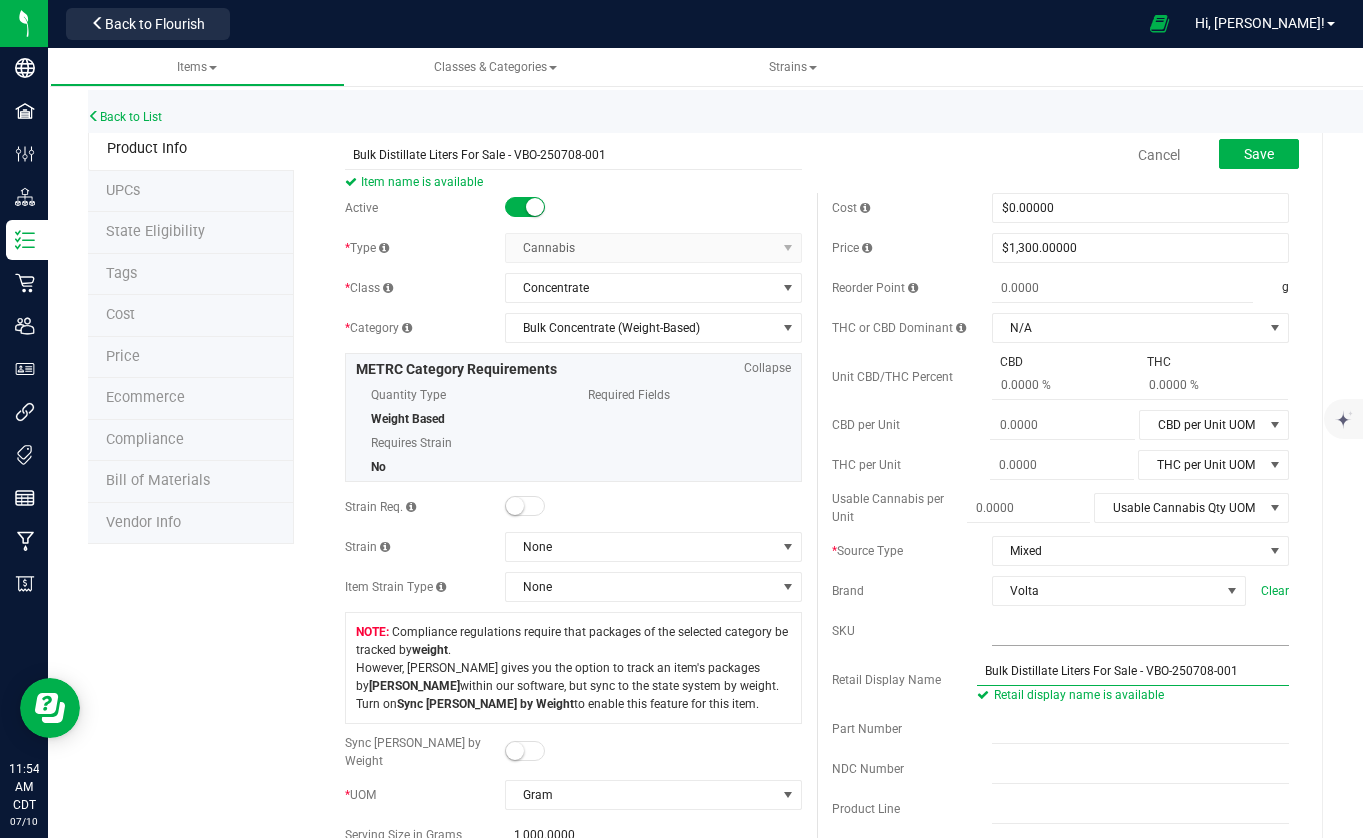 type on "Bulk Distillate Liters For Sale - VBO-250708-001" 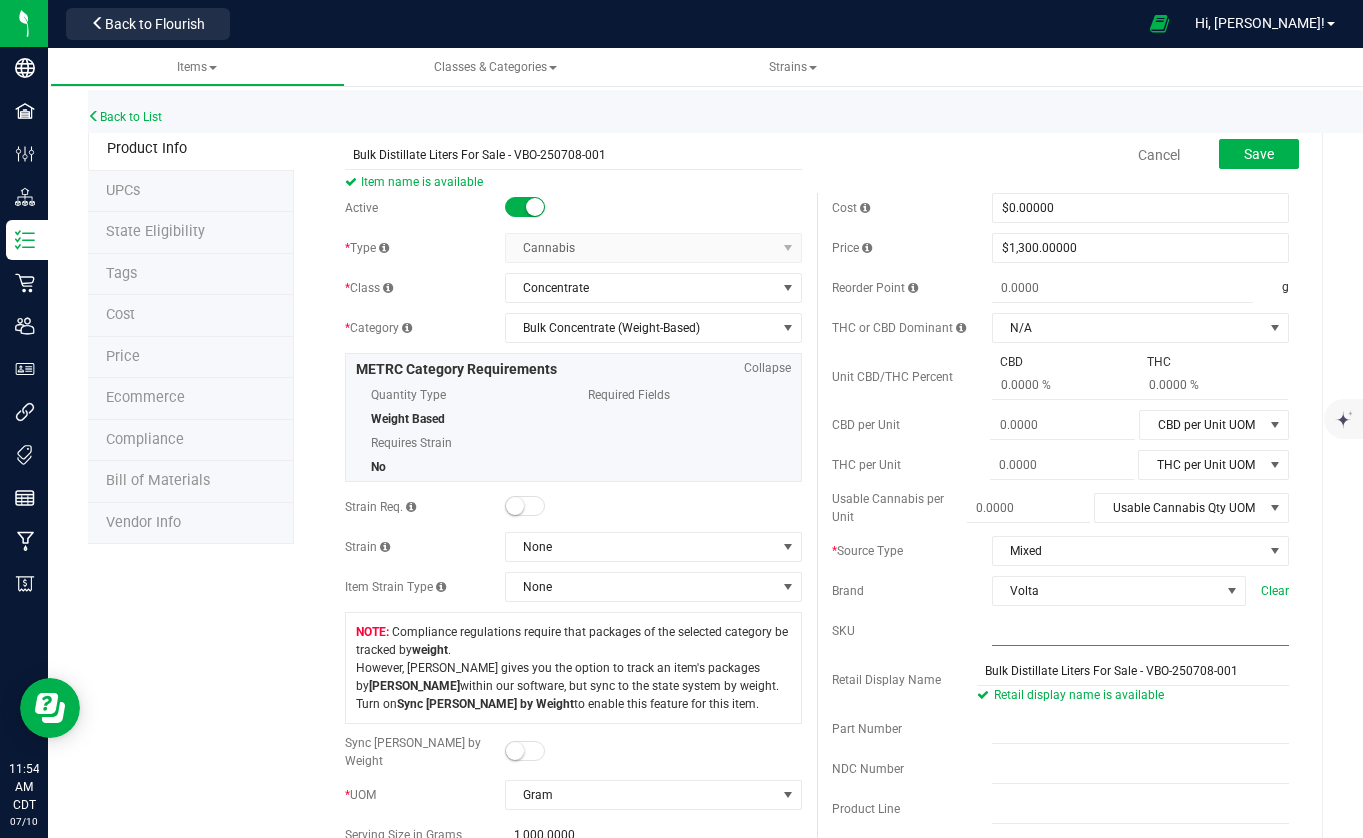 click at bounding box center [1140, 631] 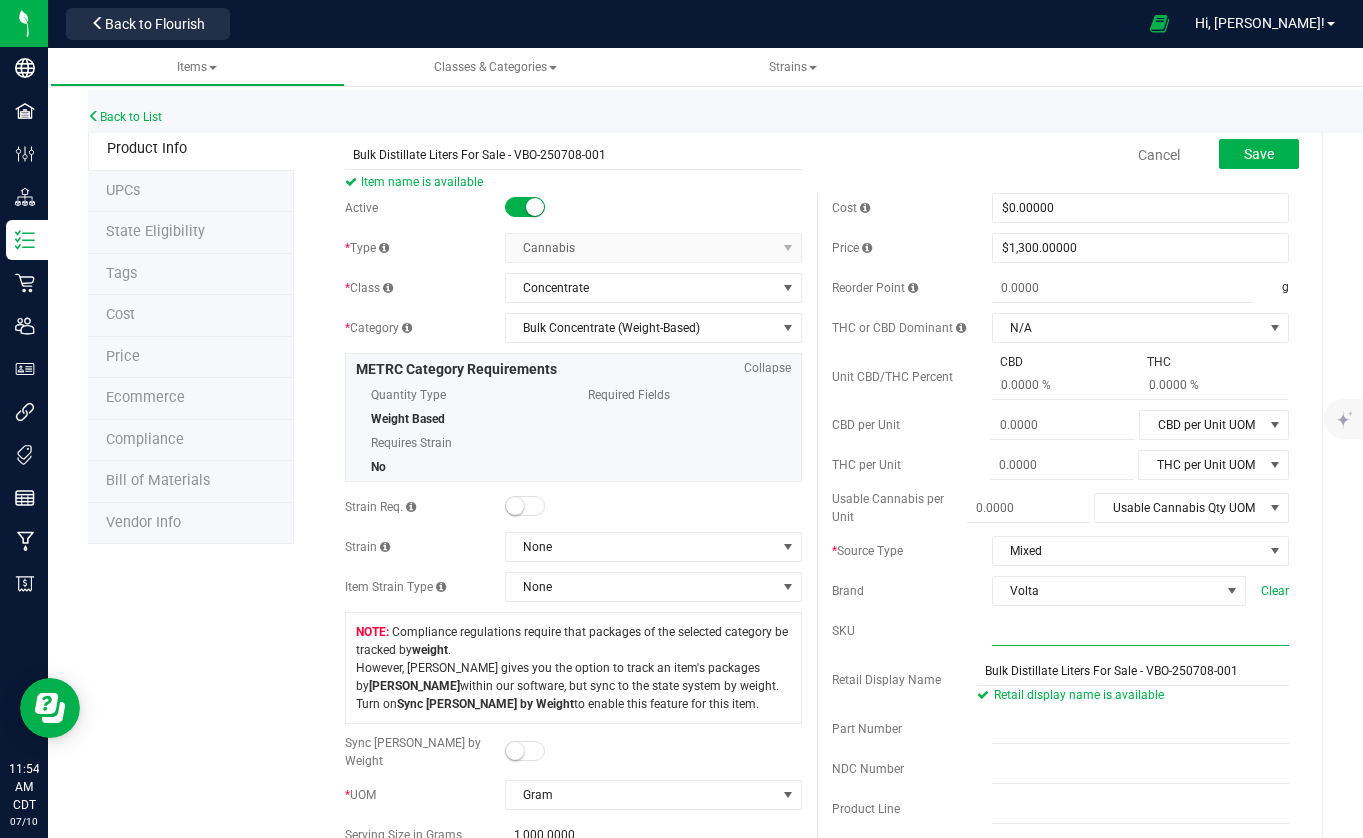 paste on "VBO-250708-001" 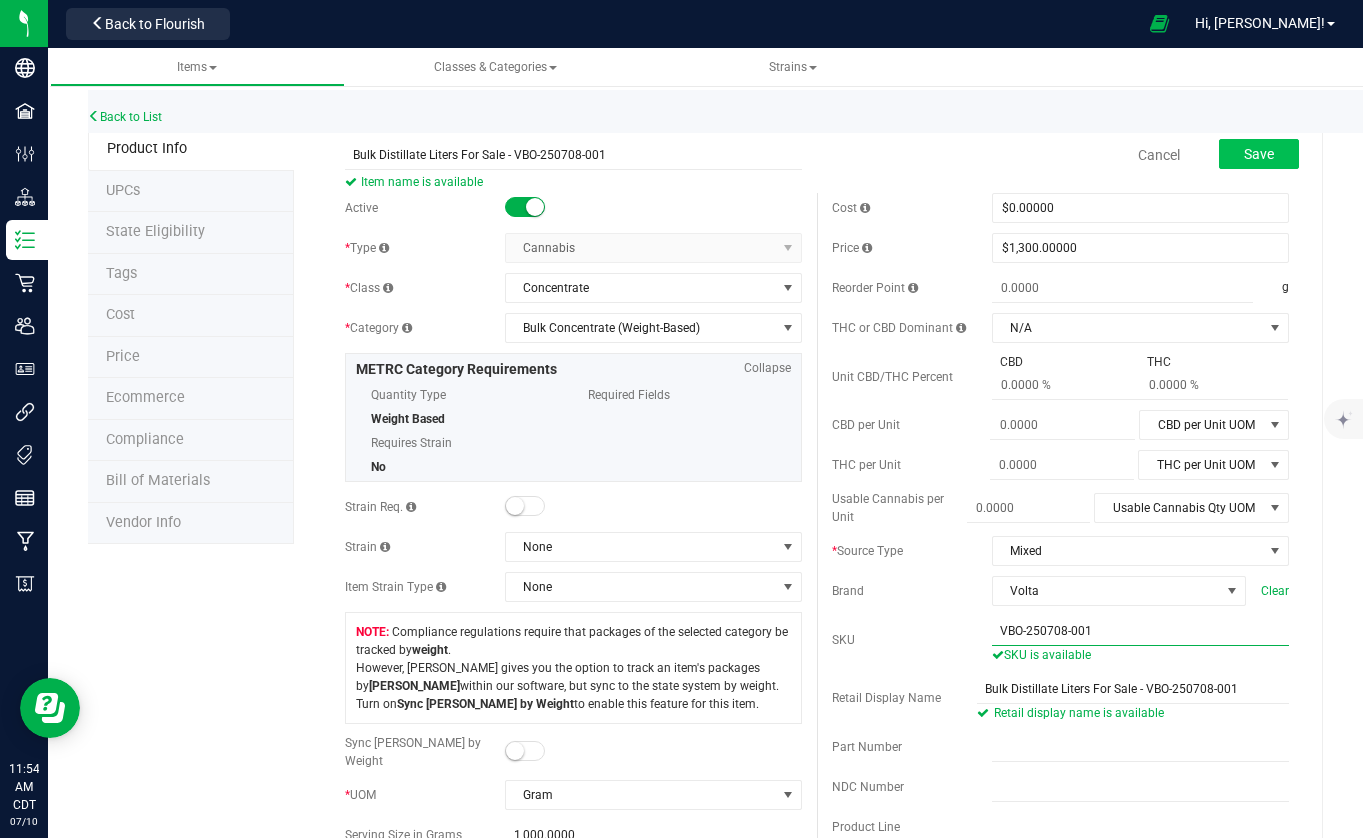 type on "VBO-250708-001" 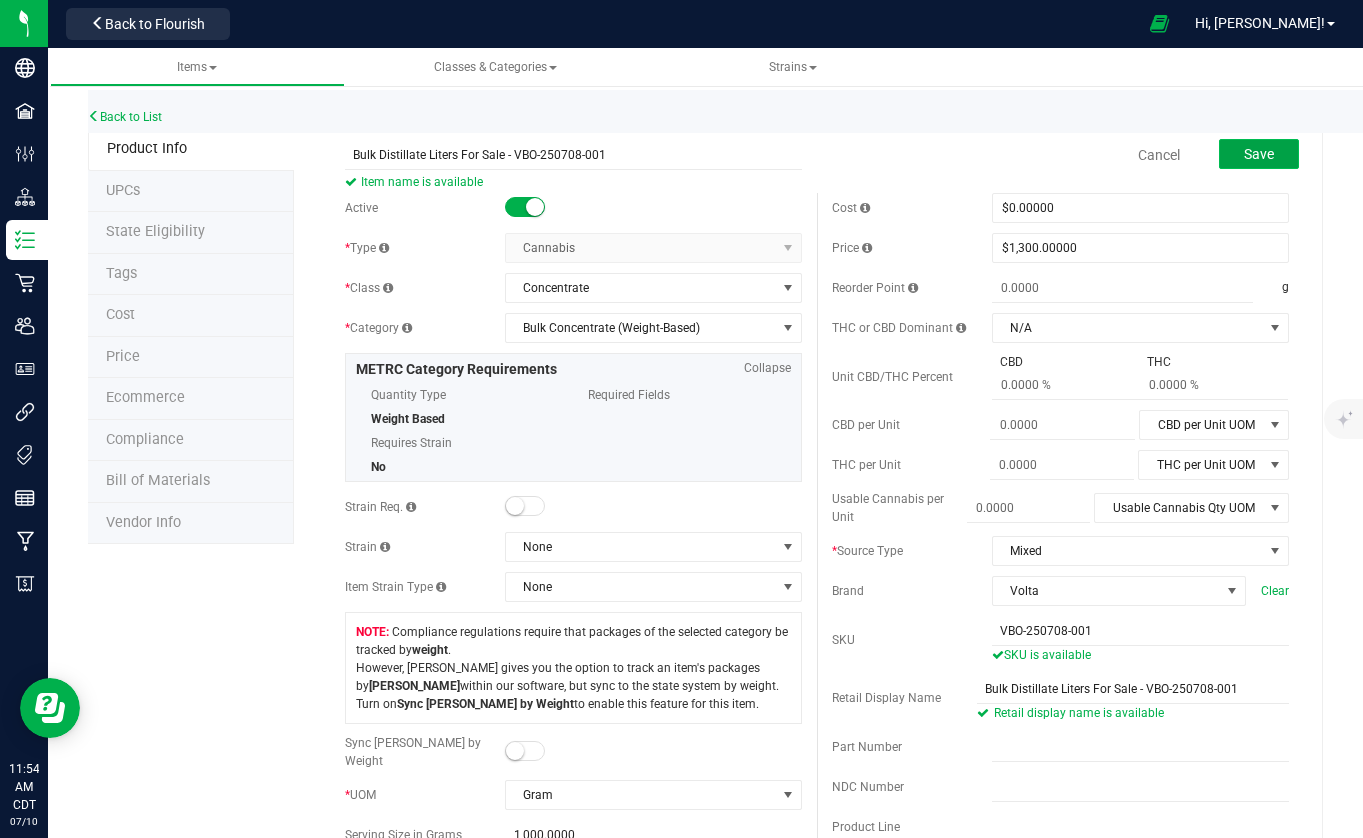 click on "Save" at bounding box center (1259, 154) 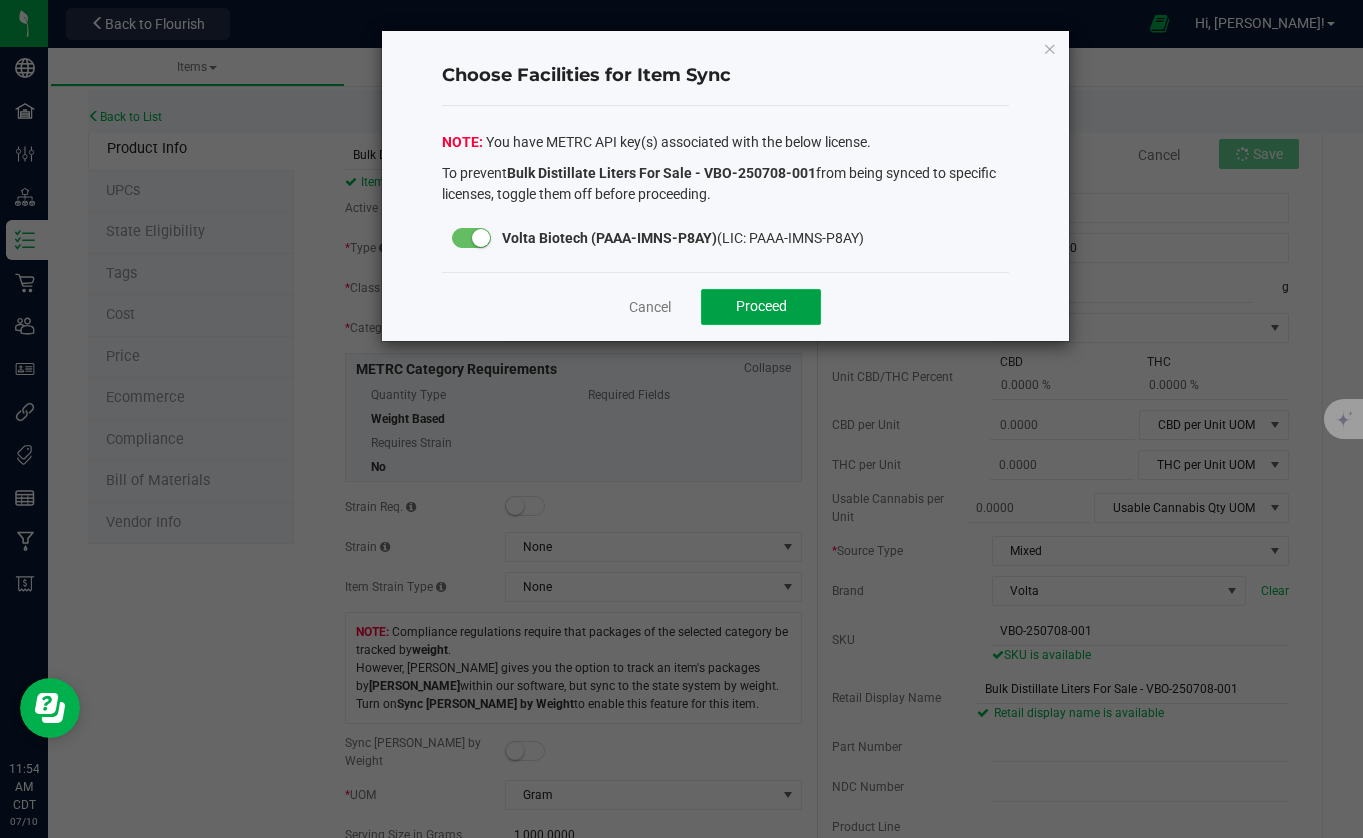 click on "Proceed" 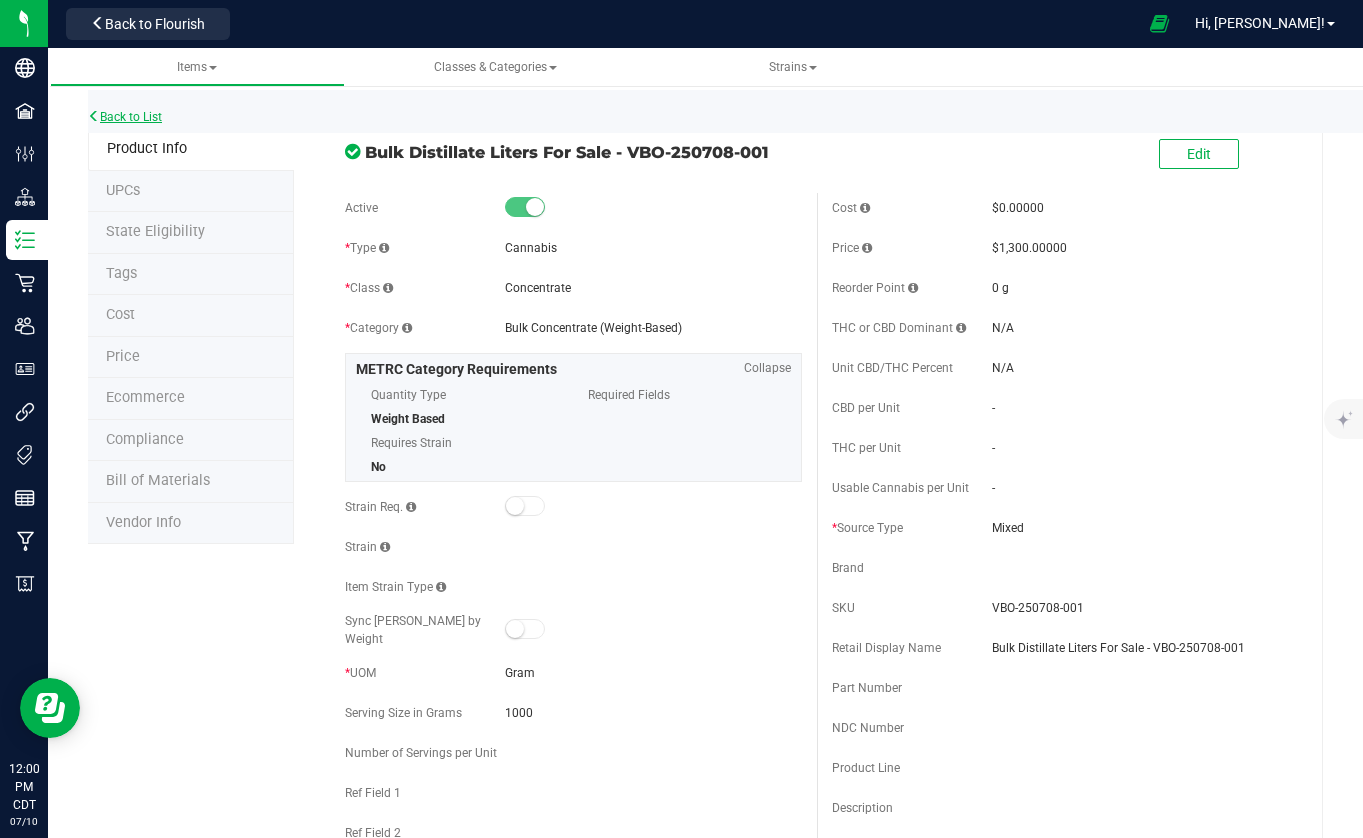 click on "Back to List" at bounding box center (125, 117) 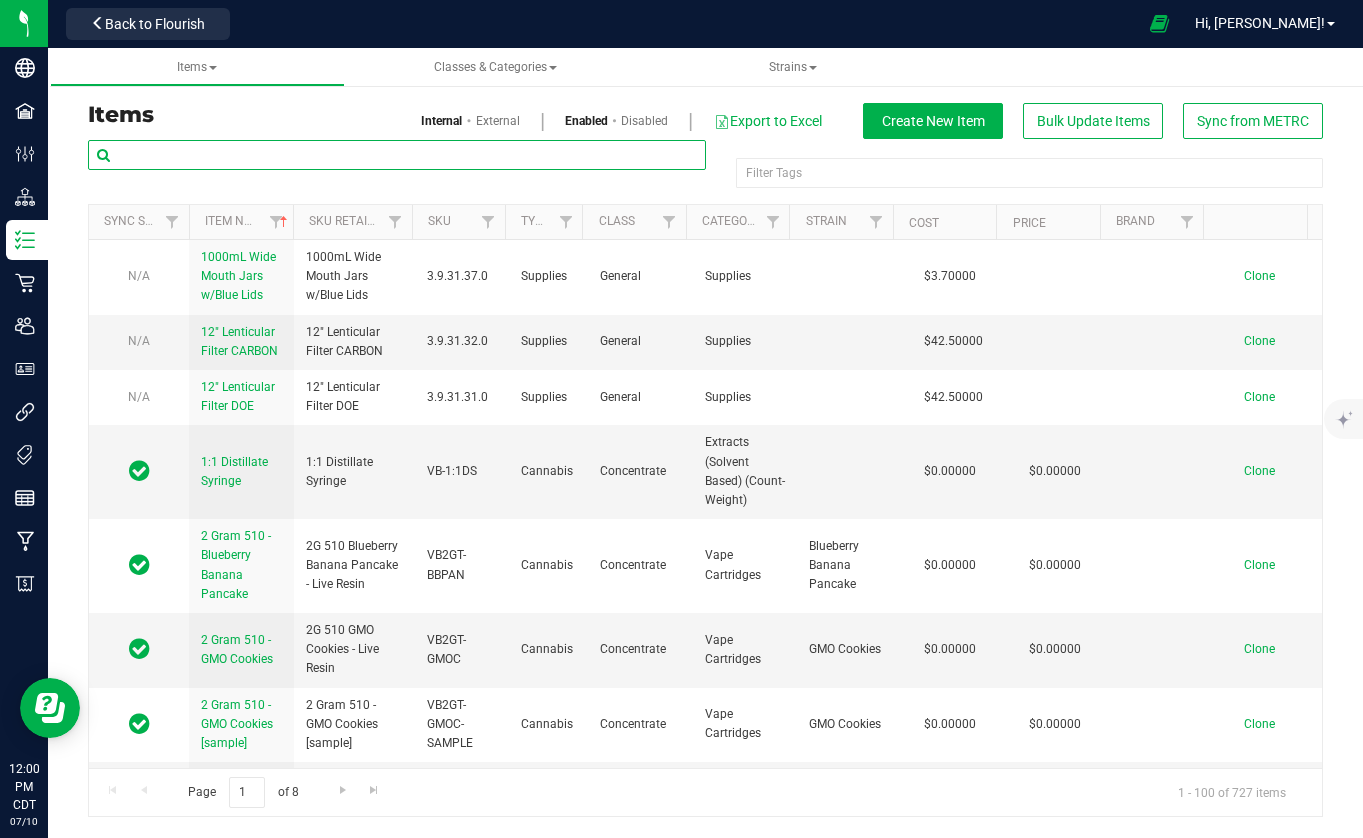click at bounding box center [397, 155] 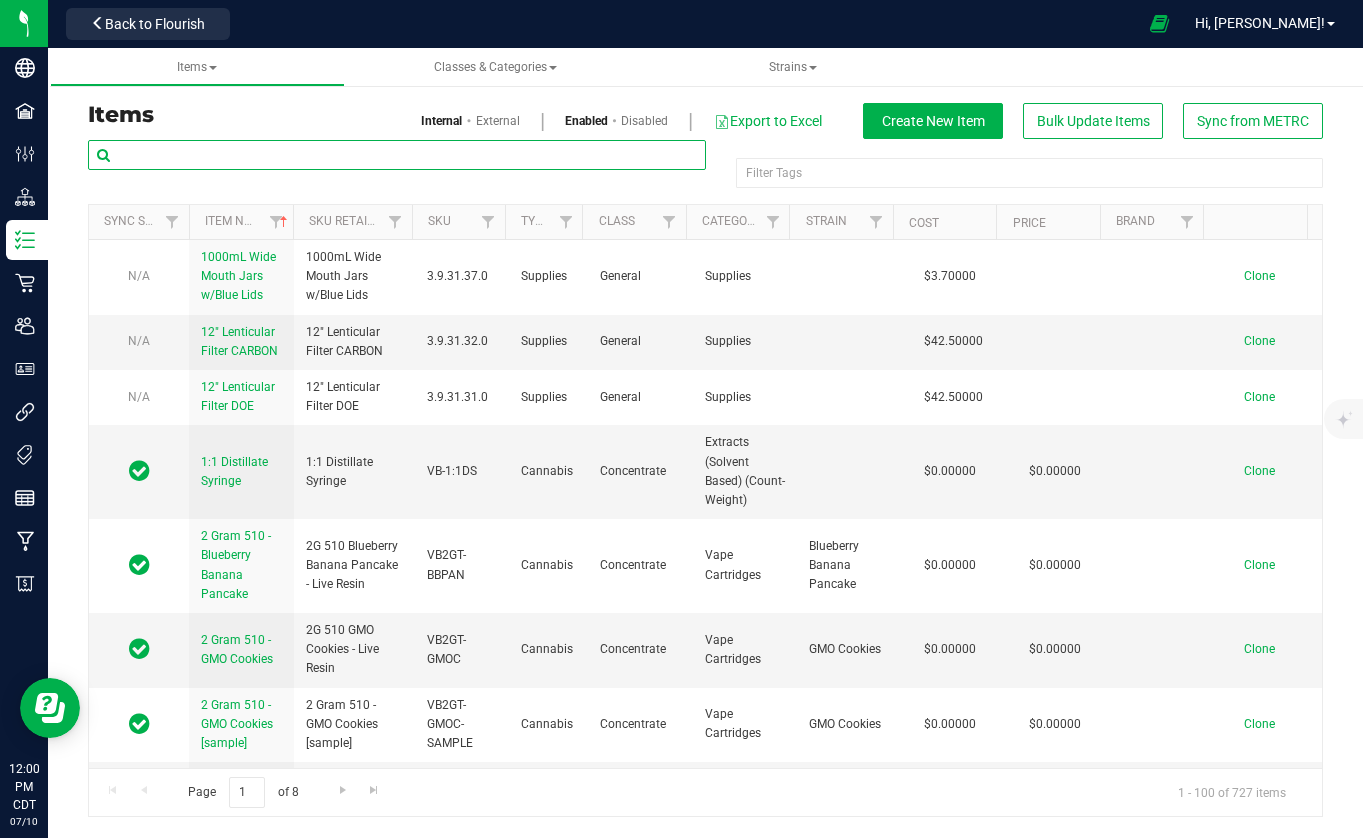 paste on "Bulk Distillate Liters For Sale - VBO-250708-001" 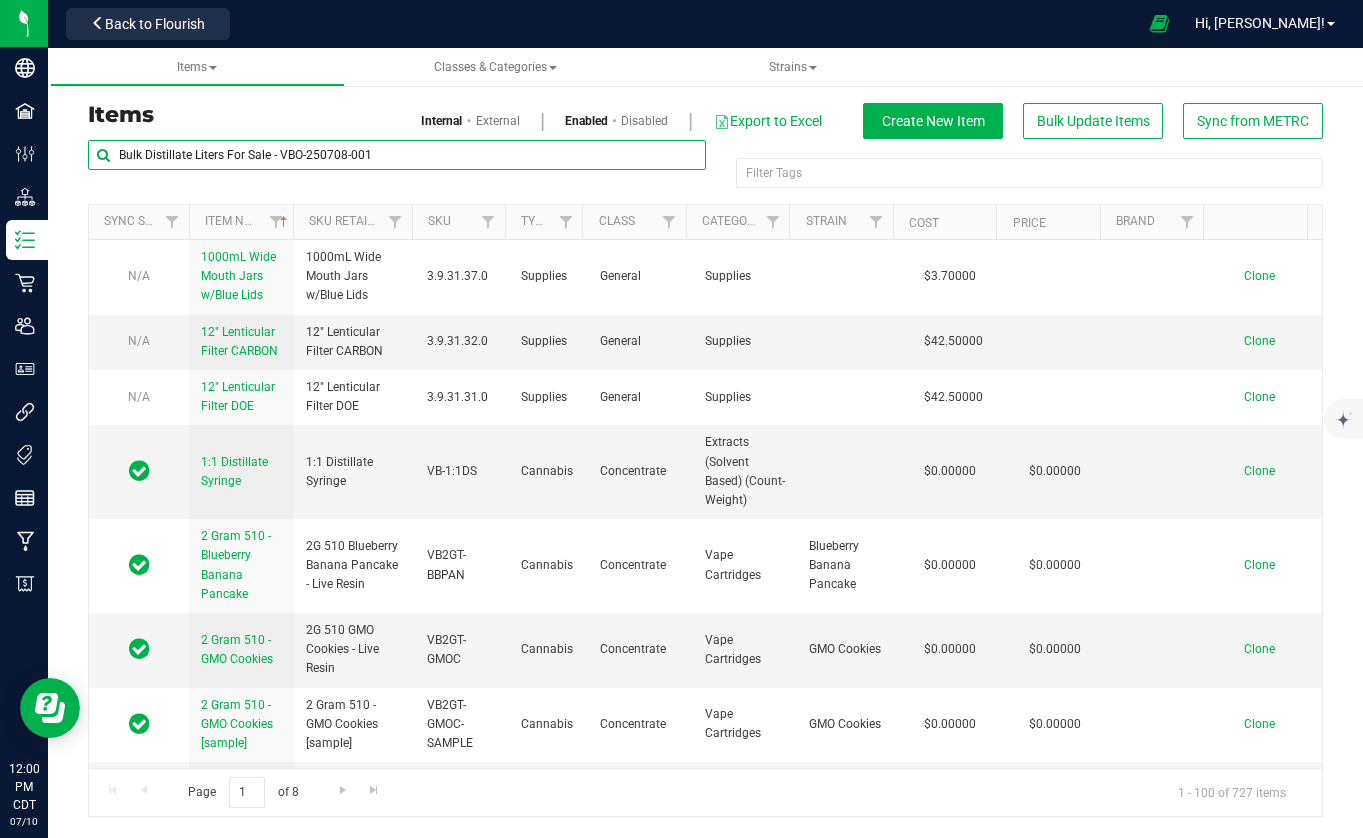 type on "Bulk Distillate Liters For Sale - VBO-250708-001" 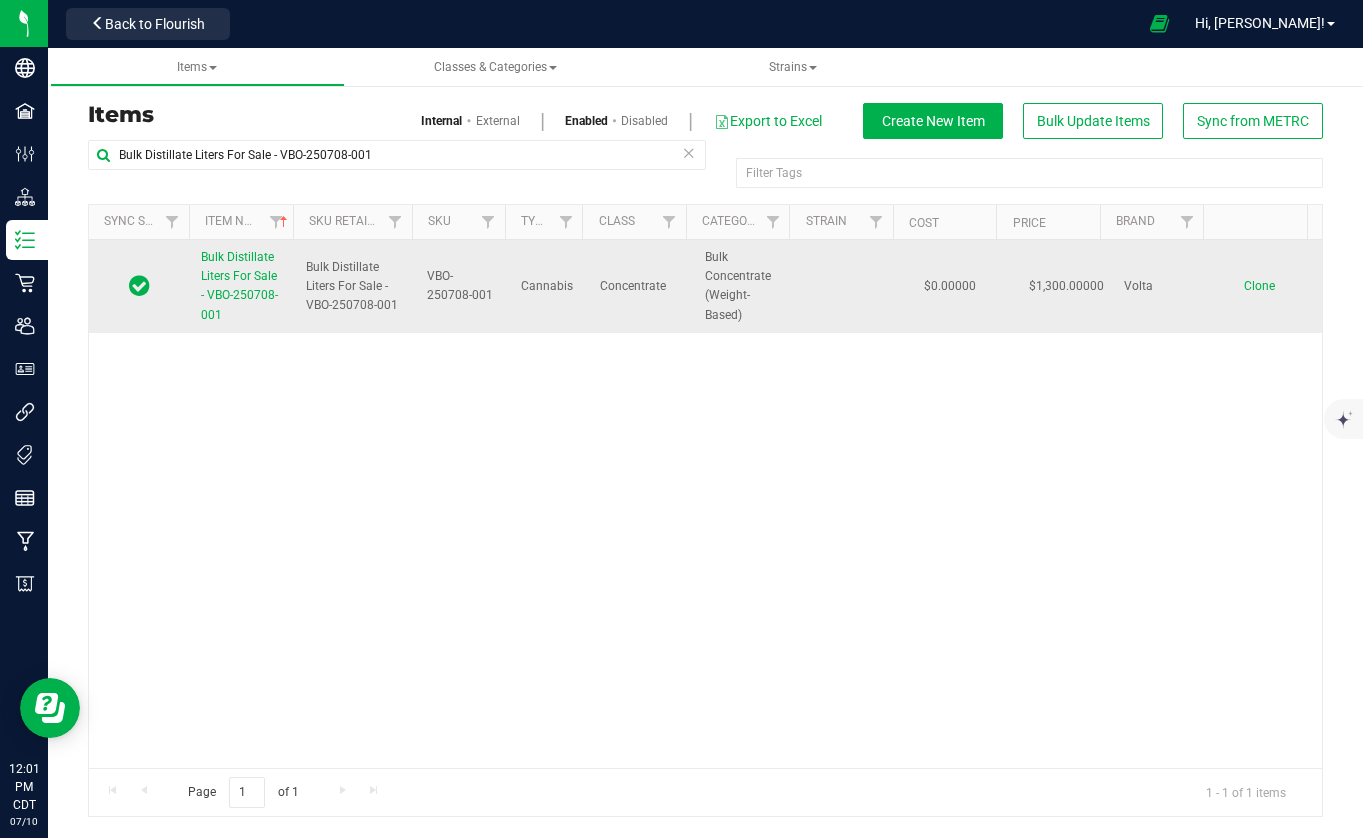 click on "Clone" at bounding box center [1259, 286] 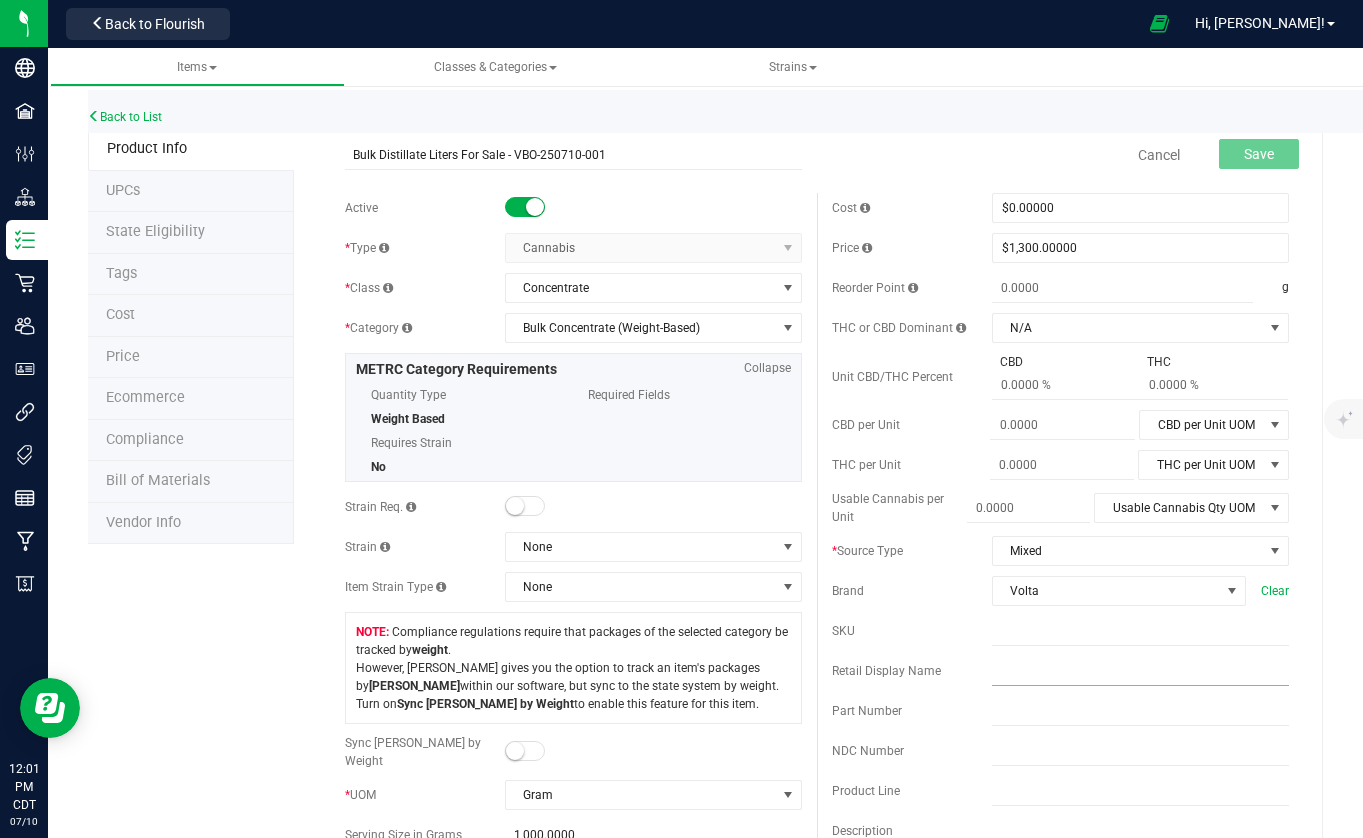 type on "Bulk Distillate Liters For Sale - VBO-250710-001" 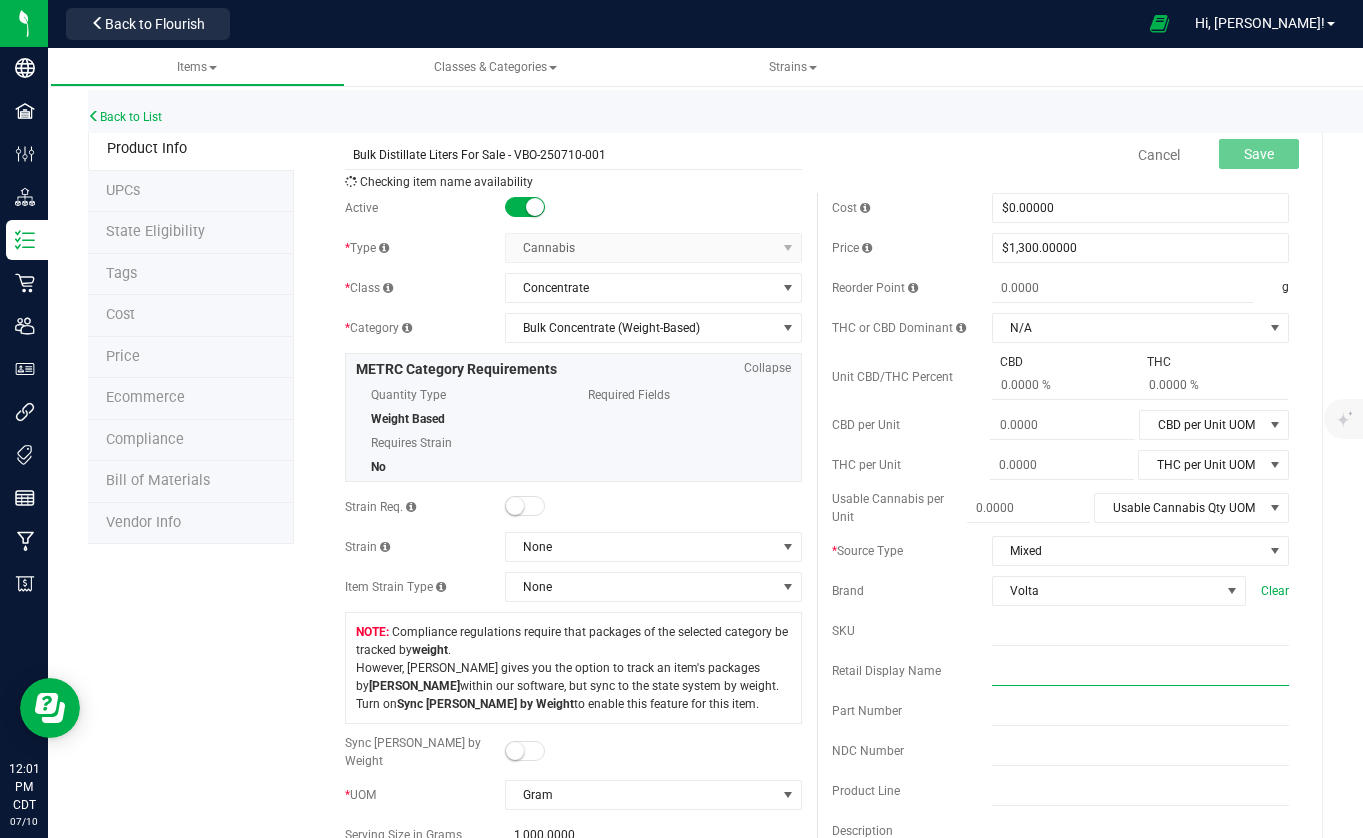 click at bounding box center (1140, 671) 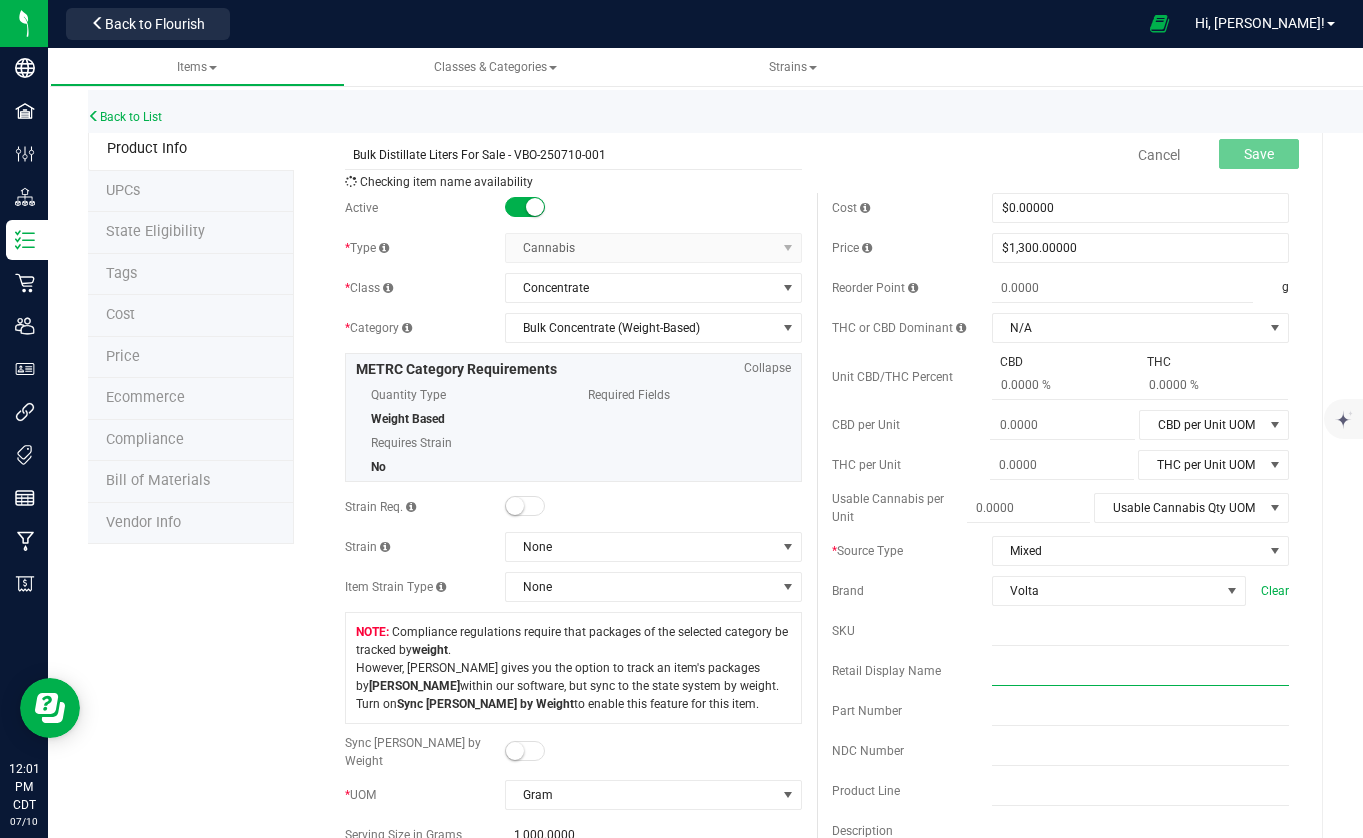 paste on "Bulk Distillate Liters For Sale - VBO-250710-001" 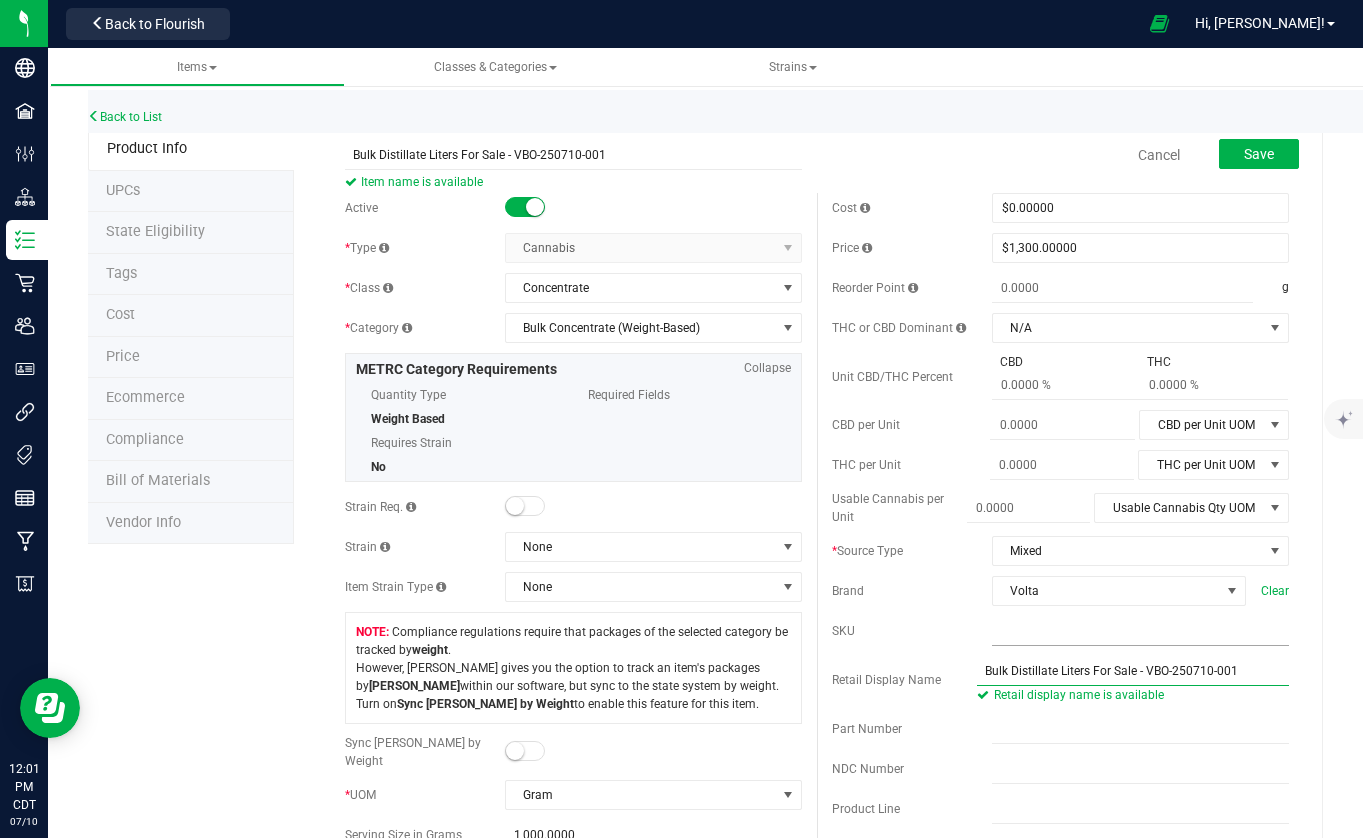type on "Bulk Distillate Liters For Sale - VBO-250710-001" 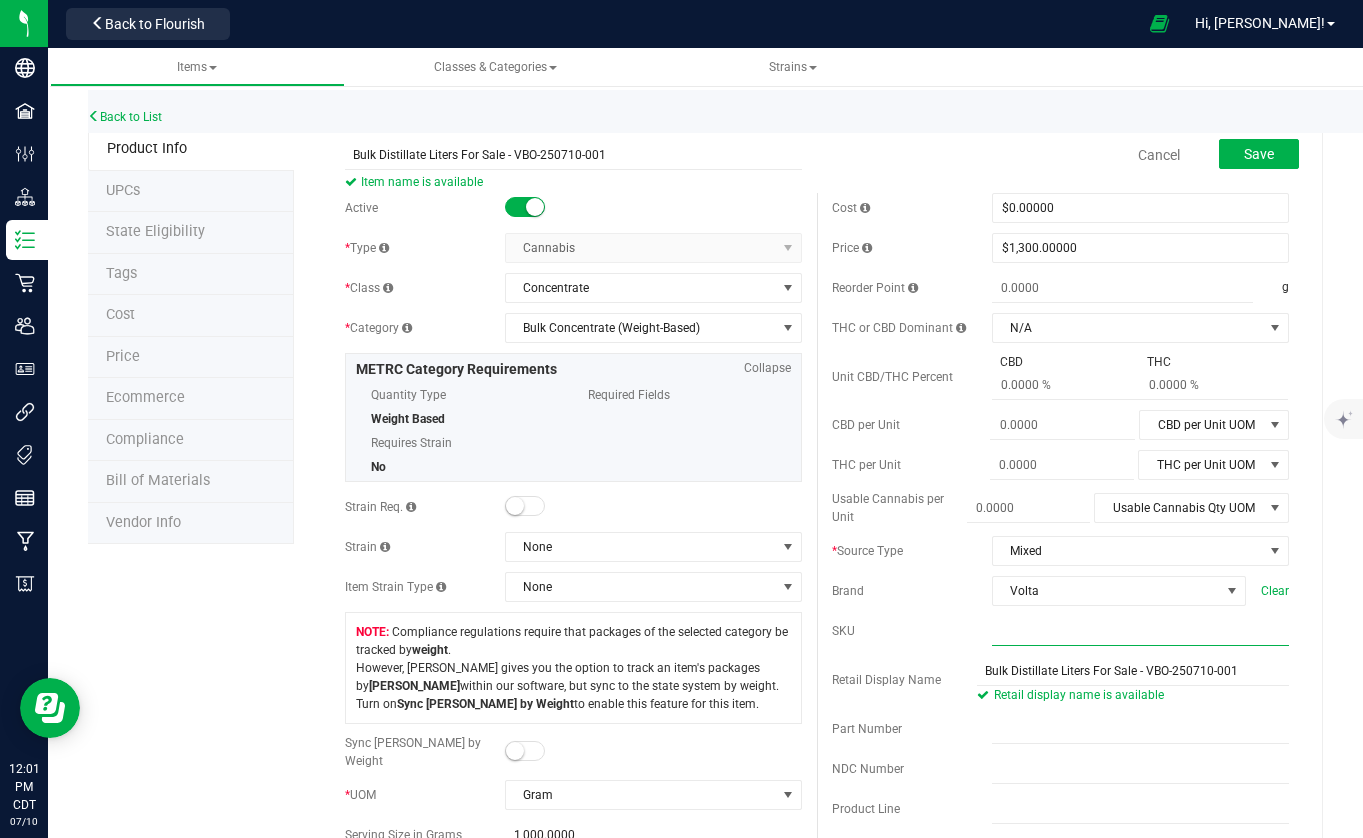 click at bounding box center (1140, 631) 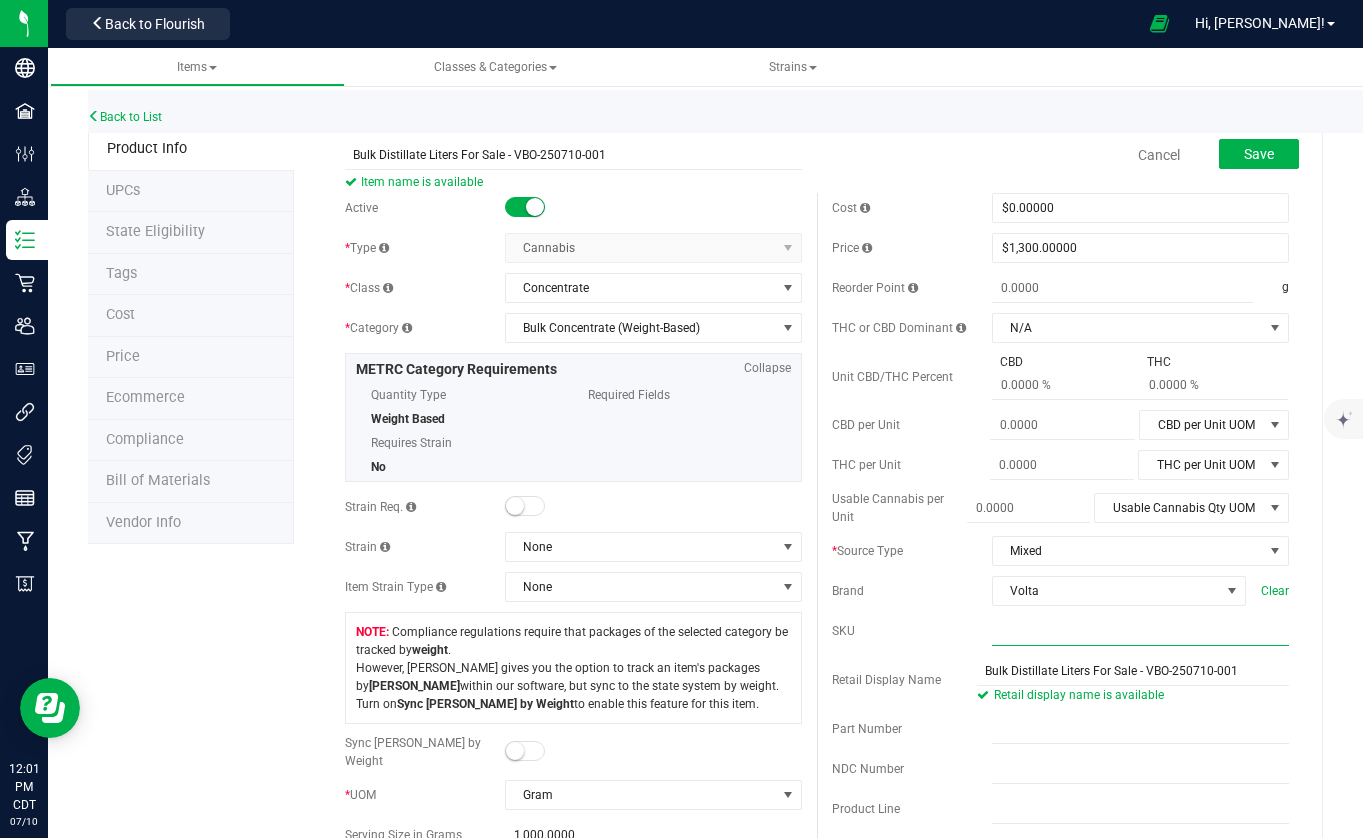 paste on "VBO-250710-001" 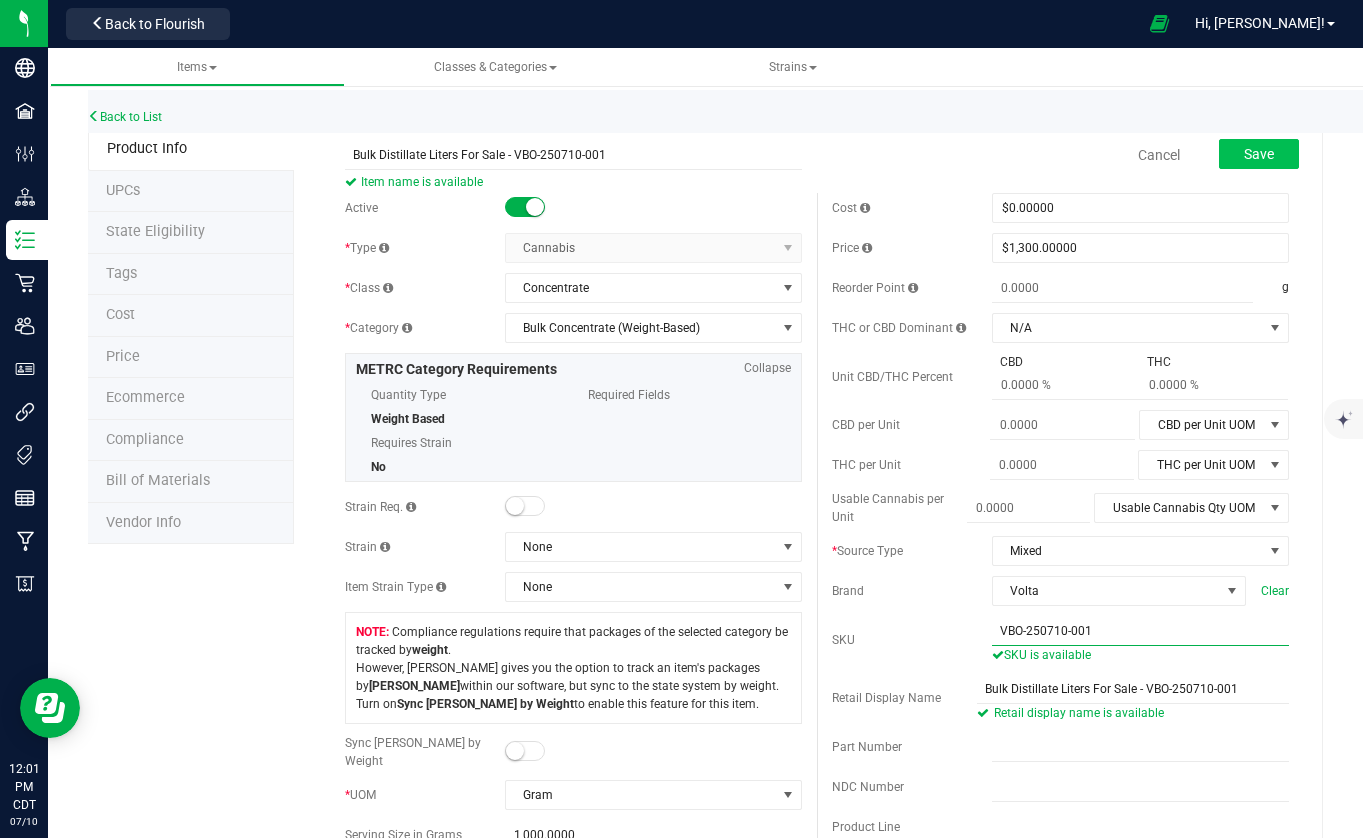 type on "VBO-250710-001" 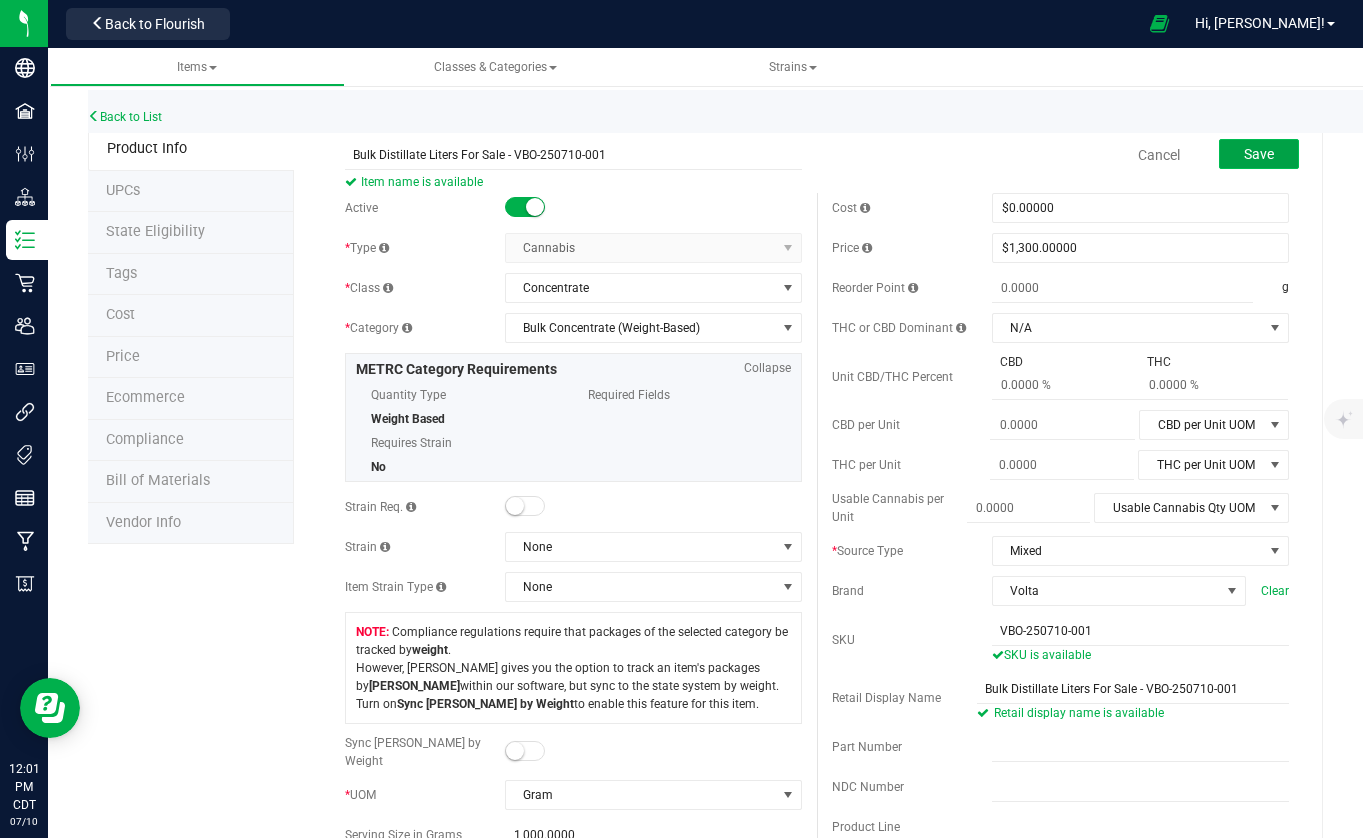 click on "Save" at bounding box center (1259, 154) 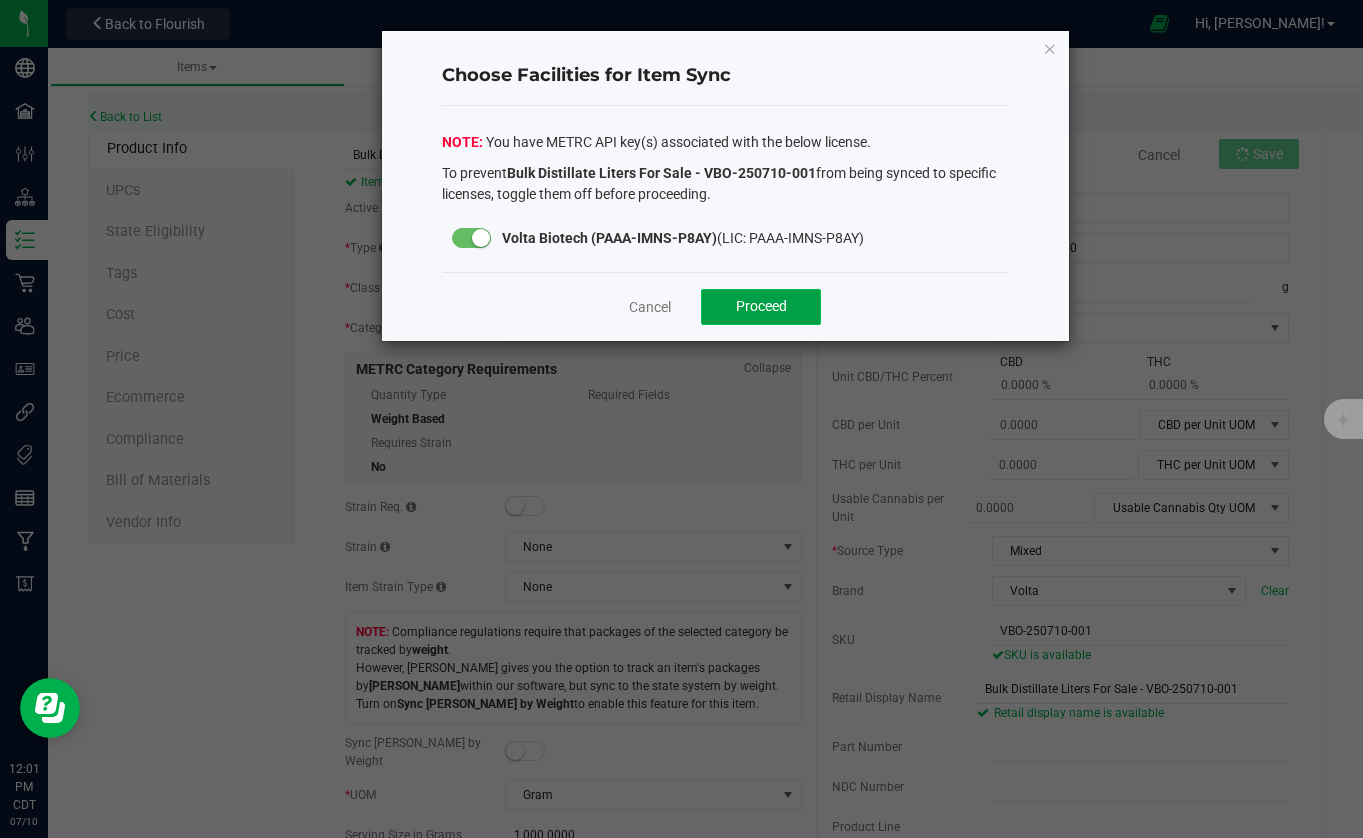 click on "Proceed" 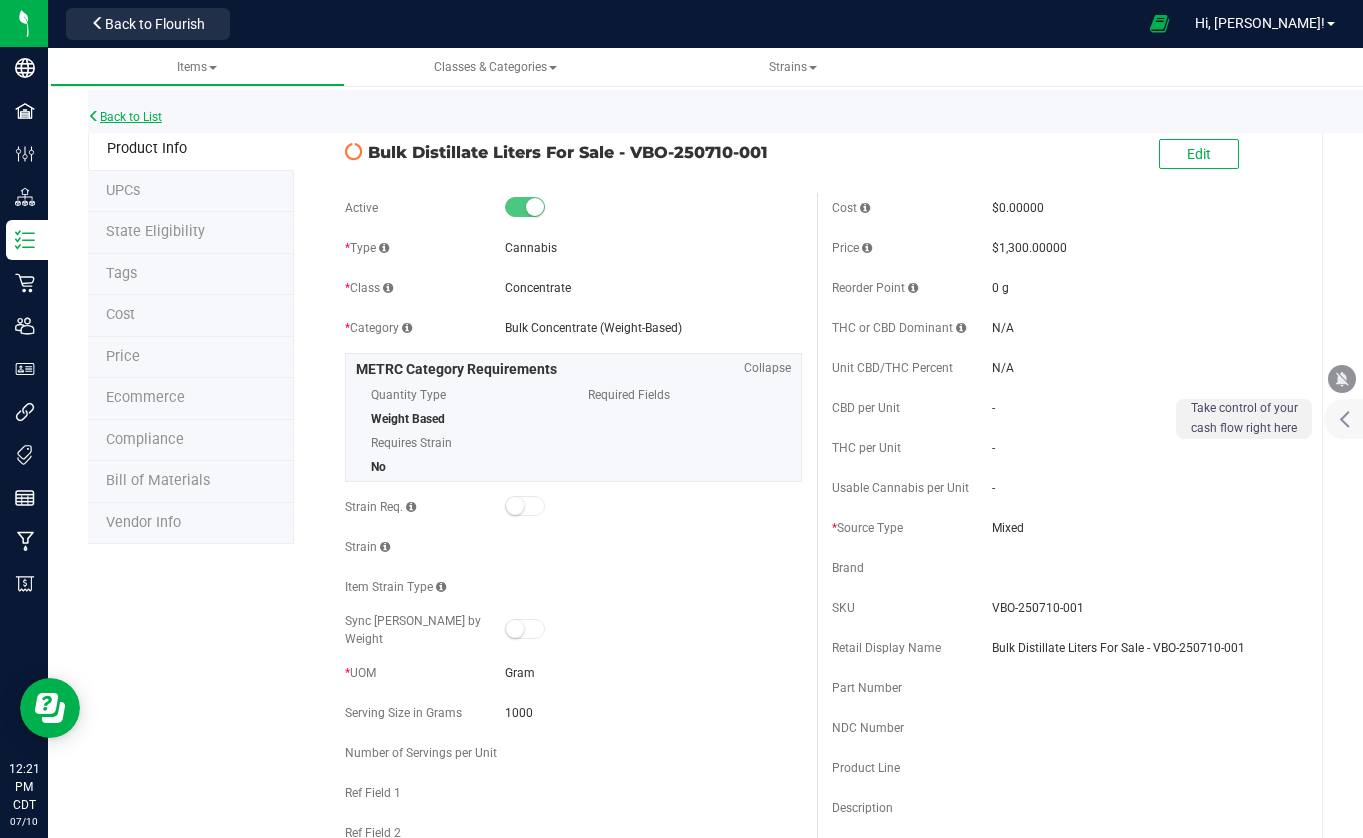 click on "Back to List" at bounding box center (125, 117) 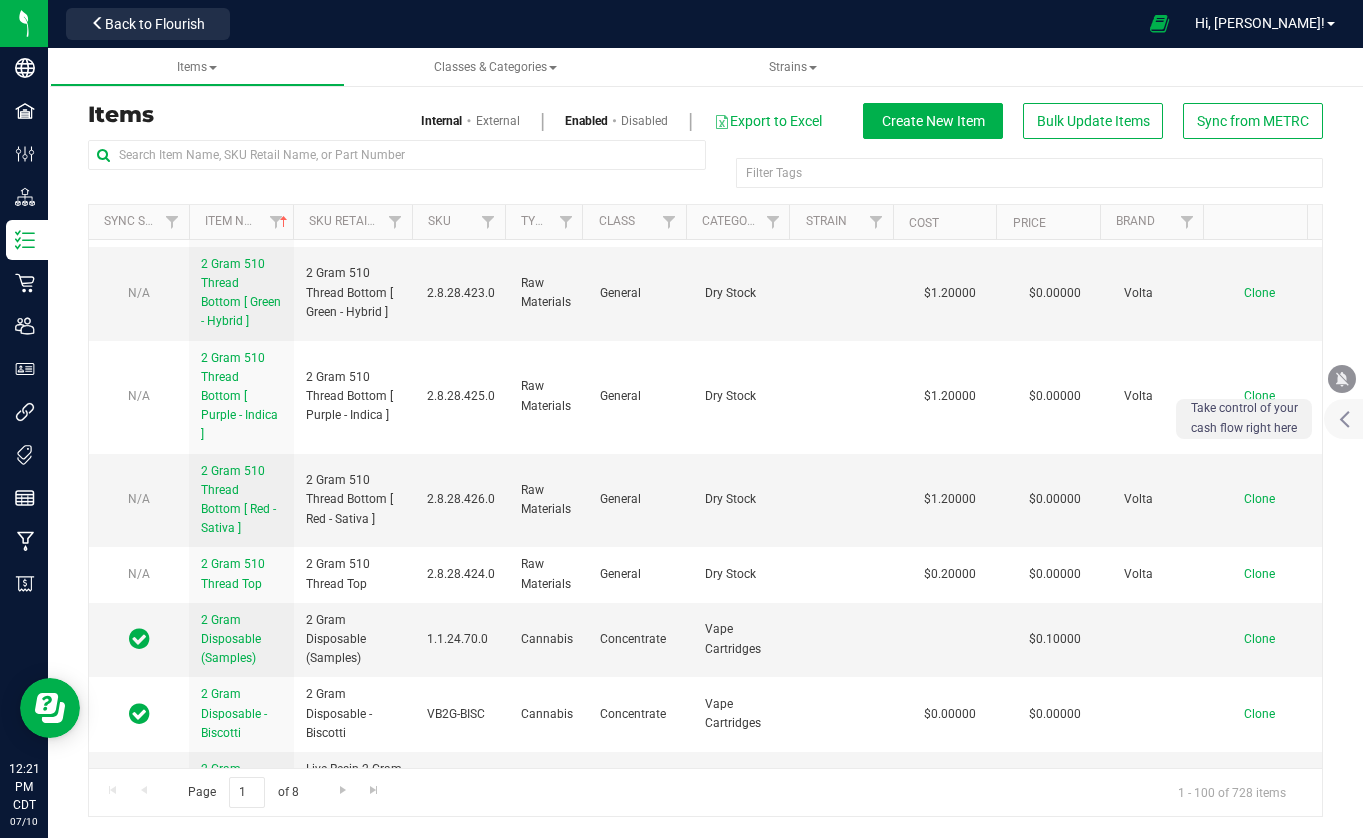 scroll, scrollTop: 2000, scrollLeft: 0, axis: vertical 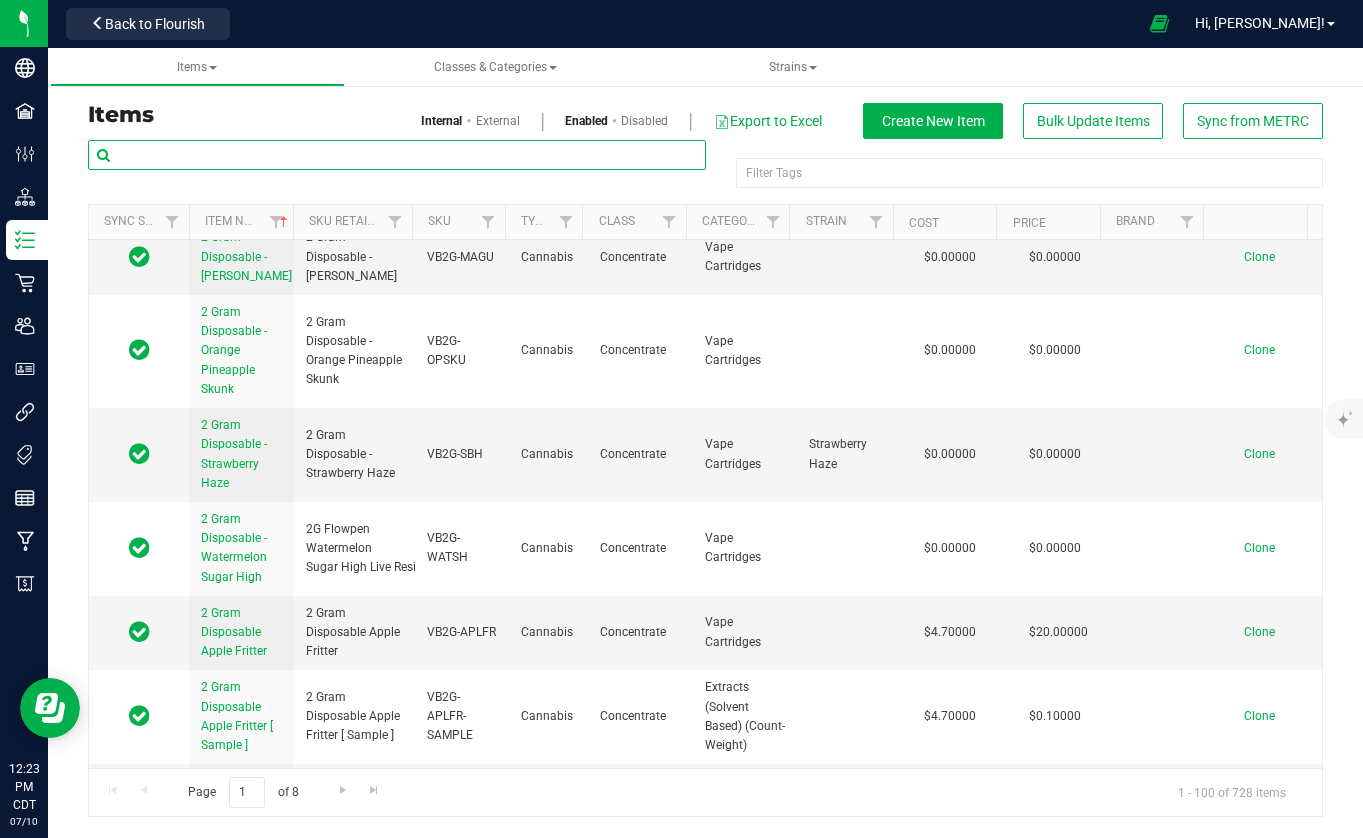 click at bounding box center [397, 155] 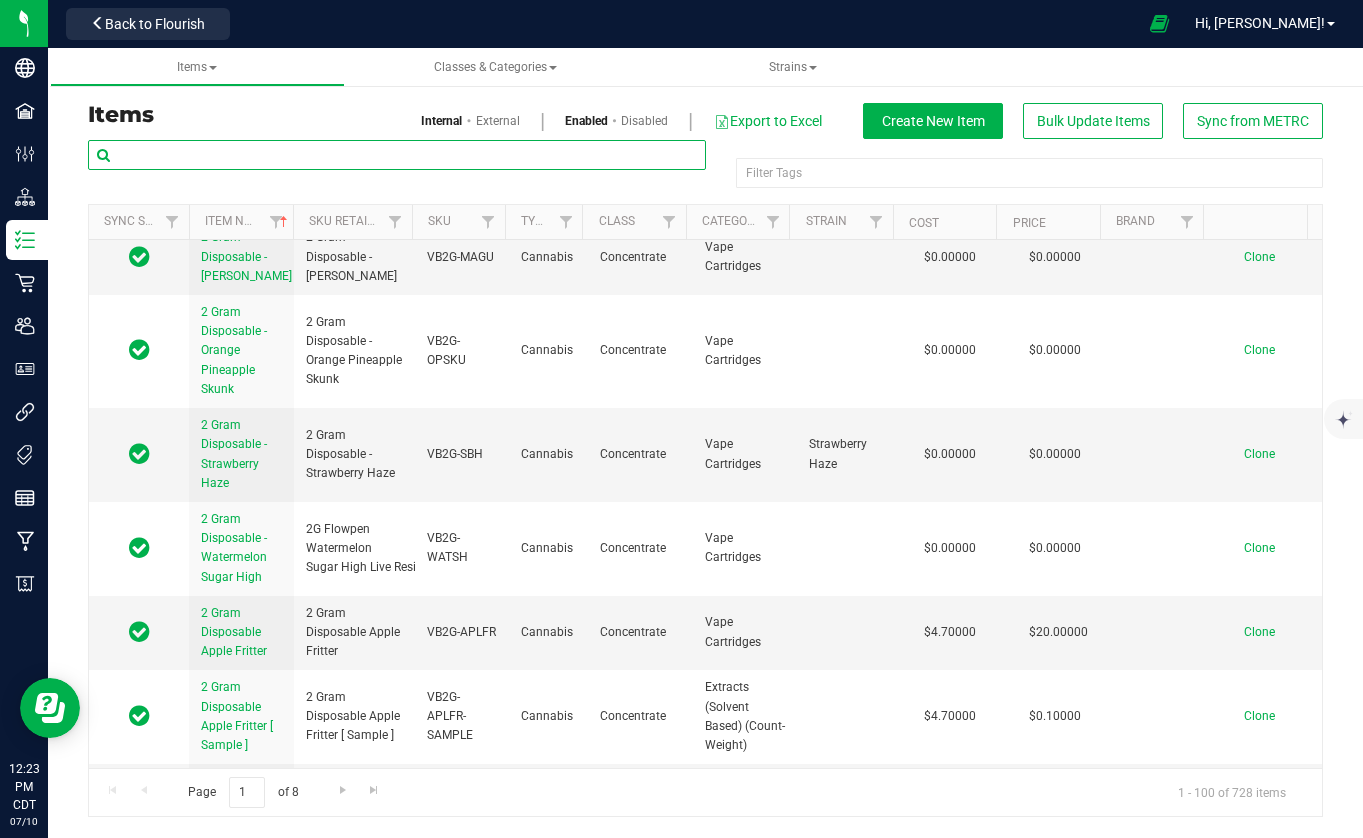 paste on "Bulk Distillate Liters For Sale - VBO-250710-001" 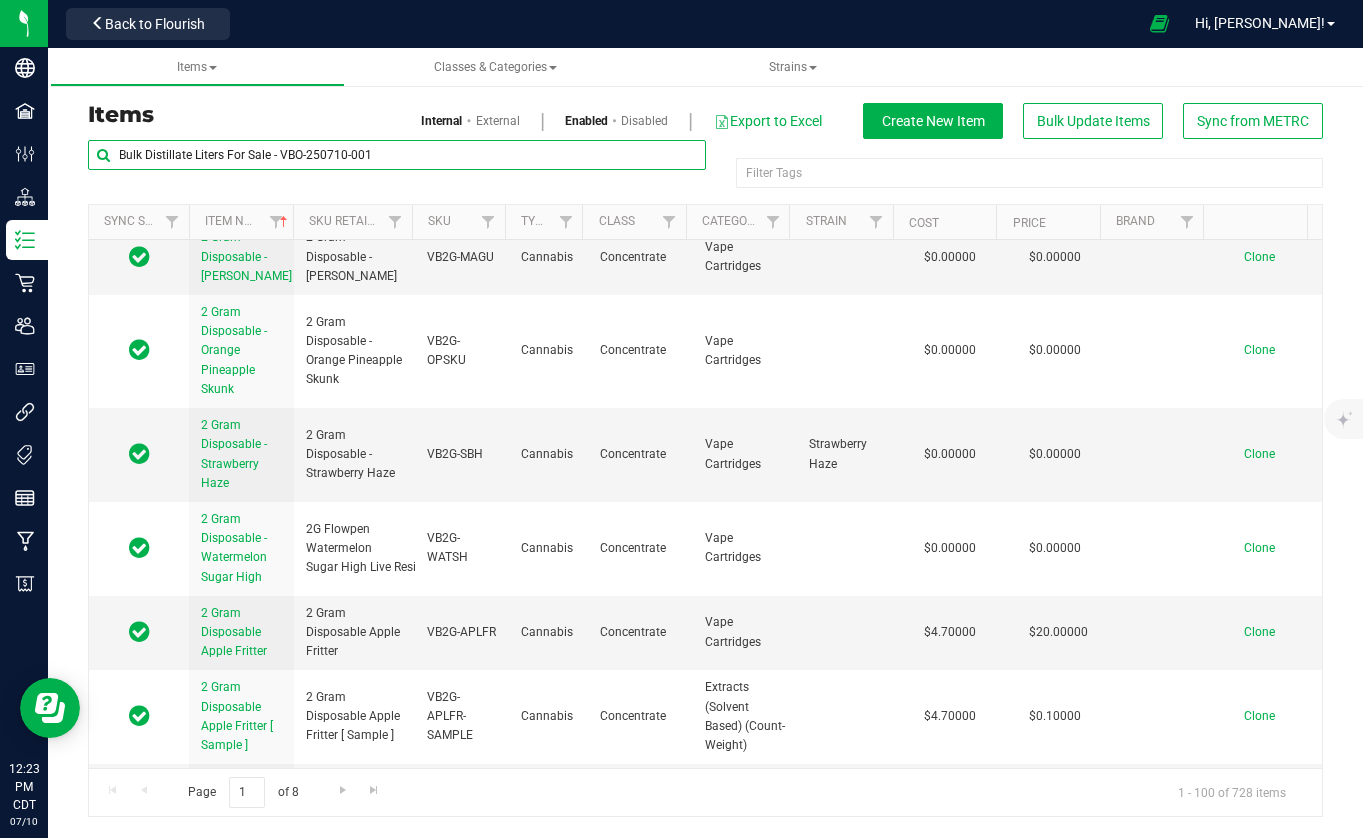 type on "Bulk Distillate Liters For Sale - VBO-250710-001" 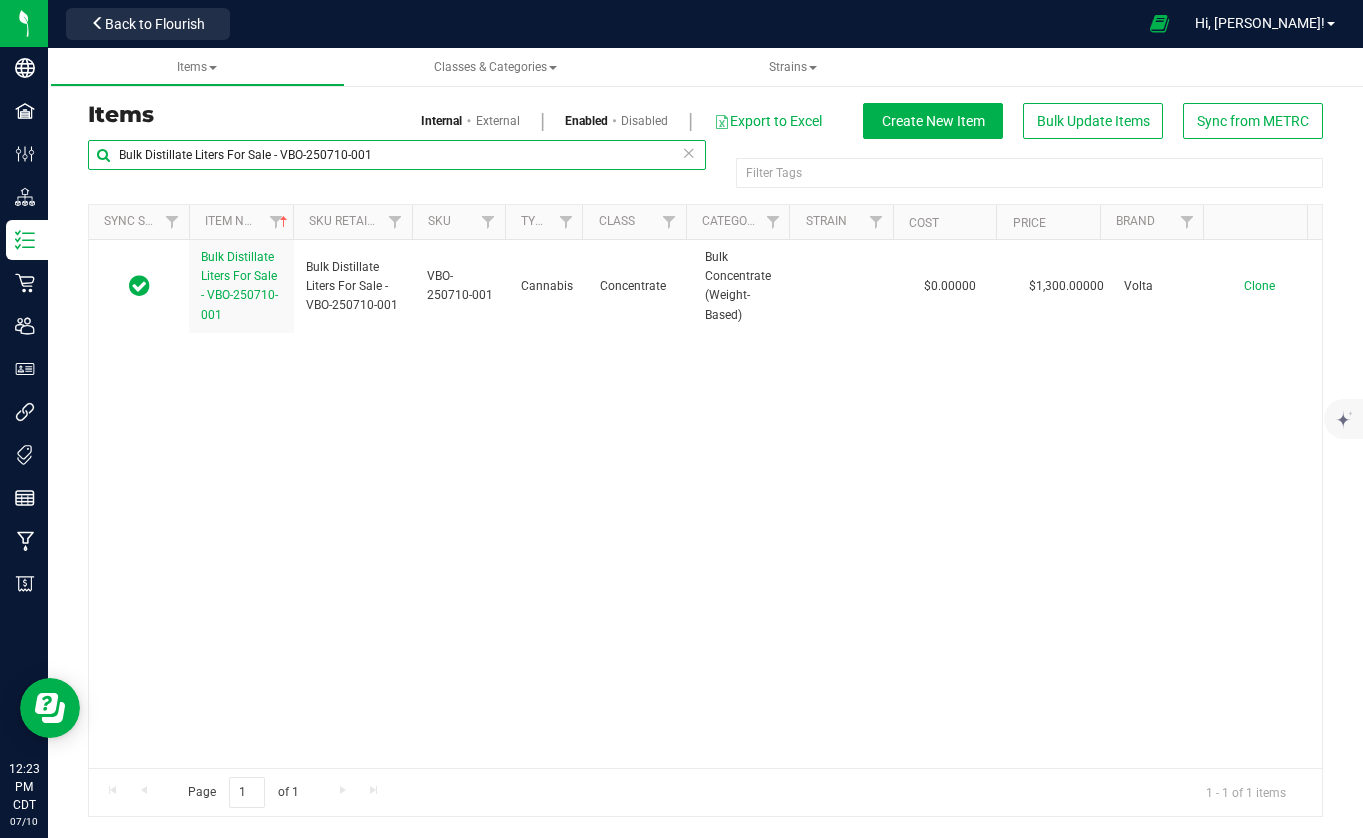 scroll, scrollTop: 0, scrollLeft: 0, axis: both 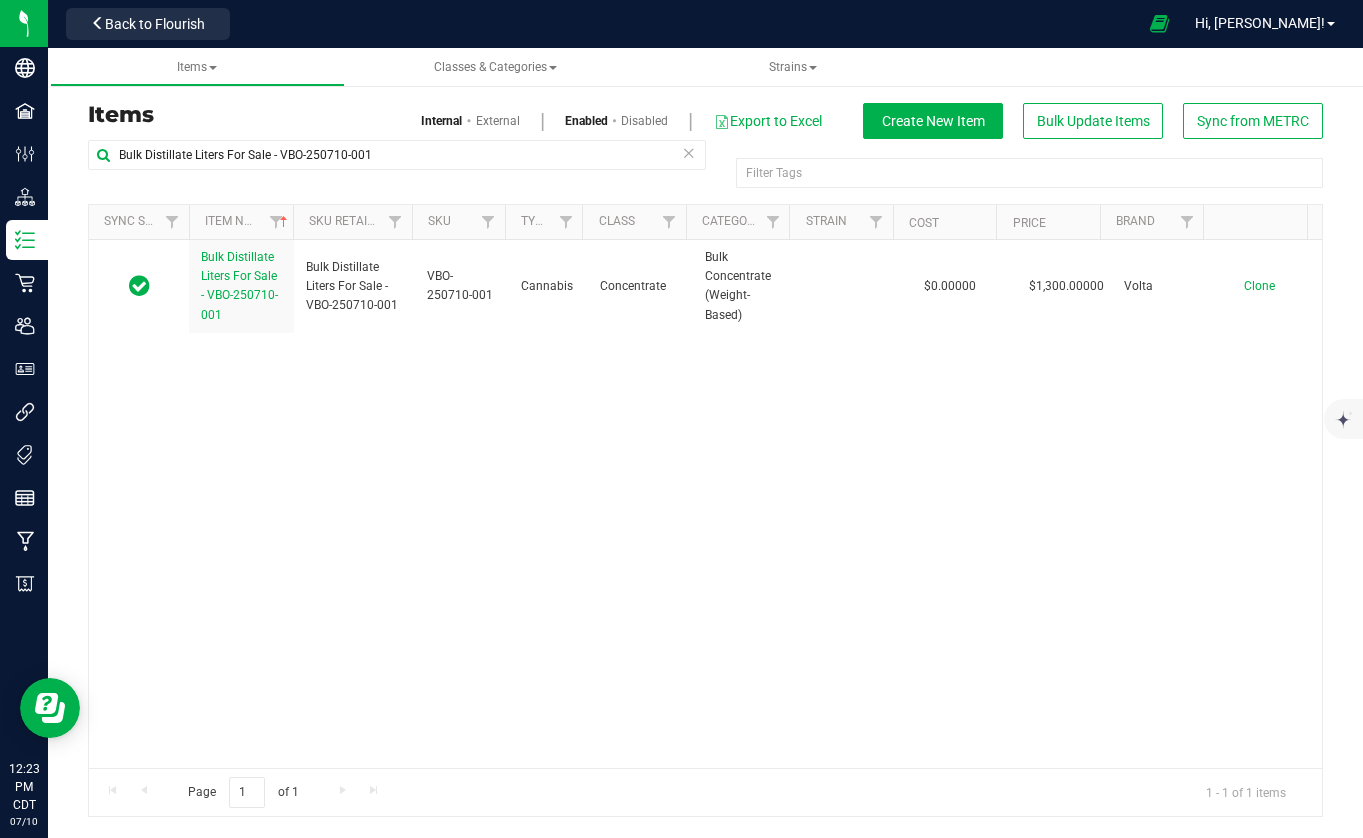 drag, startPoint x: 851, startPoint y: 0, endPoint x: 449, endPoint y: 445, distance: 599.69073 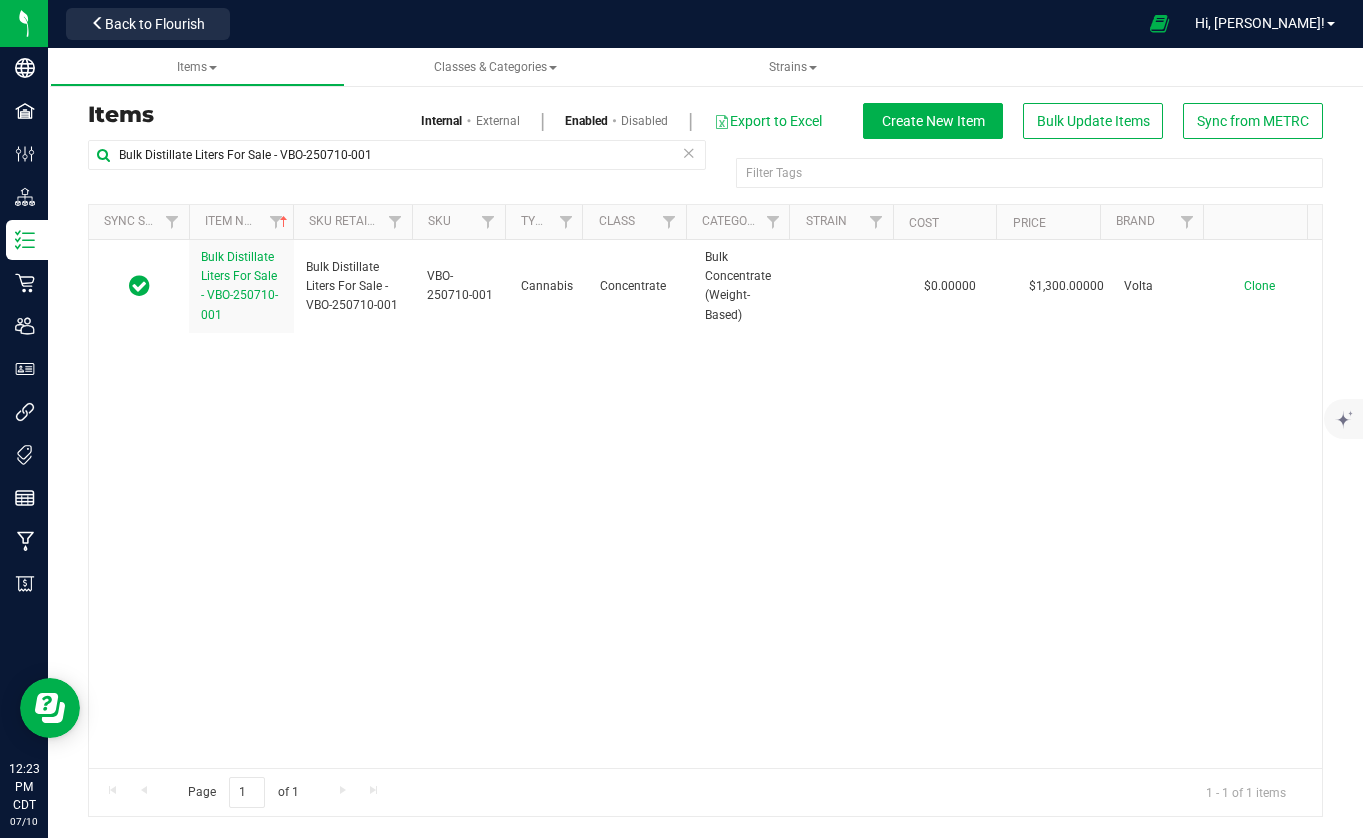 click on "Bulk Distillate Liters For Sale - VBO-250710-001
Bulk Distillate Liters For Sale - VBO-250710-001
VBO-250710-001
Cannabis
Concentrate
Bulk Concentrate (Weight-Based)
$0.00000 $1,300.00000
Volta
3565 Gram Mixed 1 operations@voltabiotech.com 2025-07-10T17:01:27Z operations@voltabiotech.com 2025-07-10T17:01:29Z Clone" at bounding box center (705, 504) 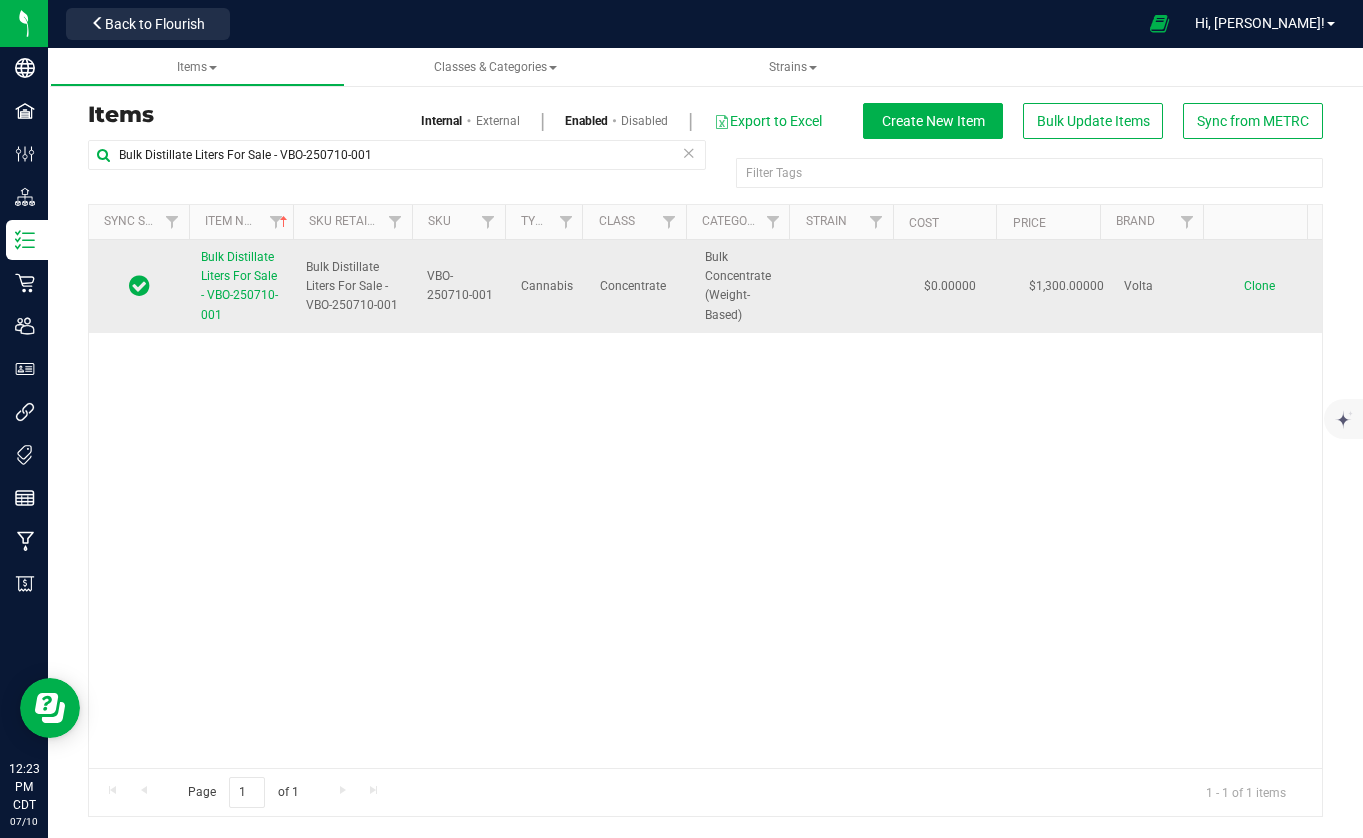 click on "Clone" at bounding box center [1259, 286] 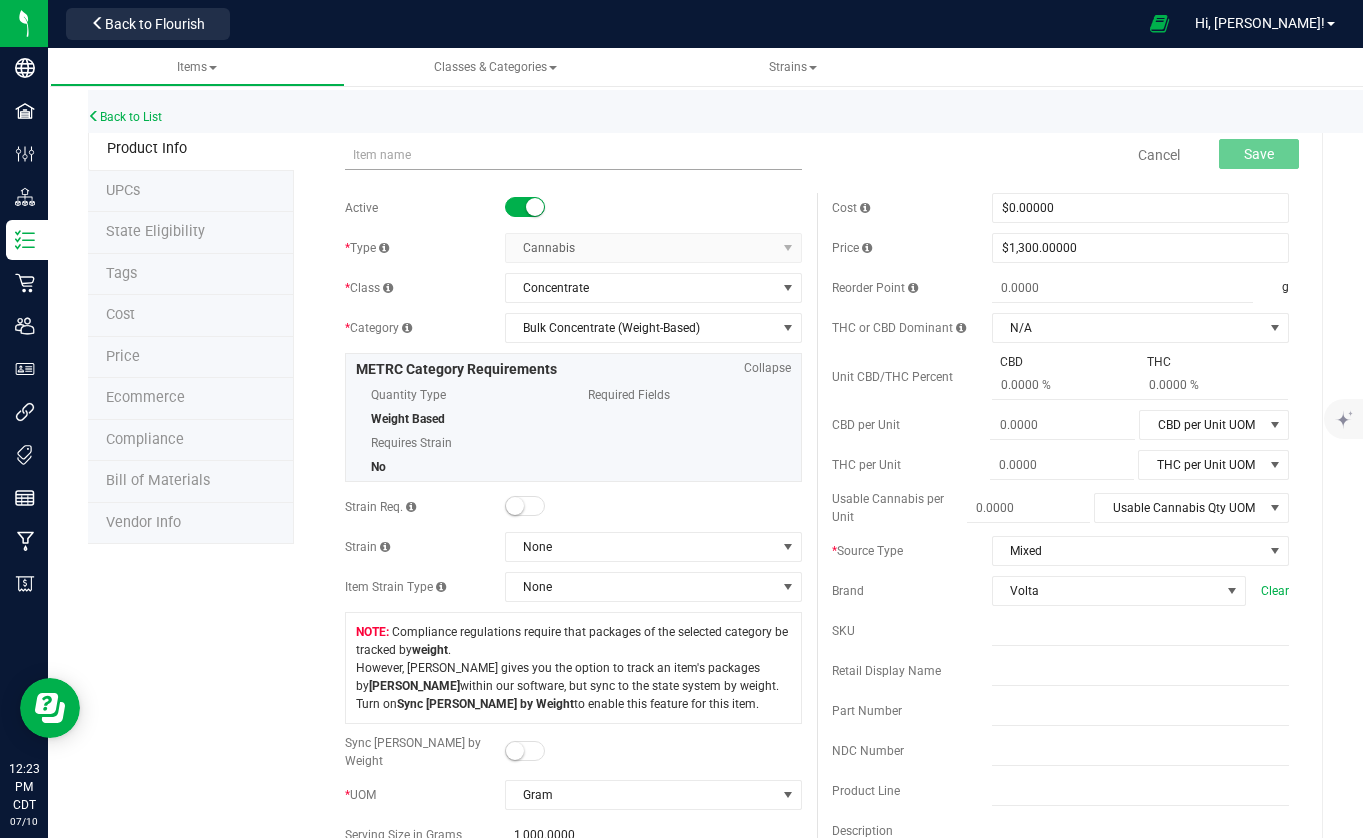 click at bounding box center (573, 155) 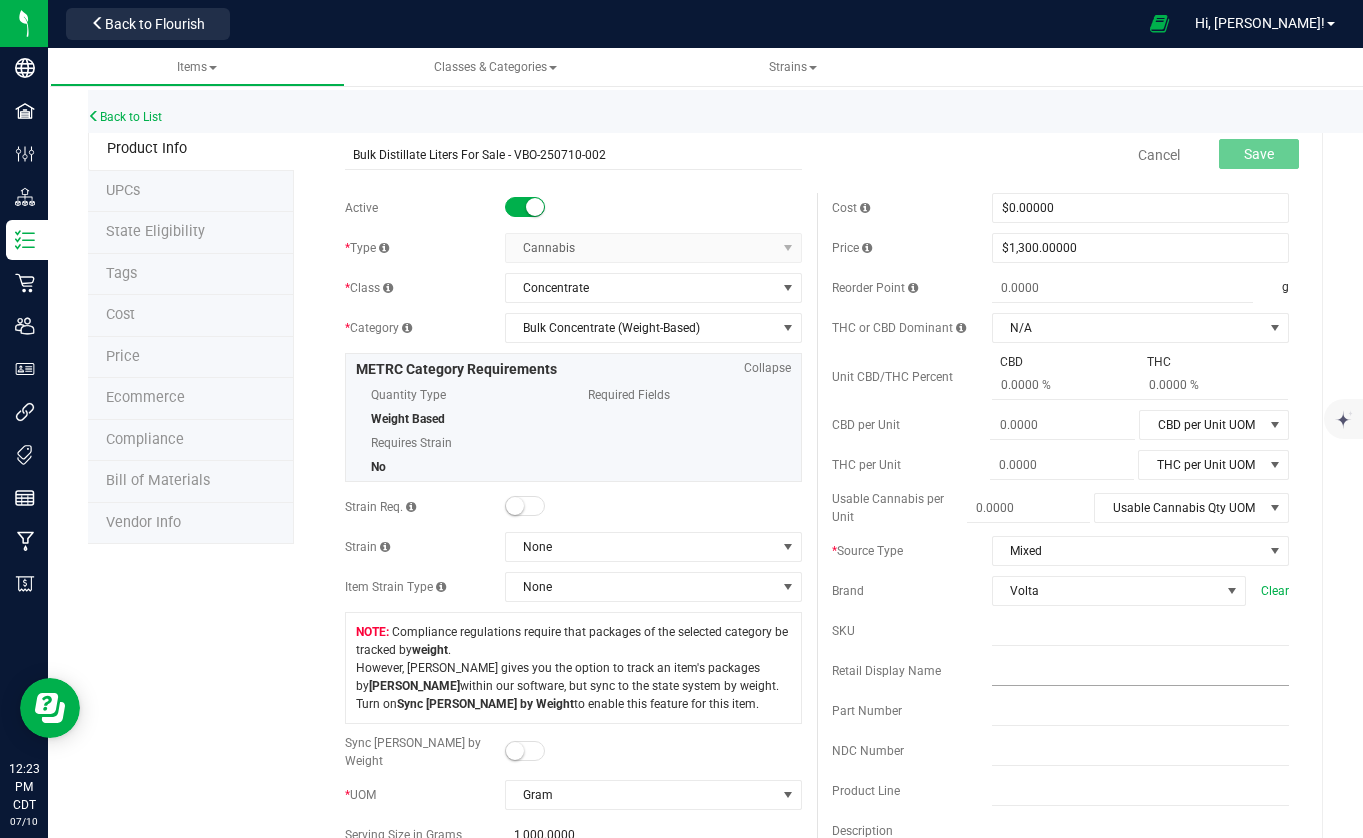 type on "Bulk Distillate Liters For Sale - VBO-250710-002" 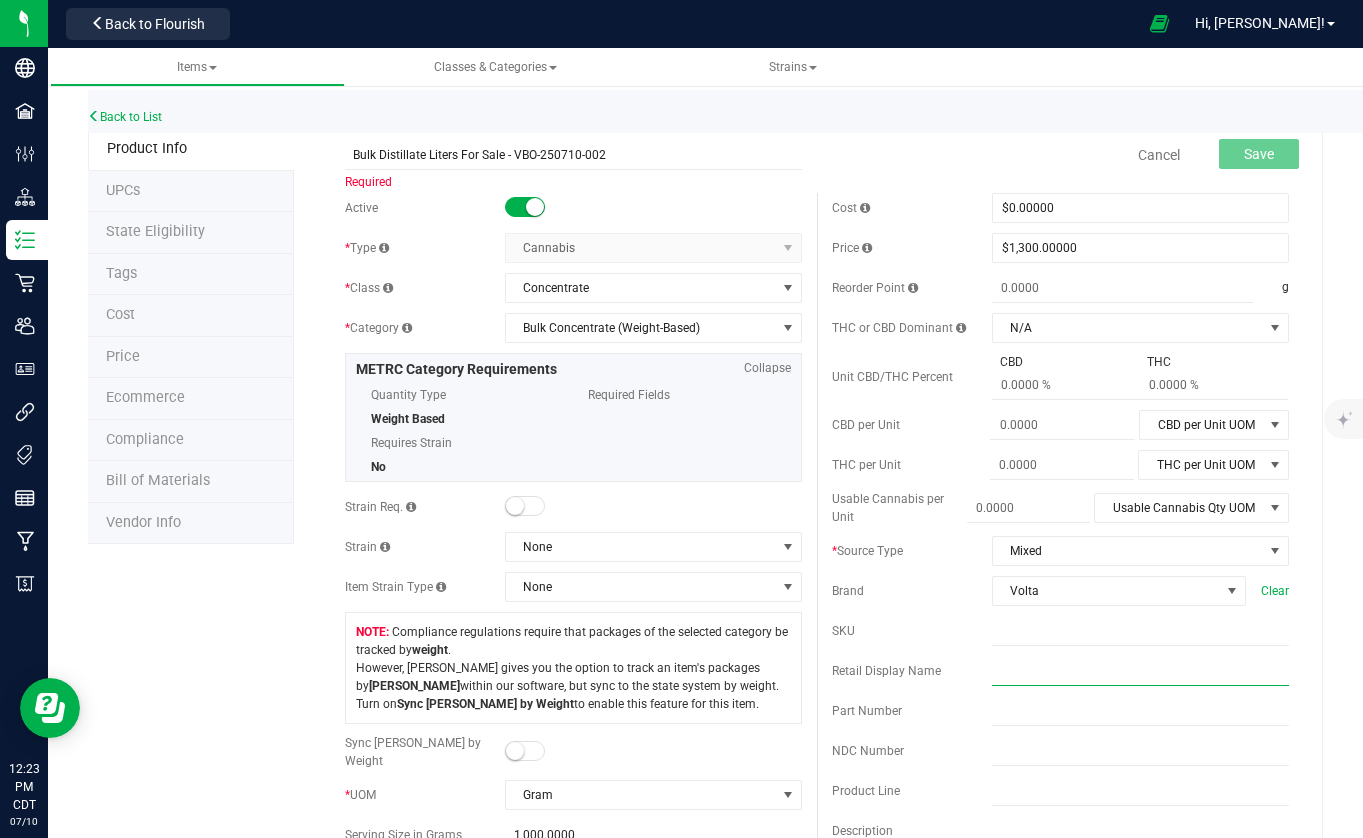 click at bounding box center [1140, 671] 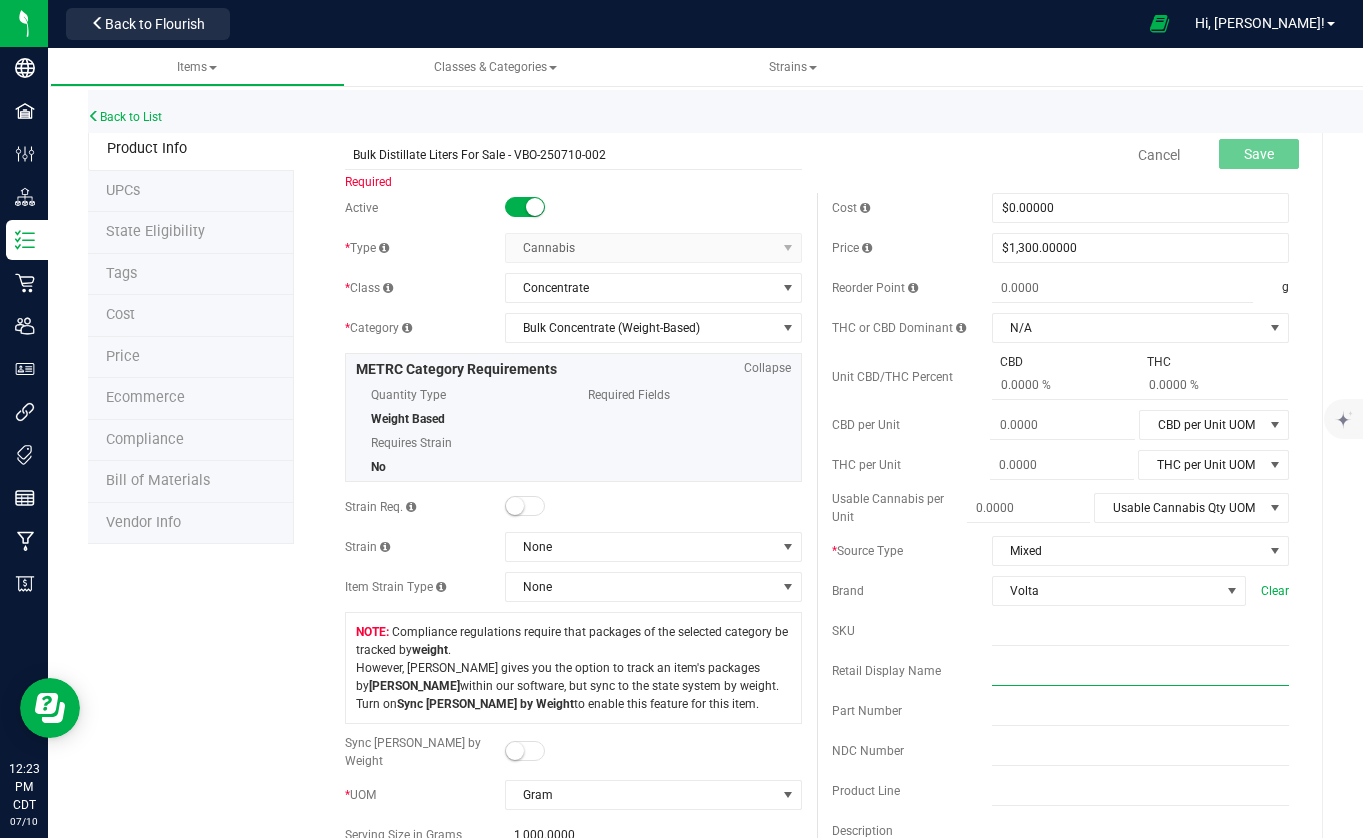 paste on "Bulk Distillate Liters For Sale - VBO-250710-002" 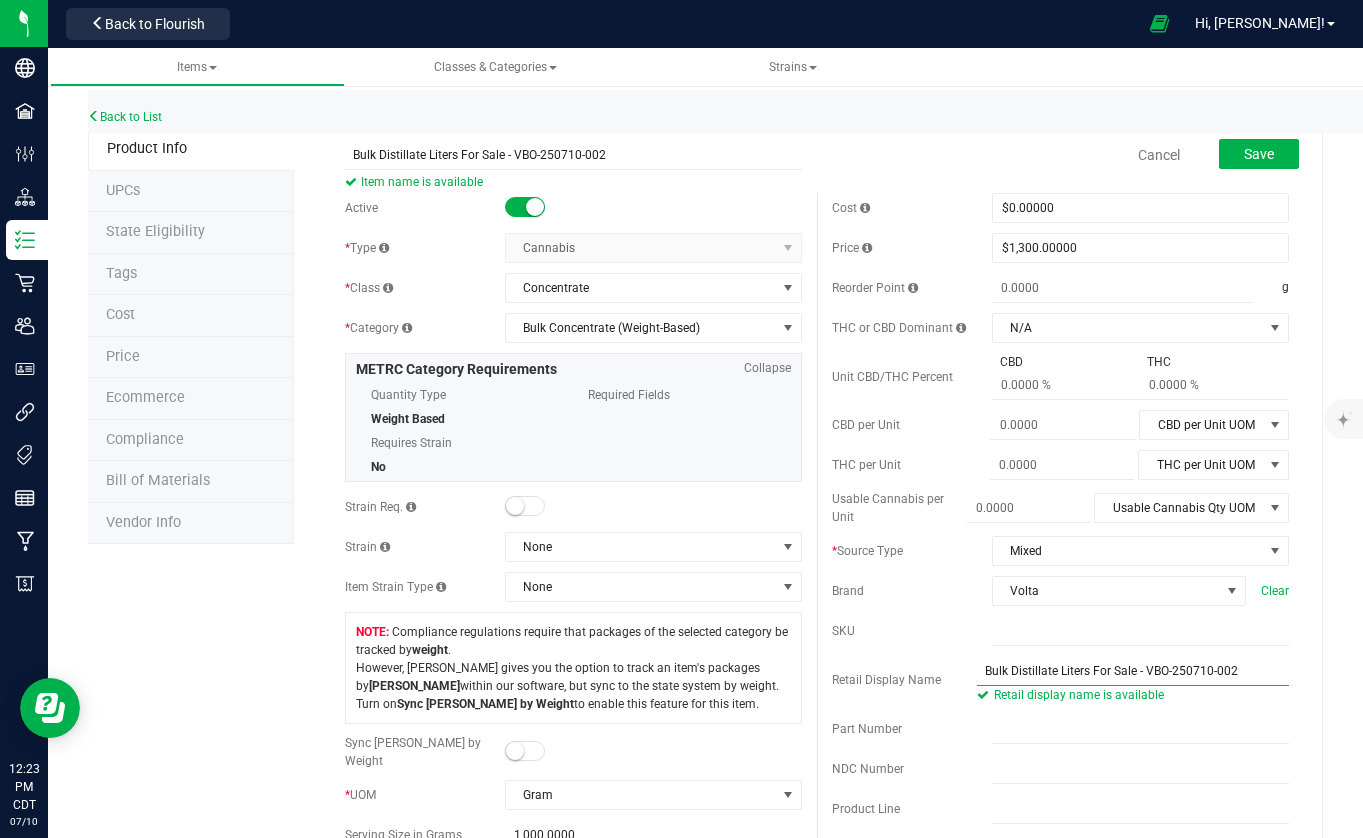 drag, startPoint x: 1252, startPoint y: 670, endPoint x: 1138, endPoint y: 670, distance: 114 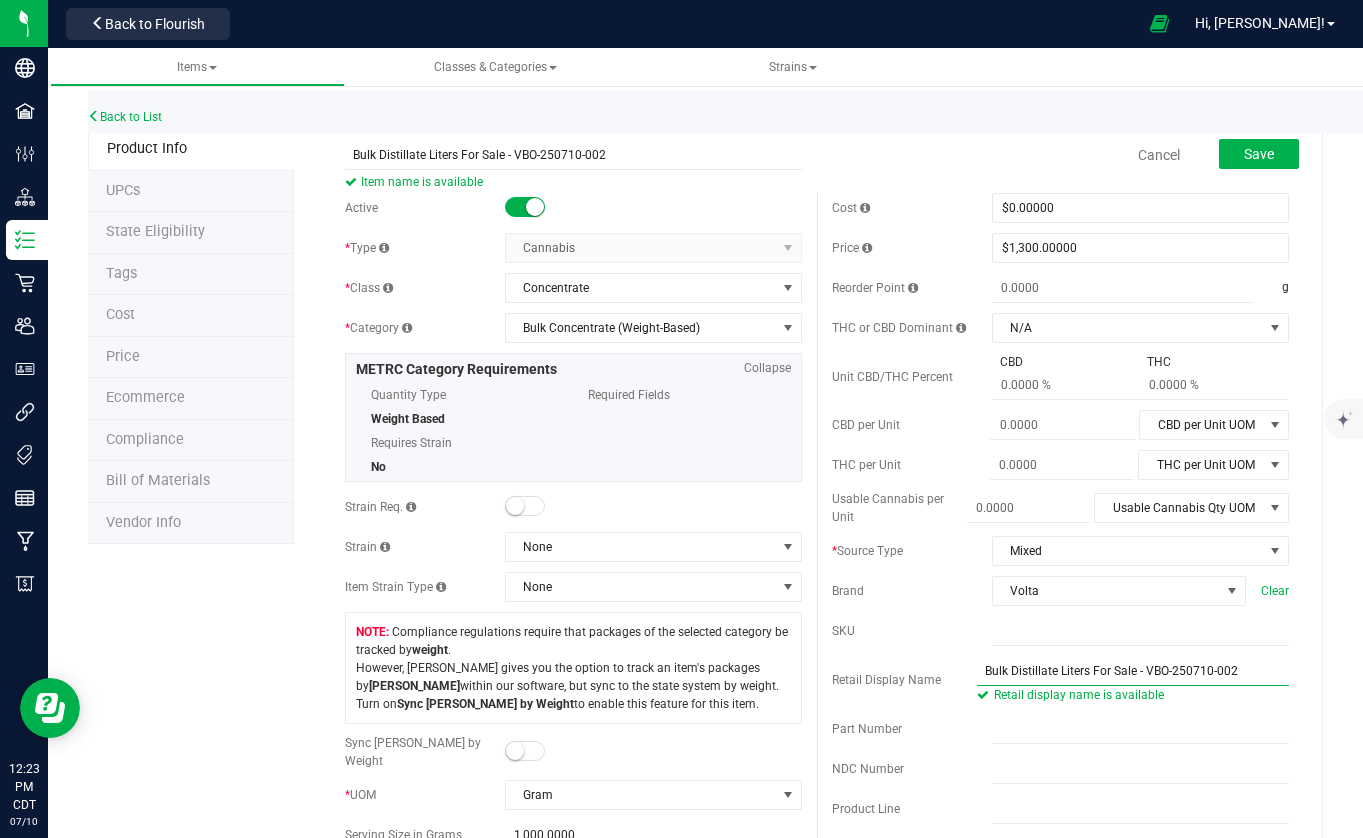 click on "Bulk Distillate Liters For Sale - VBO-250710-002" at bounding box center (1133, 671) 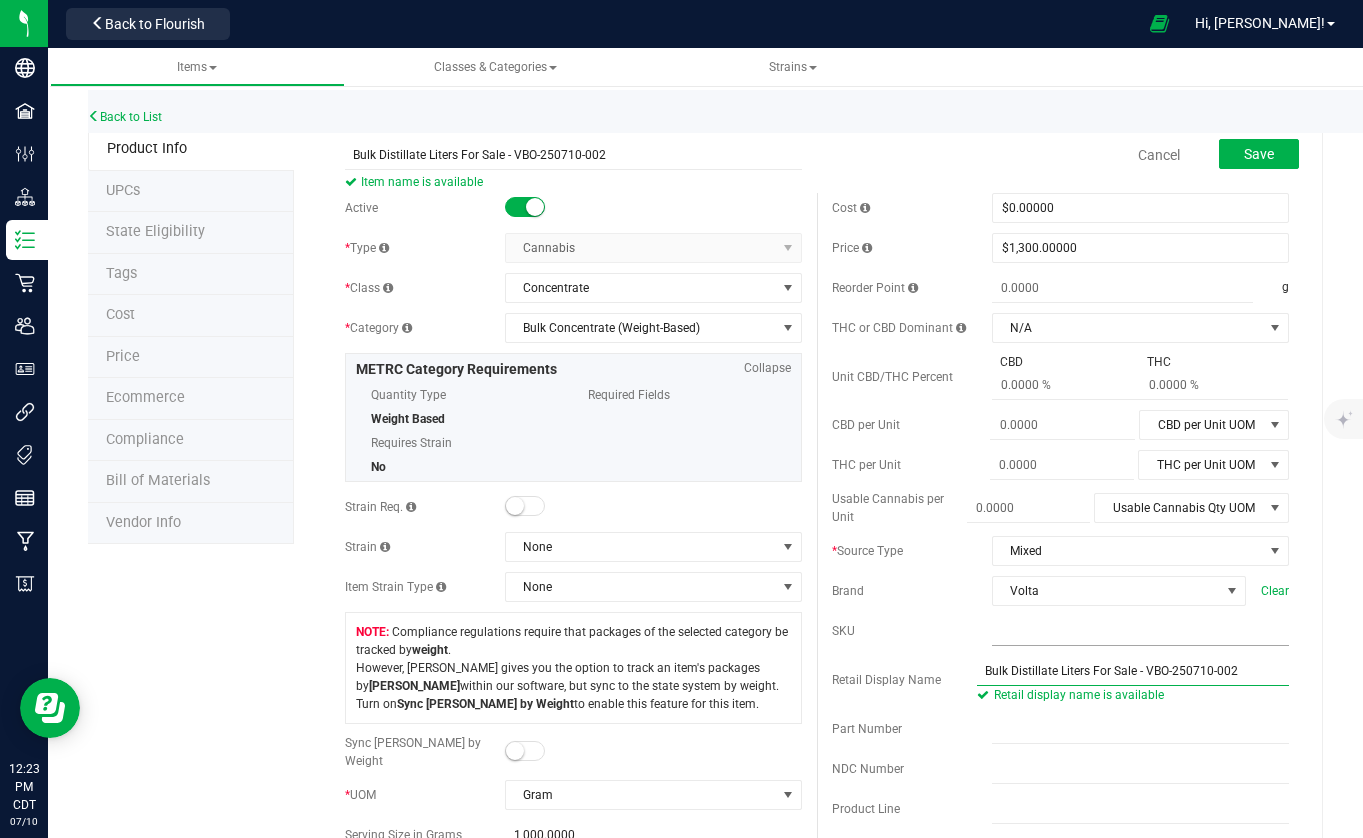 type on "Bulk Distillate Liters For Sale - VBO-250710-002" 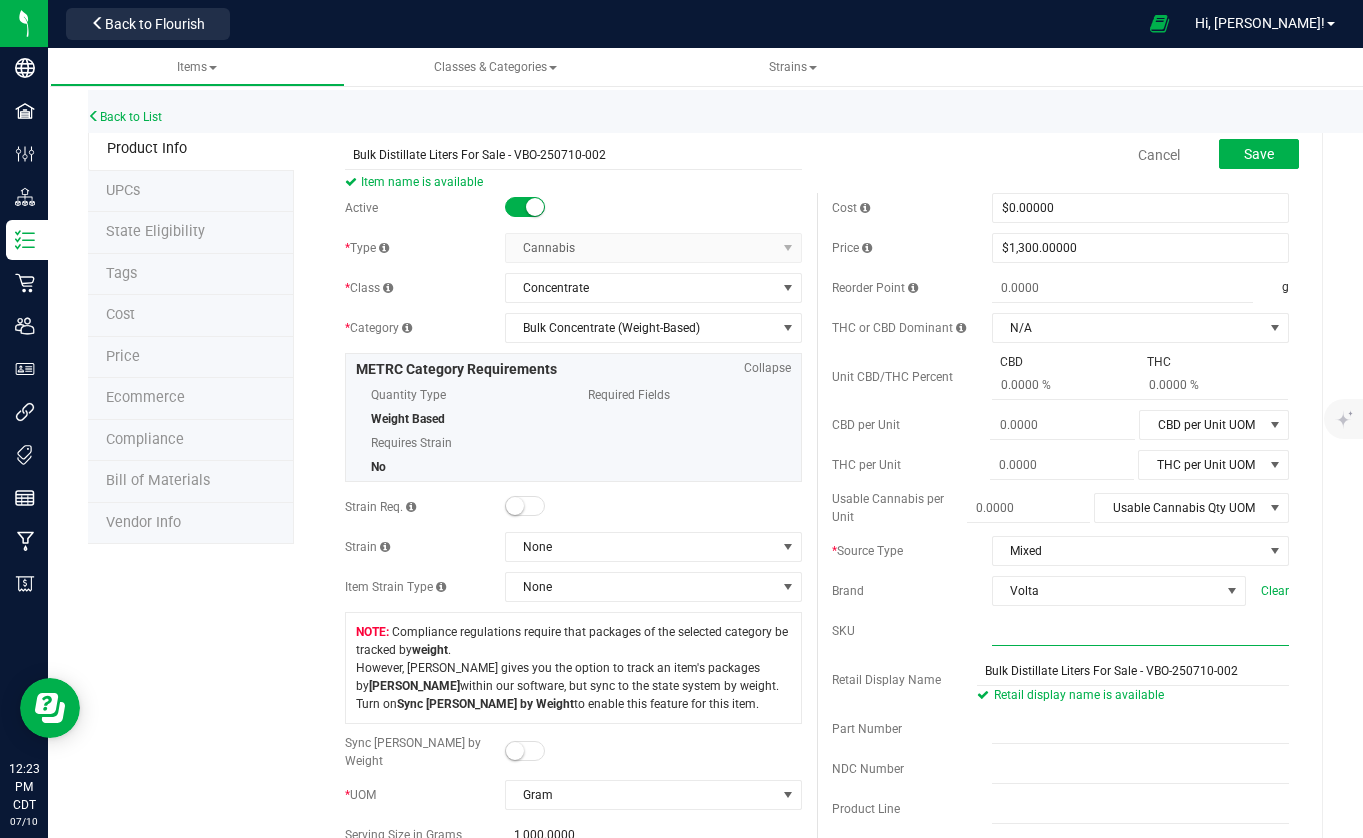 click at bounding box center [1140, 631] 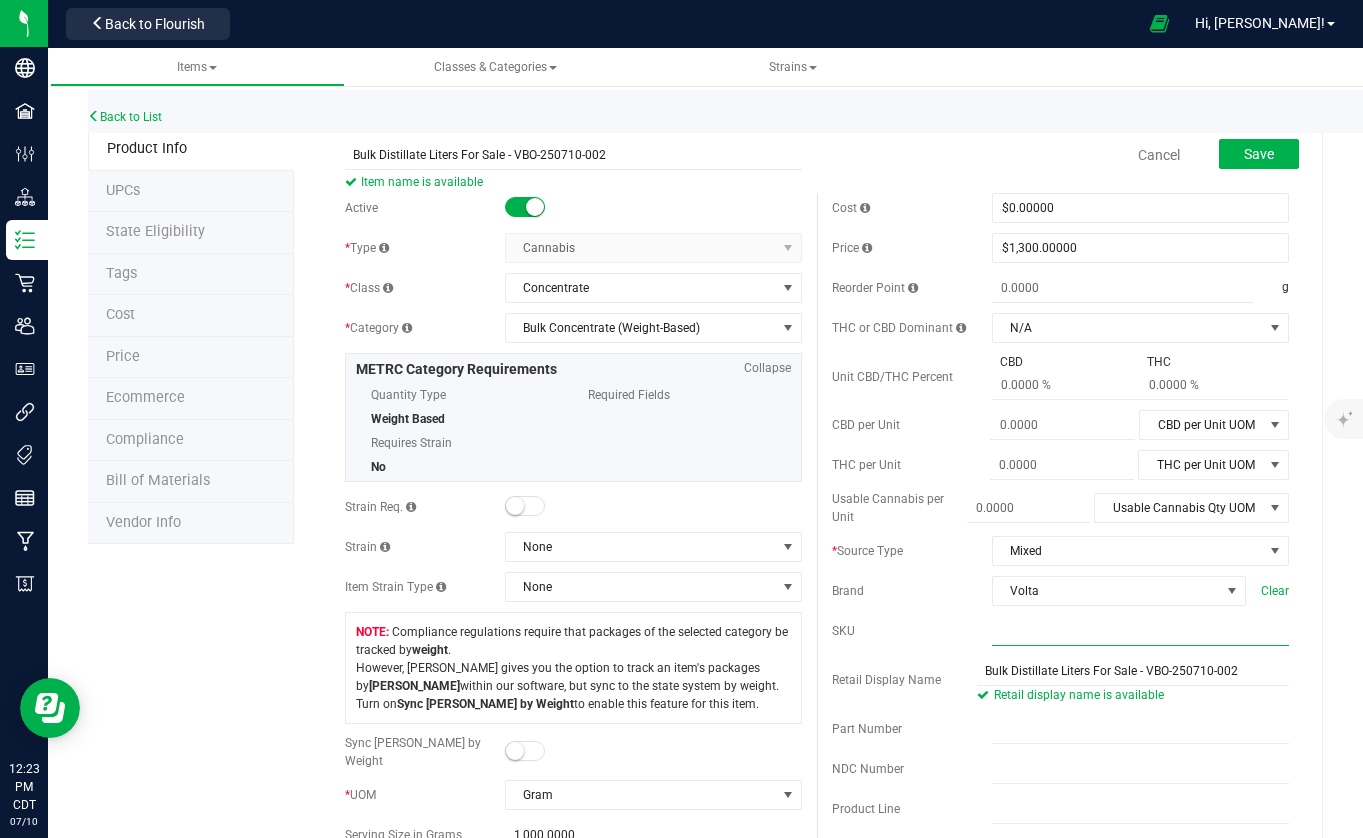 paste on "VBO-250710-002" 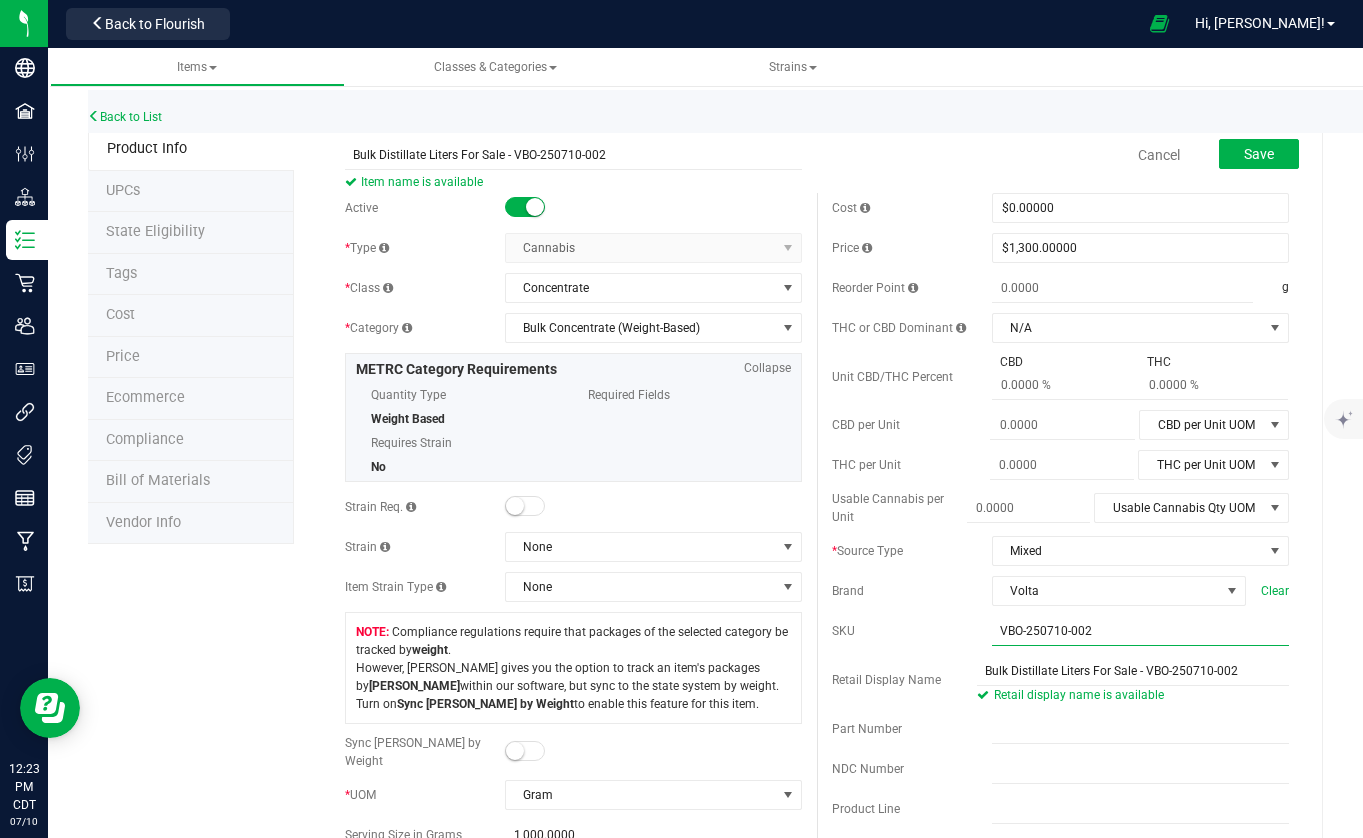 type on "VBO-250710-002" 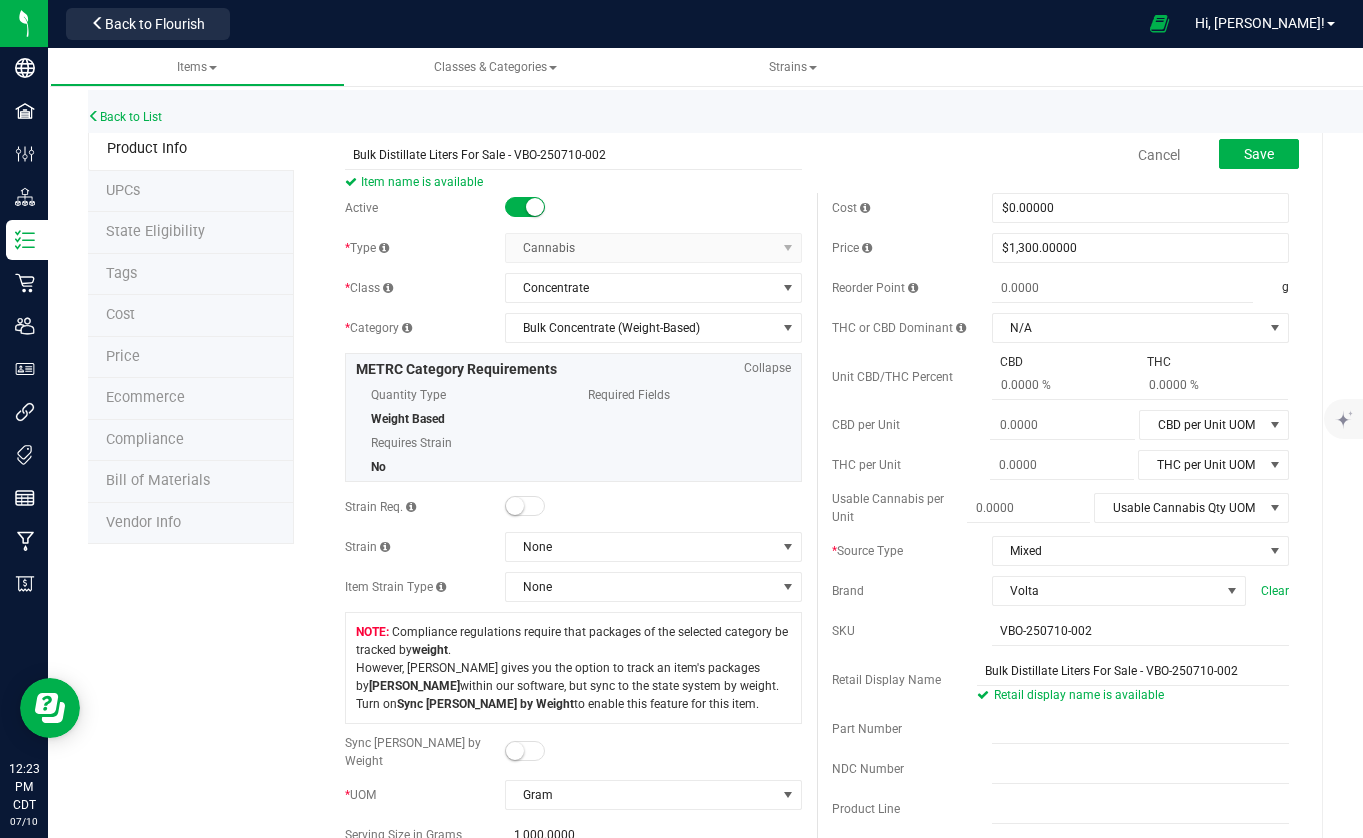 click on "Back to List
Product Info
UPCs
State Eligibility
Tags
Cost
Price
Ecommerce
Compliance
Bill of Materials
Vendor Info
Bulk Distillate Liters For Sale - VBO-250710-002
Item name is available" at bounding box center (705, 950) 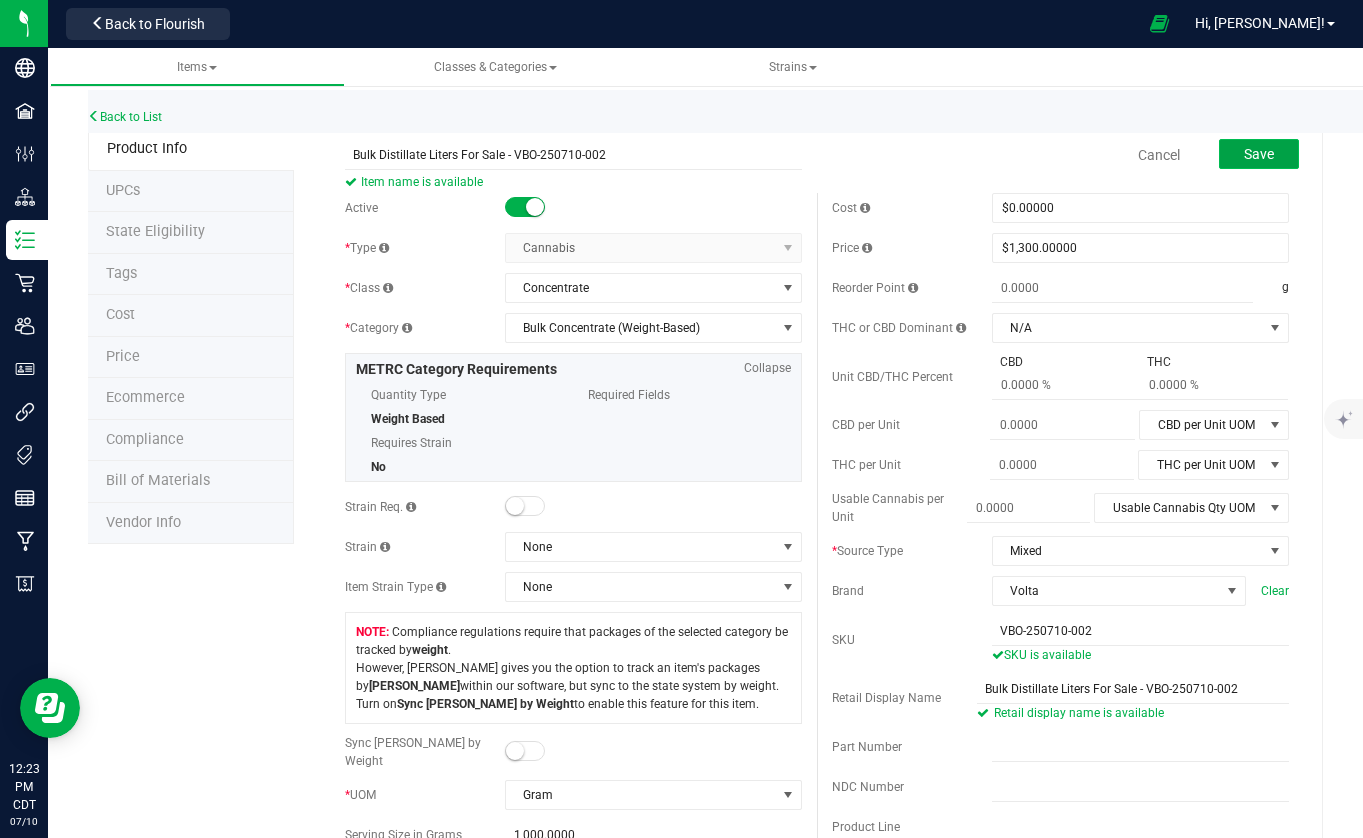 click on "Save" at bounding box center [1259, 154] 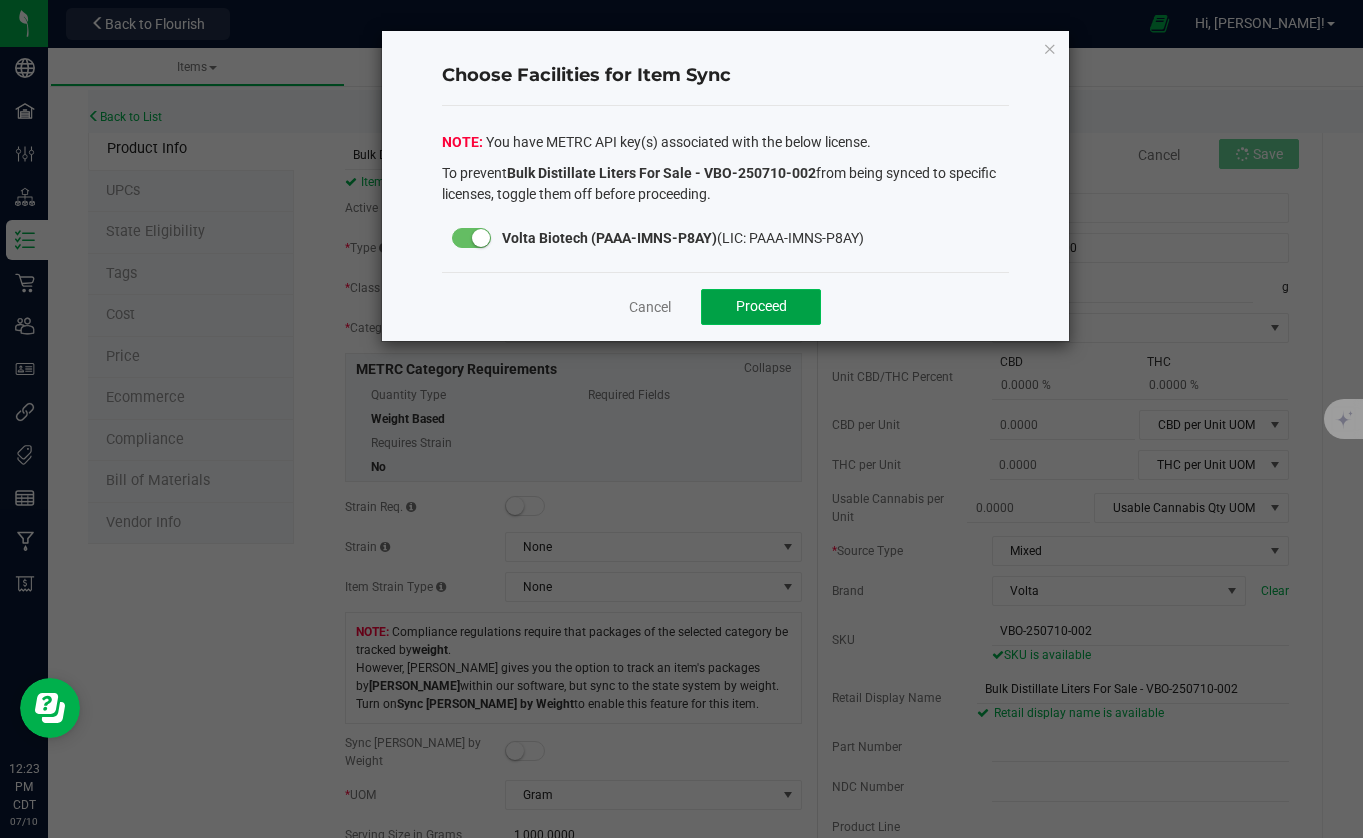 click on "Proceed" 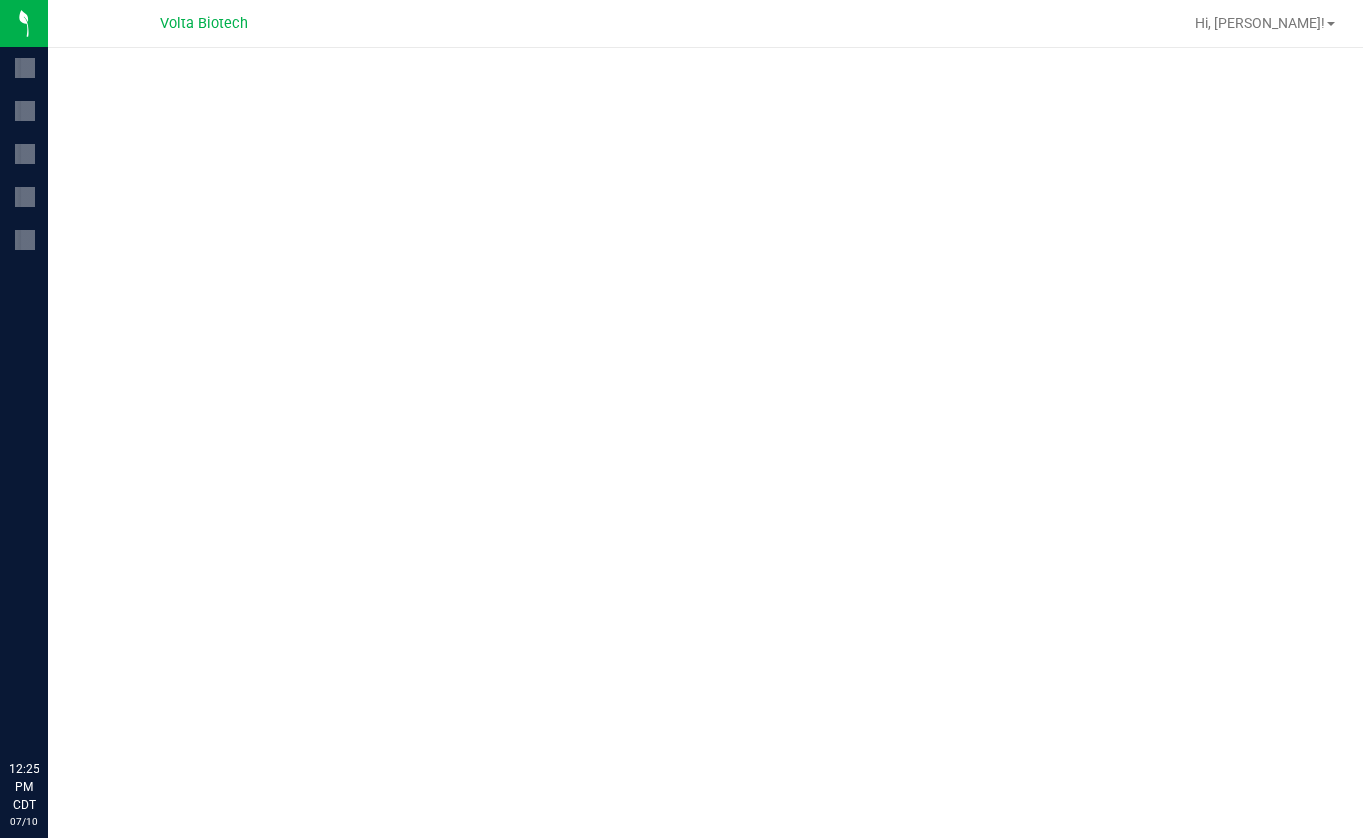 scroll, scrollTop: 0, scrollLeft: 0, axis: both 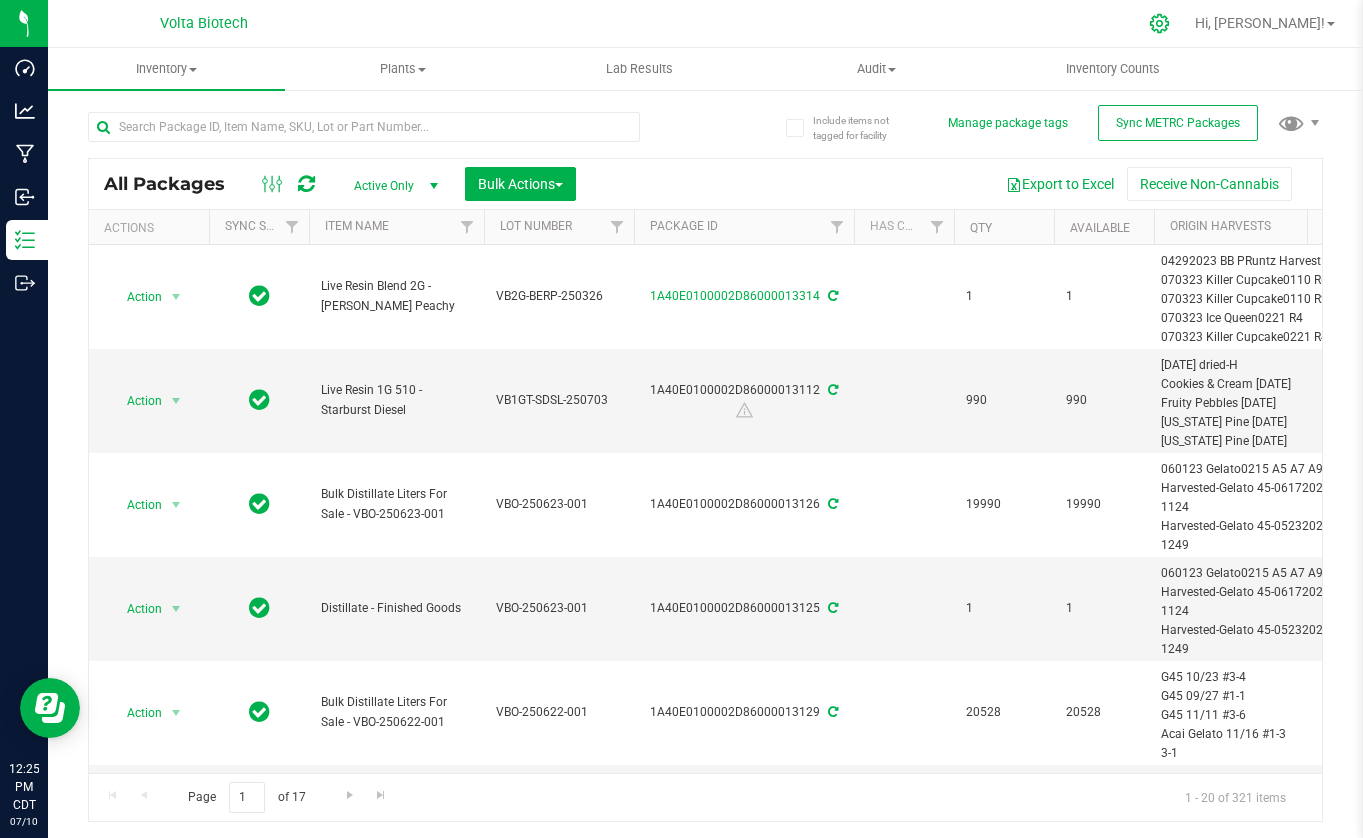 click 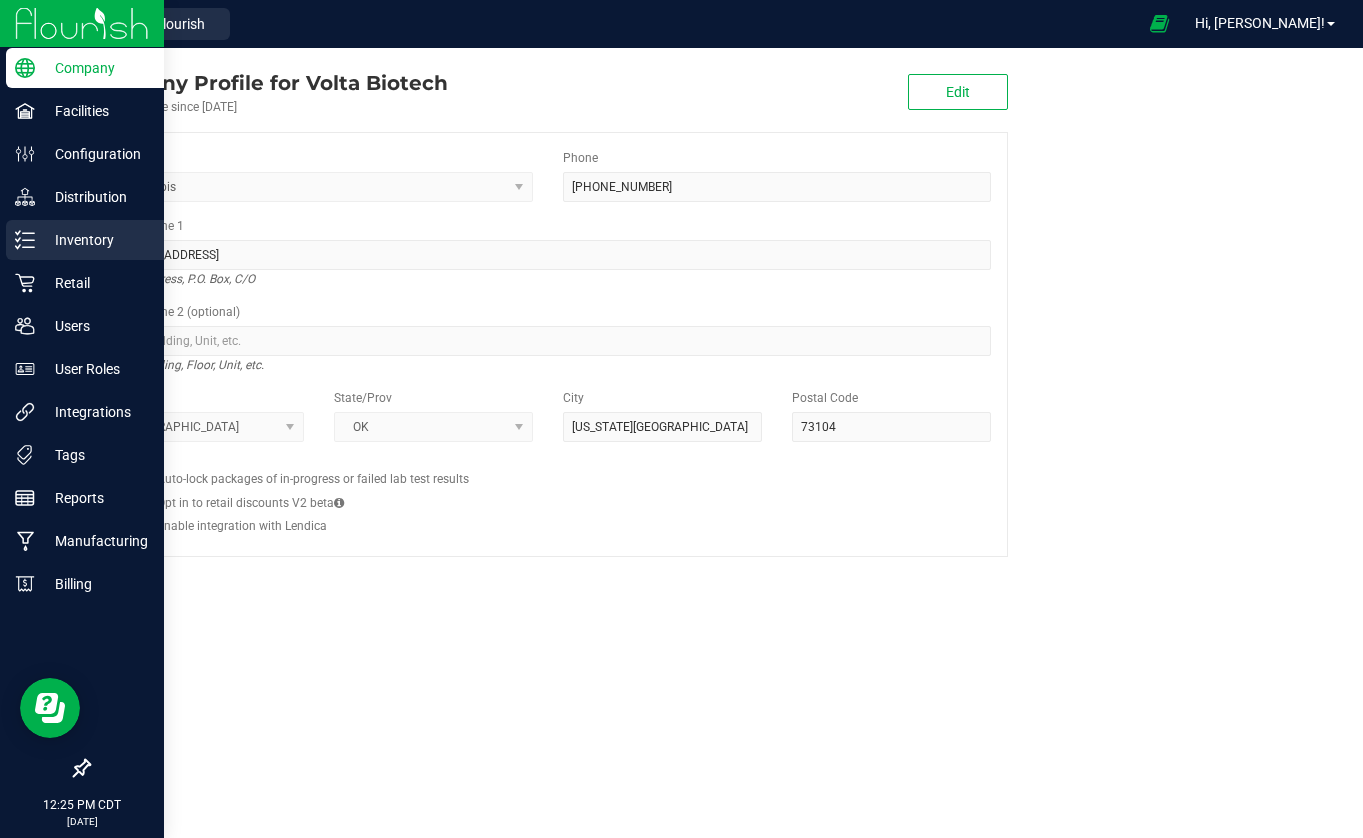click on "Inventory" at bounding box center (95, 240) 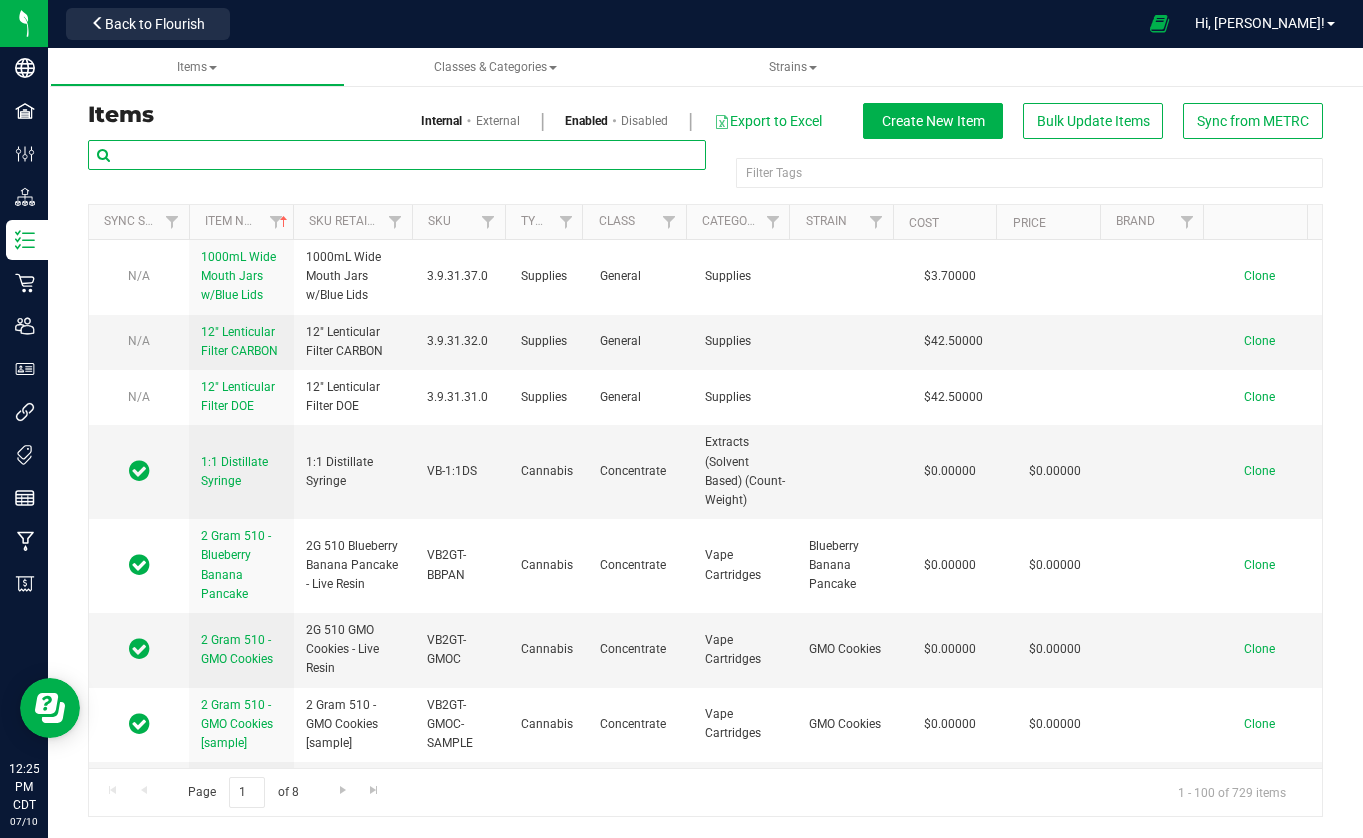 click at bounding box center [397, 155] 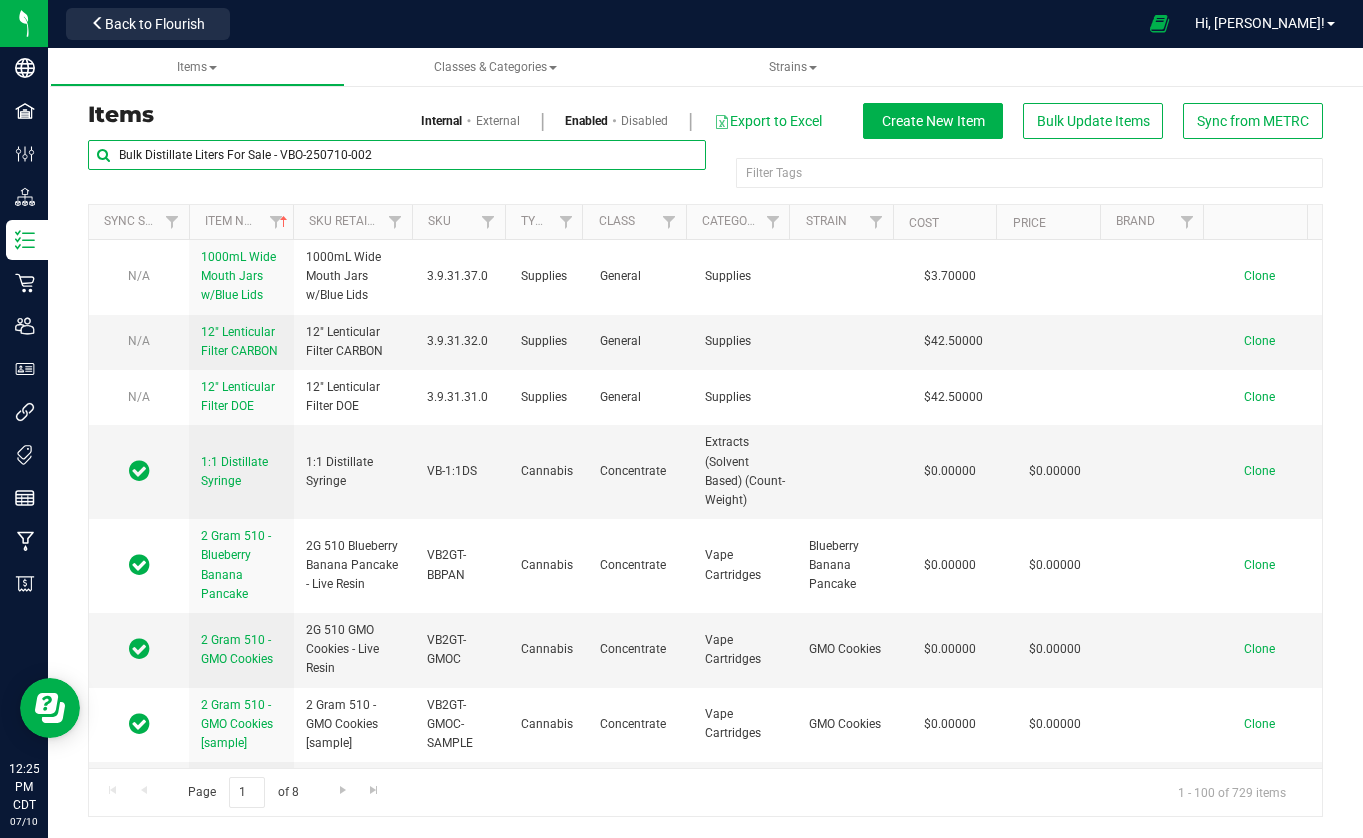 type on "Bulk Distillate Liters For Sale - VBO-250710-002" 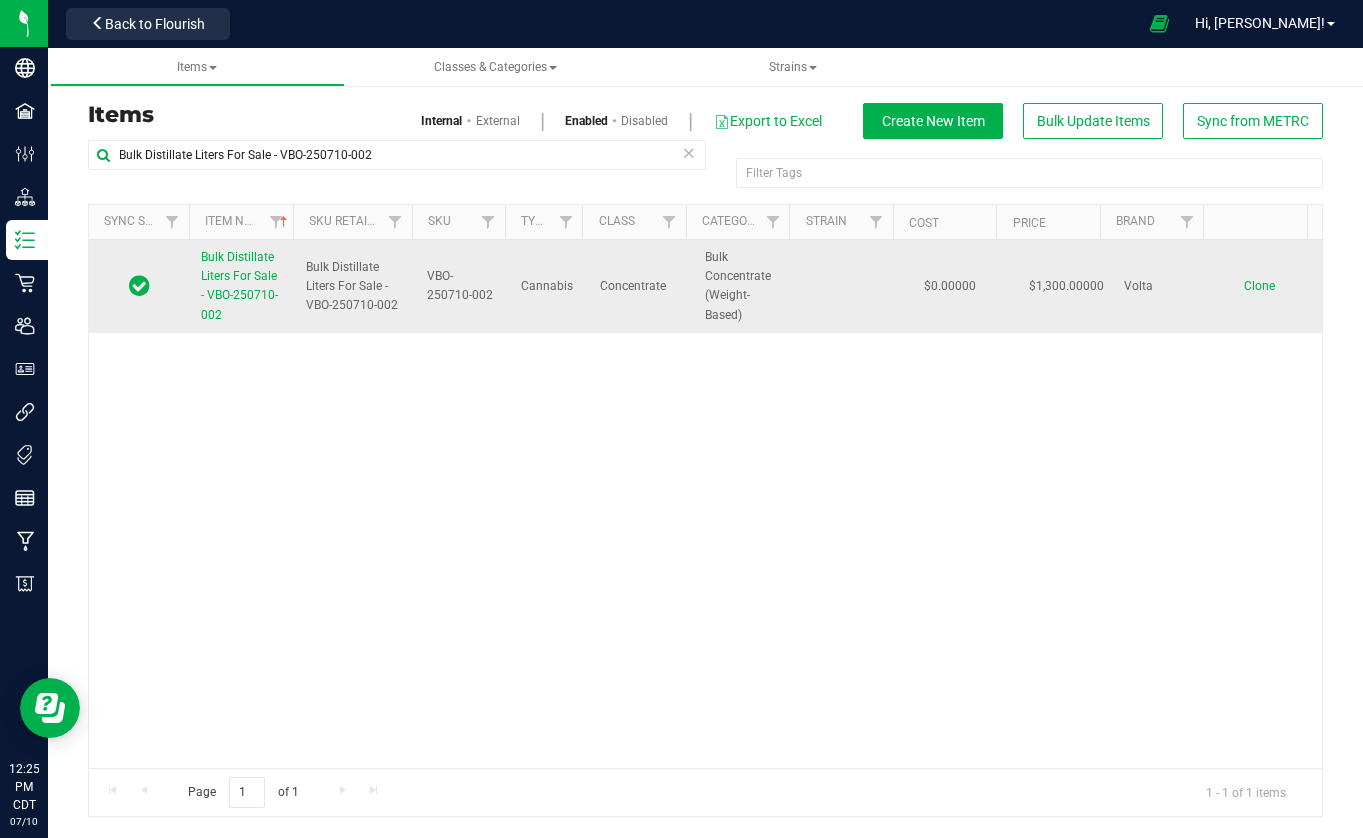 click on "Bulk Distillate Liters For Sale - VBO-250710-002" at bounding box center [241, 286] 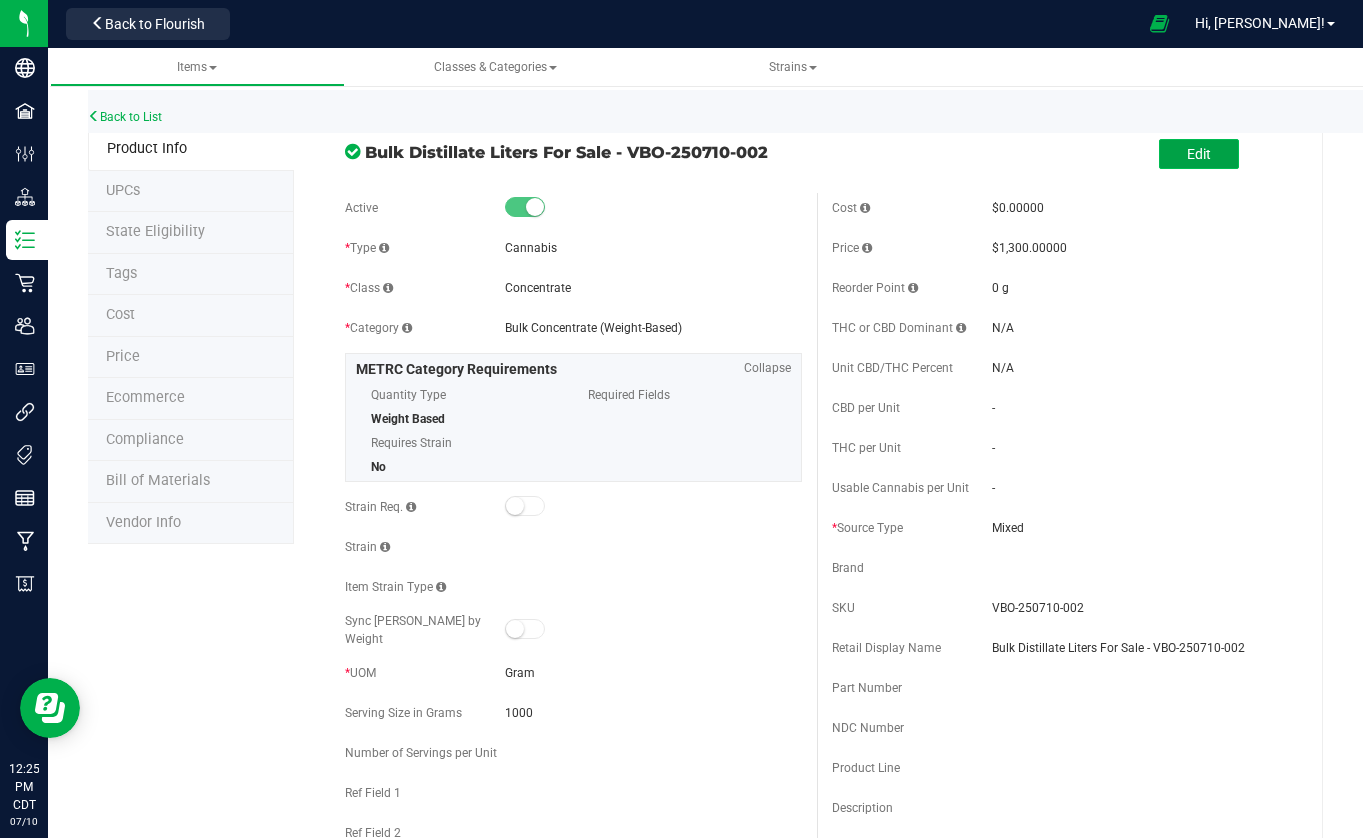 click on "Edit" at bounding box center (1199, 154) 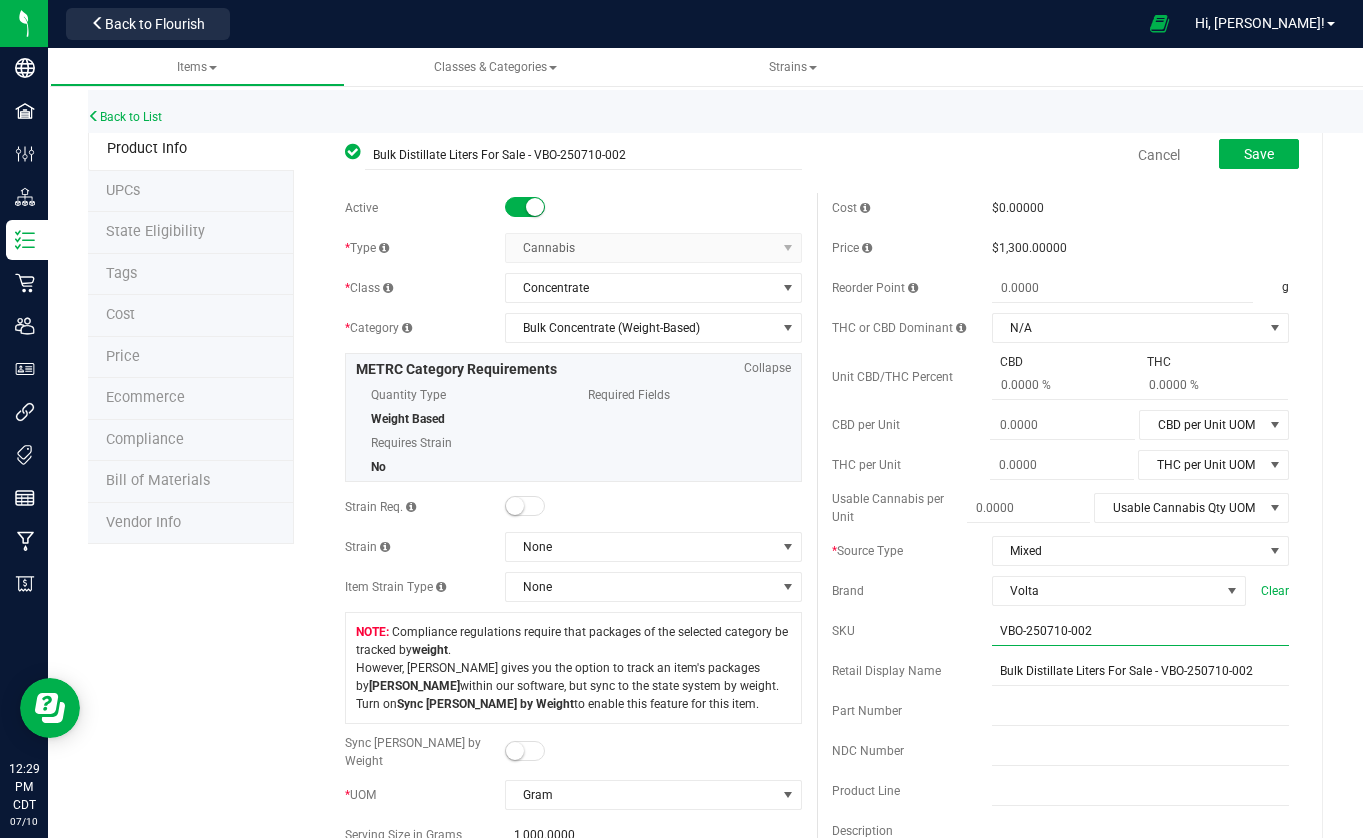 click on "VBO-250710-002" at bounding box center (1140, 631) 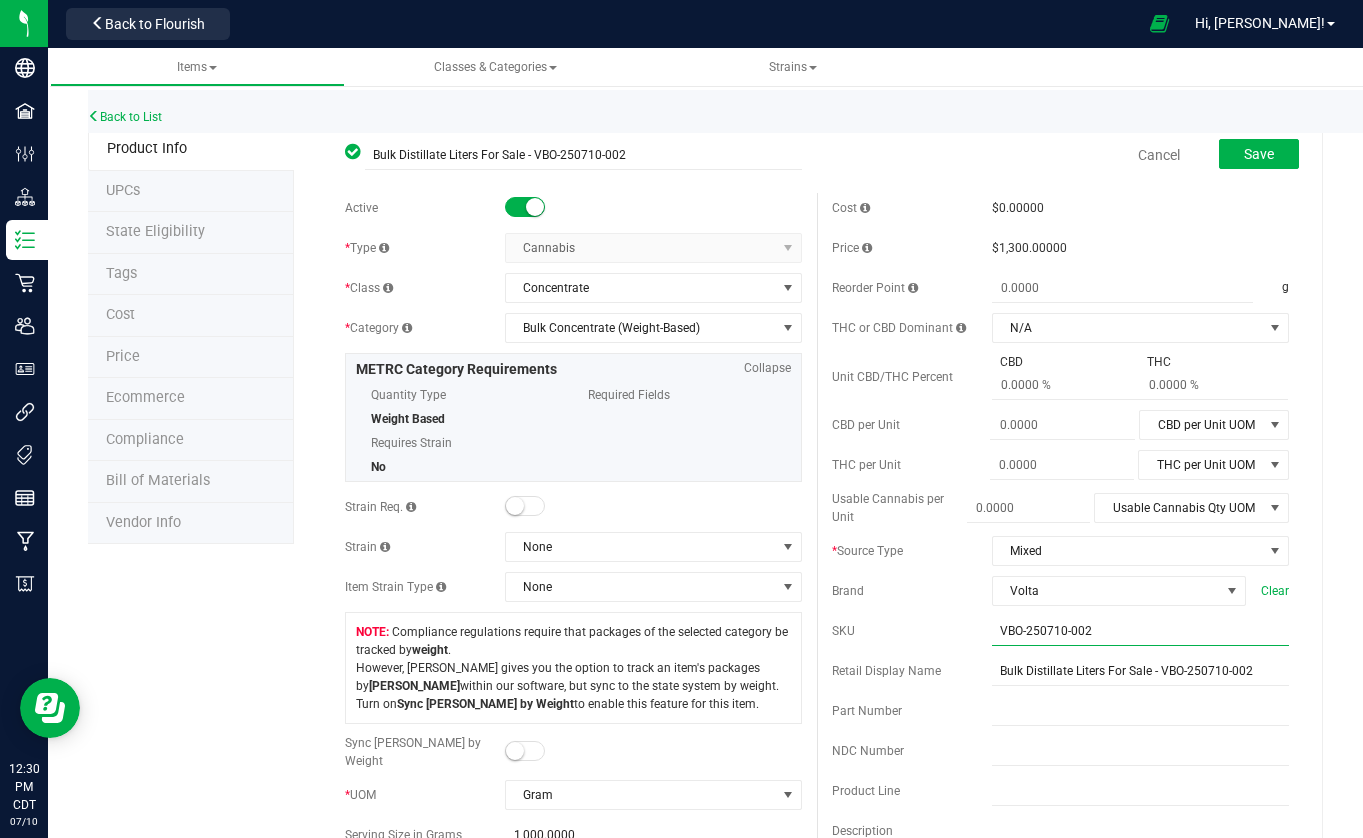 click on "VBO-250710-002" at bounding box center (1140, 631) 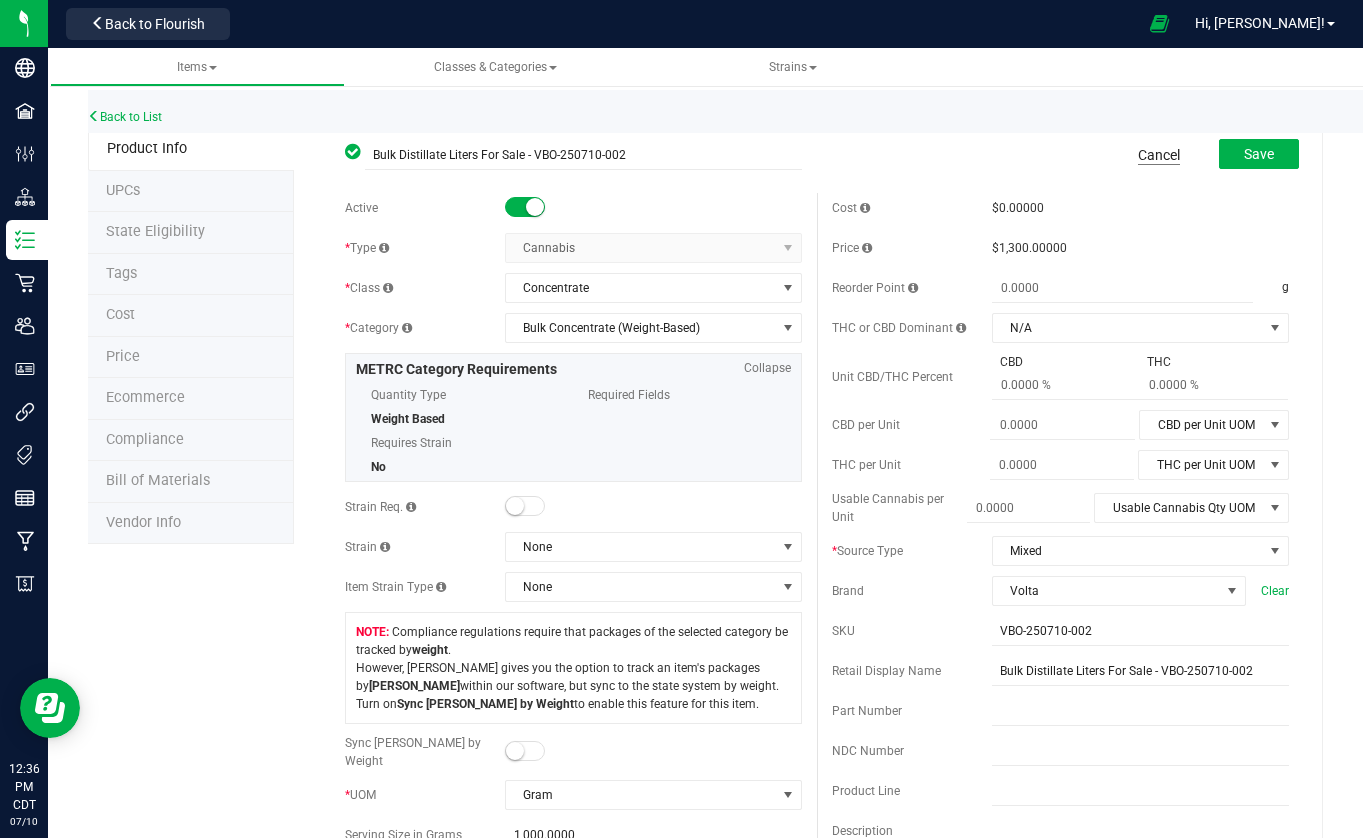 click on "Cancel" at bounding box center [1159, 155] 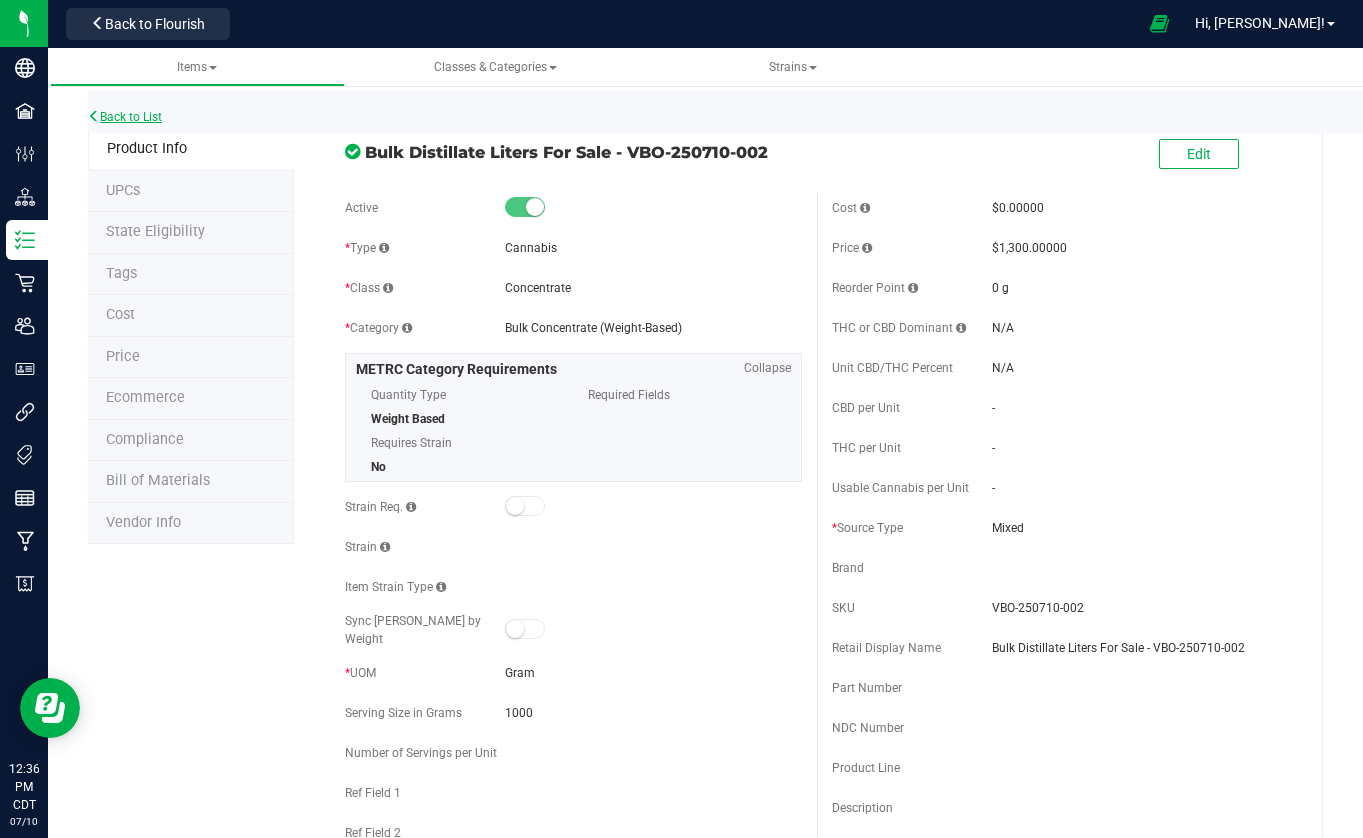 click on "Back to List" at bounding box center (125, 117) 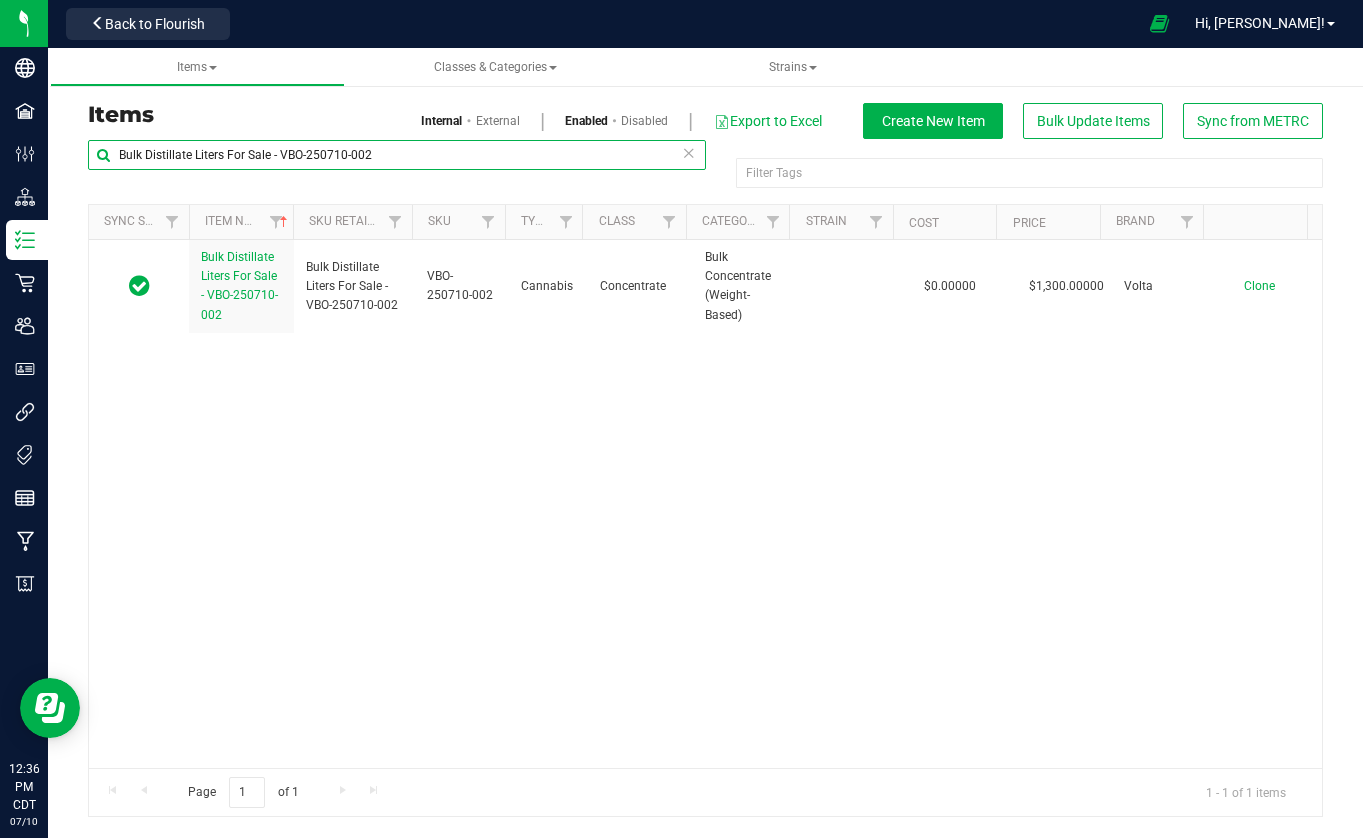 click on "Bulk Distillate Liters For Sale - VBO-250710-002" at bounding box center [397, 155] 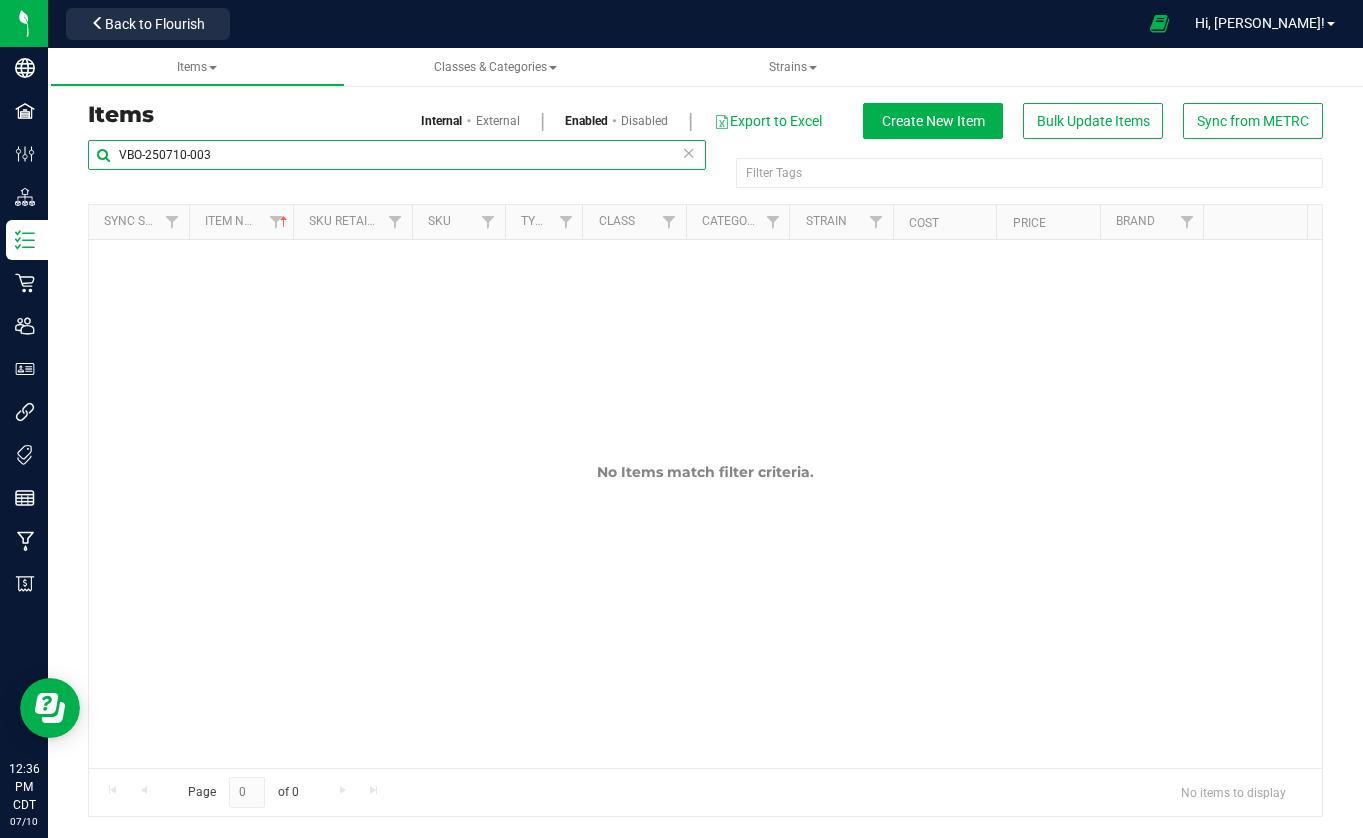 click on "VBO-250710-003" at bounding box center (397, 155) 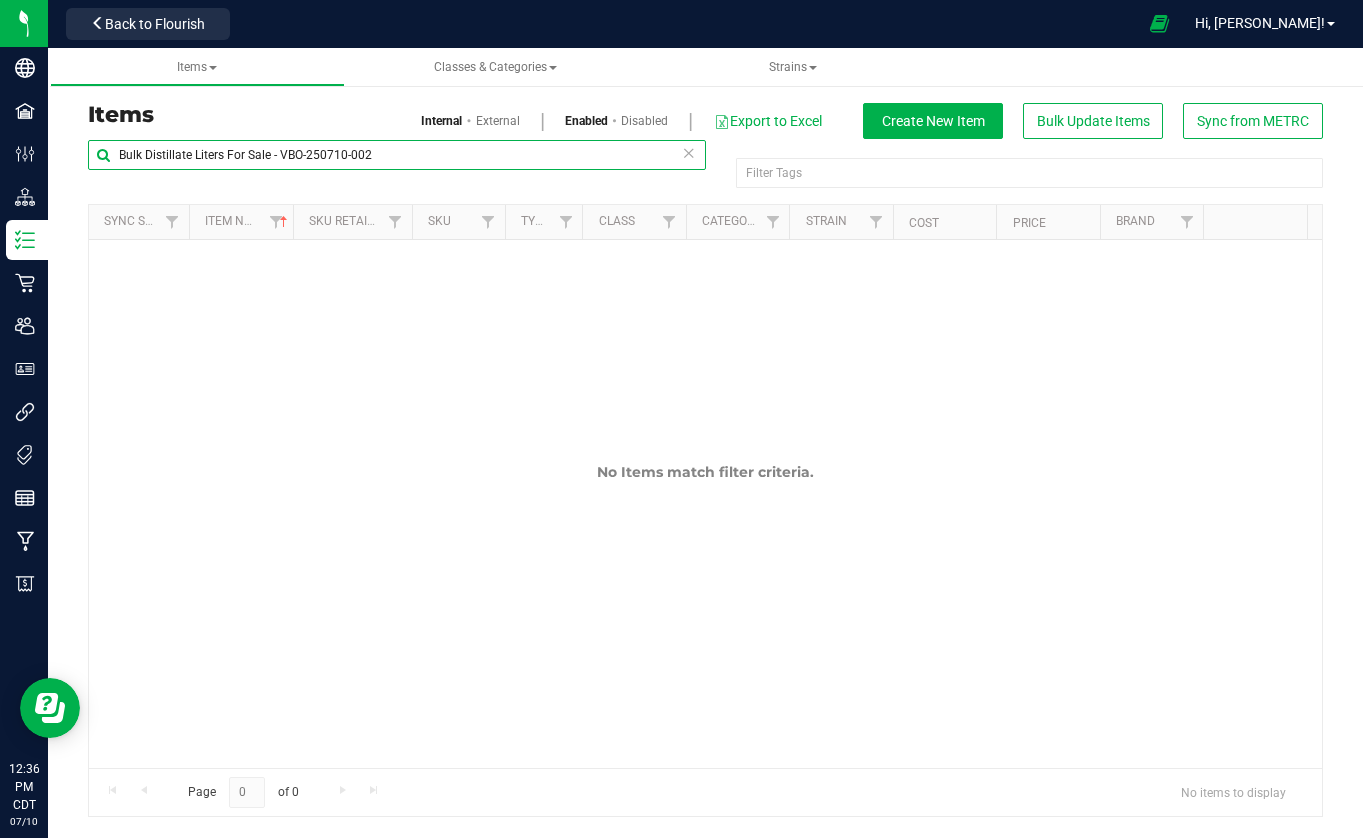 type on "Bulk Distillate Liters For Sale - VBO-250710-002" 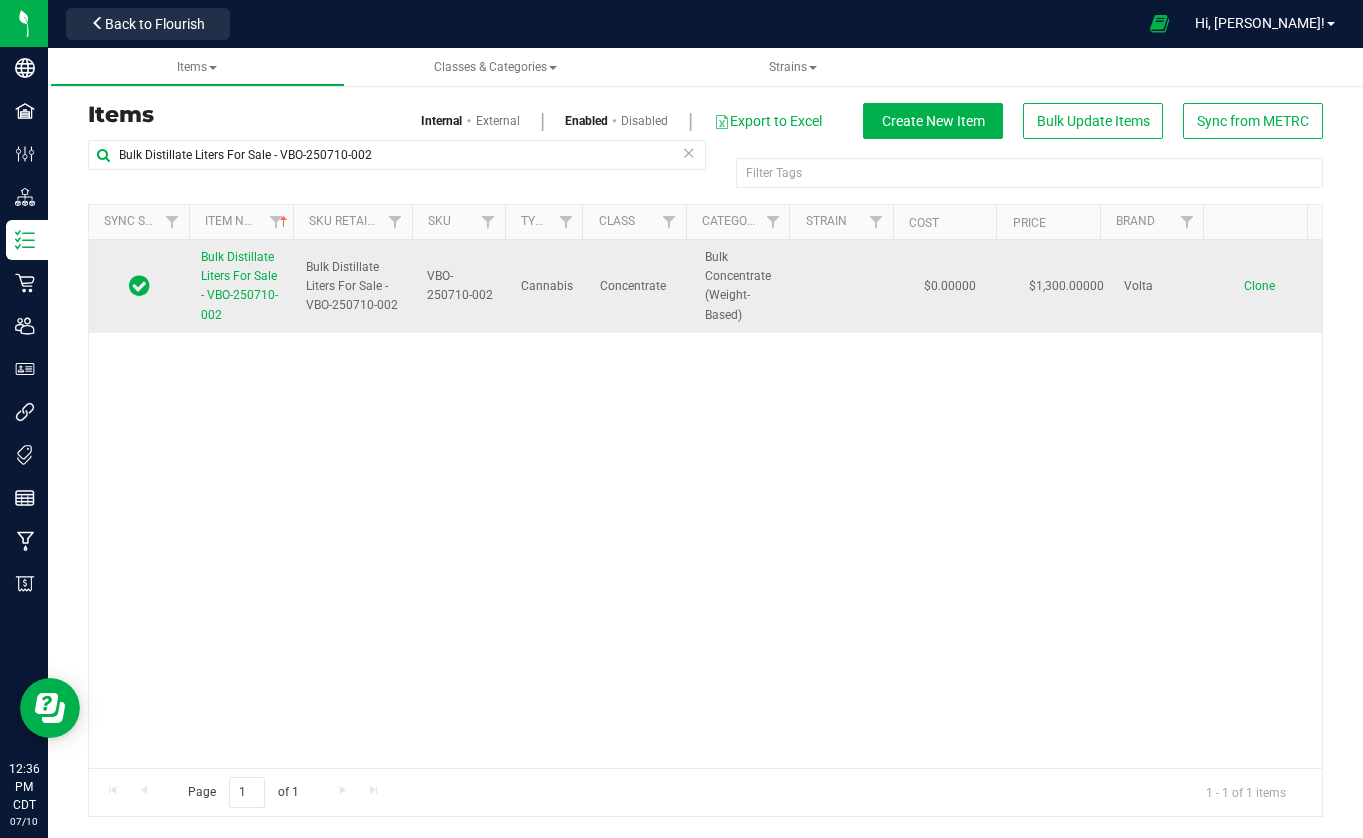 click on "Clone" at bounding box center (1259, 286) 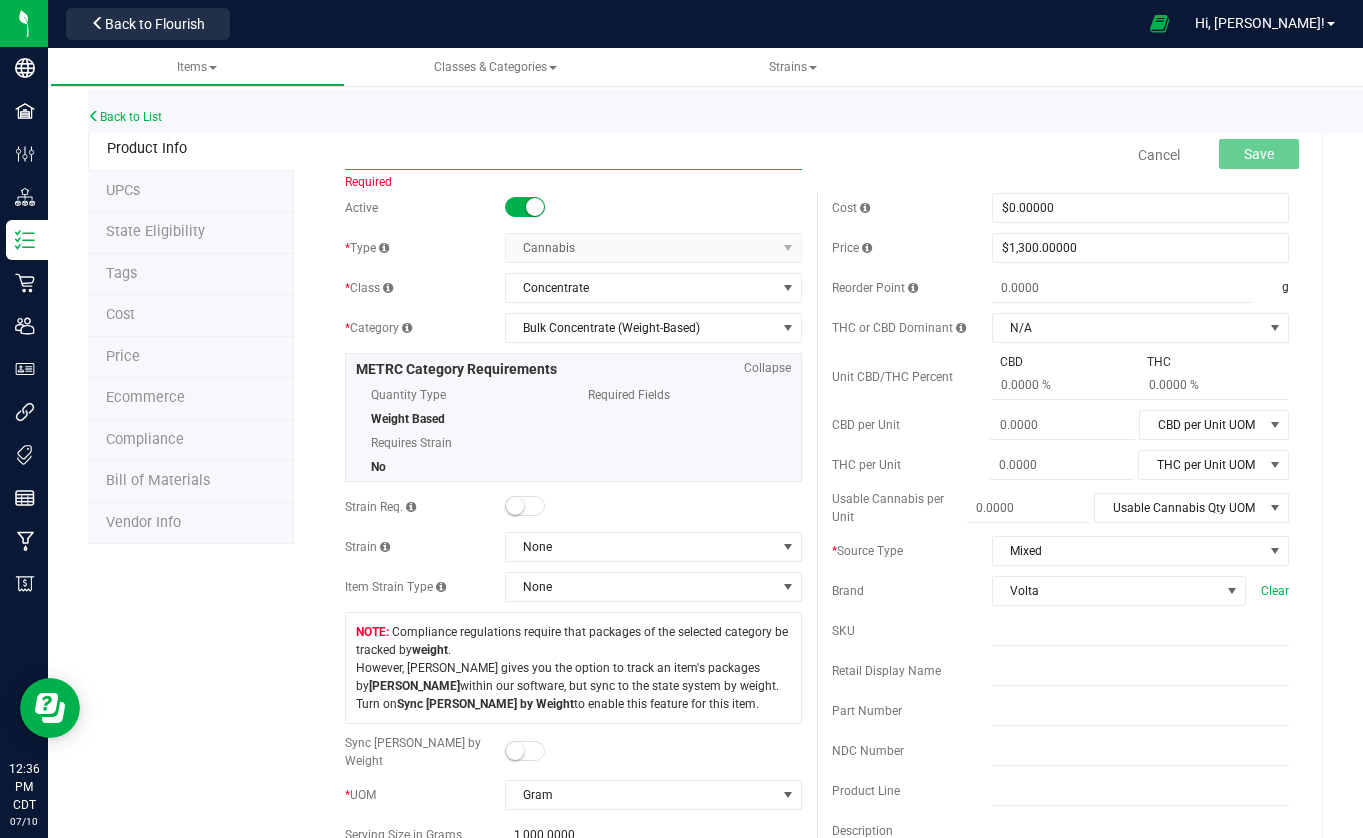 click at bounding box center [573, 155] 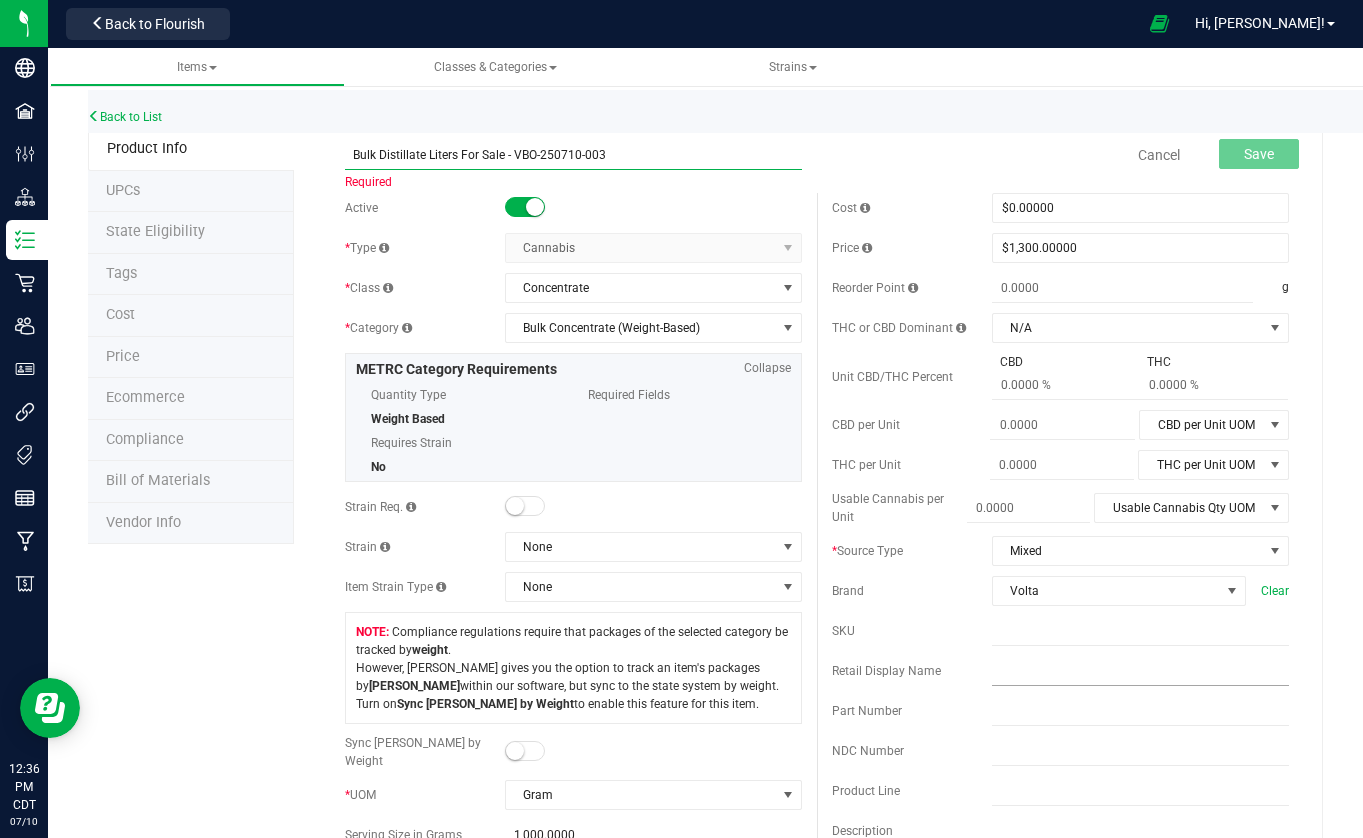 type on "Bulk Distillate Liters For Sale - VBO-250710-003" 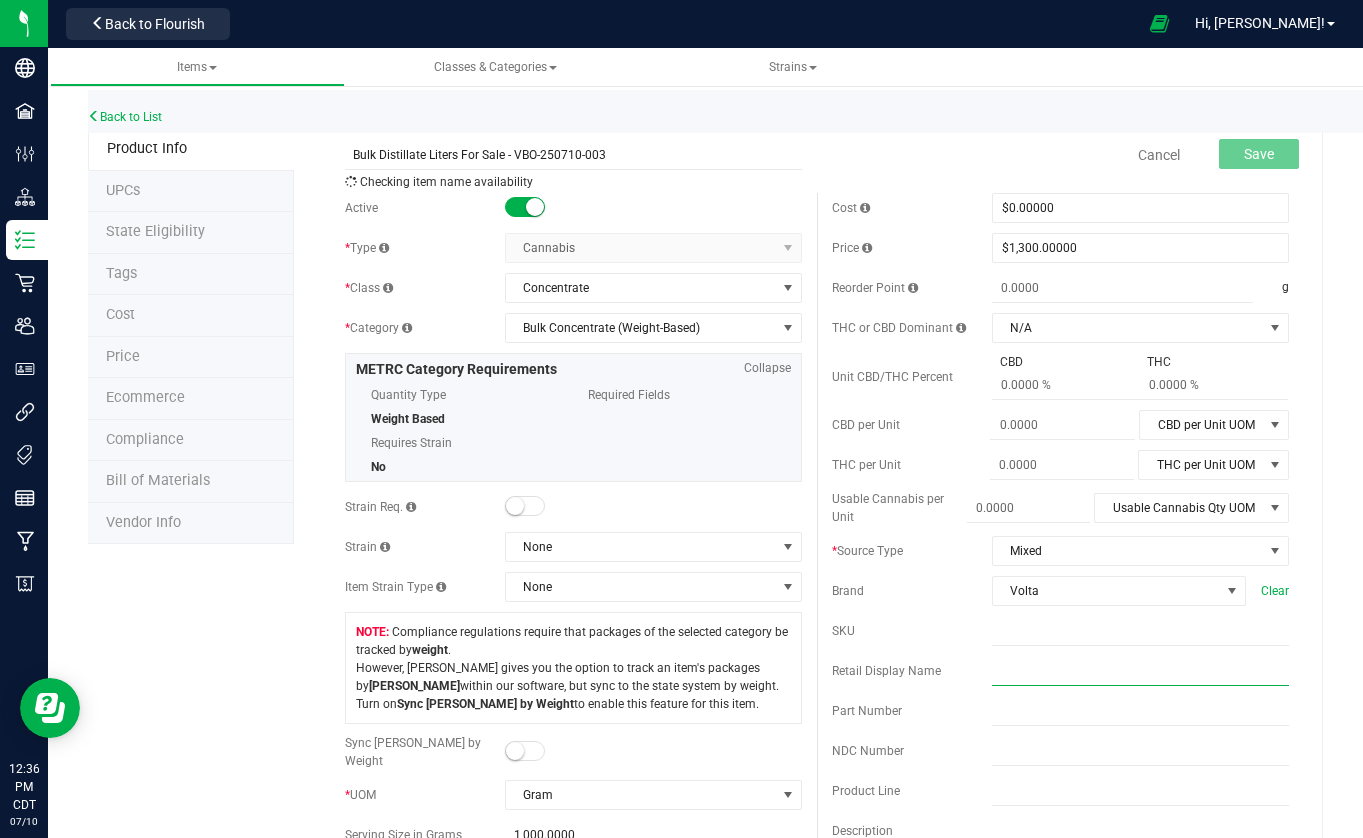 click at bounding box center (1140, 671) 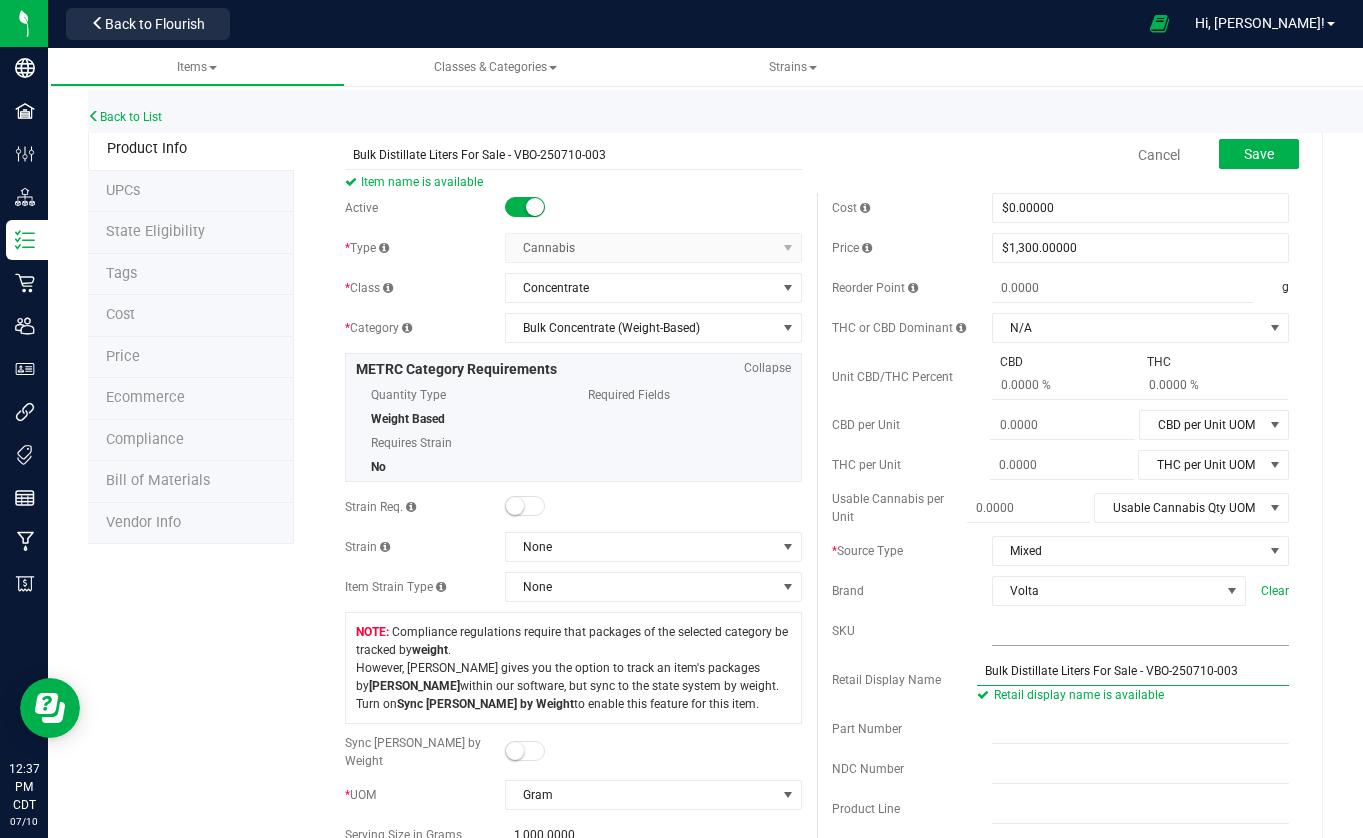 type on "Bulk Distillate Liters For Sale - VBO-250710-003" 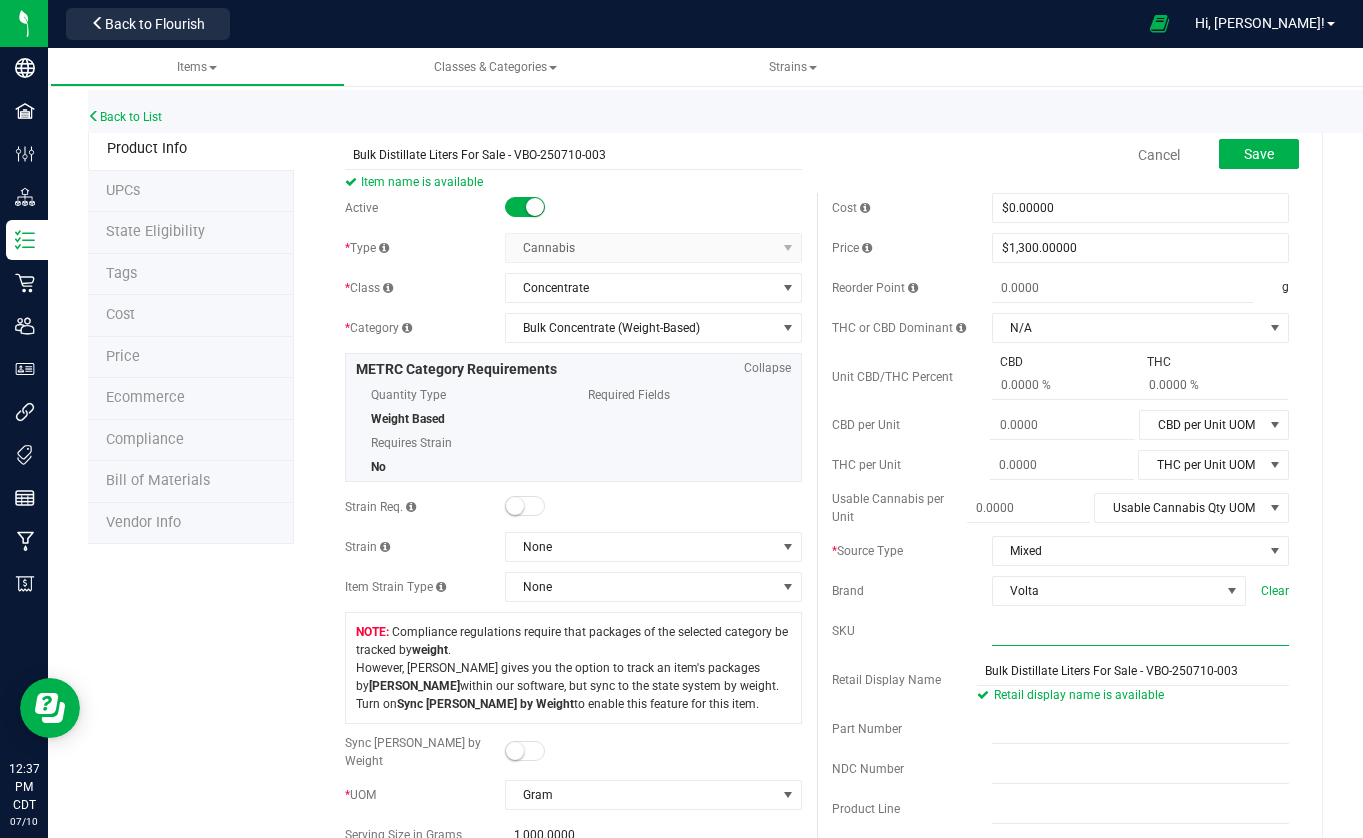click at bounding box center (1140, 631) 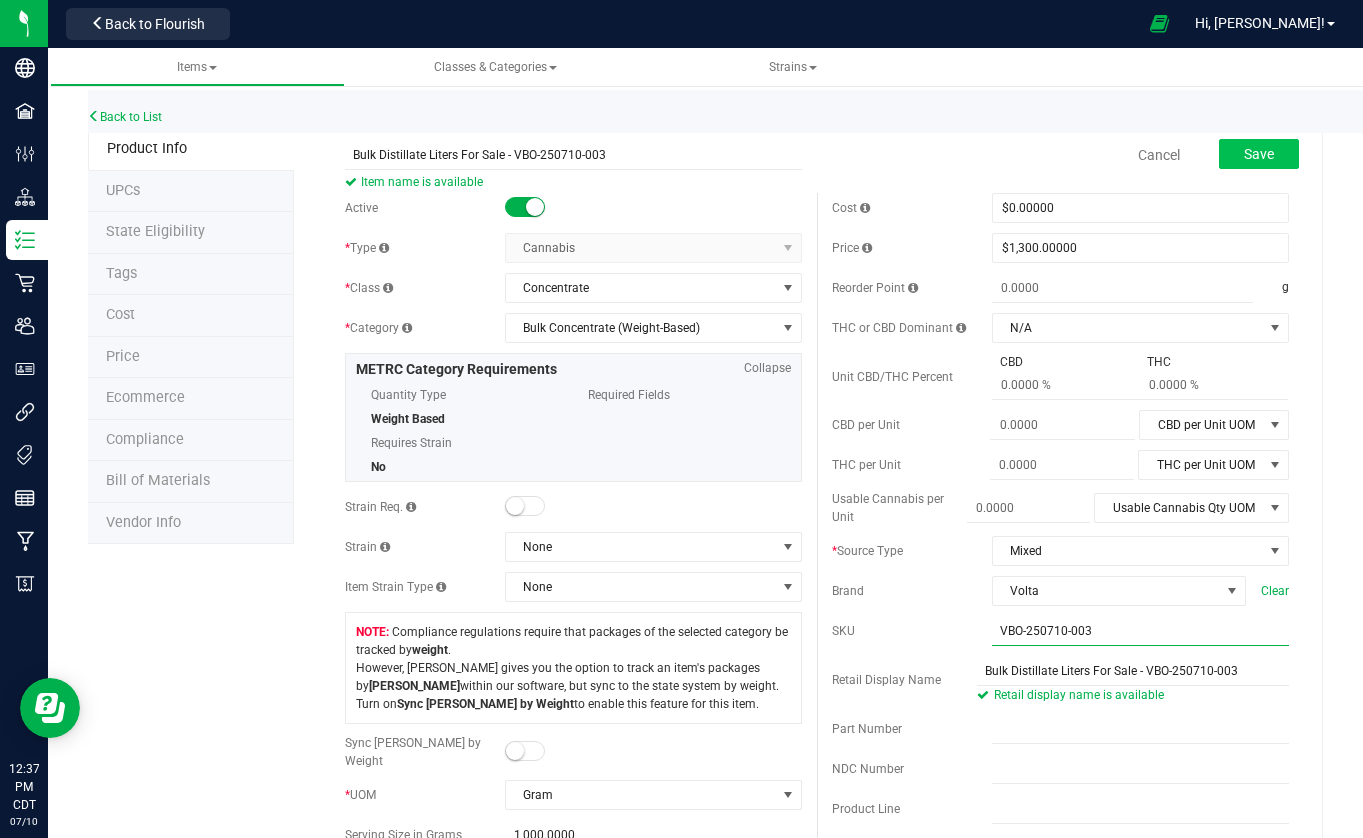 type on "VBO-250710-003" 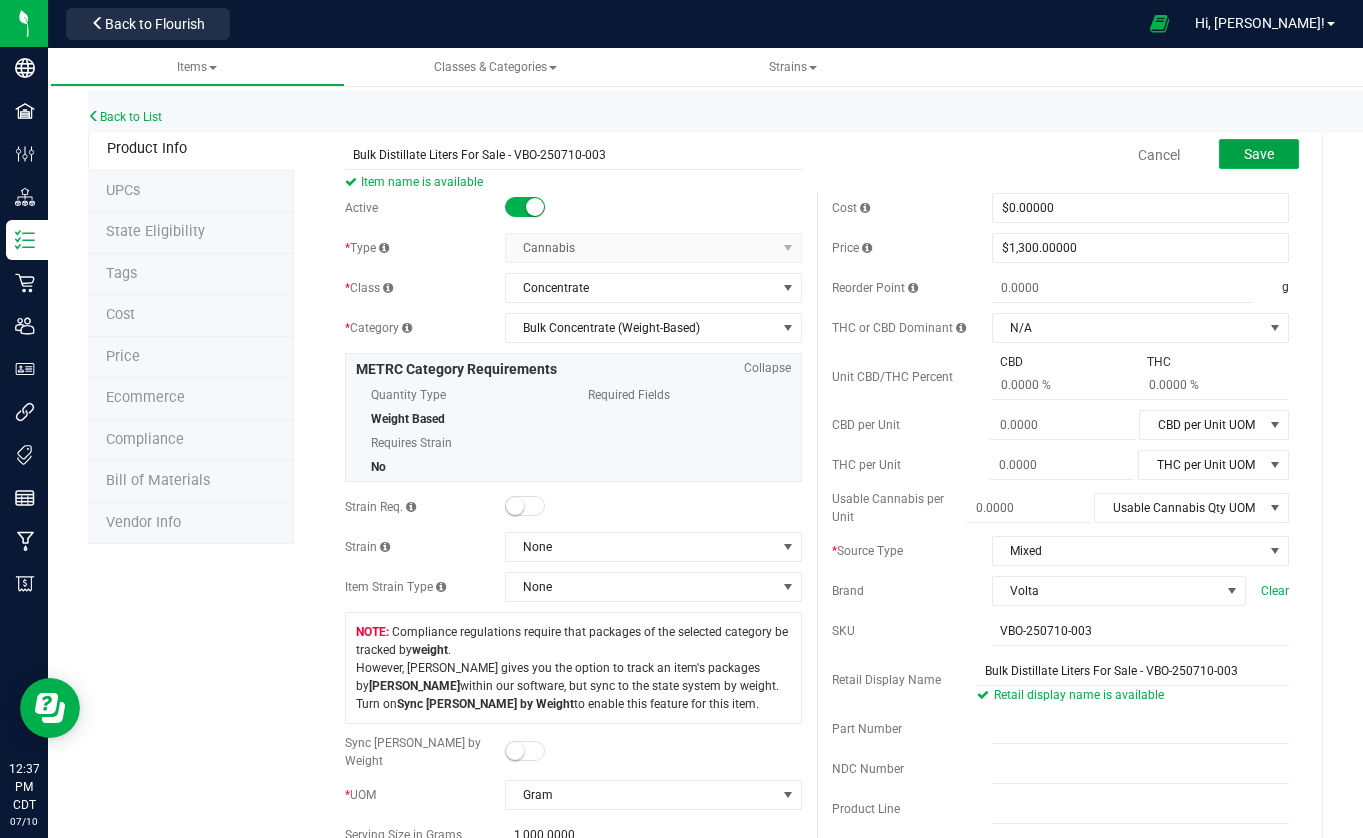 click on "Save" at bounding box center (1259, 154) 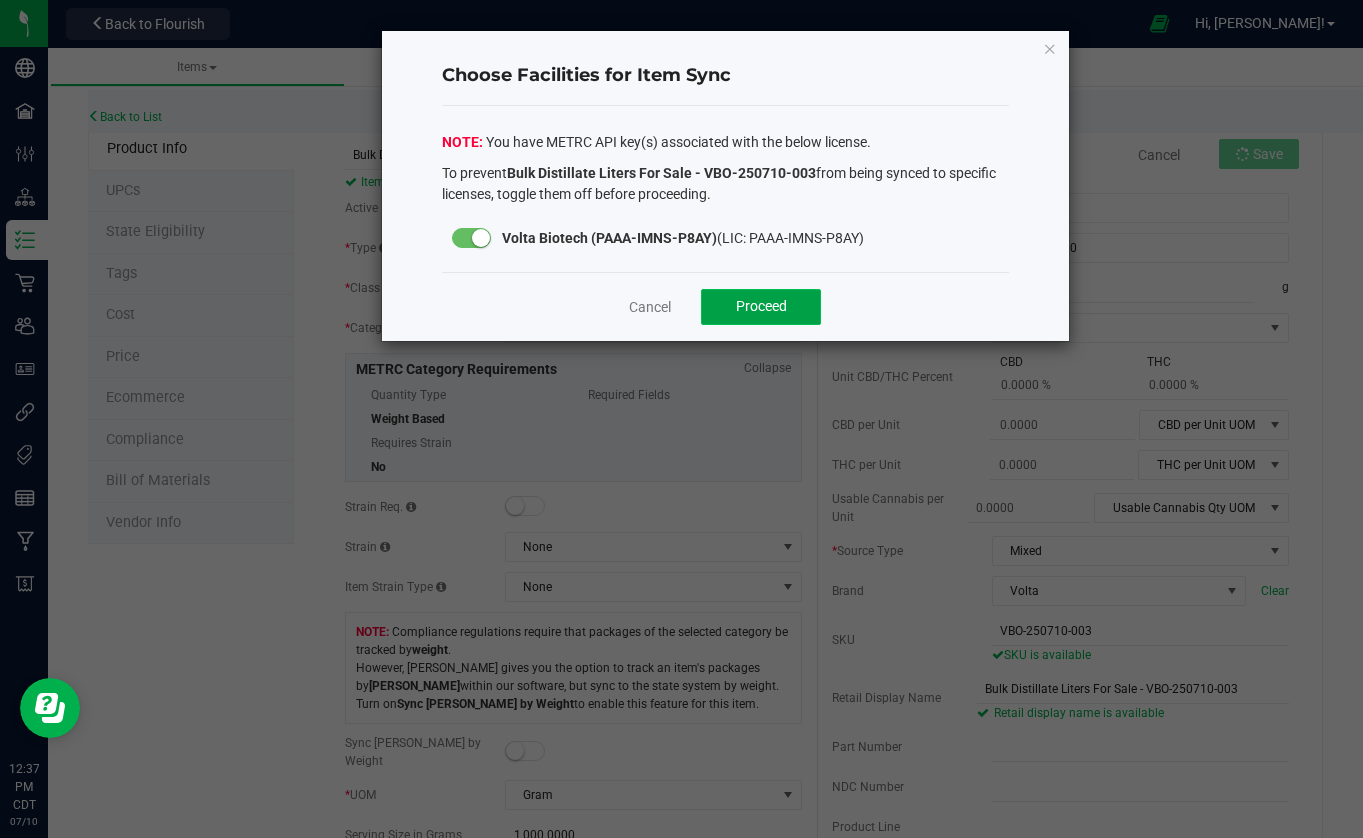 click on "Proceed" 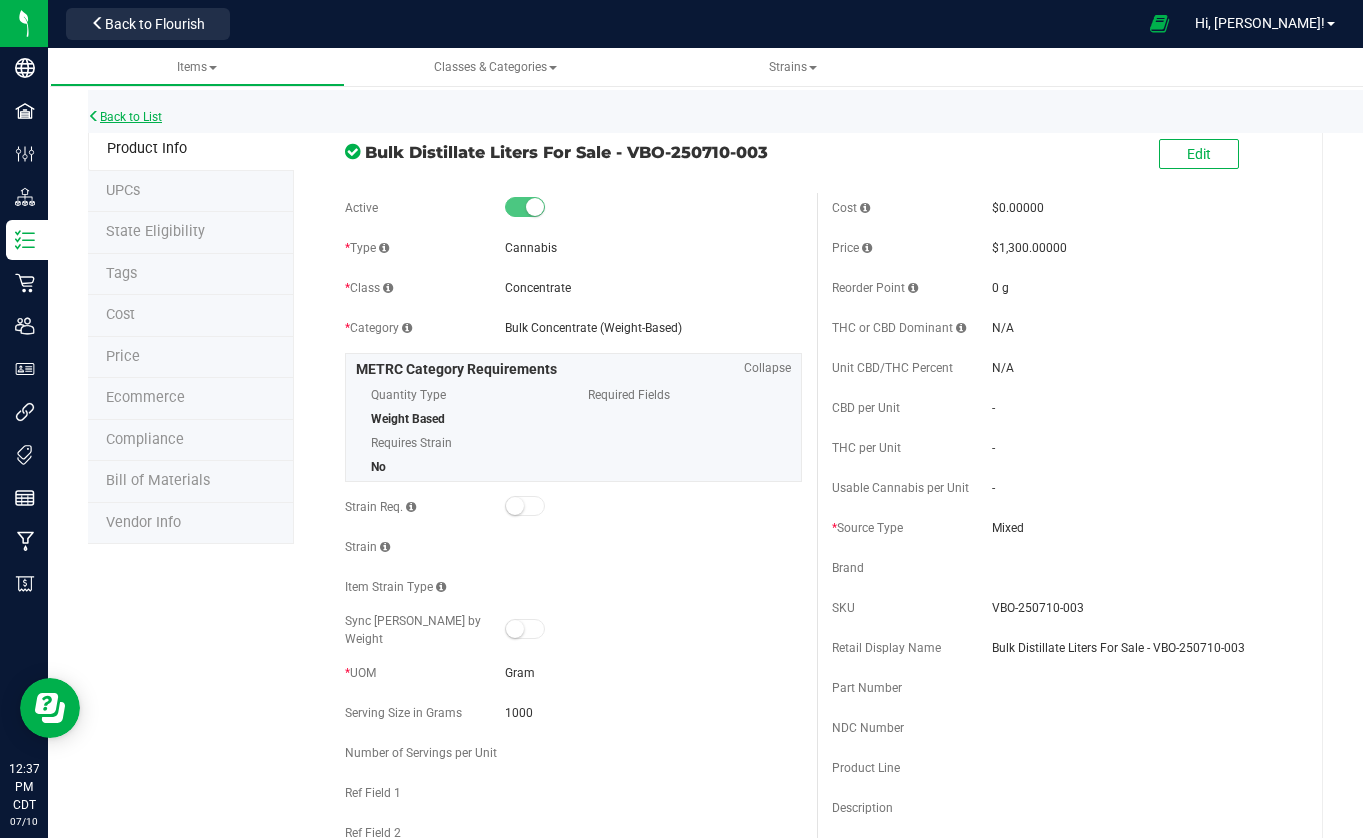 click on "Back to List" at bounding box center [125, 117] 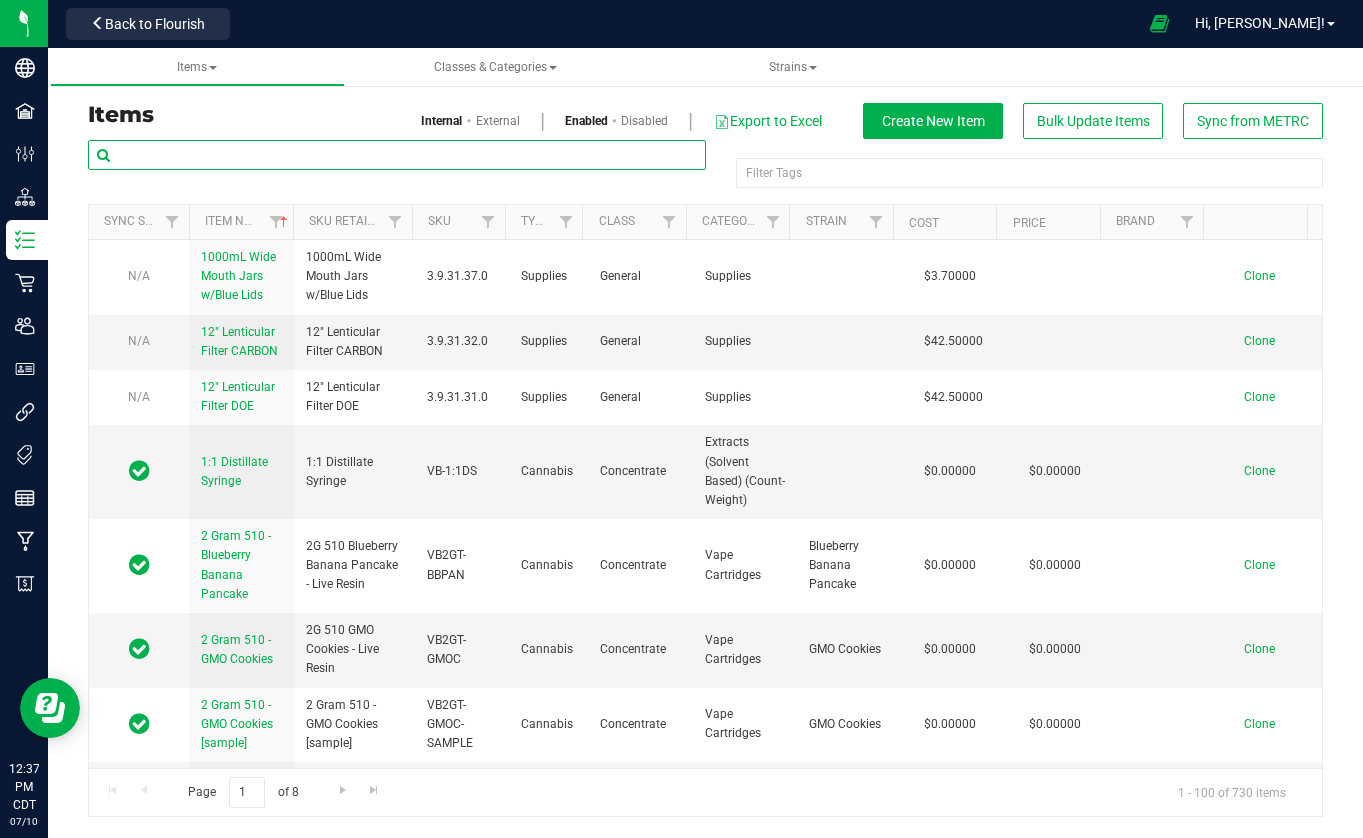 click at bounding box center [397, 155] 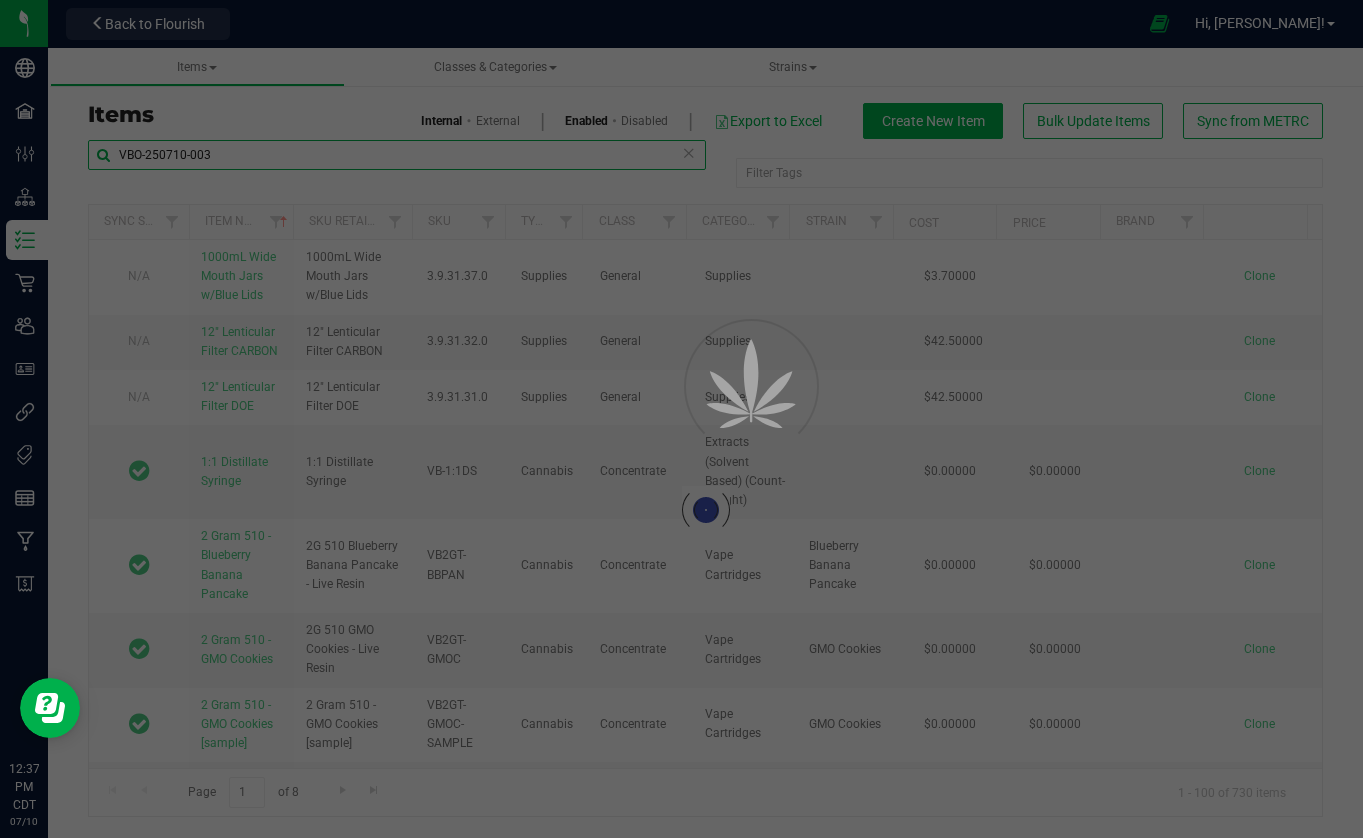 type on "VBO-250710-003" 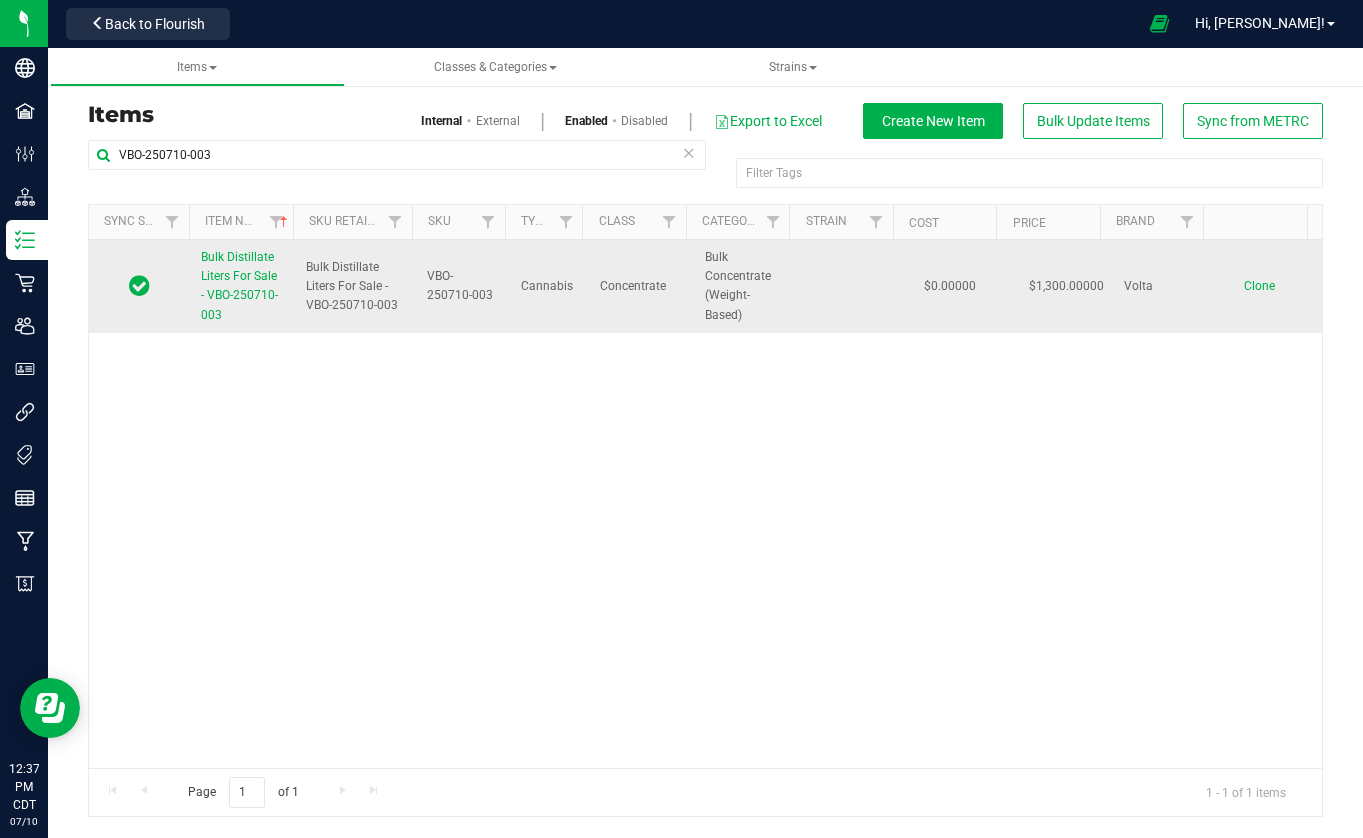 click on "Clone" at bounding box center [1269, 286] 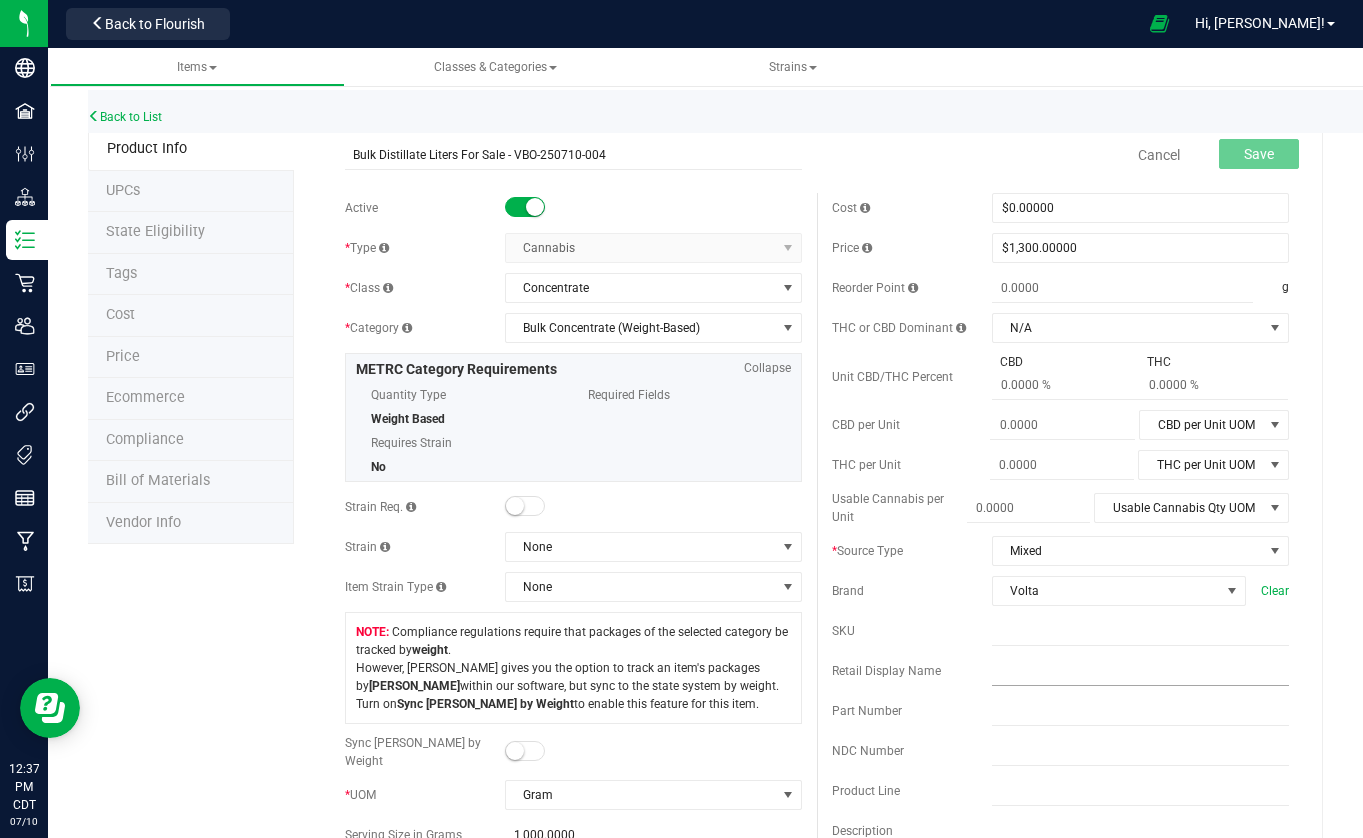 type on "Bulk Distillate Liters For Sale - VBO-250710-004" 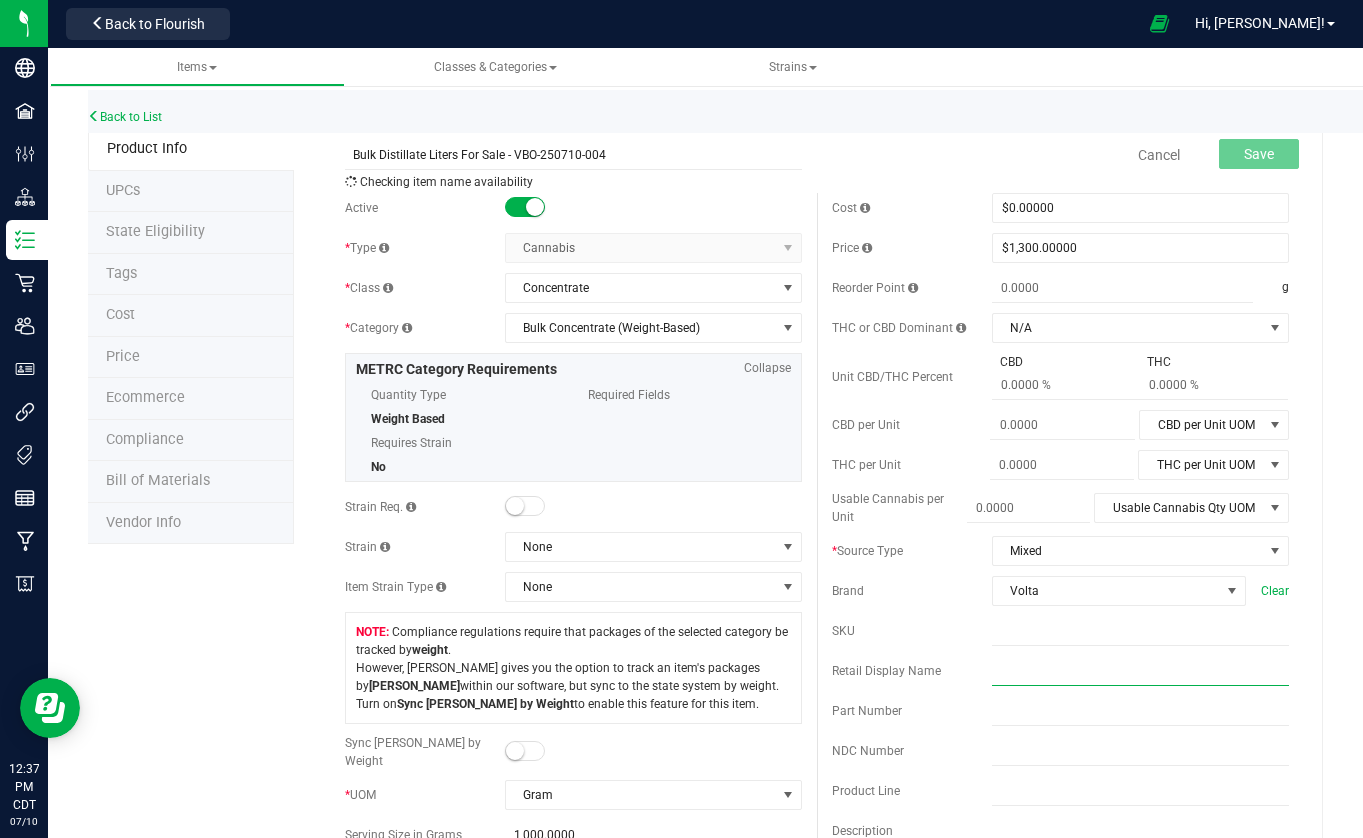 drag, startPoint x: 1025, startPoint y: 677, endPoint x: 1129, endPoint y: 681, distance: 104.0769 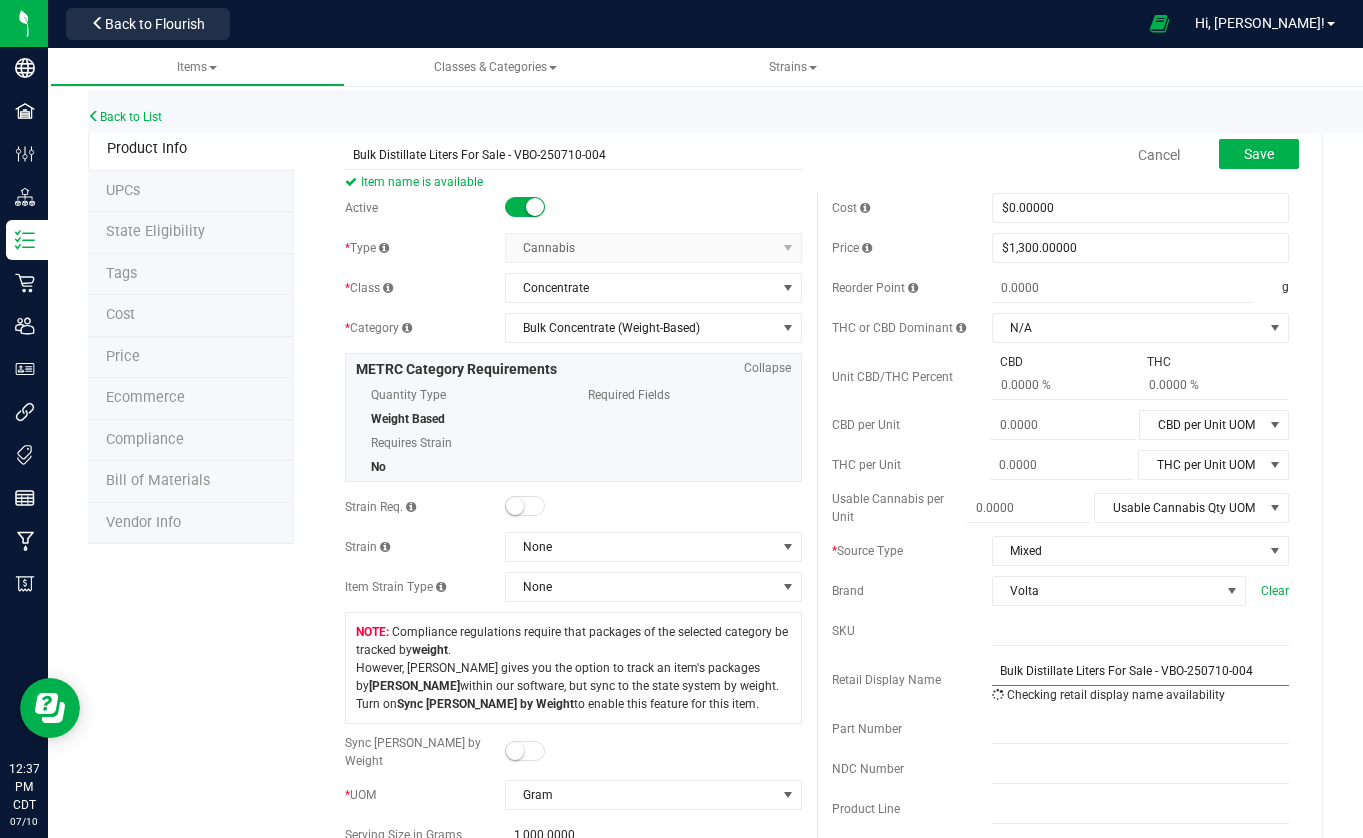 drag, startPoint x: 1251, startPoint y: 668, endPoint x: 1148, endPoint y: 668, distance: 103 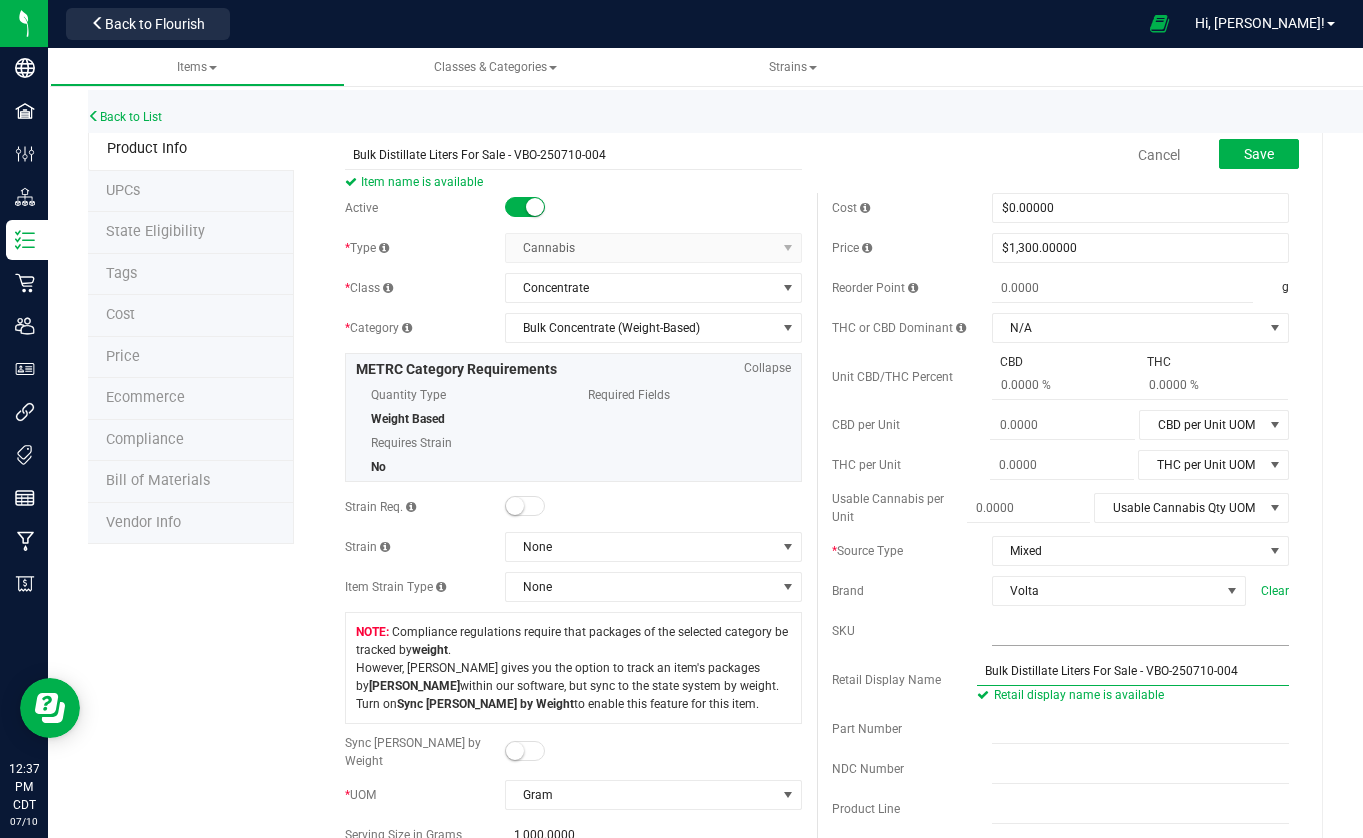 type on "Bulk Distillate Liters For Sale - VBO-250710-004" 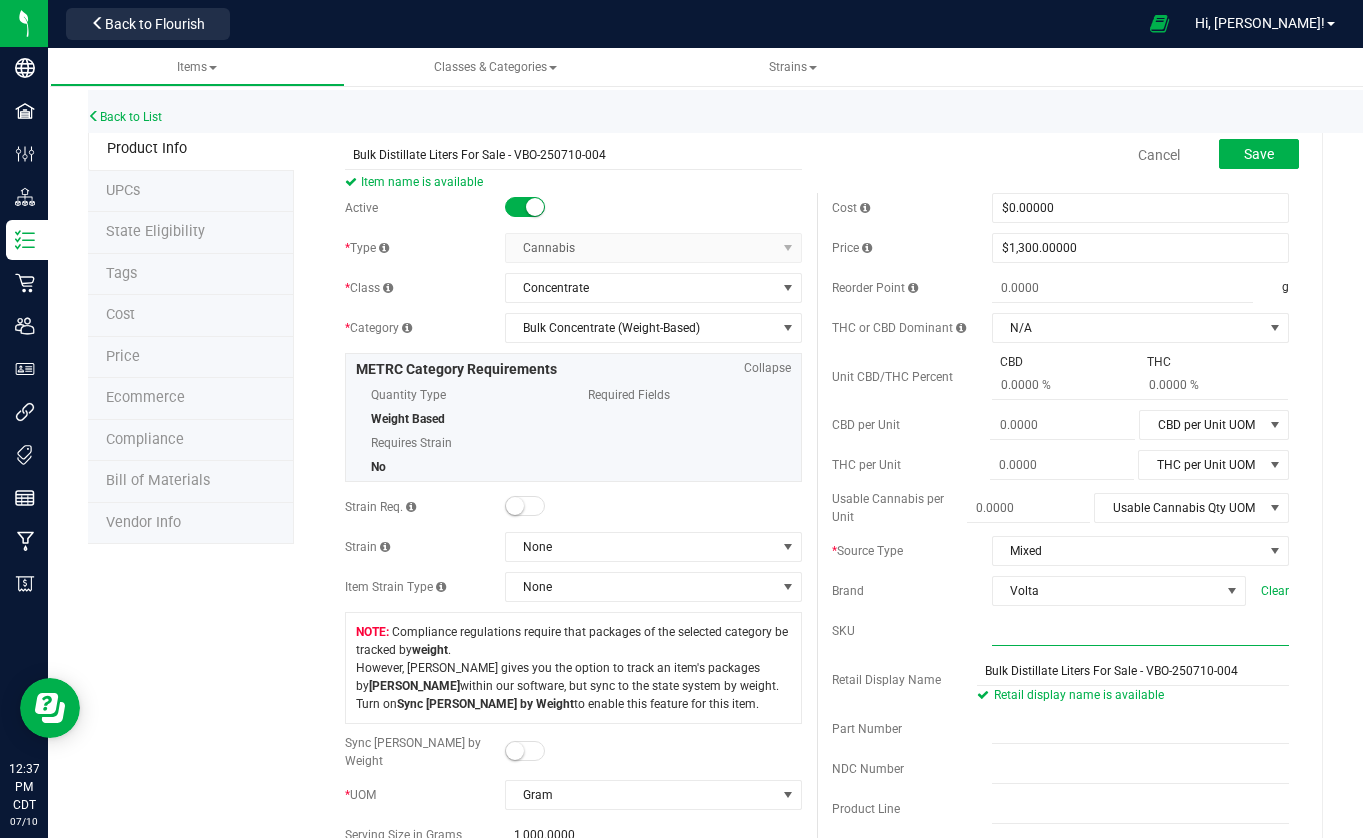 click at bounding box center (1140, 631) 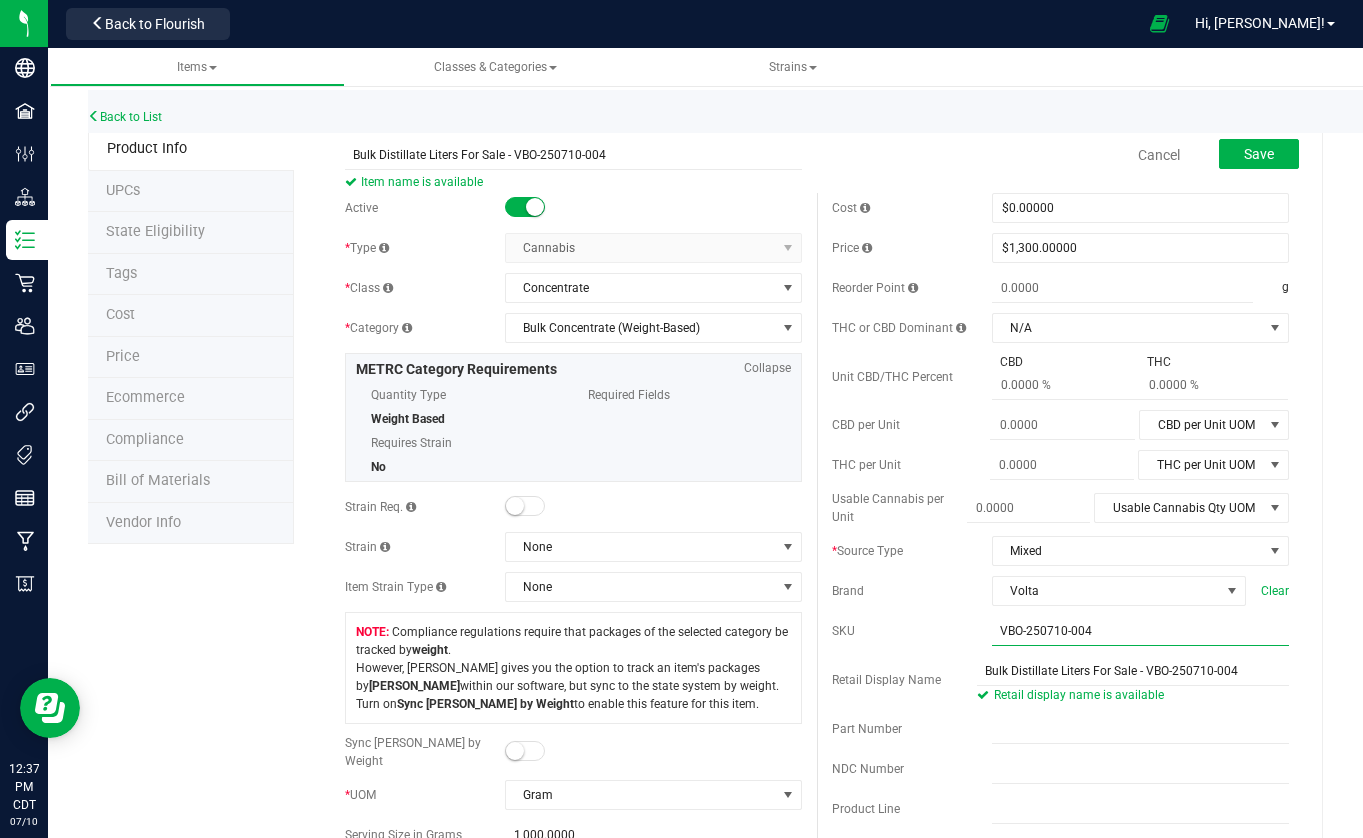 type on "VBO-250710-004" 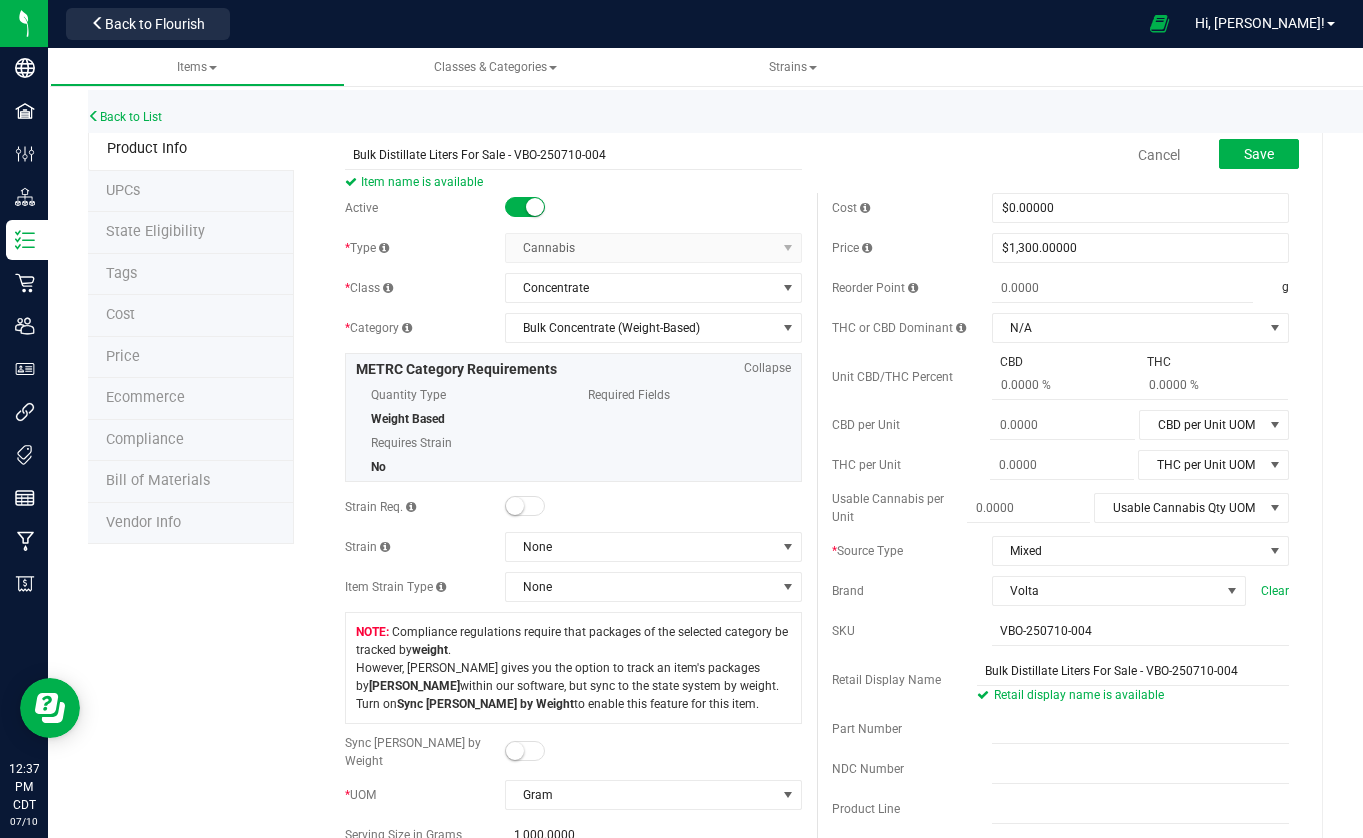 click on "SKU" at bounding box center (912, 631) 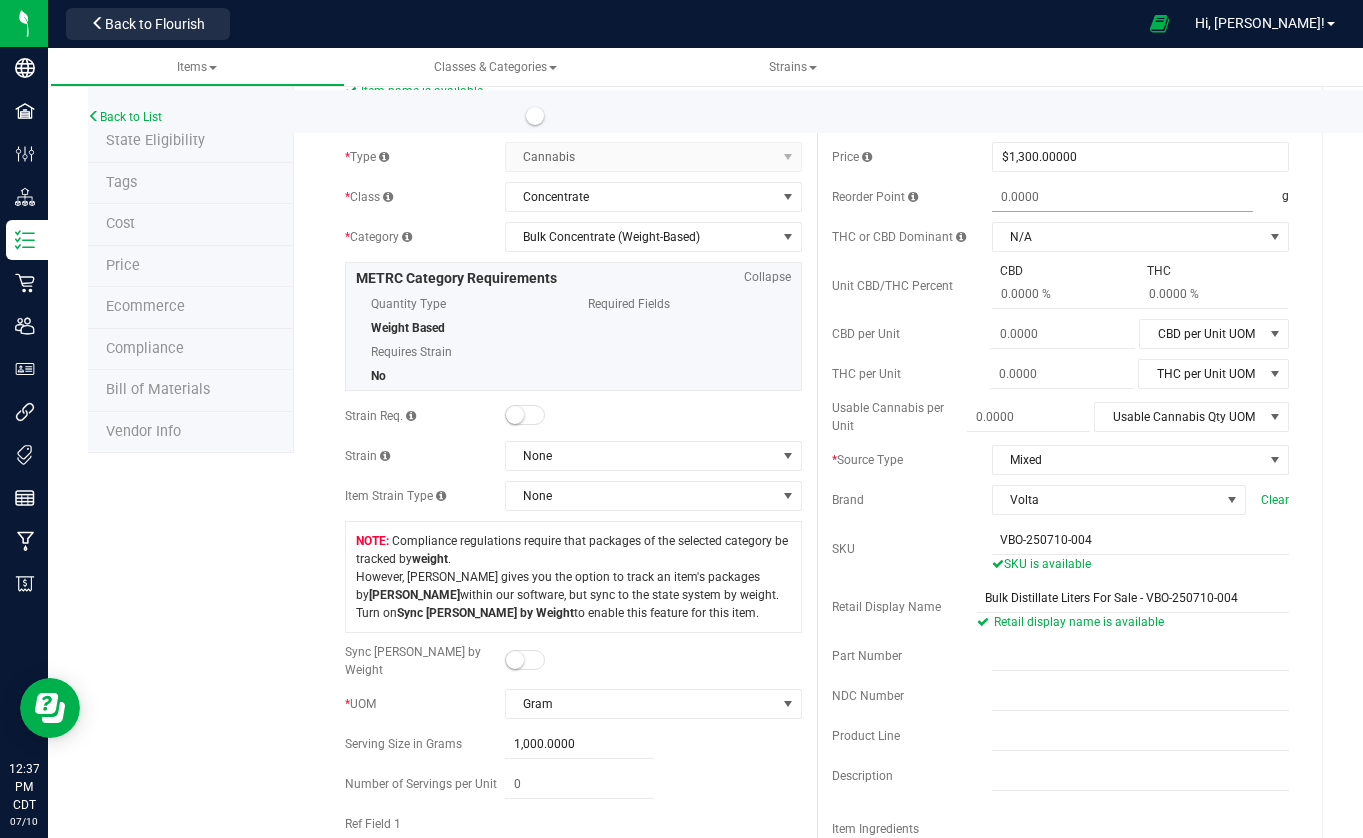 scroll, scrollTop: 0, scrollLeft: 0, axis: both 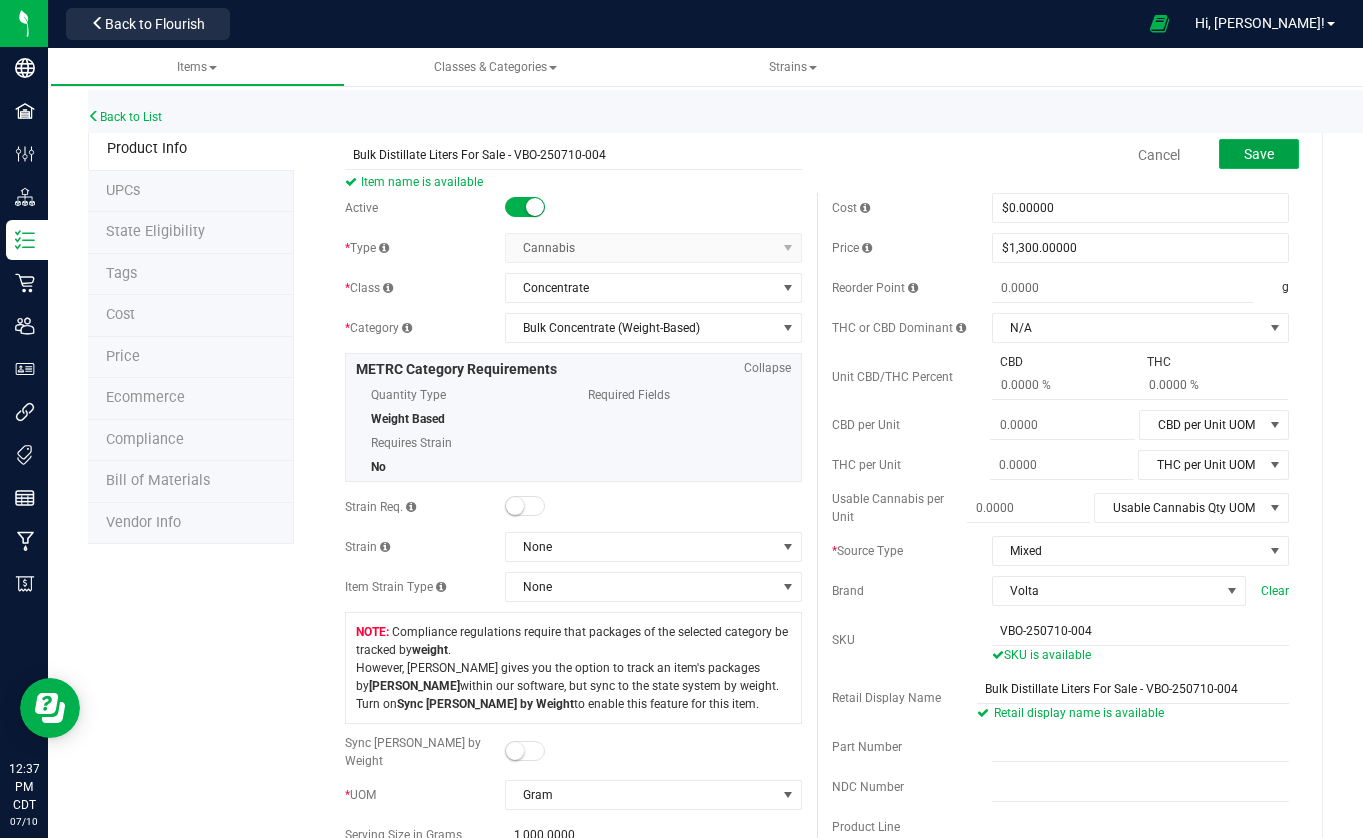 click on "Save" at bounding box center [1259, 154] 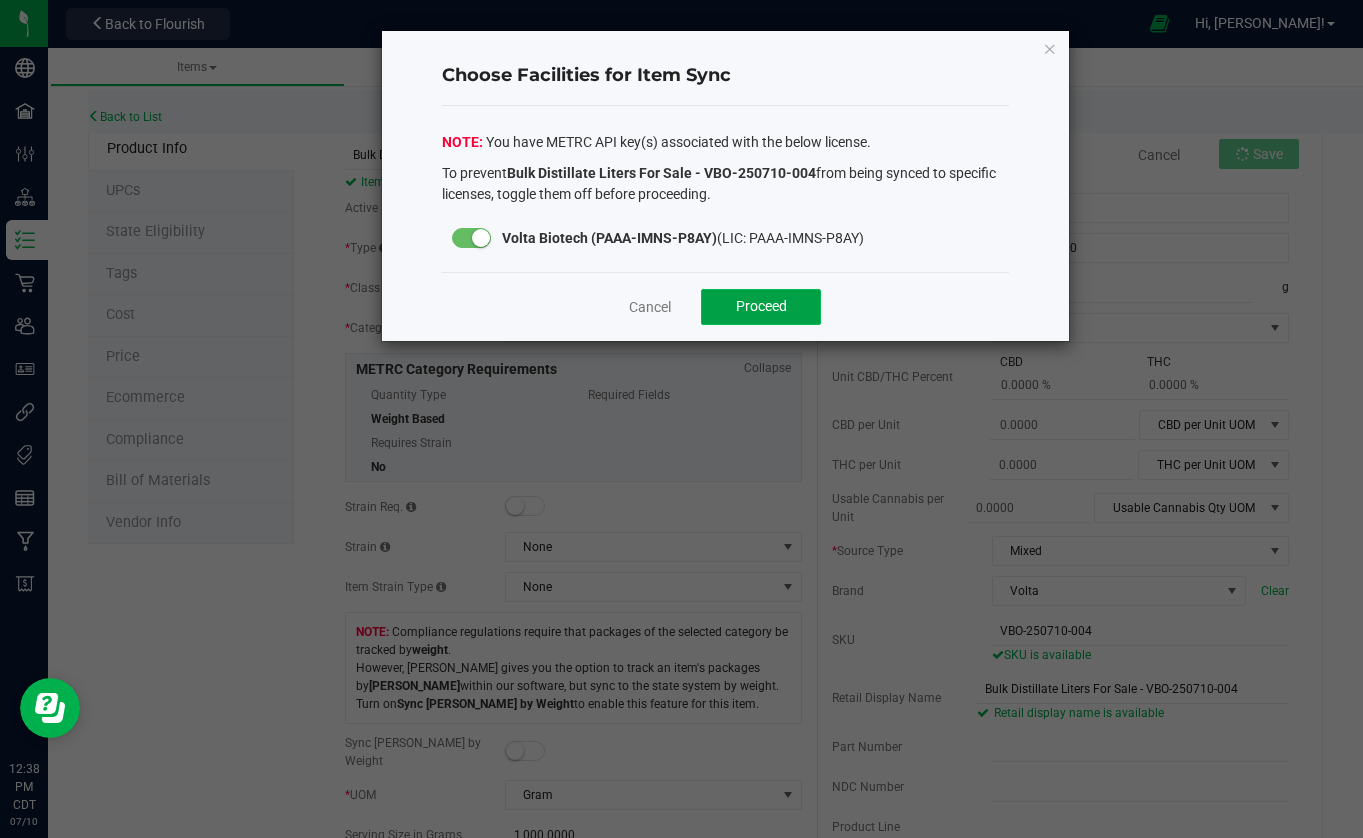 click on "Proceed" 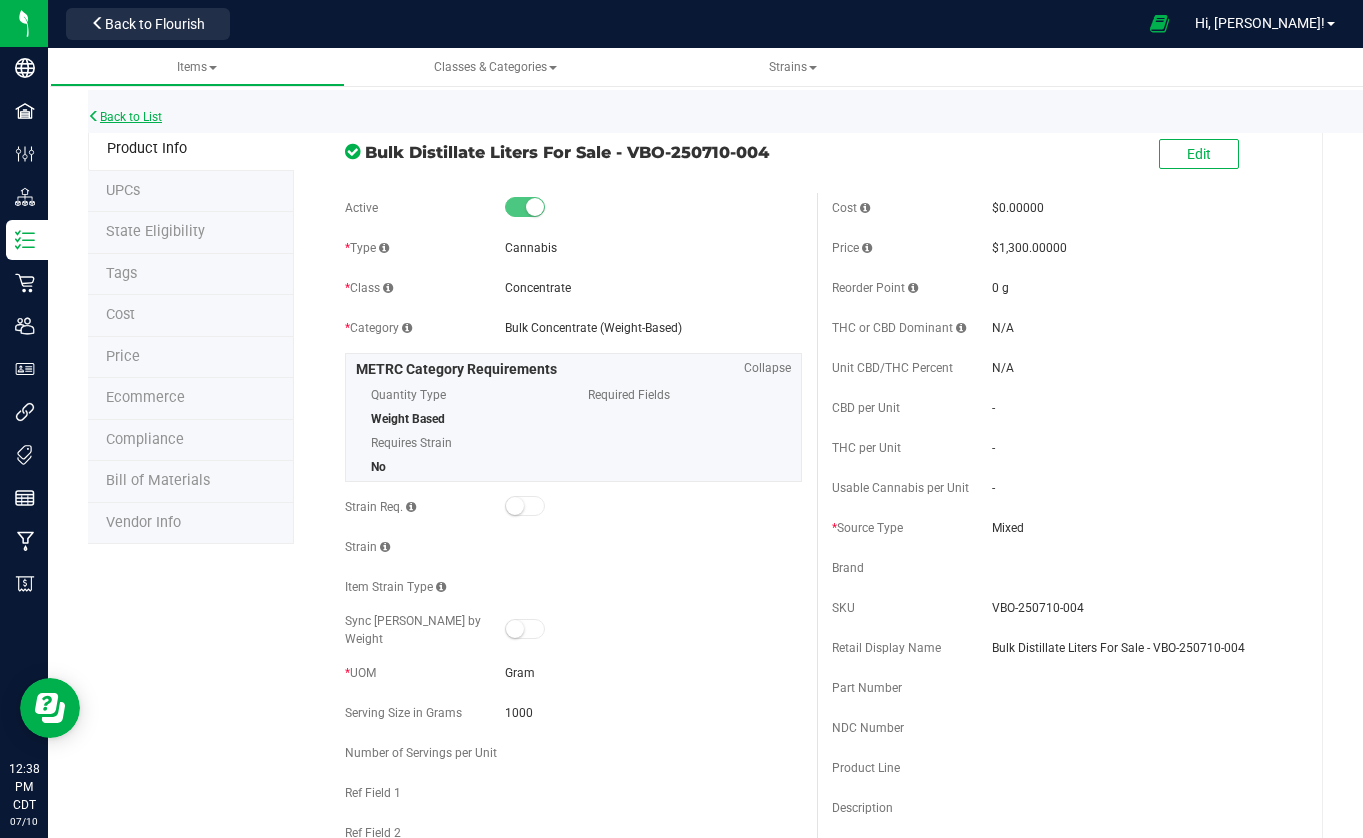 click on "Back to List" at bounding box center [125, 117] 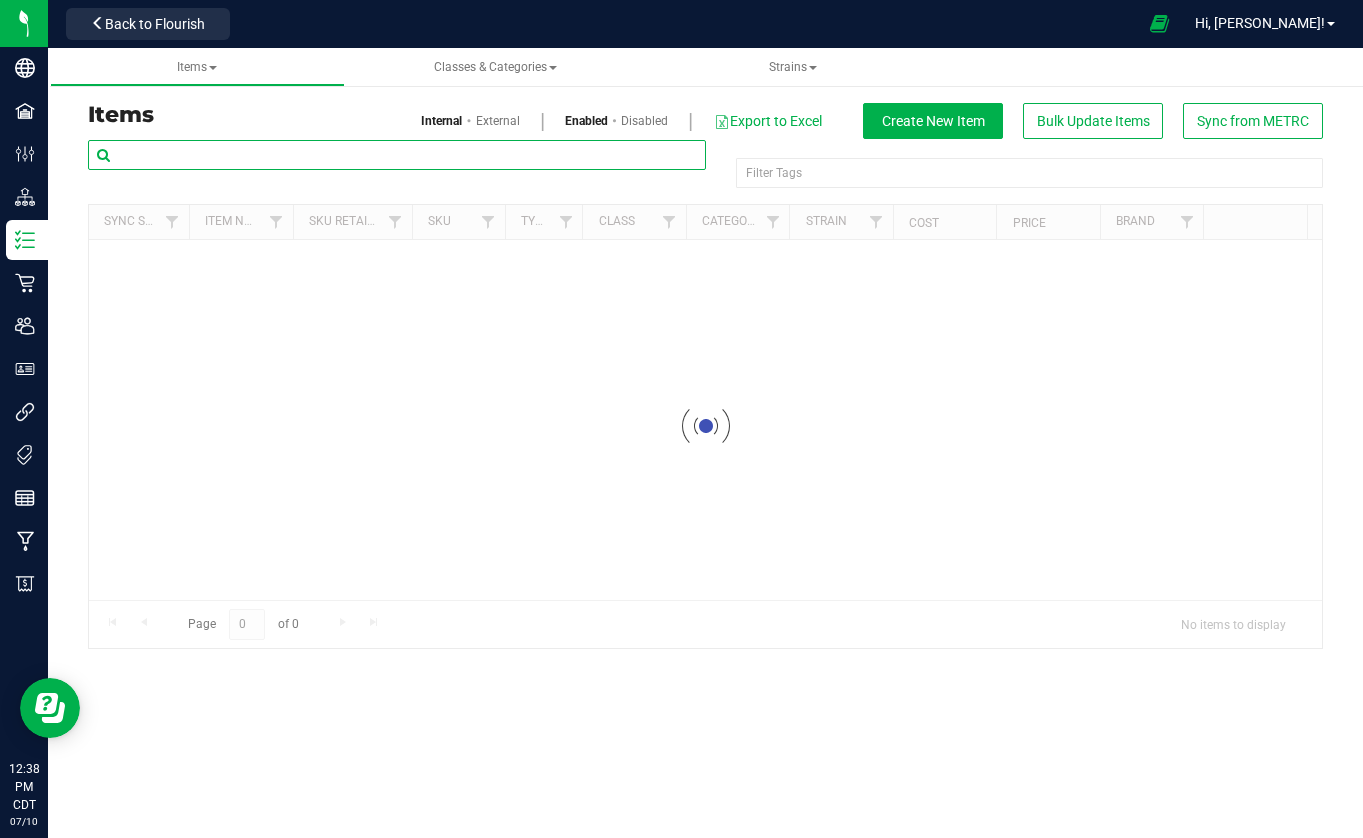 click at bounding box center (397, 155) 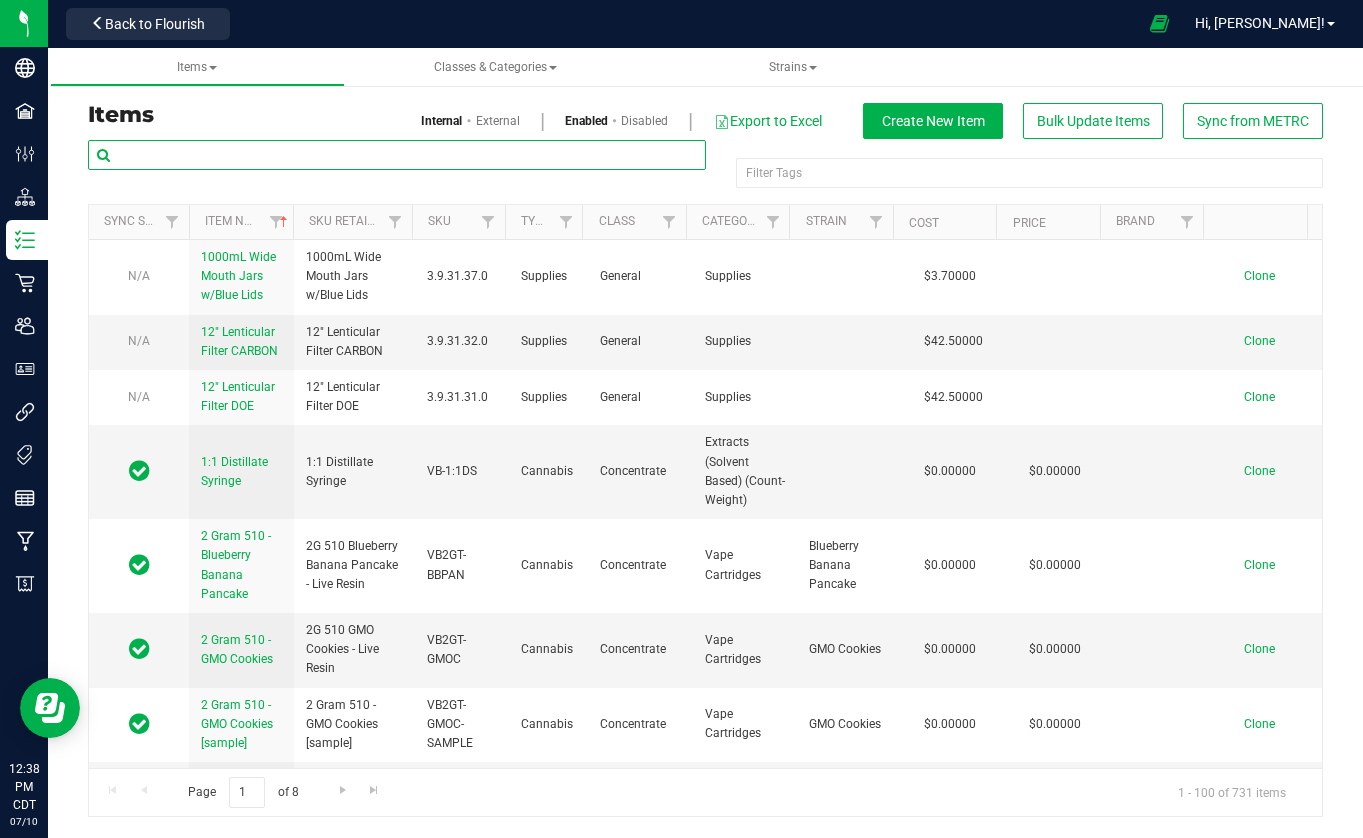 click at bounding box center [397, 155] 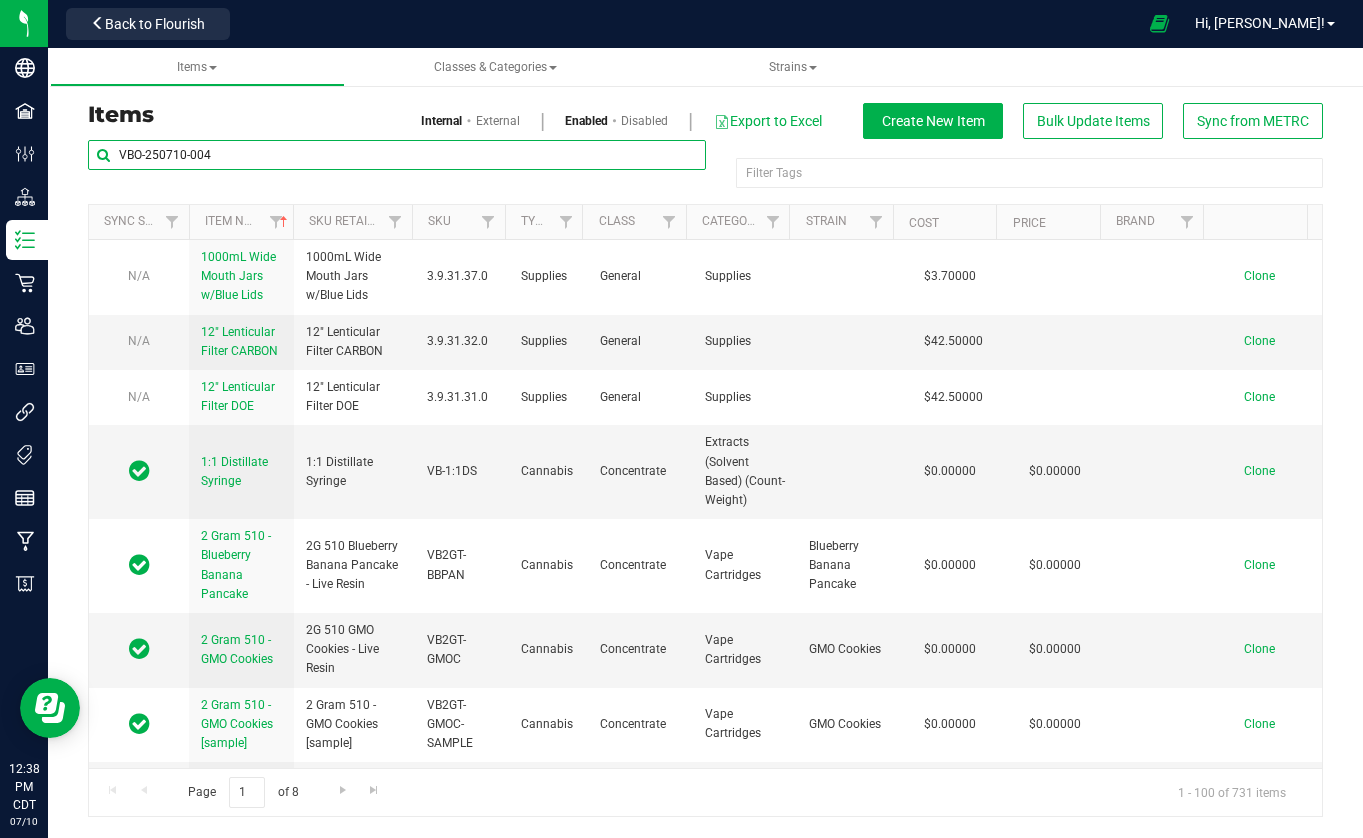 type on "VBO-250710-004" 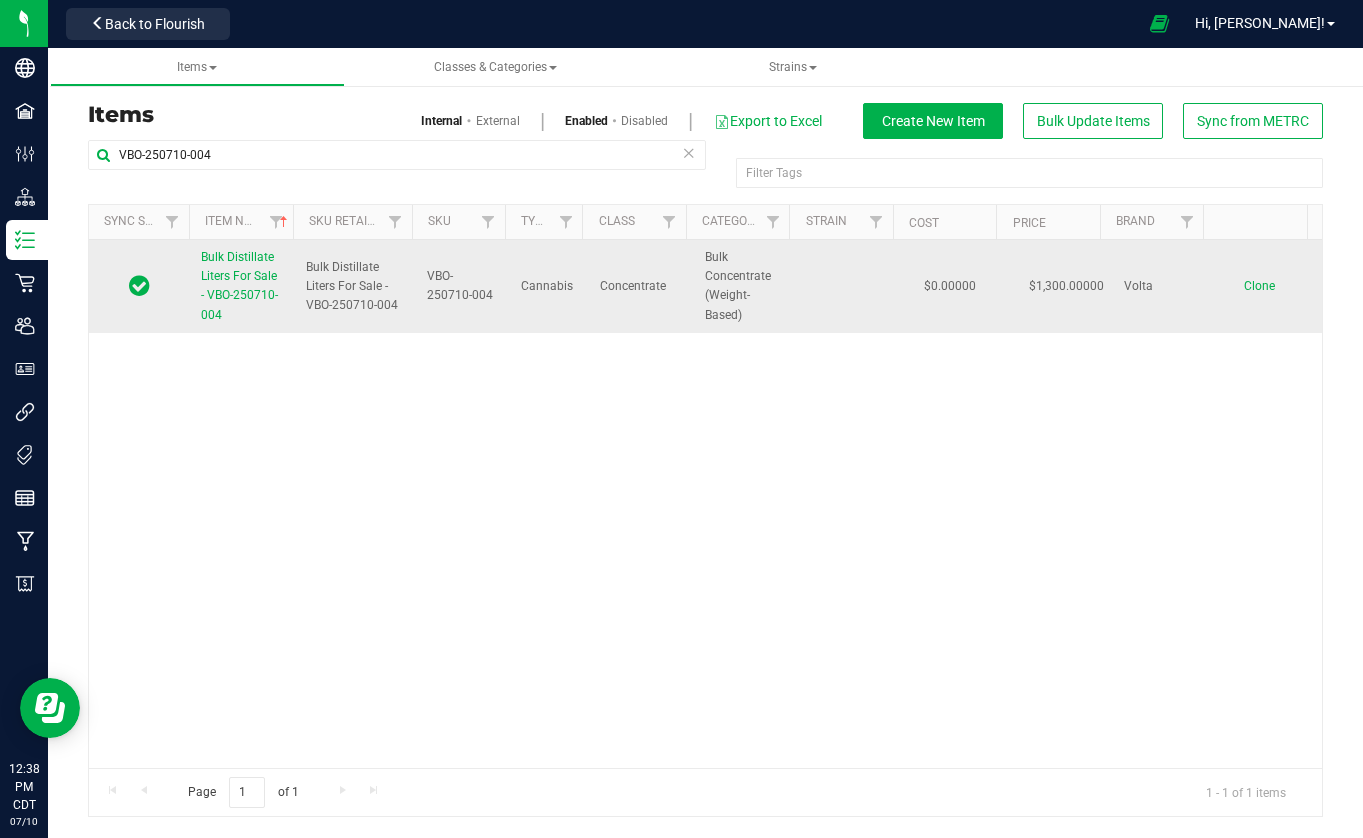 click on "Clone" at bounding box center [1259, 286] 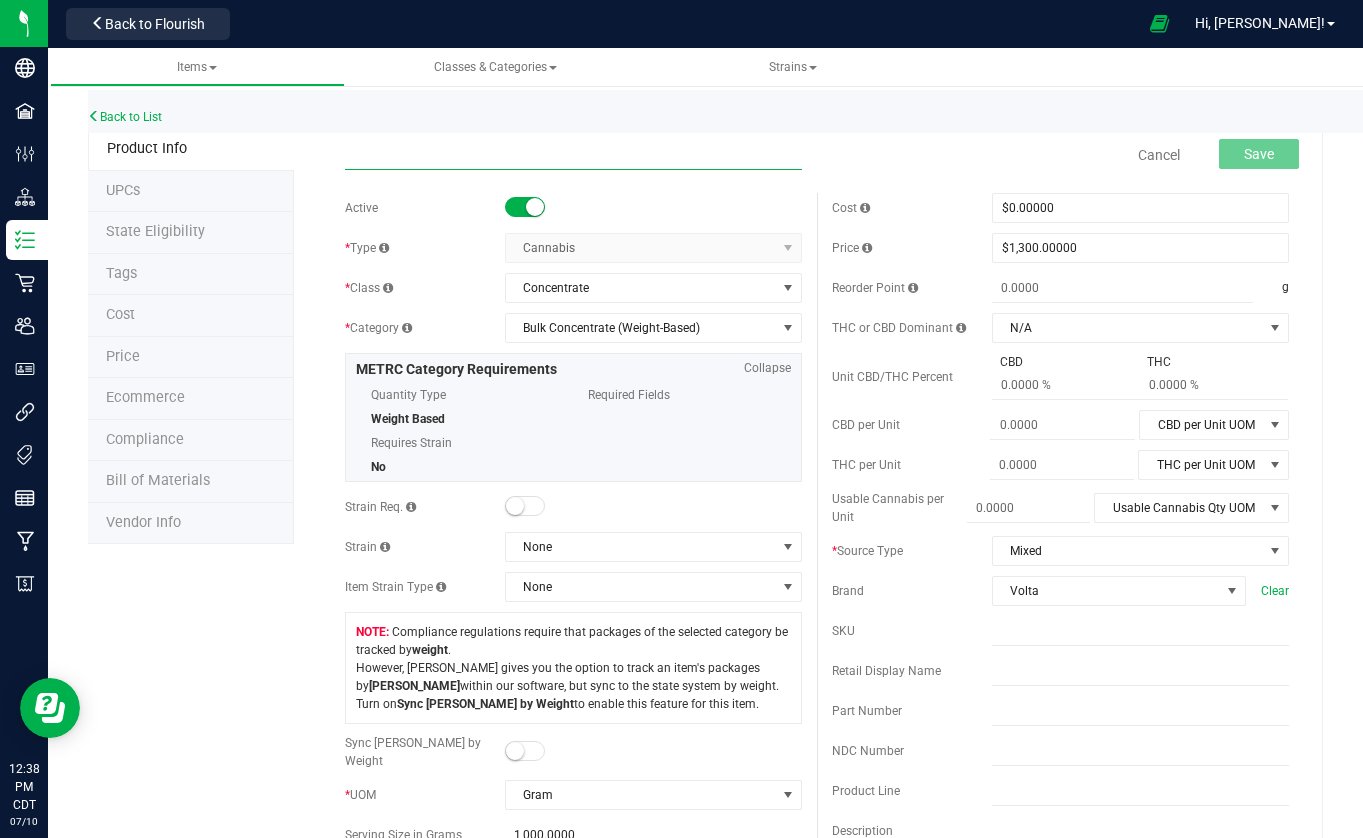 click at bounding box center (573, 155) 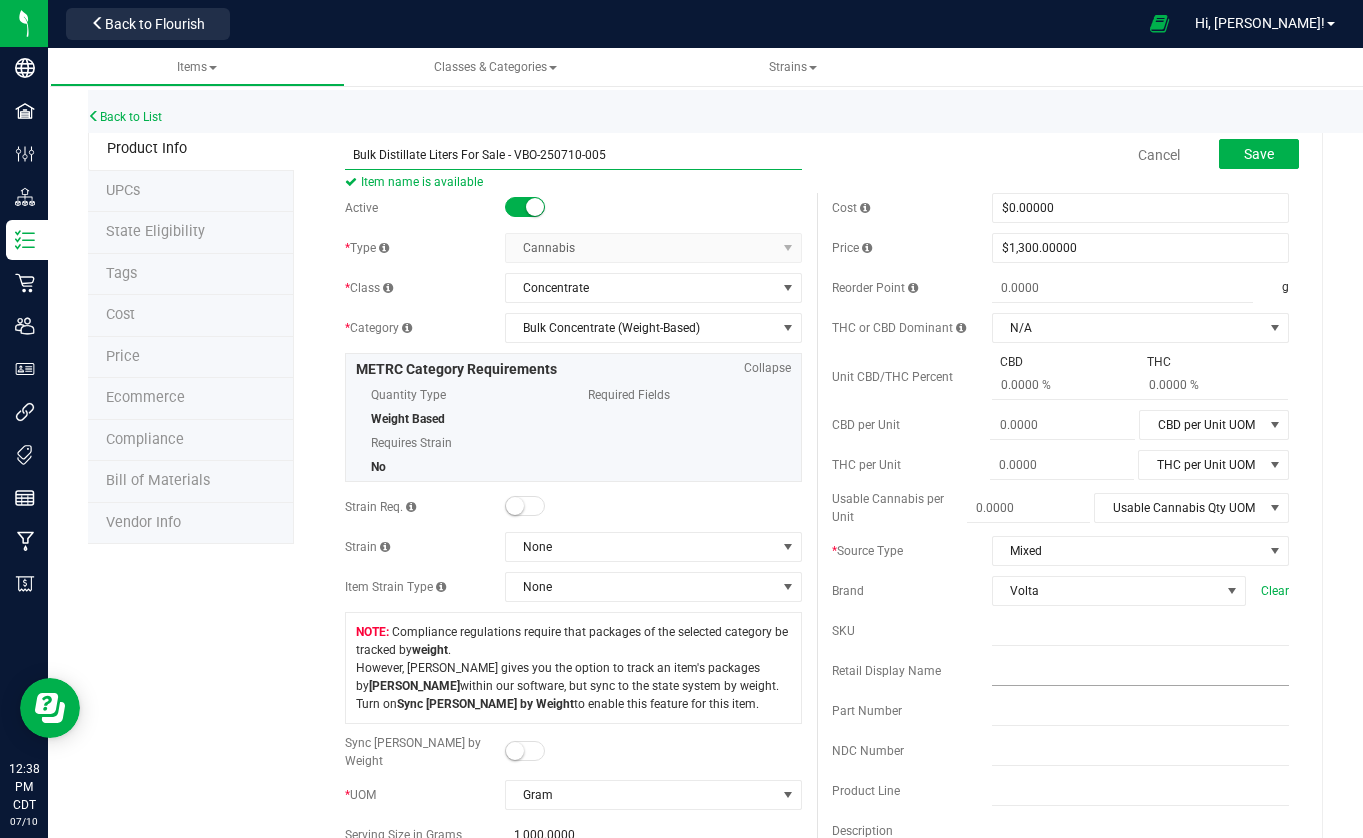 type on "Bulk Distillate Liters For Sale - VBO-250710-005" 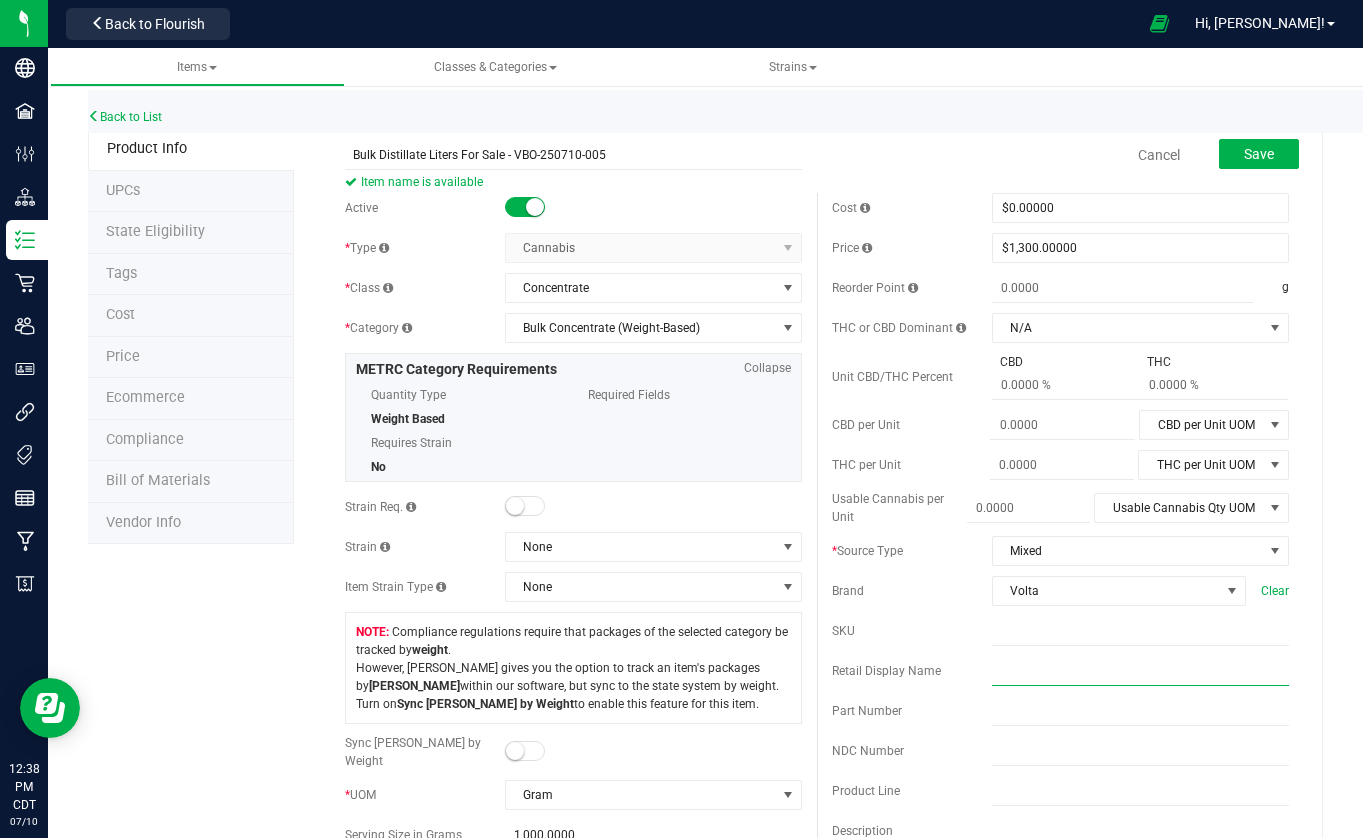 click at bounding box center [1140, 671] 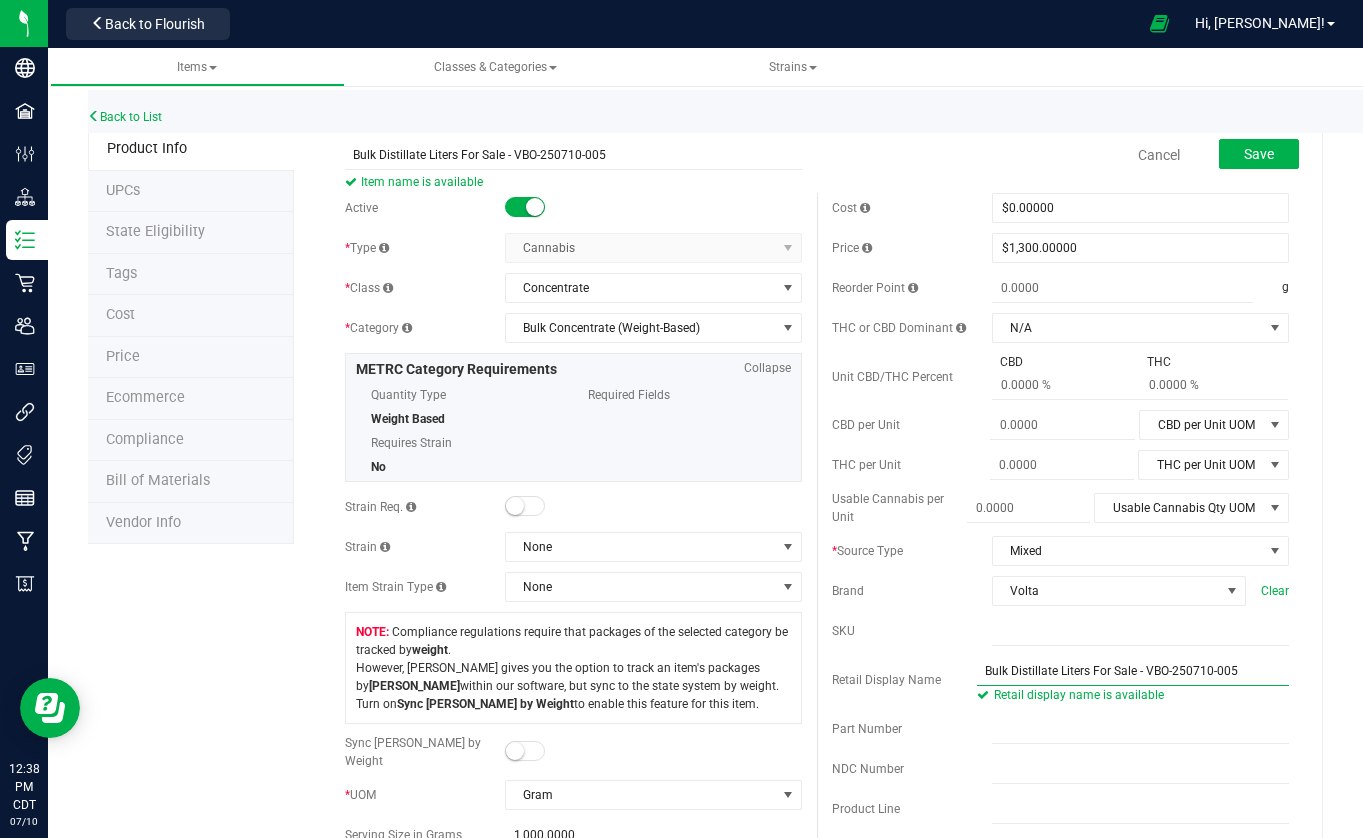 drag, startPoint x: 1251, startPoint y: 669, endPoint x: 1138, endPoint y: 672, distance: 113.03982 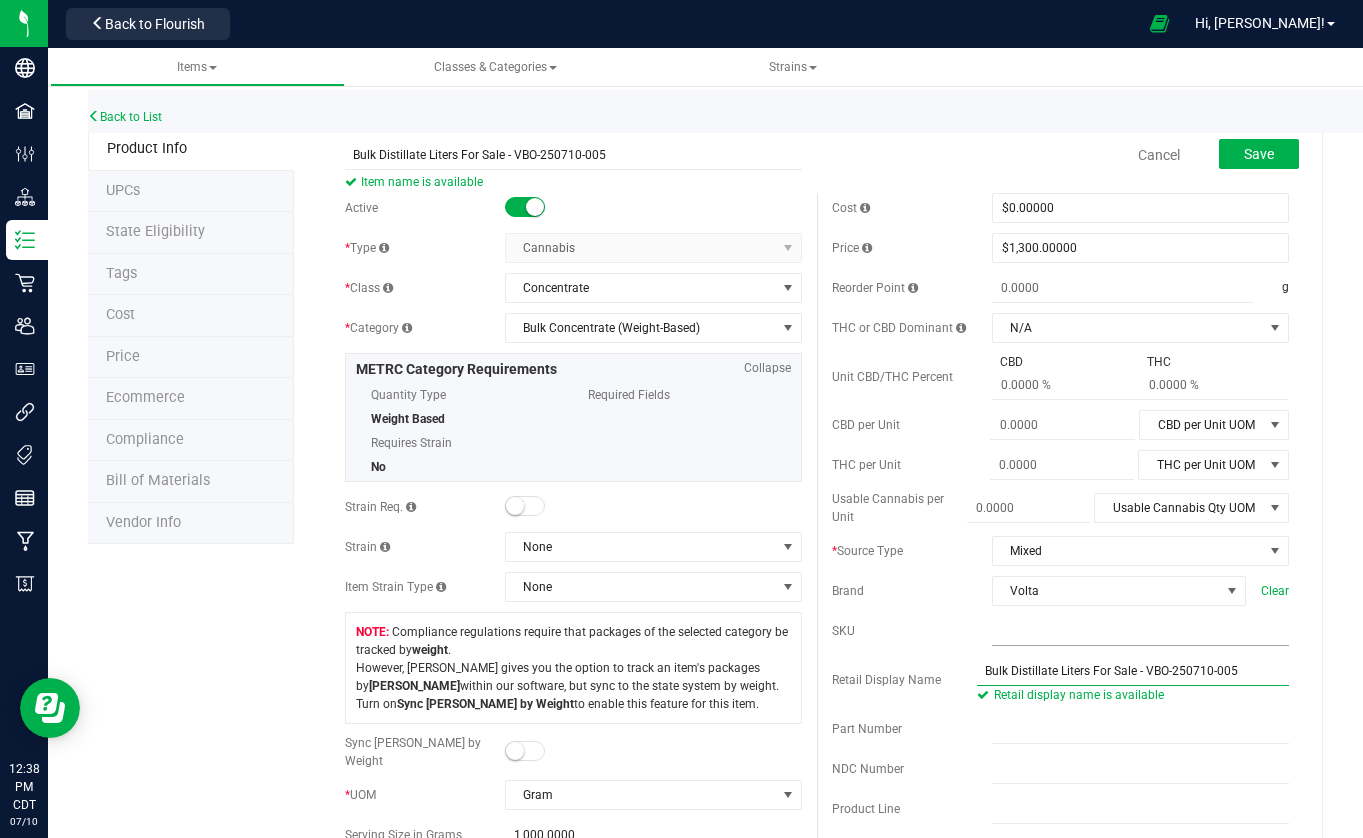 type on "Bulk Distillate Liters For Sale - VBO-250710-005" 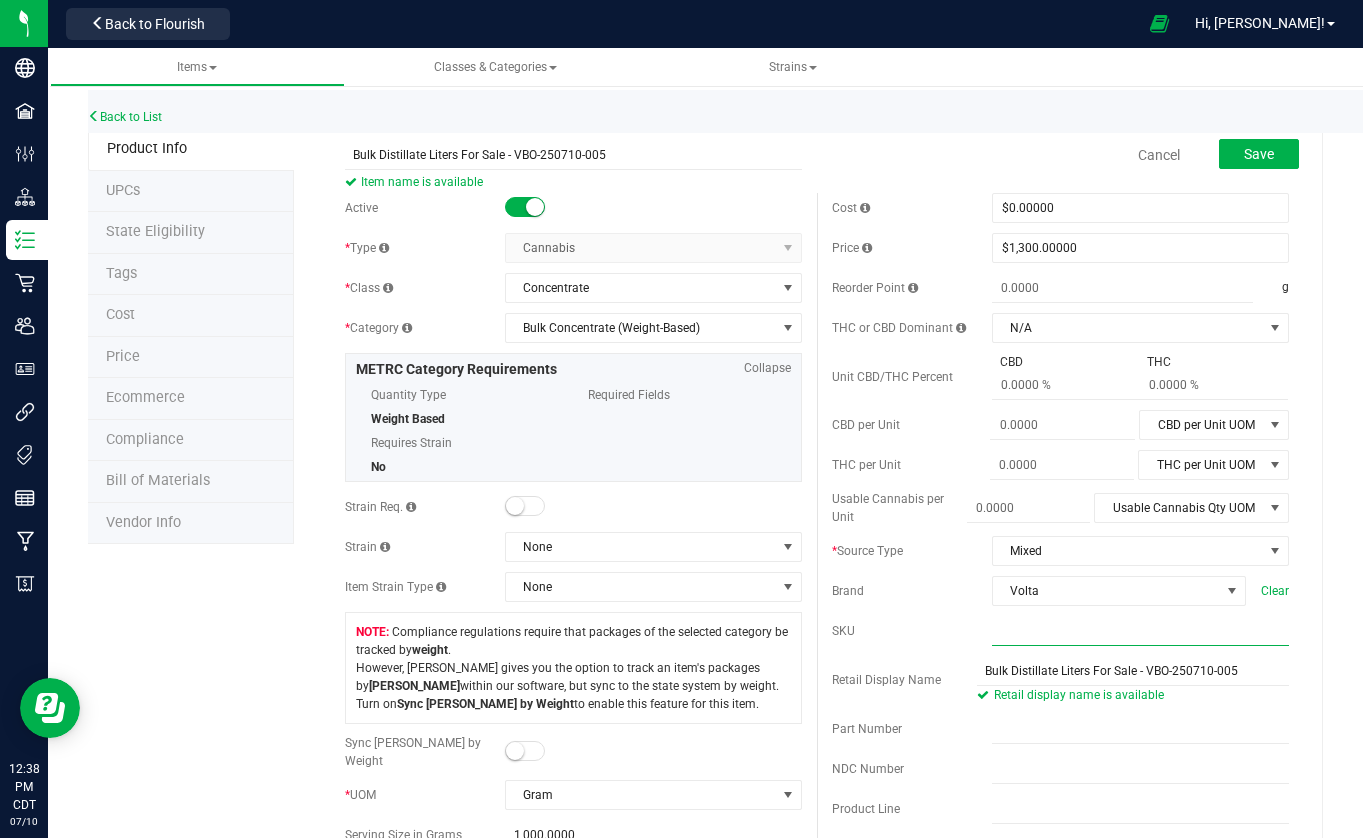 click at bounding box center (1140, 631) 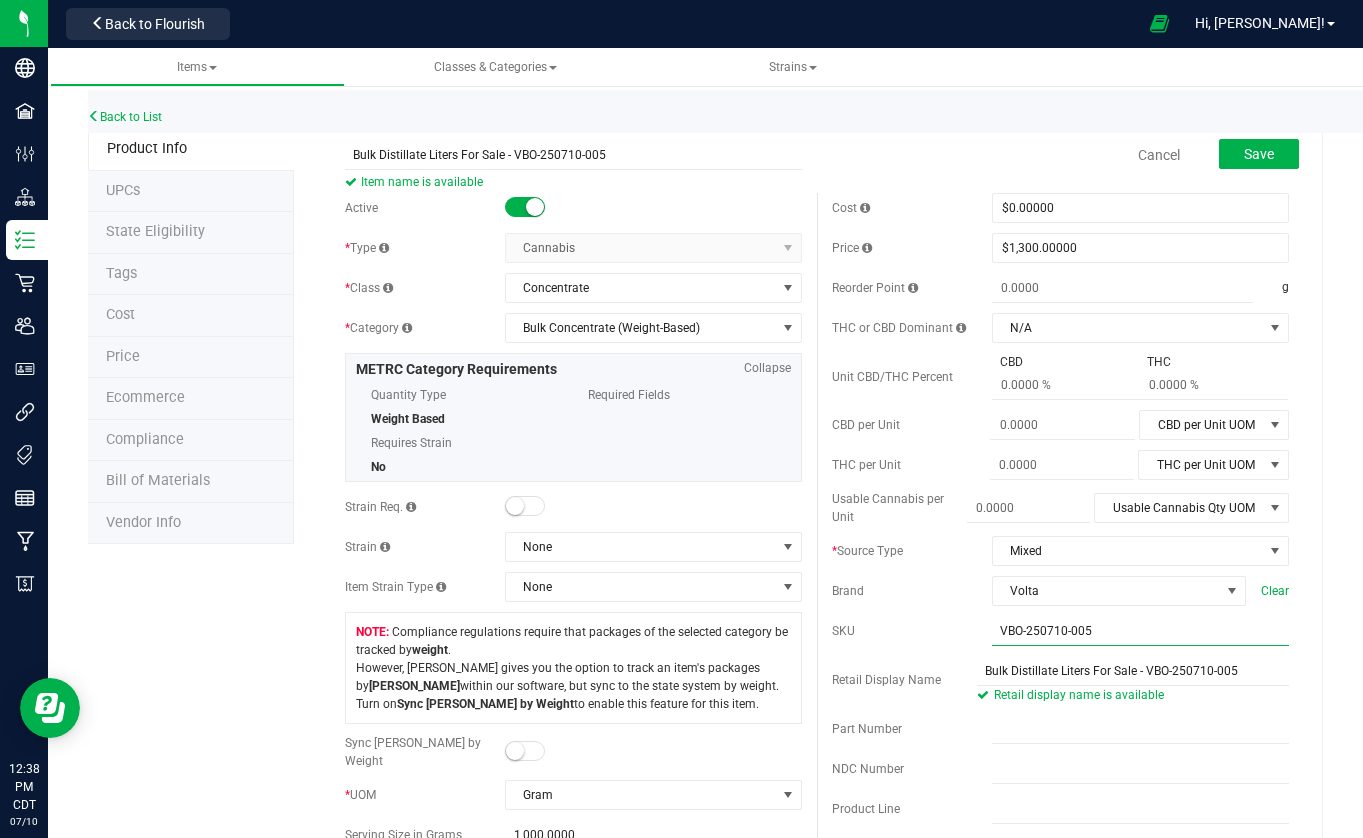 type on "VBO-250710-005" 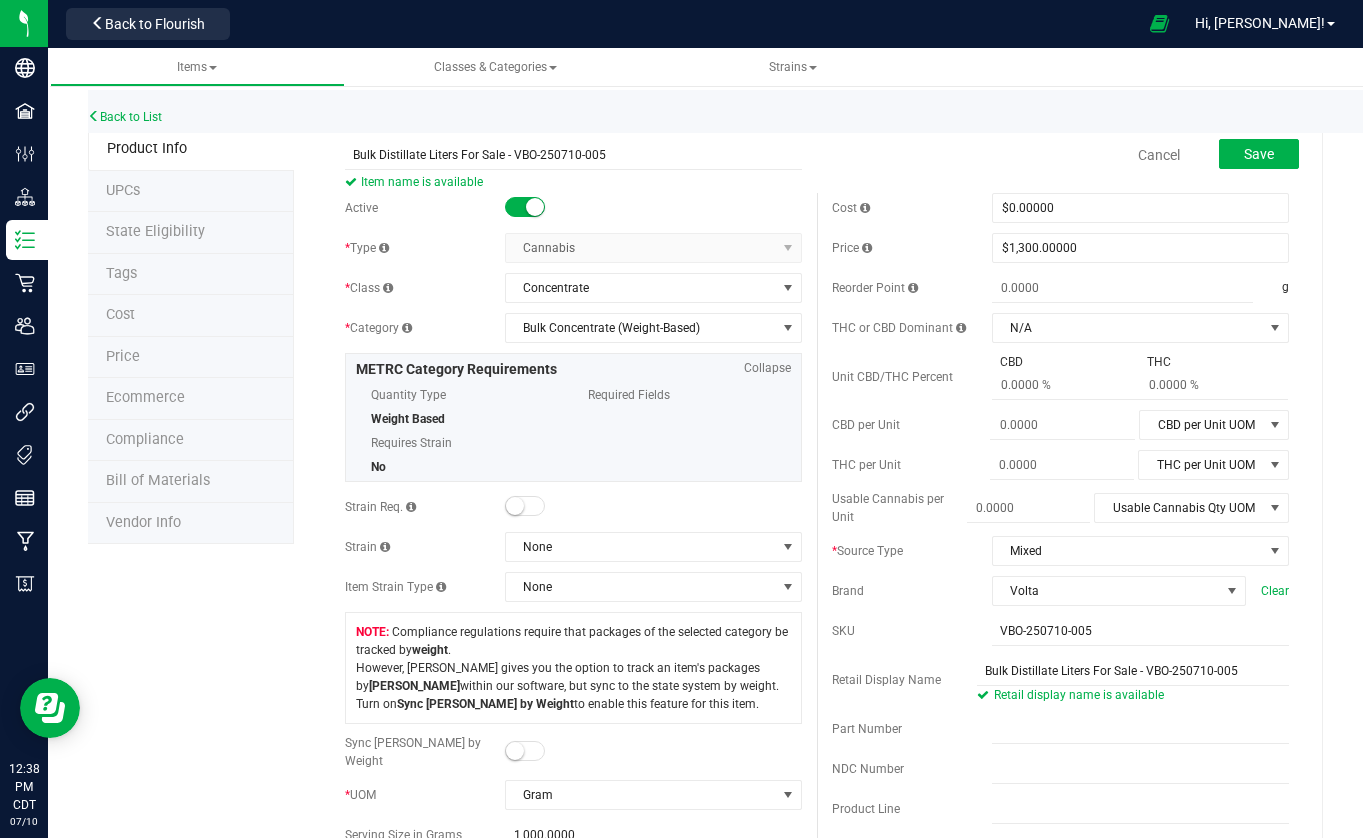 click on "SKU" at bounding box center (843, 631) 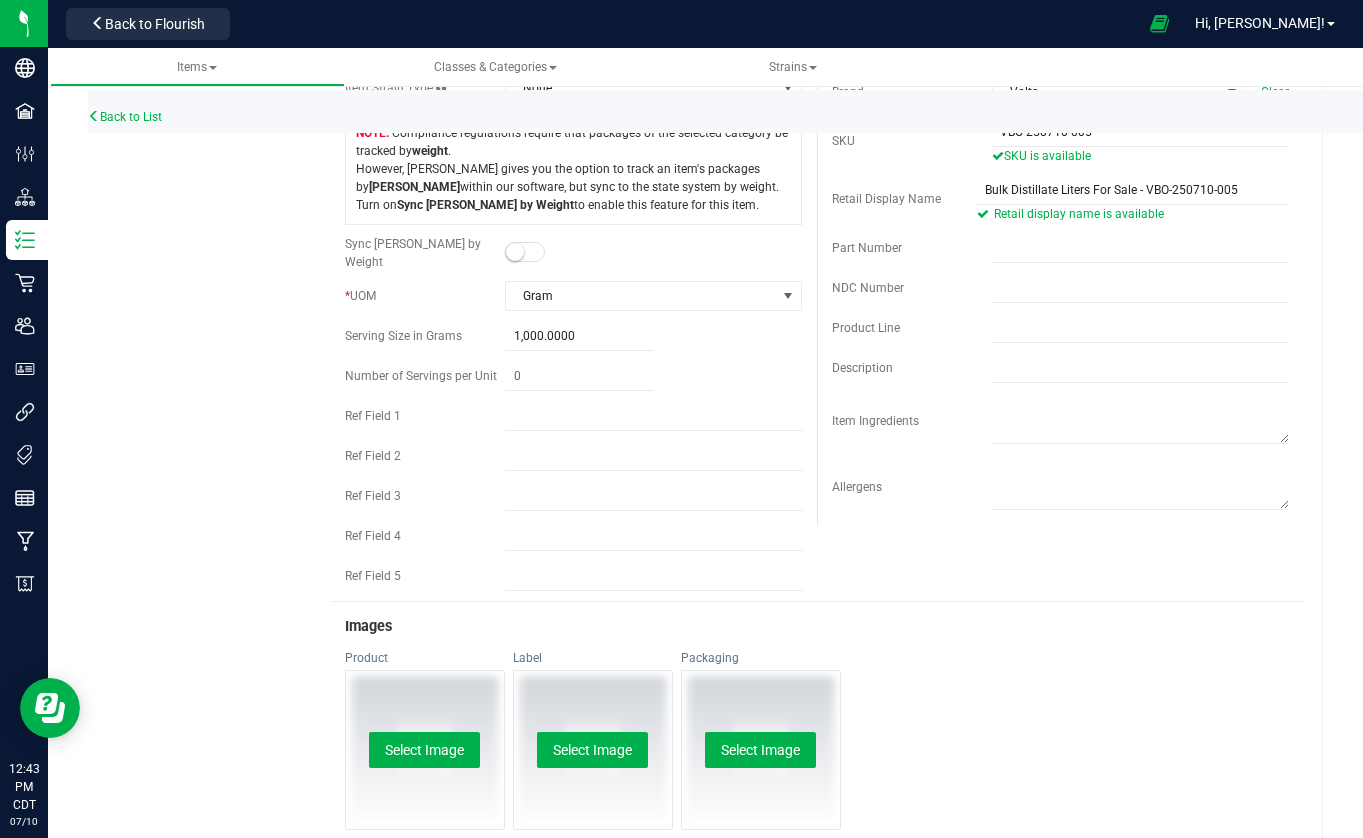 scroll, scrollTop: 0, scrollLeft: 0, axis: both 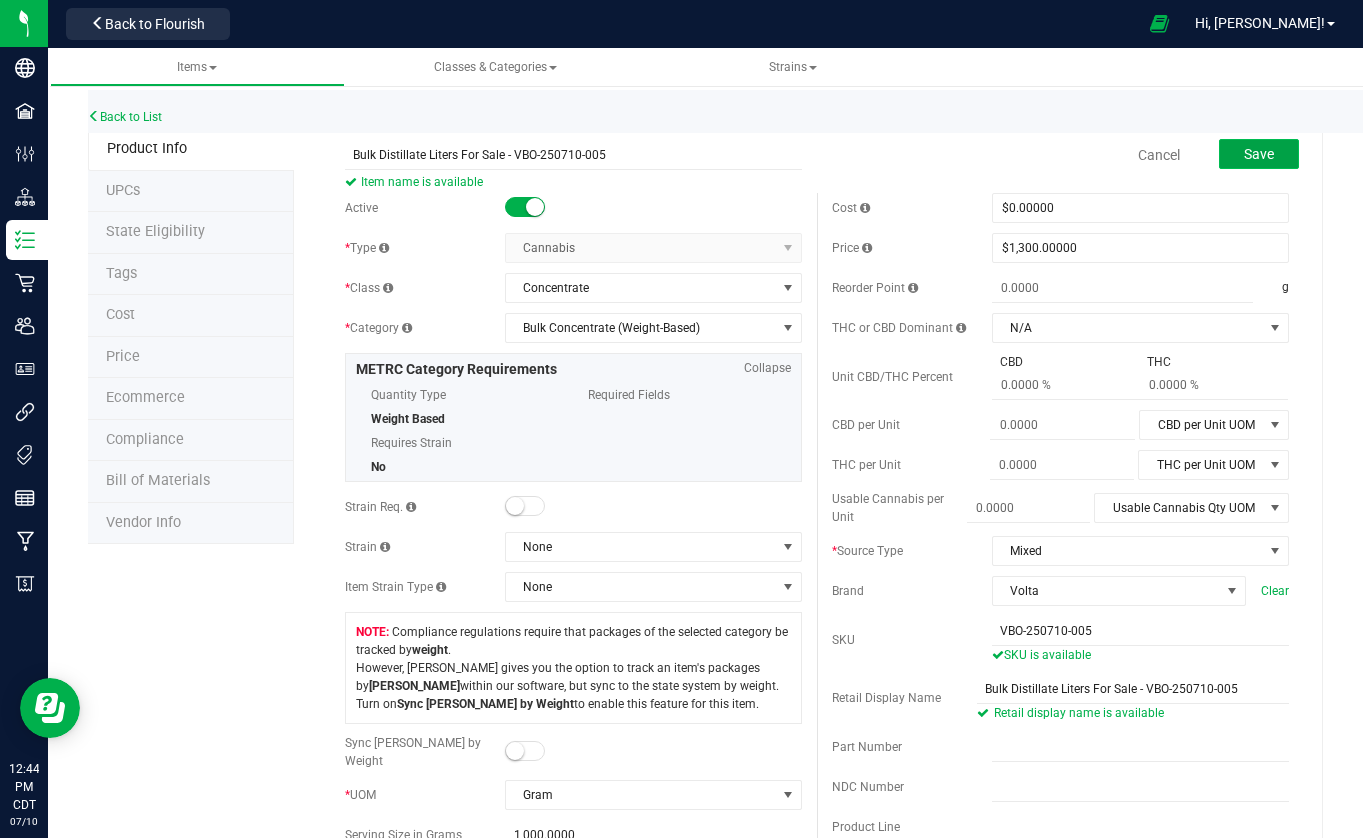 click on "Save" at bounding box center (1259, 154) 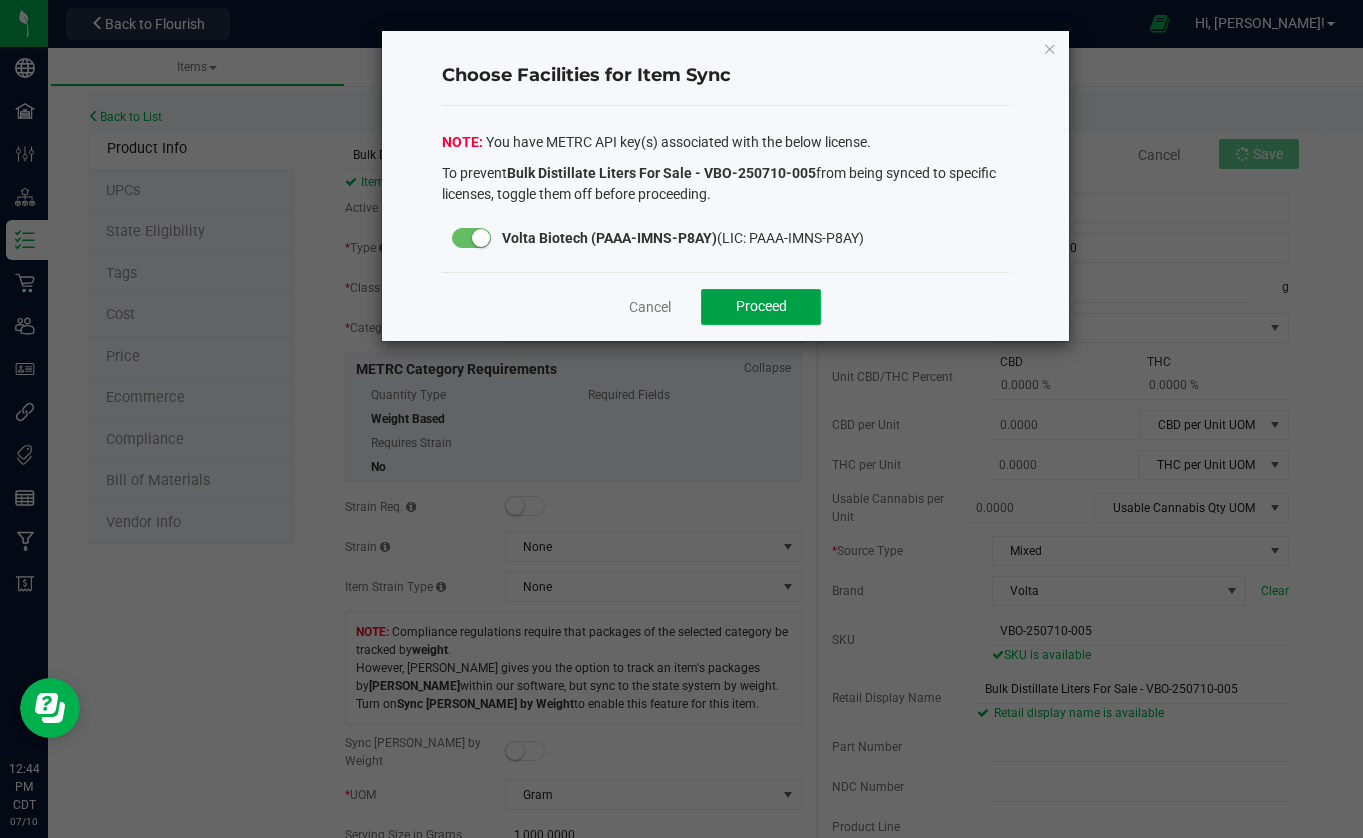 click on "Proceed" 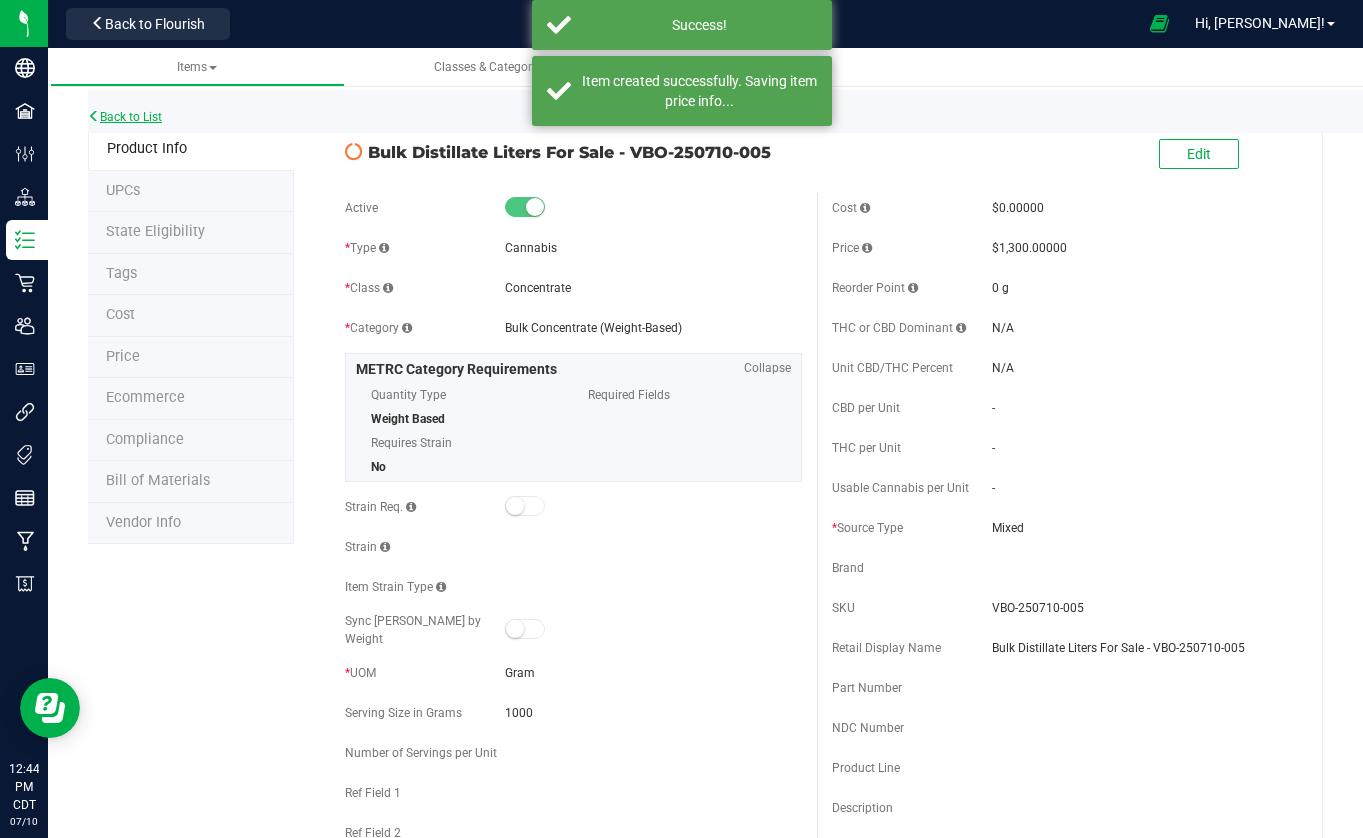 click on "Back to List" at bounding box center [125, 117] 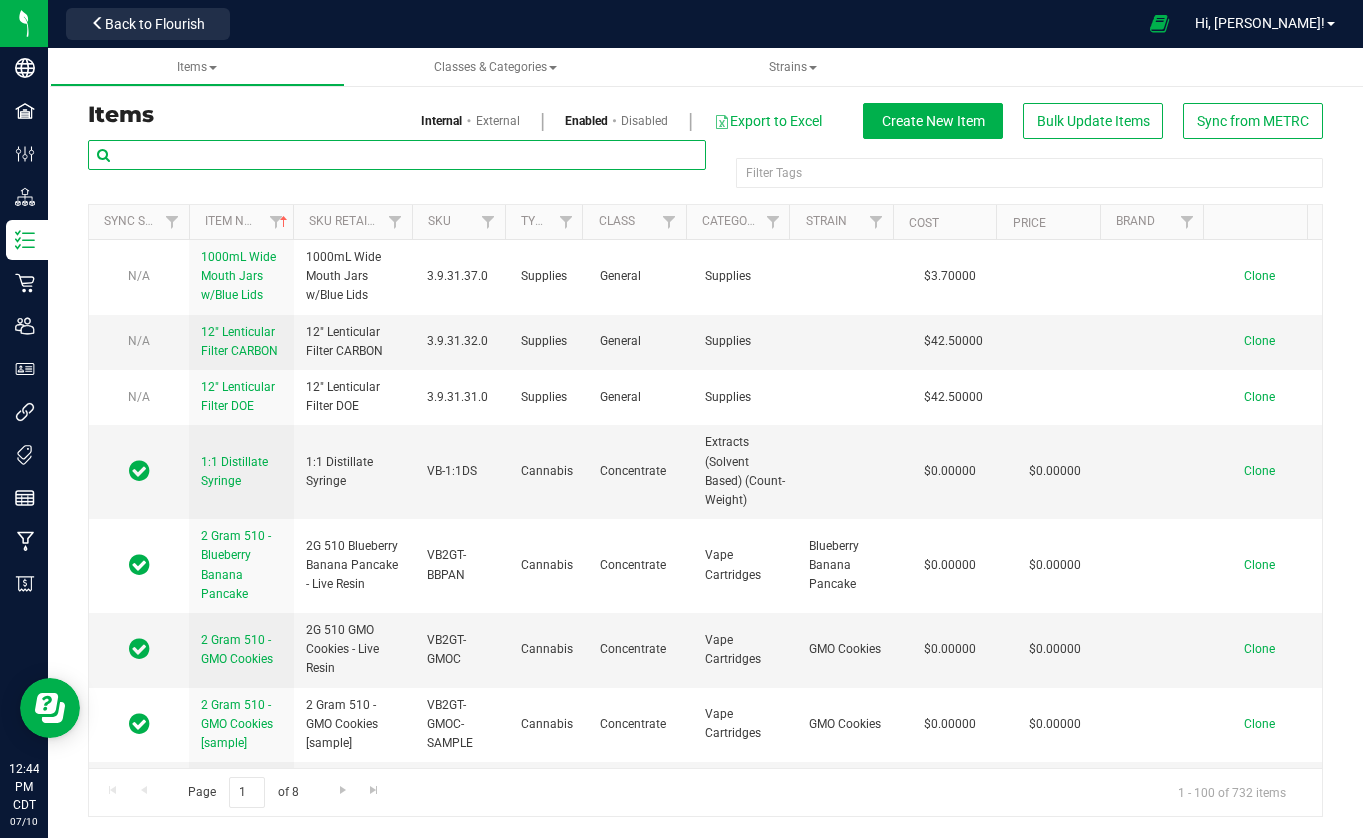 click at bounding box center [397, 155] 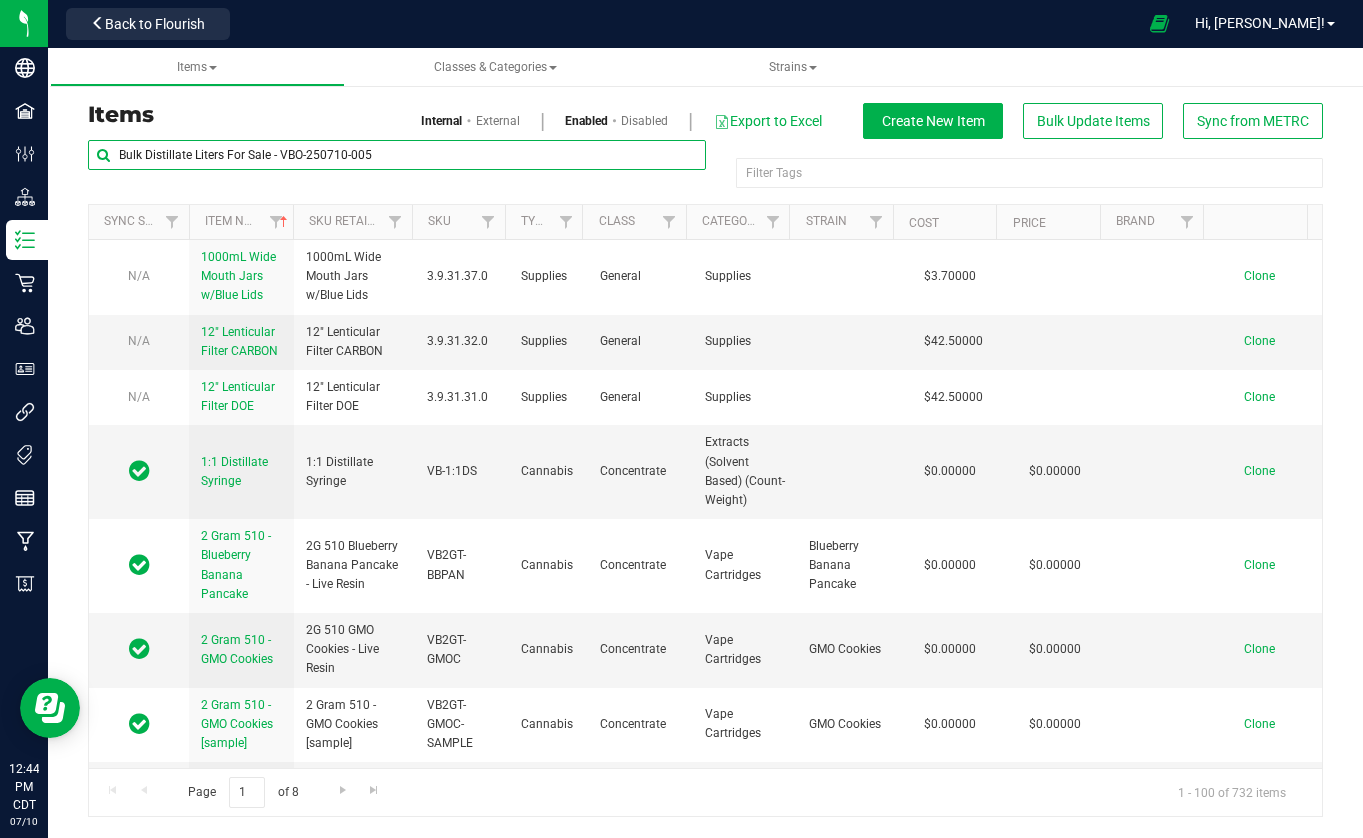 type on "Bulk Distillate Liters For Sale - VBO-250710-005" 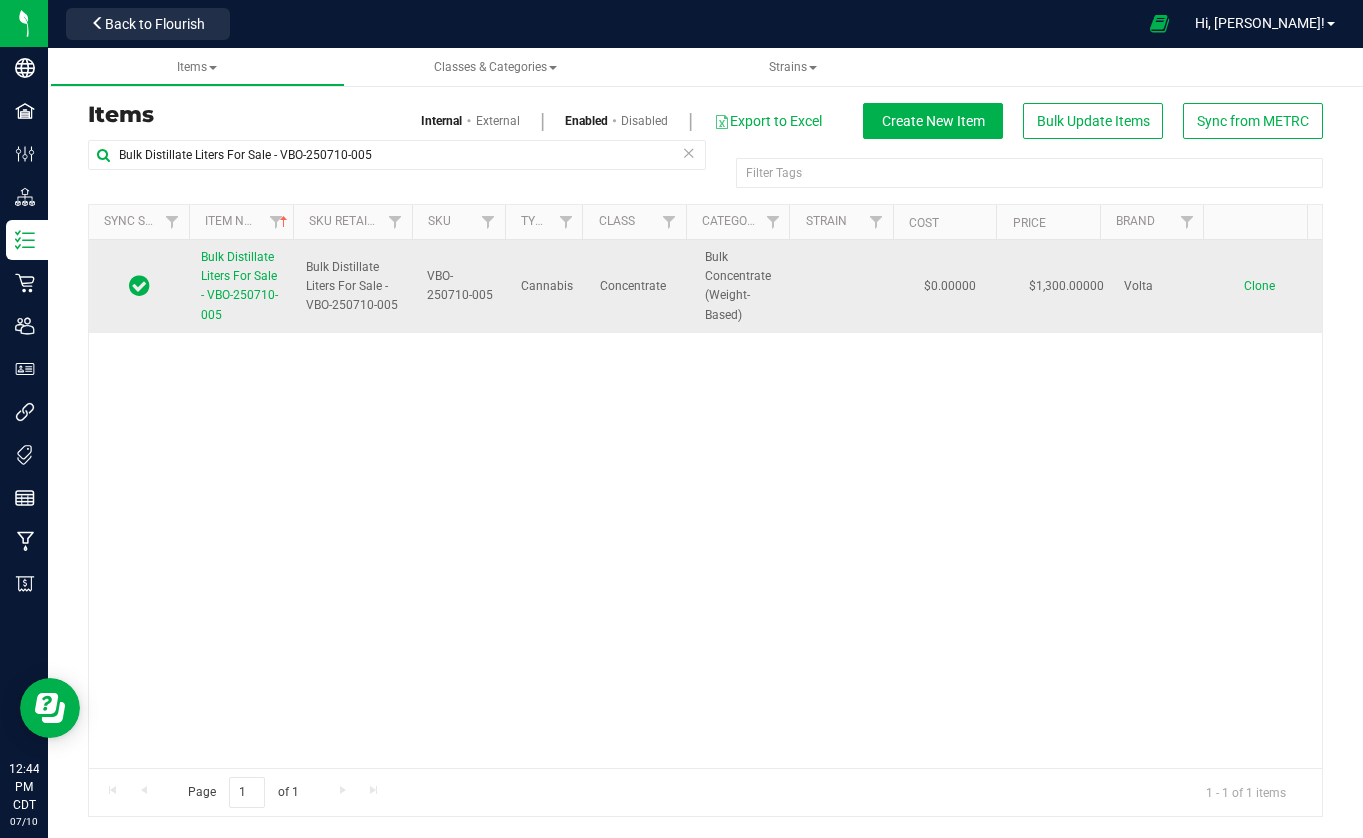 click on "Clone" at bounding box center [1259, 286] 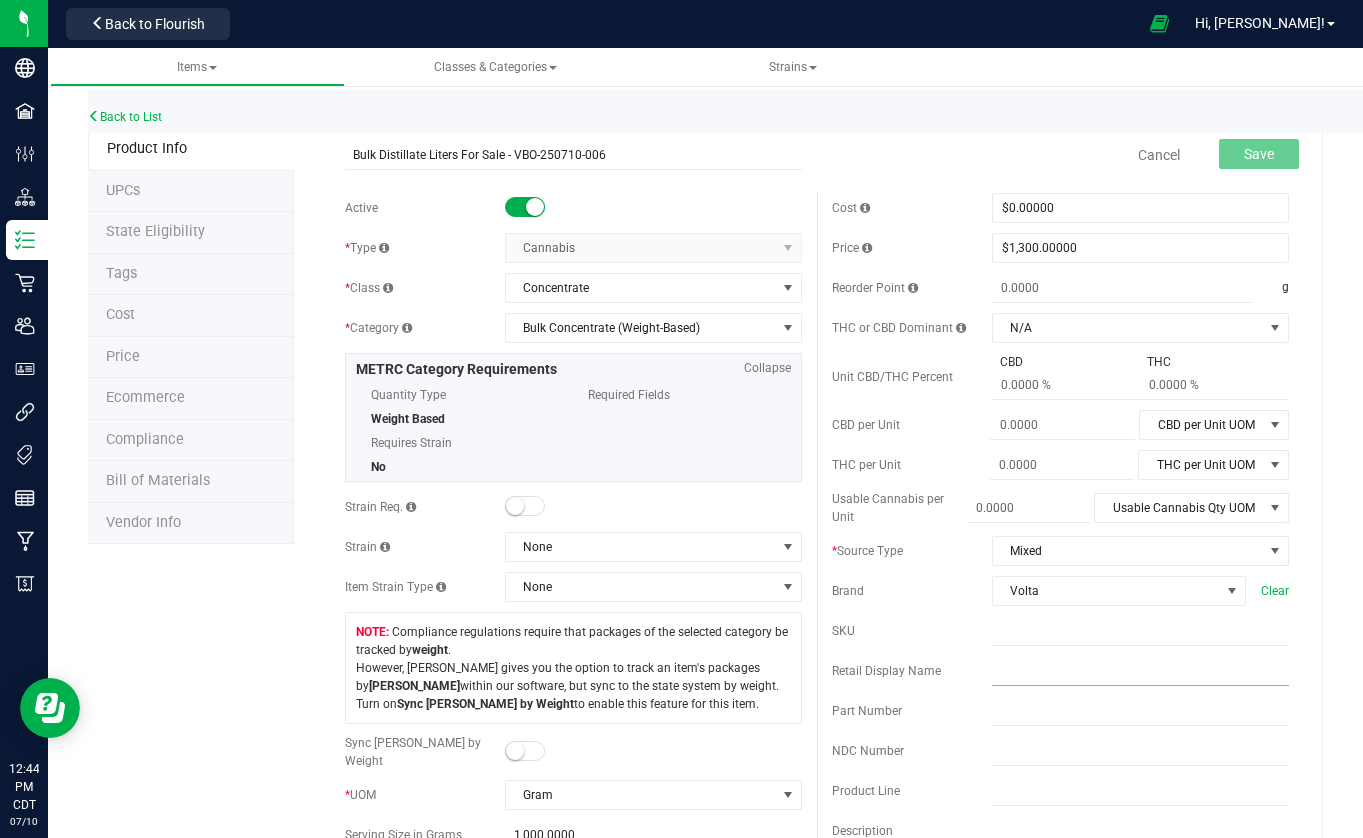 type on "Bulk Distillate Liters For Sale - VBO-250710-006" 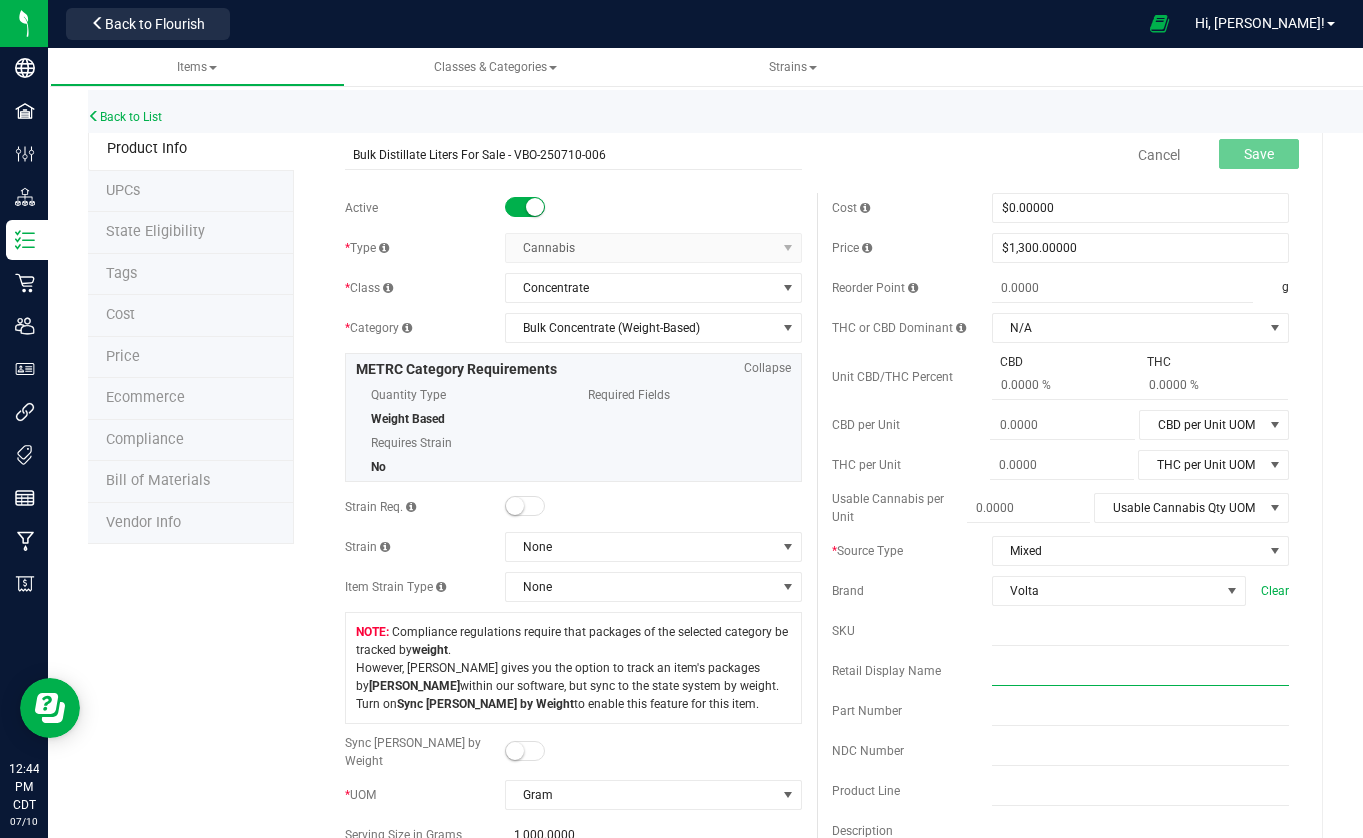 click at bounding box center (1140, 671) 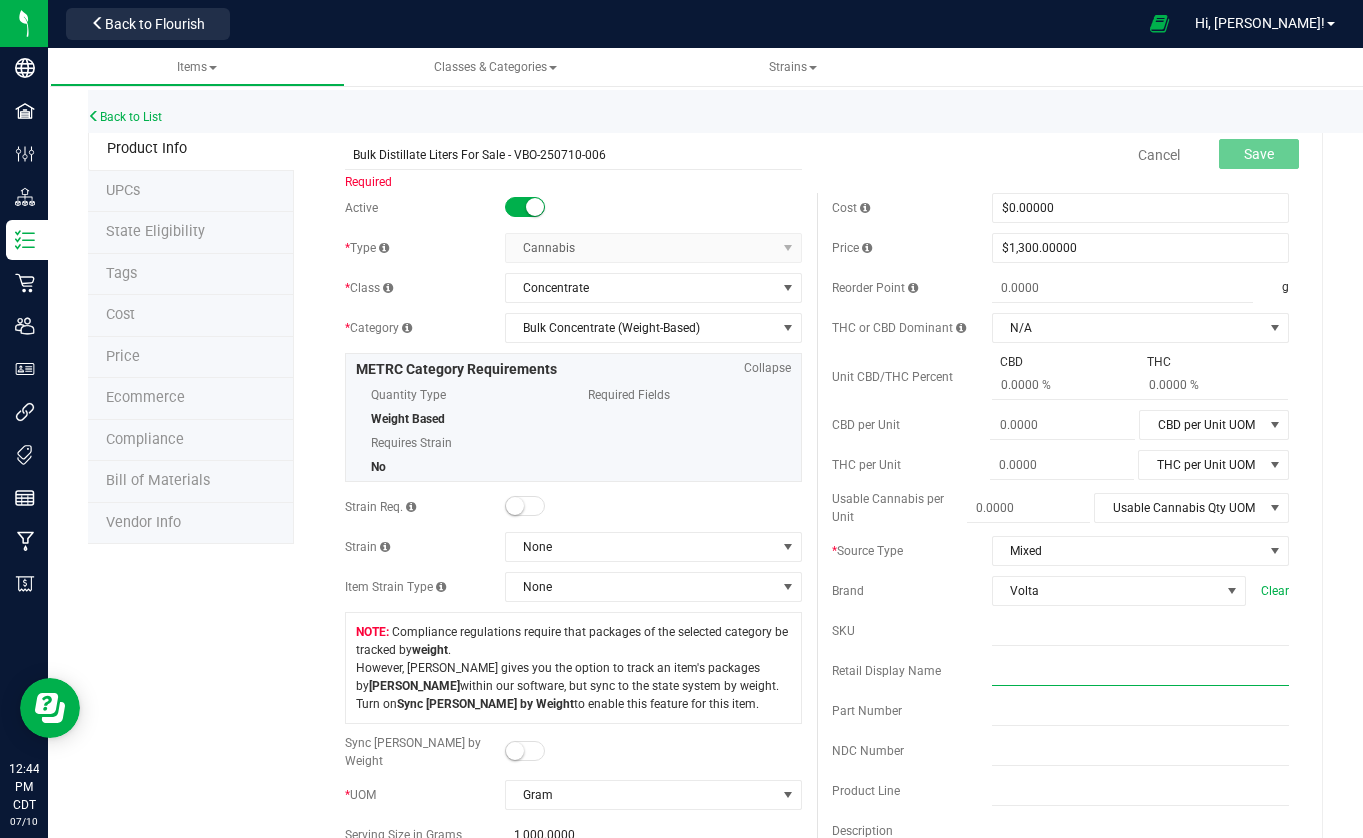 paste on "Bulk Distillate Liters For Sale - VBO-250710-006" 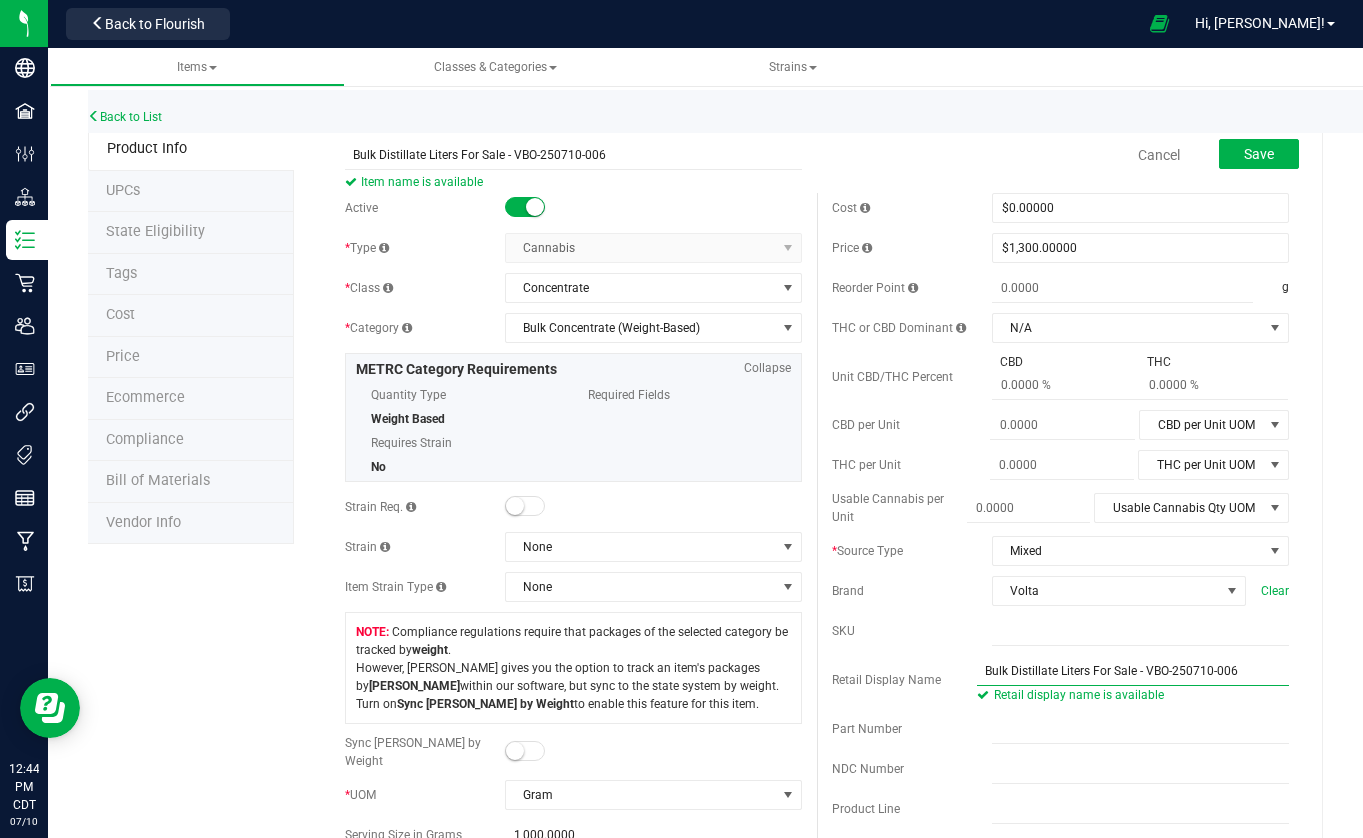 drag, startPoint x: 1248, startPoint y: 670, endPoint x: 1136, endPoint y: 667, distance: 112.04017 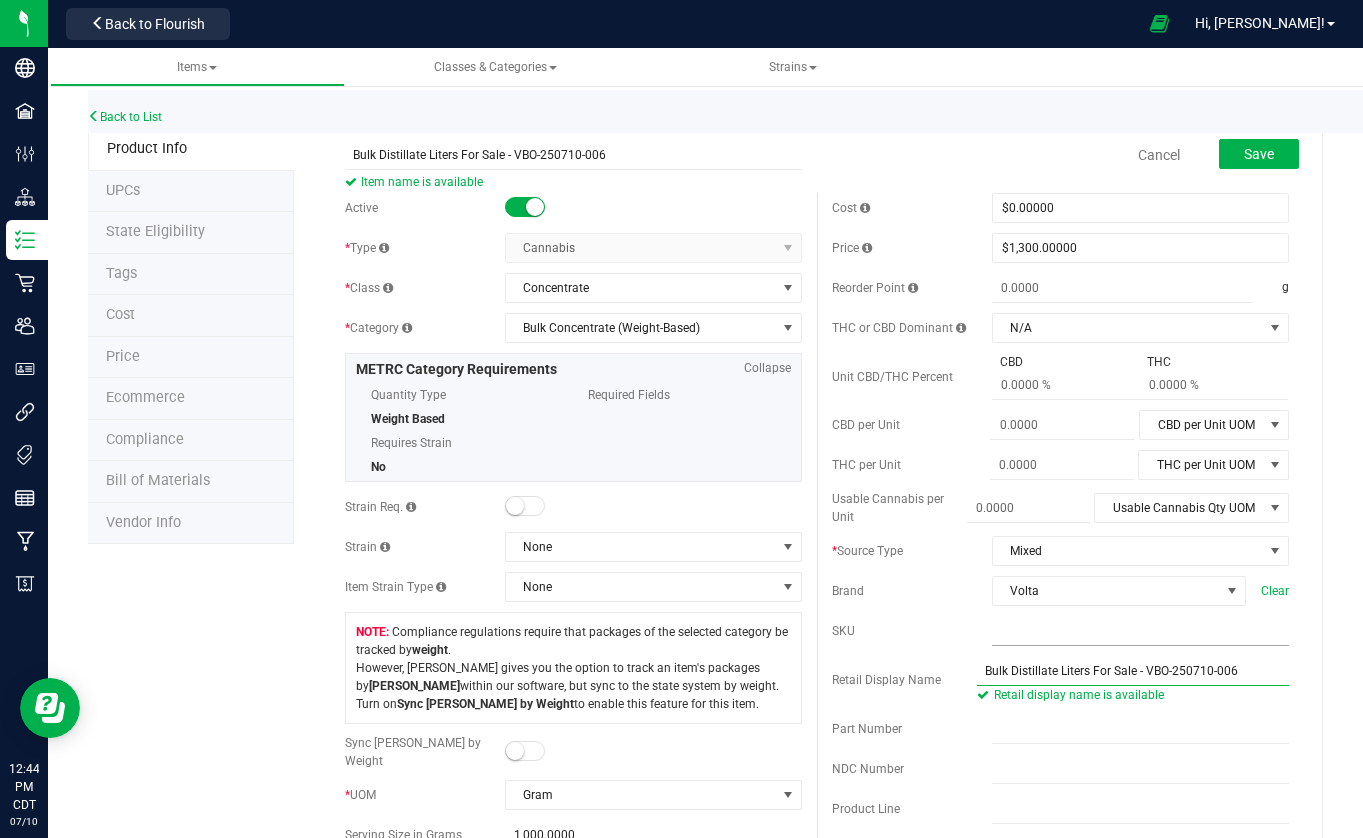 type on "Bulk Distillate Liters For Sale - VBO-250710-006" 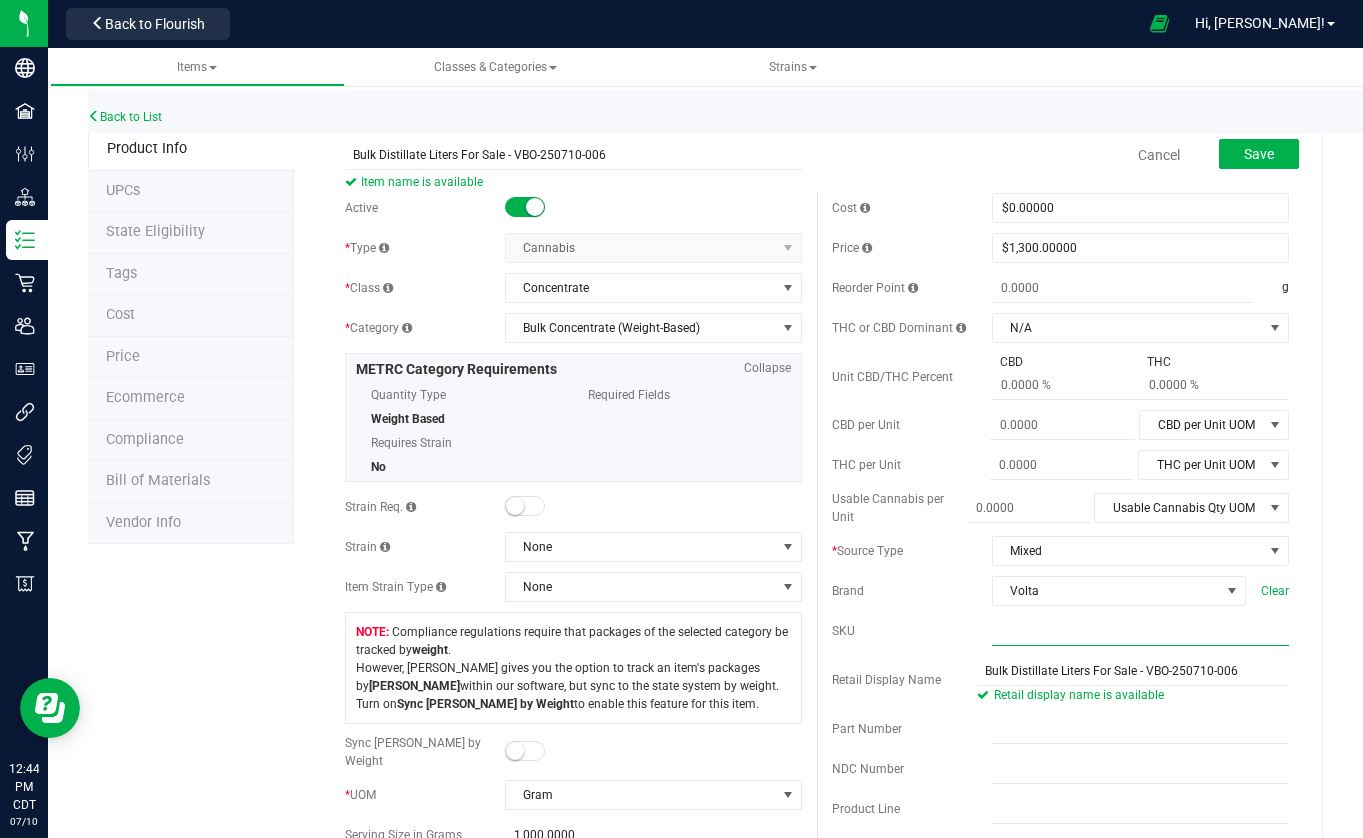 click at bounding box center [1140, 631] 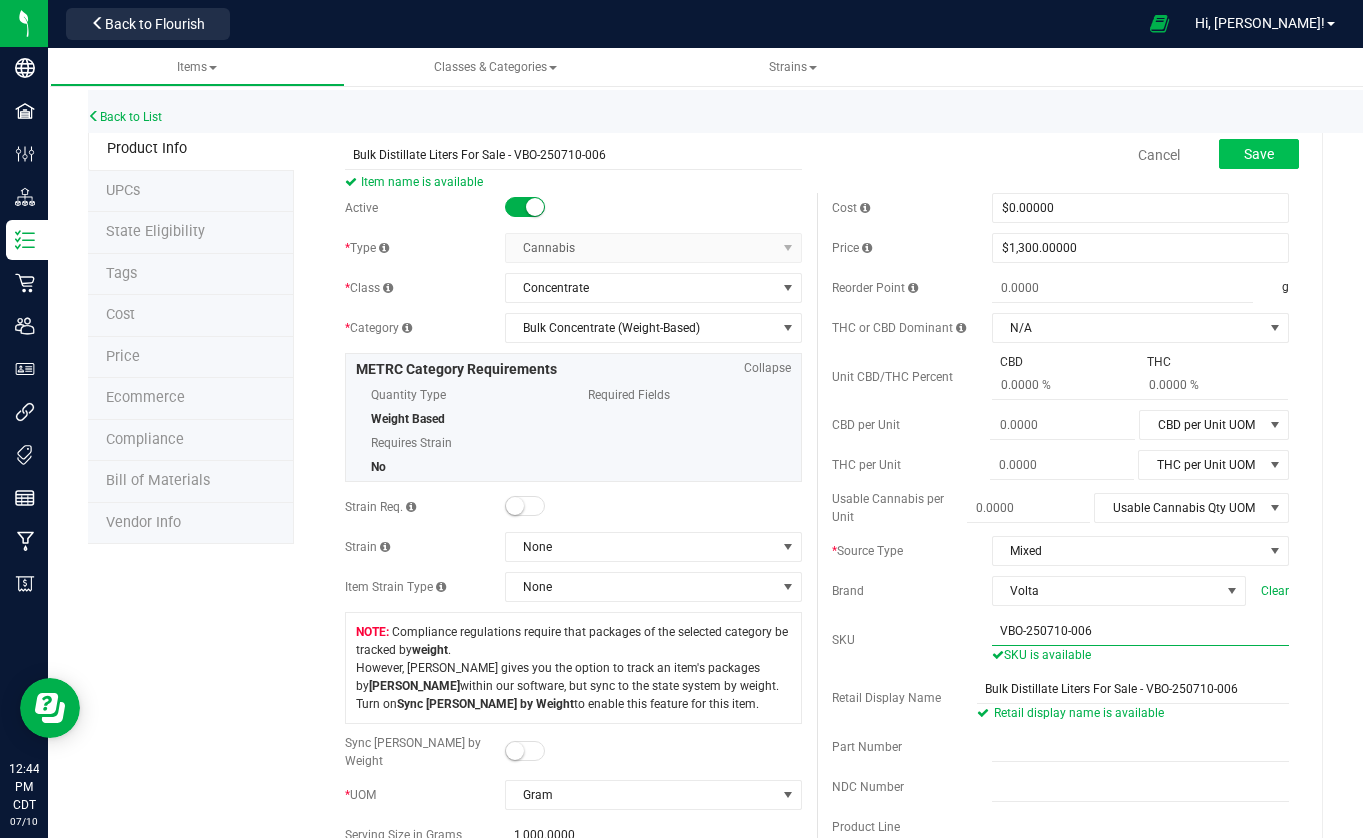 type on "VBO-250710-006" 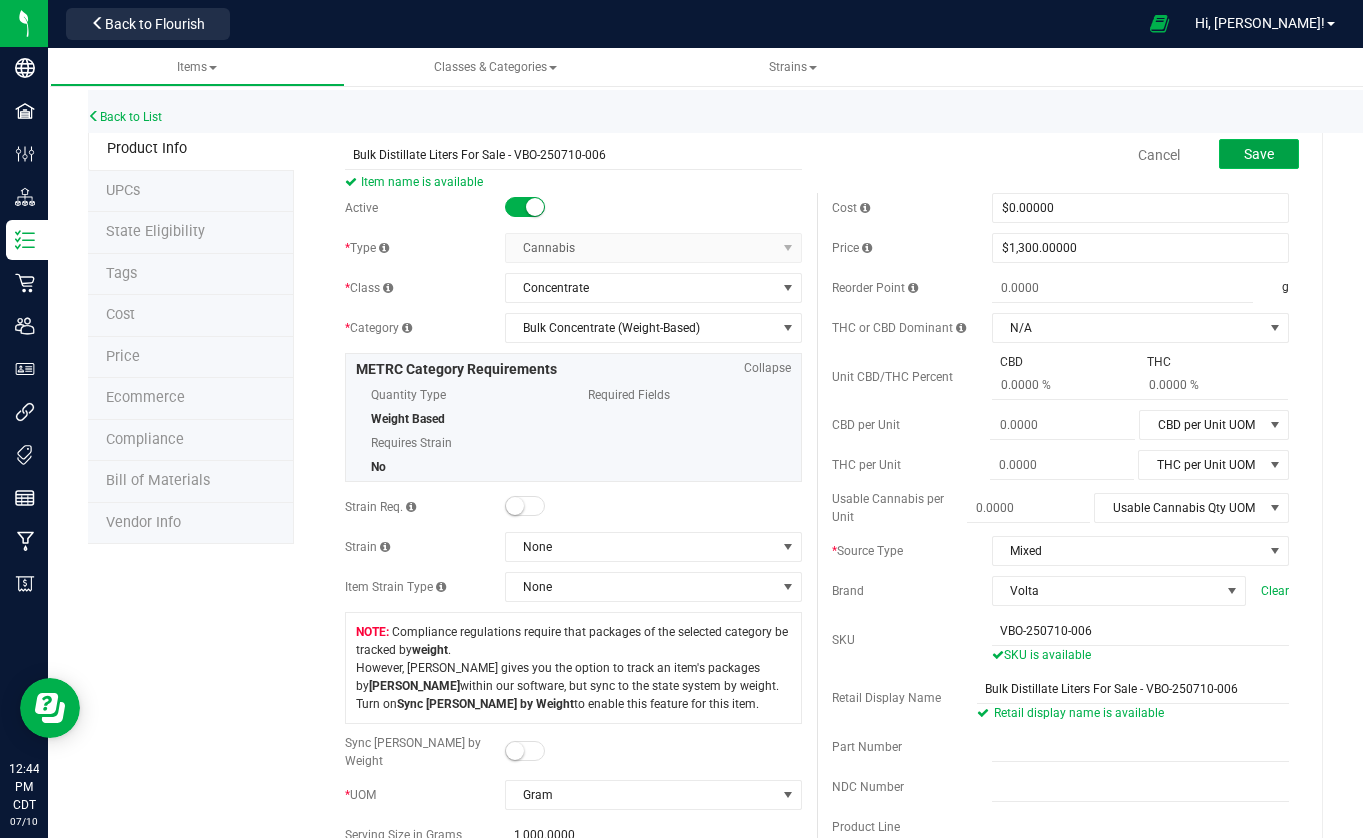 click on "Save" at bounding box center [1259, 154] 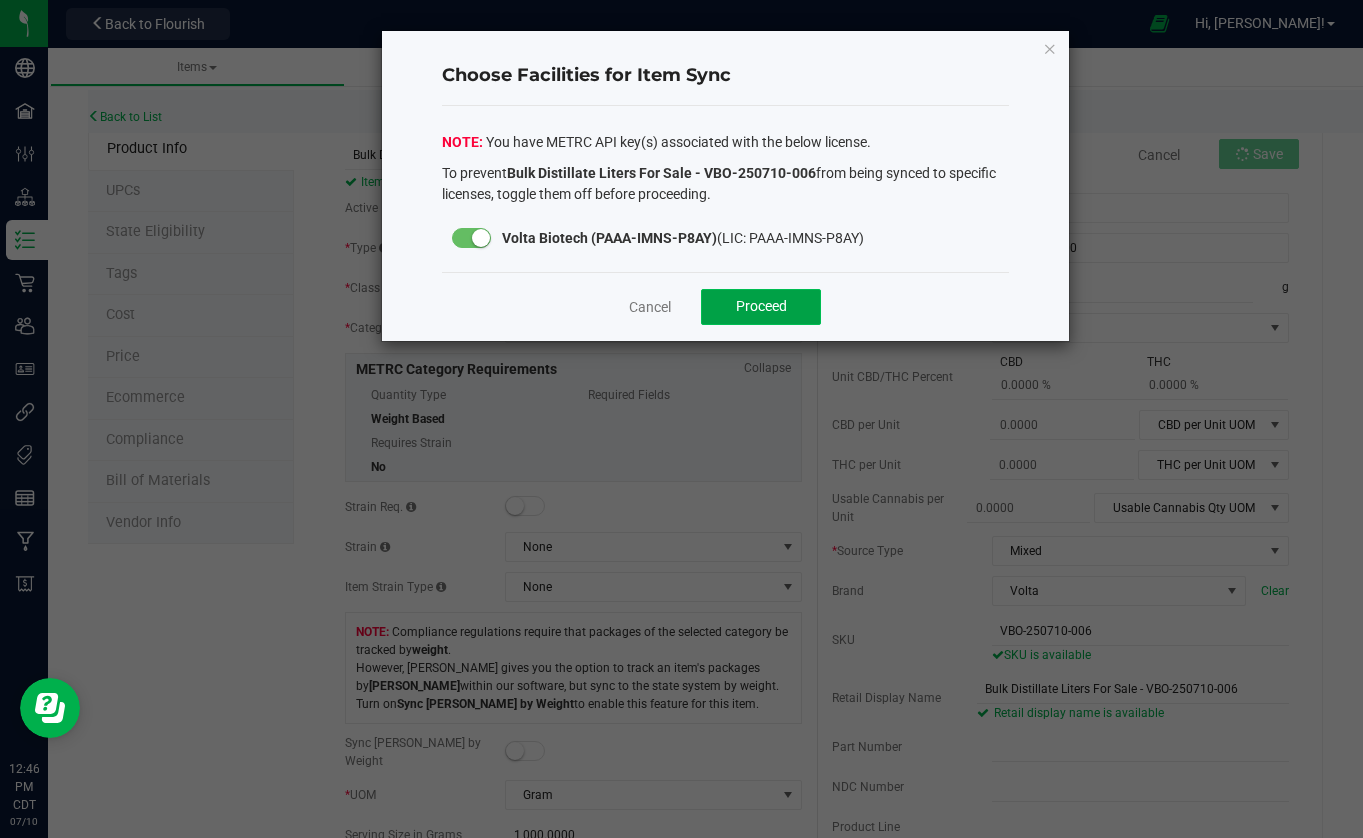 click on "Proceed" 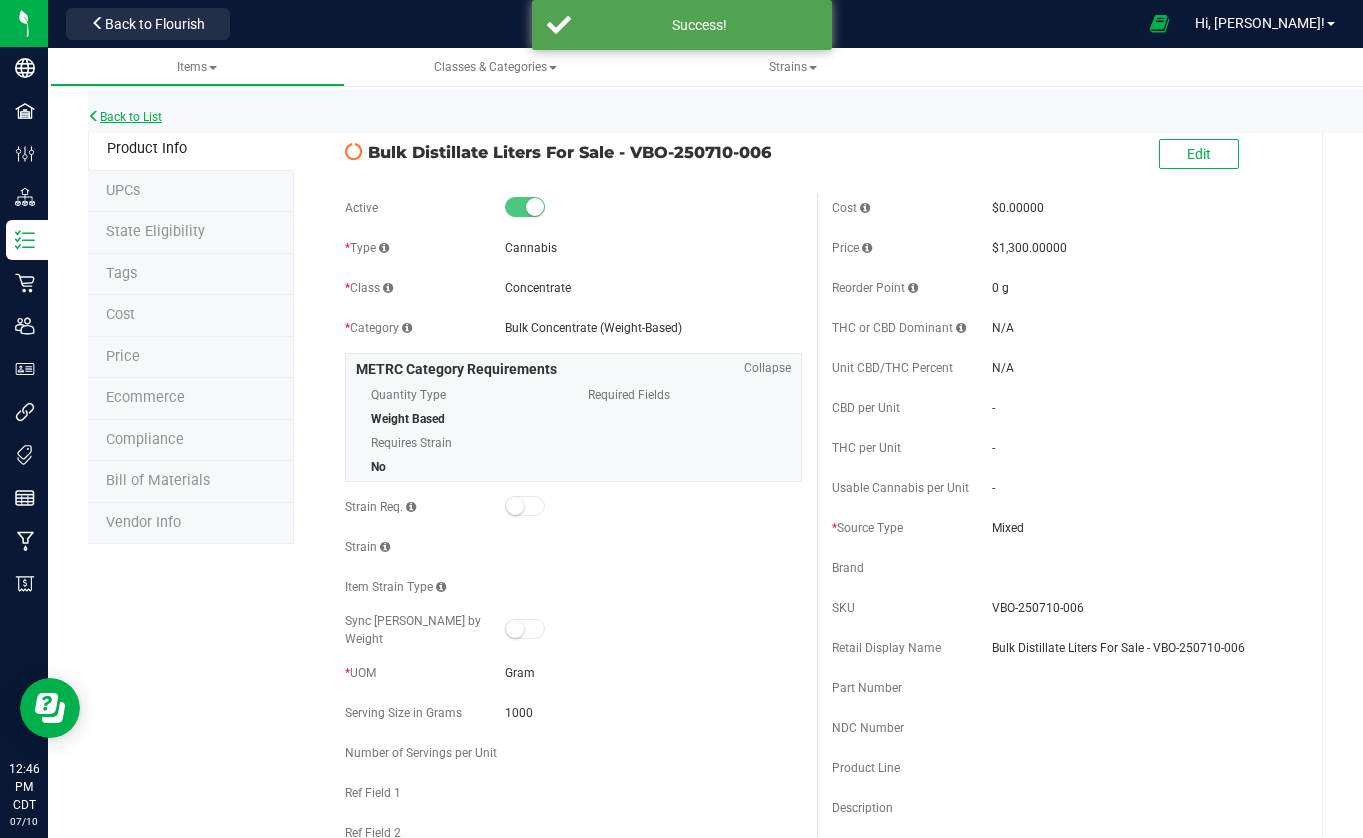 click on "Back to List" at bounding box center [125, 117] 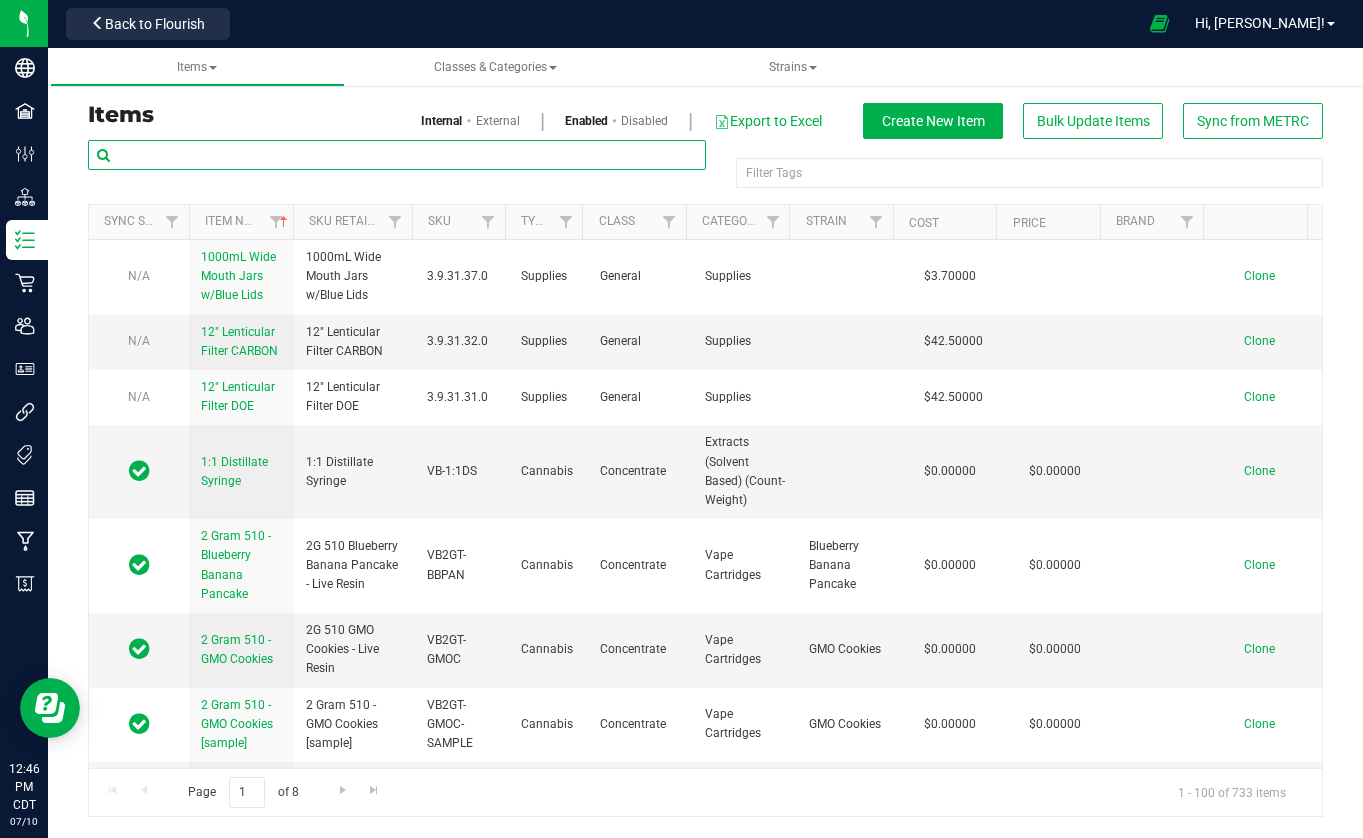 click at bounding box center (397, 155) 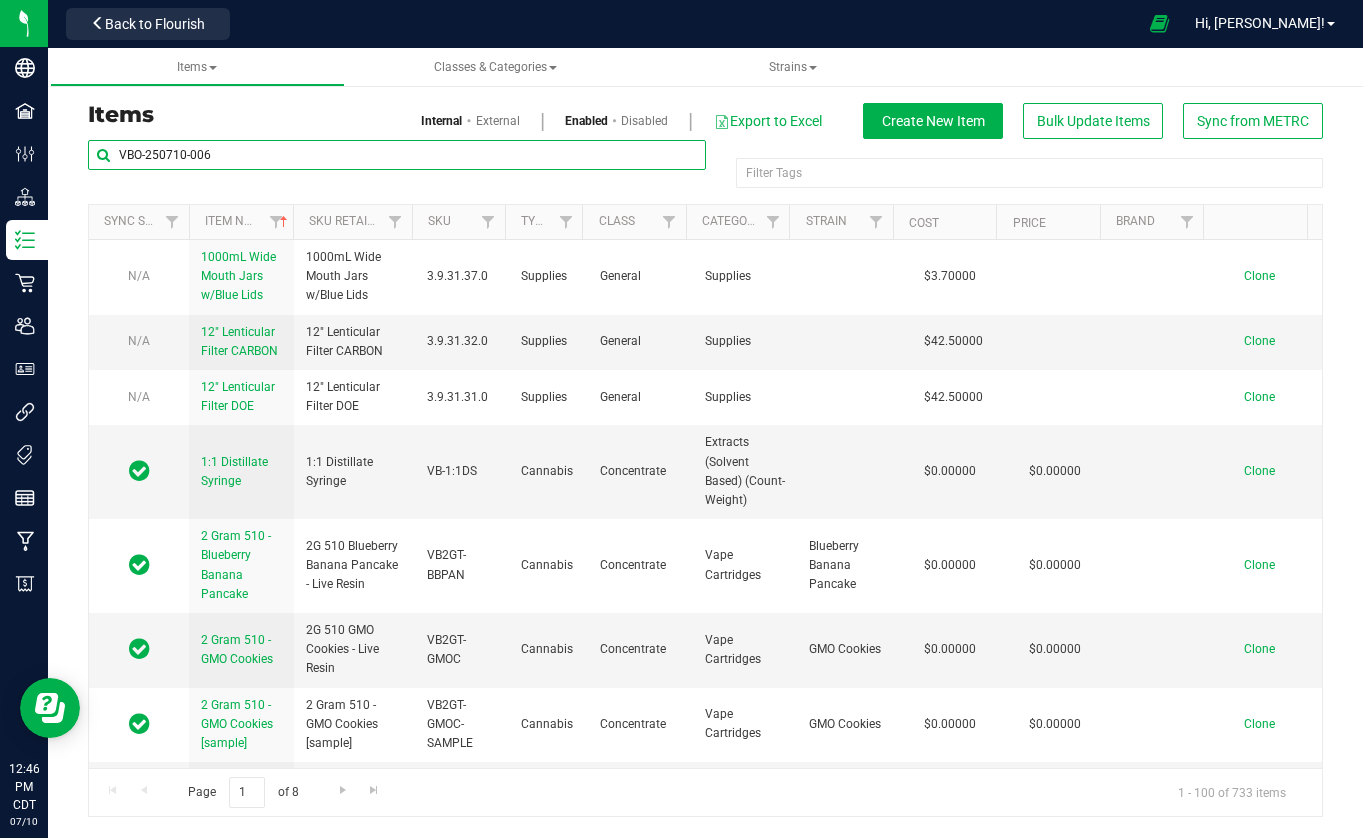 type on "VBO-250710-006" 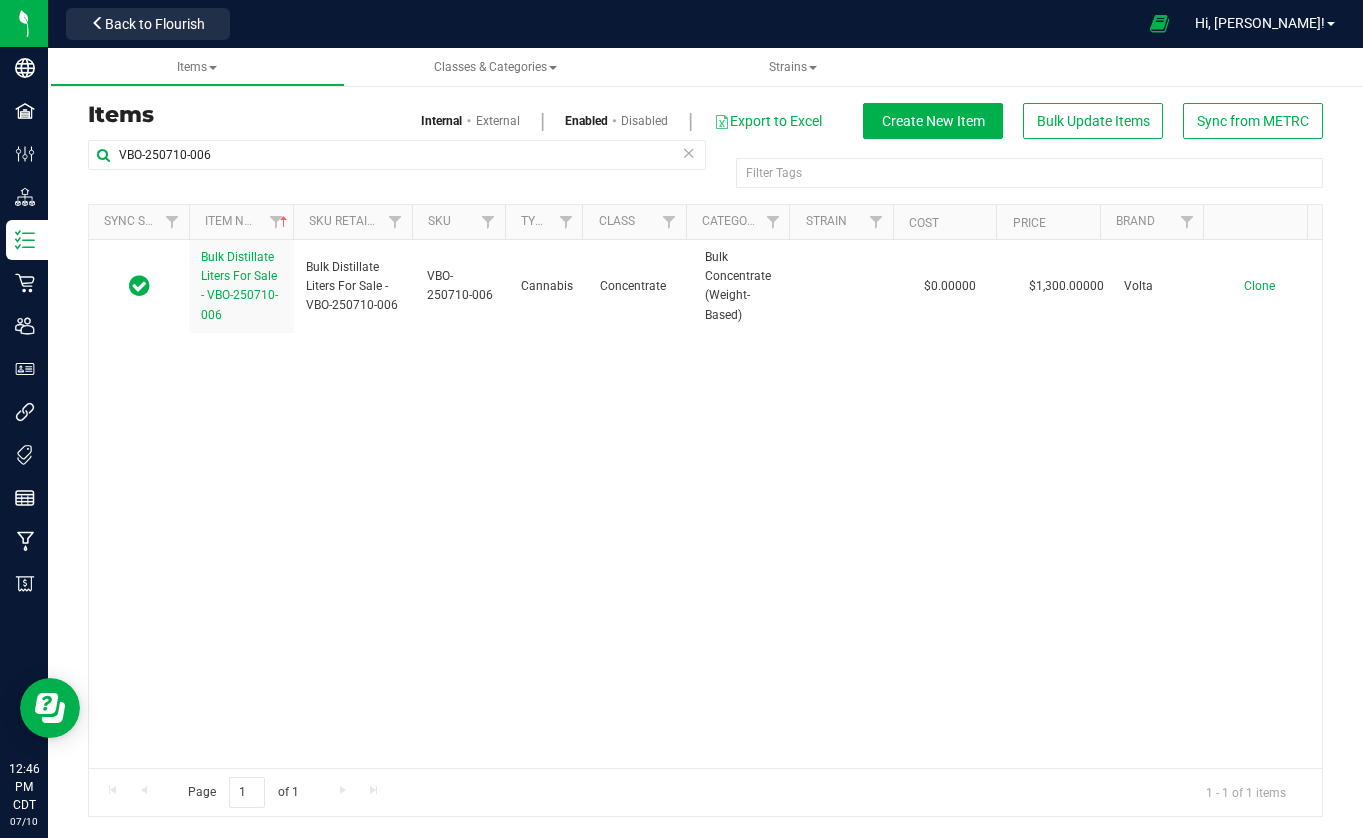 click on "Bulk Distillate Liters For Sale - VBO-250710-006
Bulk Distillate Liters For Sale - VBO-250710-006
VBO-250710-006
Cannabis
Concentrate
Bulk Concentrate (Weight-Based)
$0.00000 $1,300.00000
Volta
3570 Gram Mixed 1 operations@voltabiotech.com 2025-07-10T17:46:21Z operations@voltabiotech.com 2025-07-10T17:46:22Z Clone" at bounding box center (705, 504) 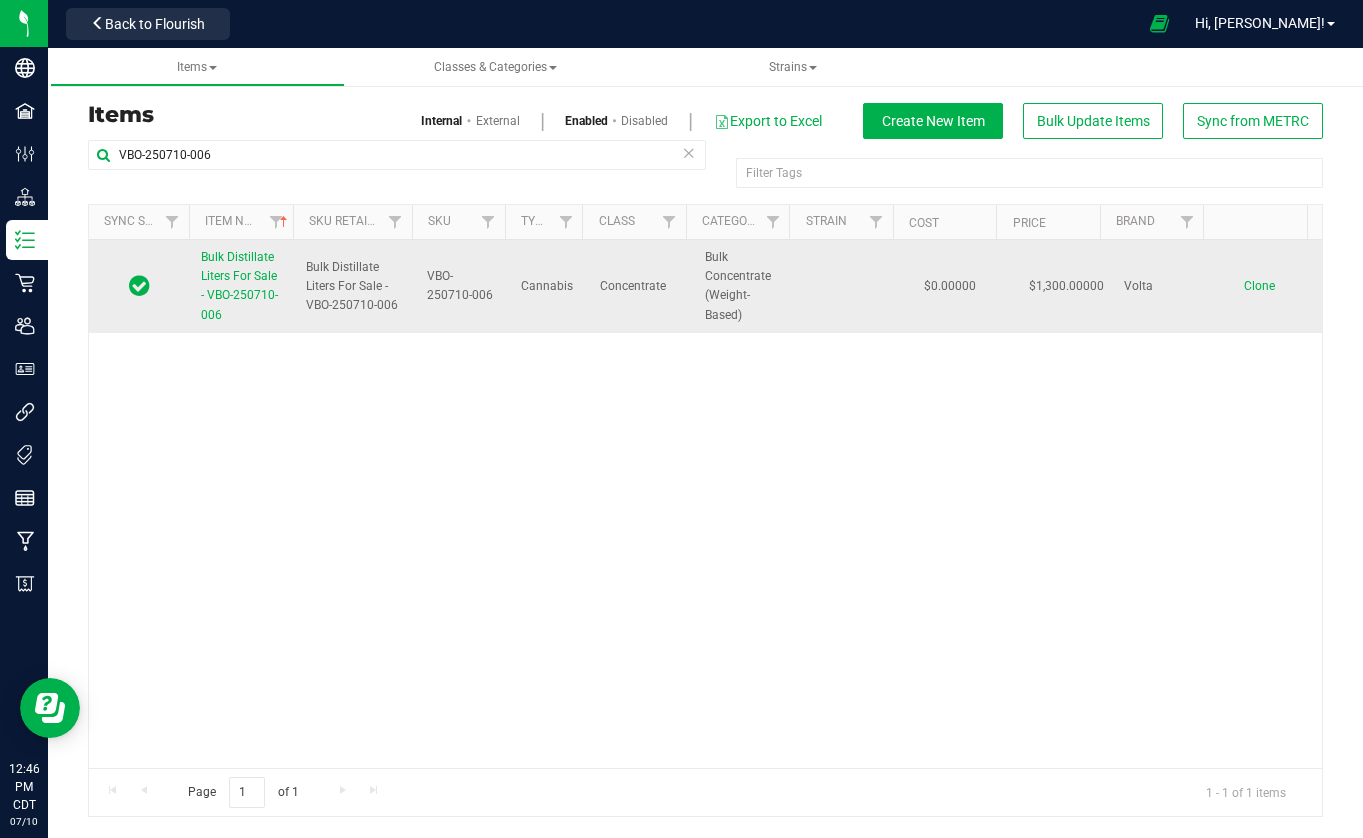 click on "Clone" at bounding box center [1259, 286] 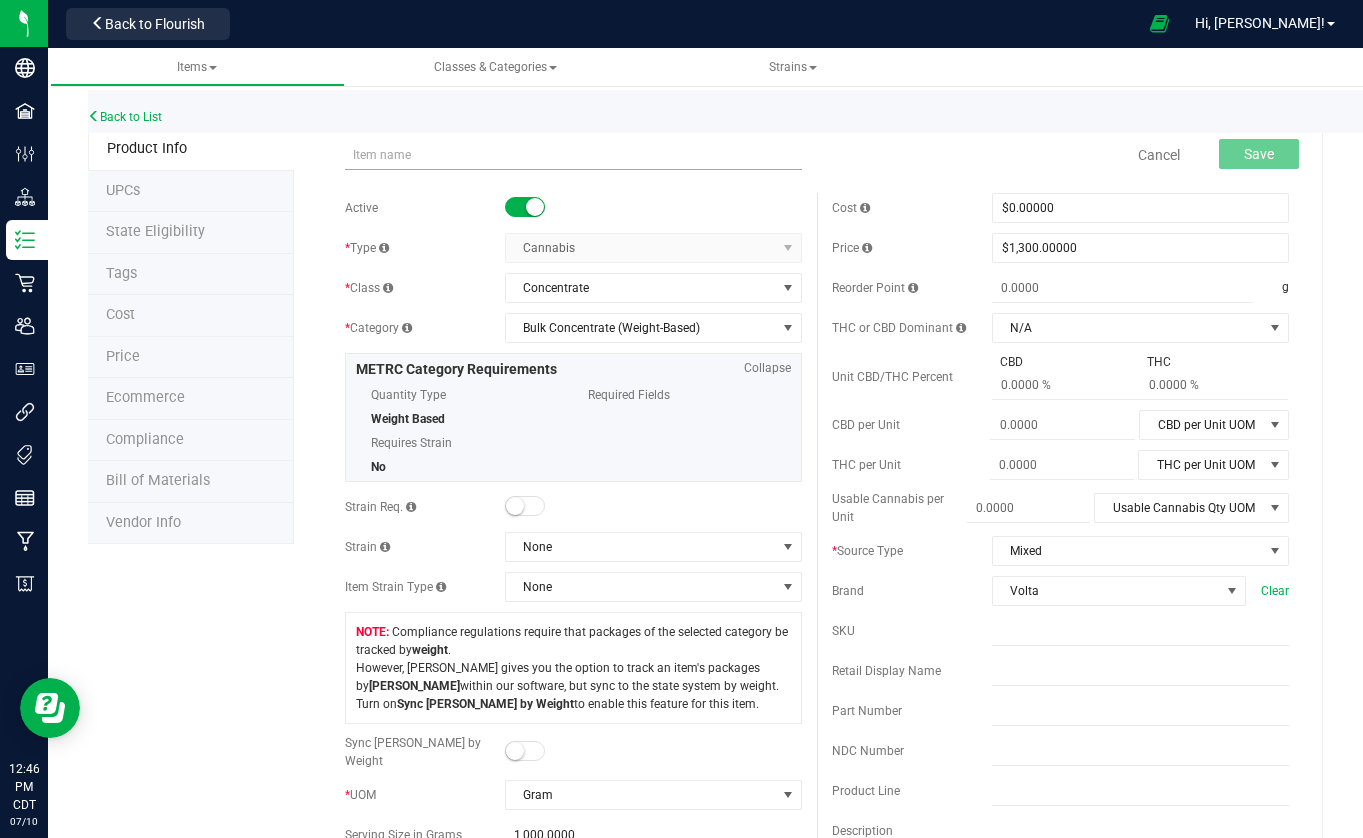 click at bounding box center [573, 155] 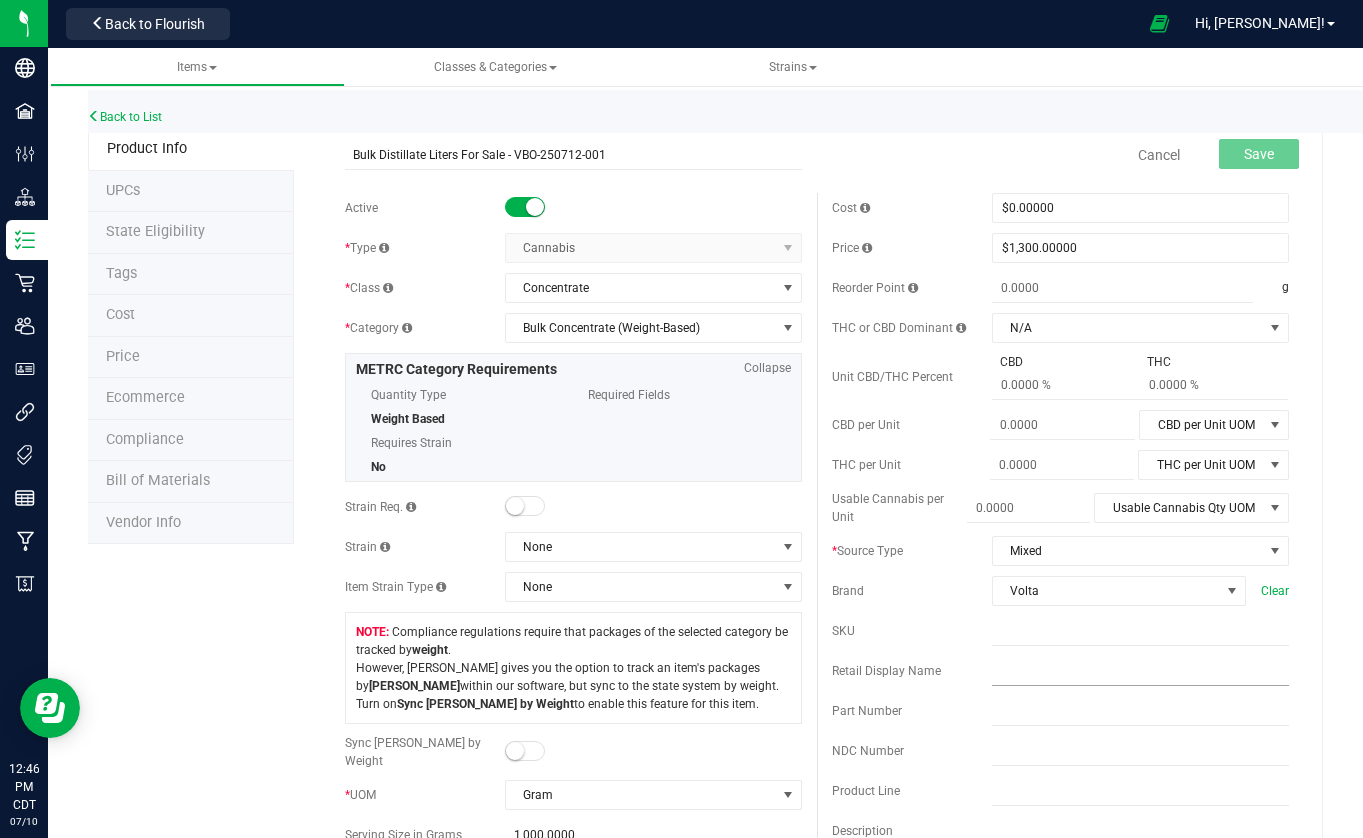 type on "Bulk Distillate Liters For Sale - VBO-250712-001" 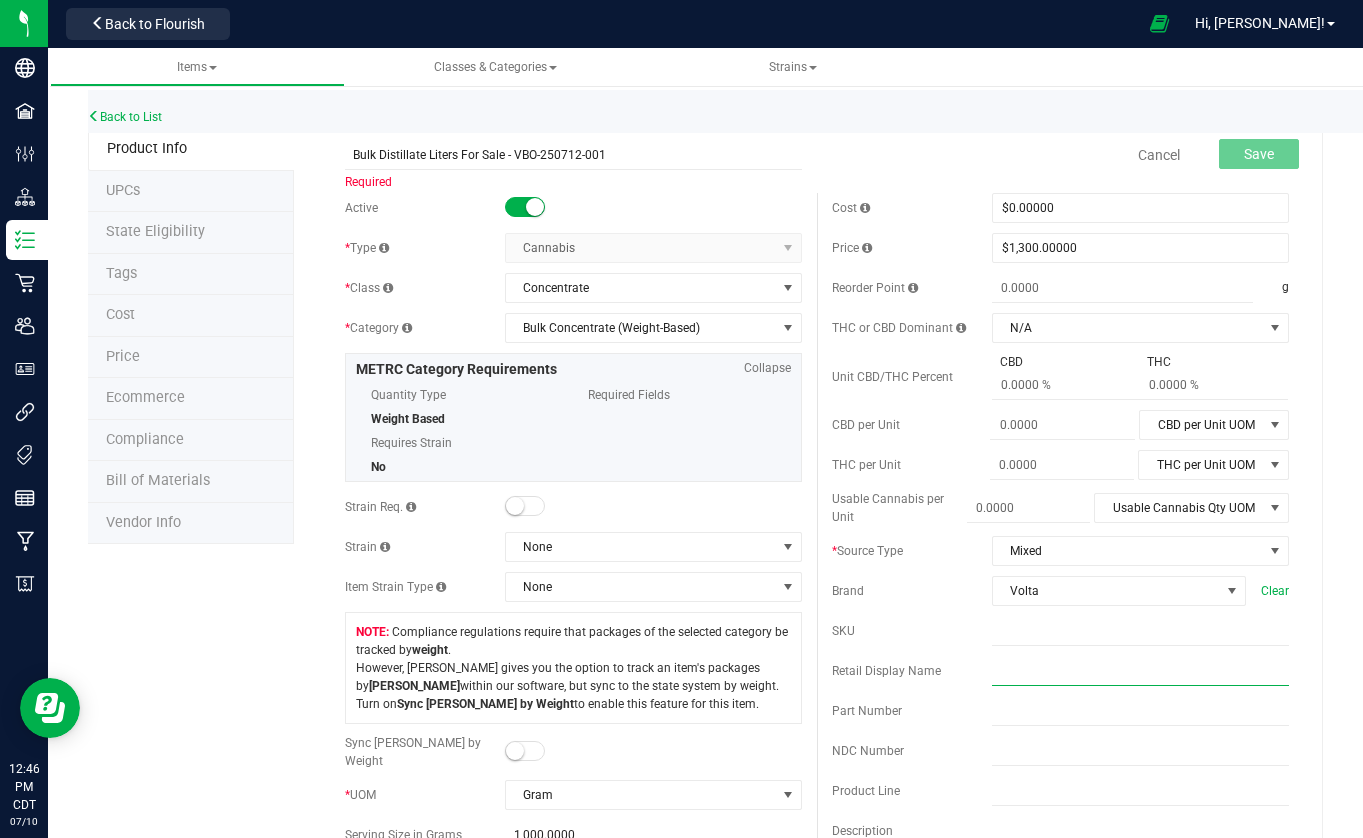 drag, startPoint x: 984, startPoint y: 669, endPoint x: 994, endPoint y: 668, distance: 10.049875 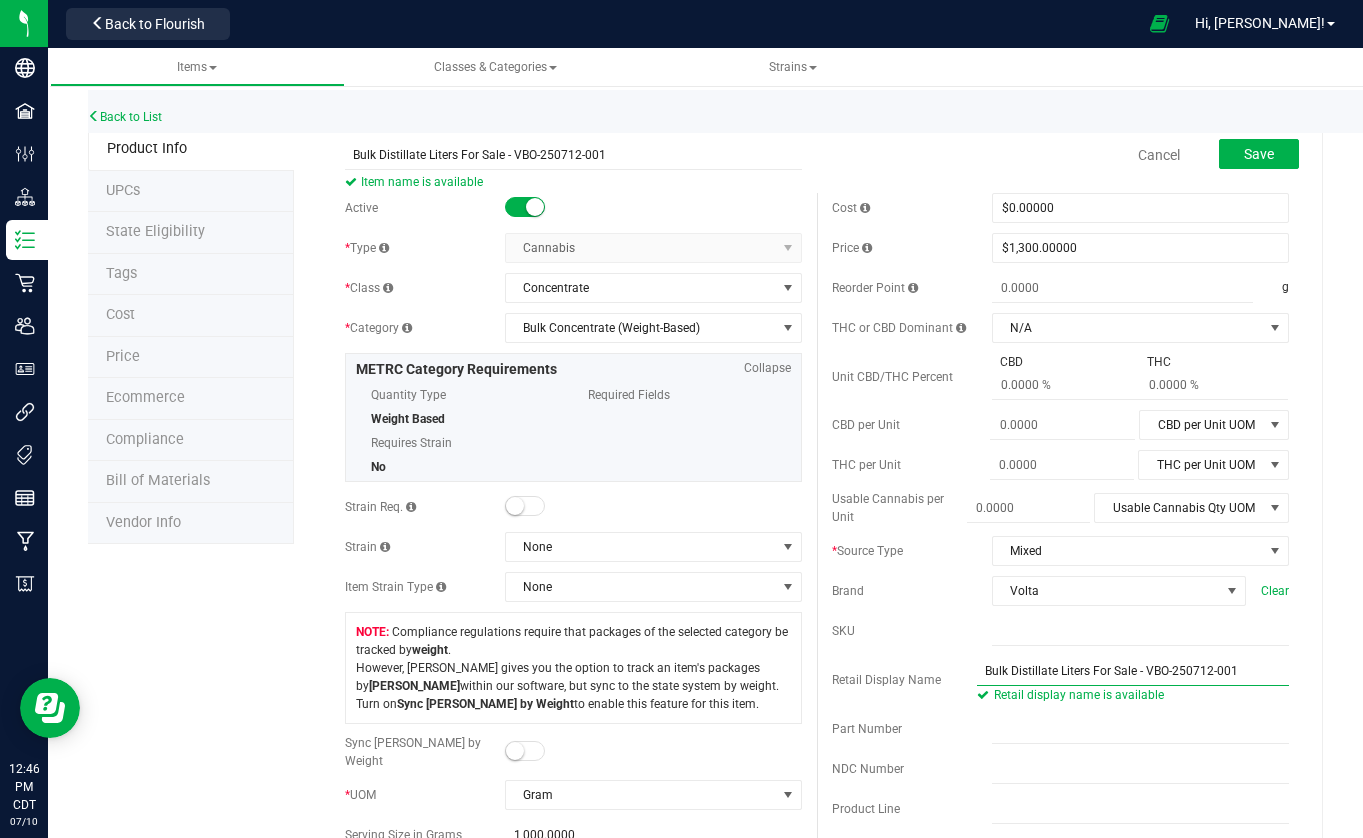drag, startPoint x: 1263, startPoint y: 665, endPoint x: 1138, endPoint y: 663, distance: 125.016 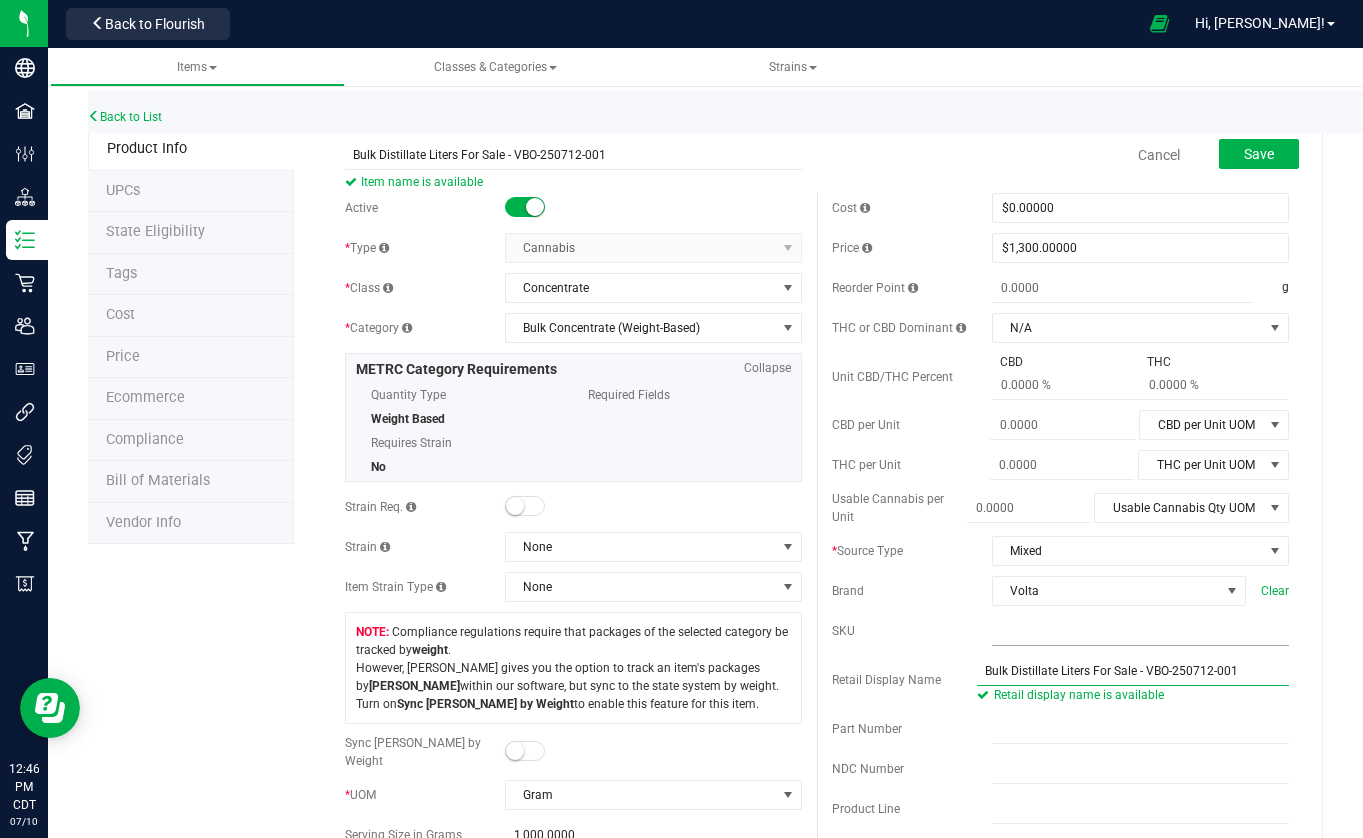 type on "Bulk Distillate Liters For Sale - VBO-250712-001" 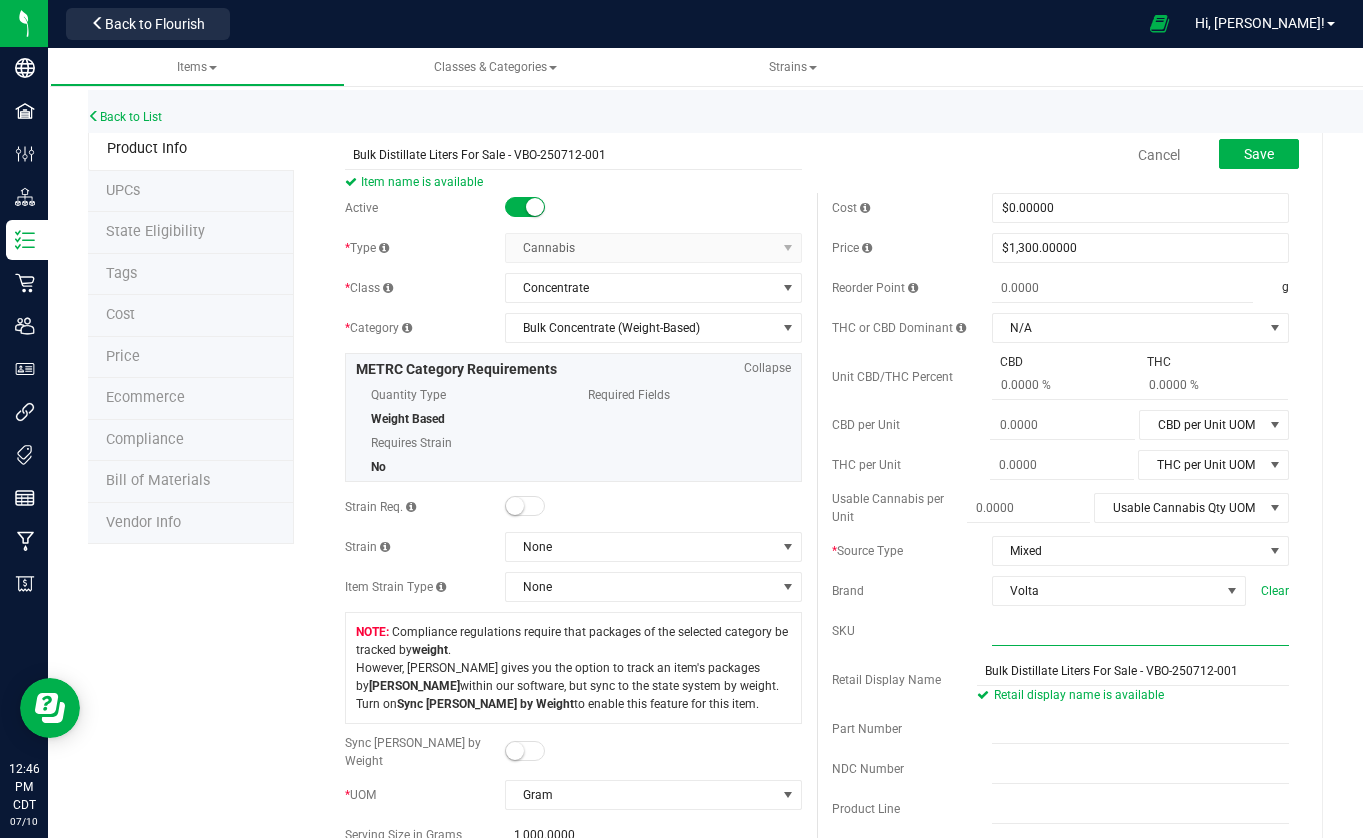 click at bounding box center (1140, 631) 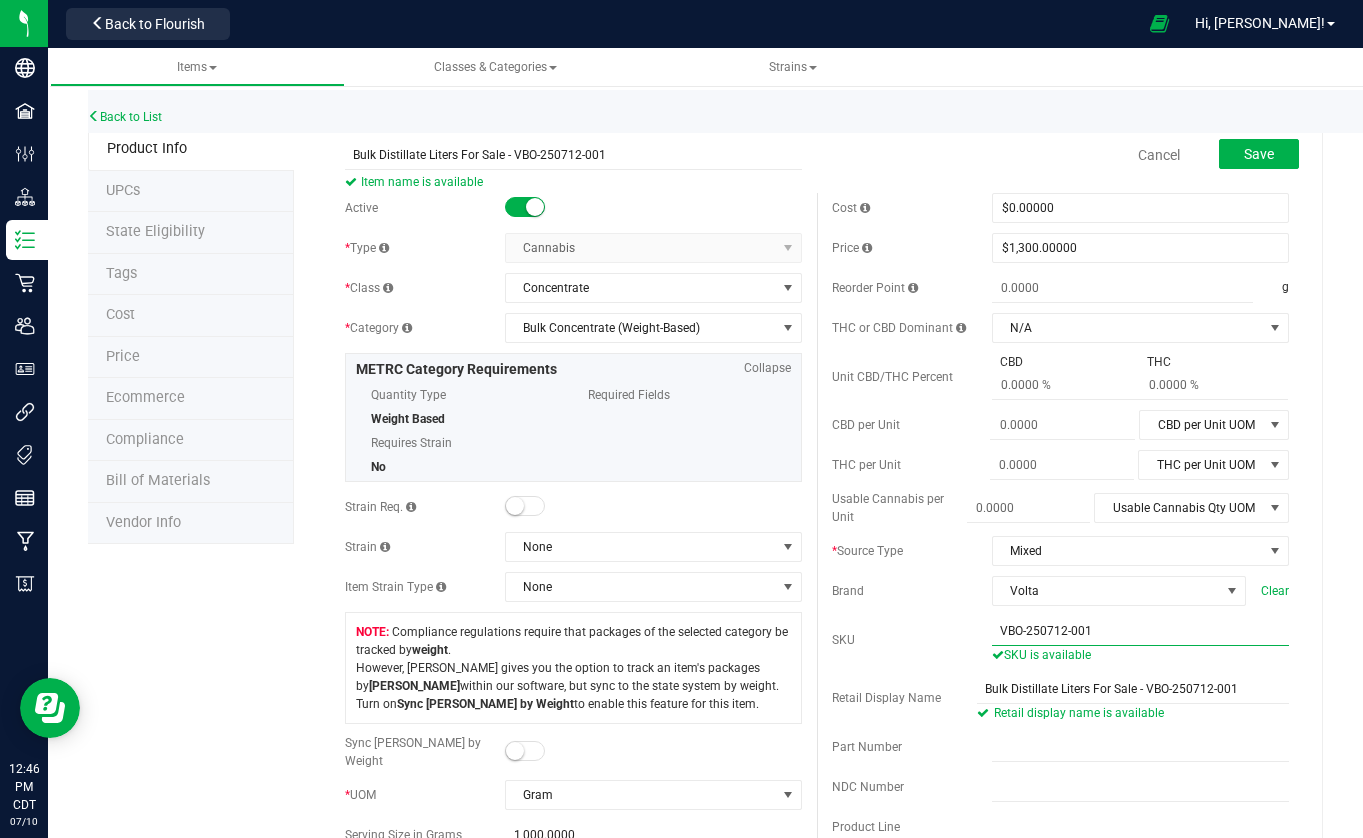 type on "VBO-250712-001" 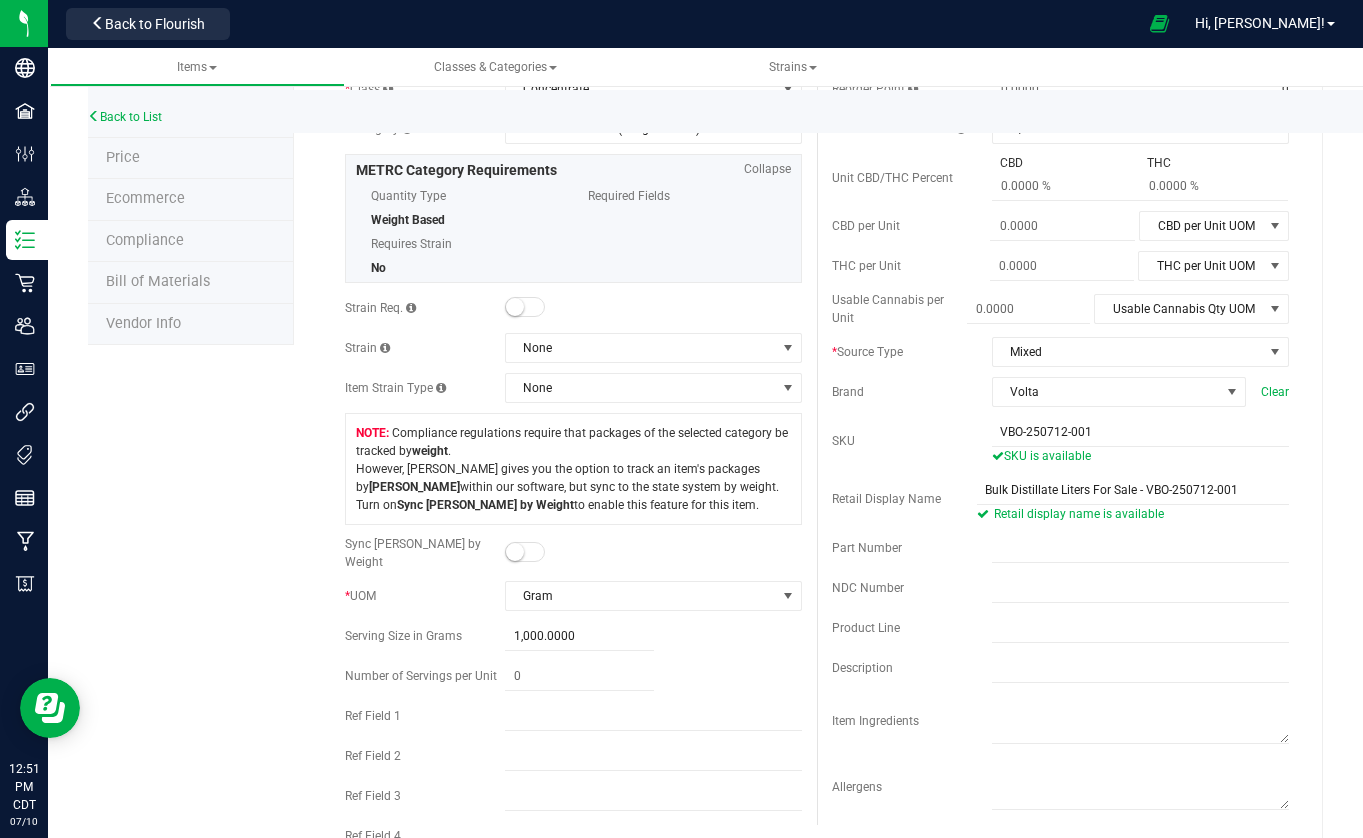scroll, scrollTop: 0, scrollLeft: 0, axis: both 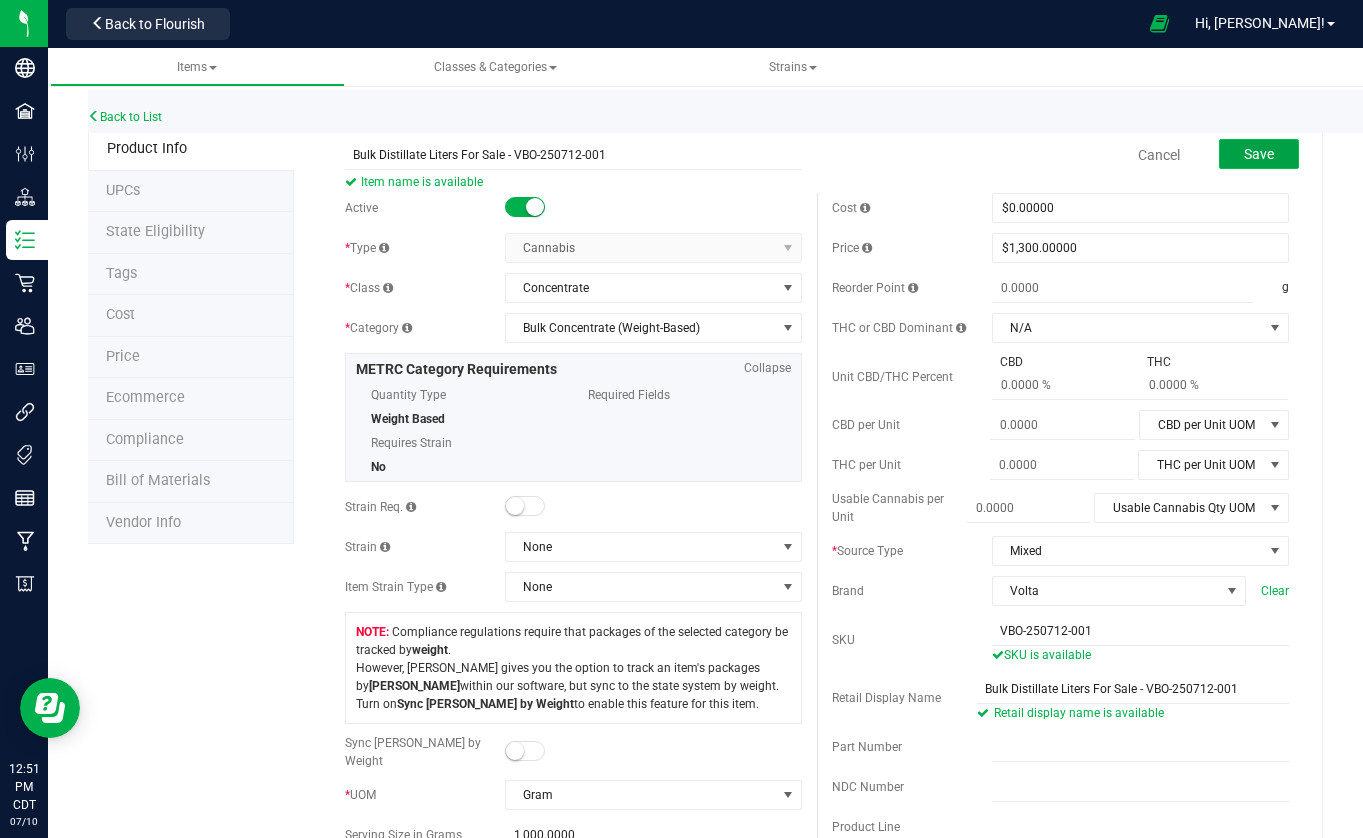 click on "Save" at bounding box center [1259, 154] 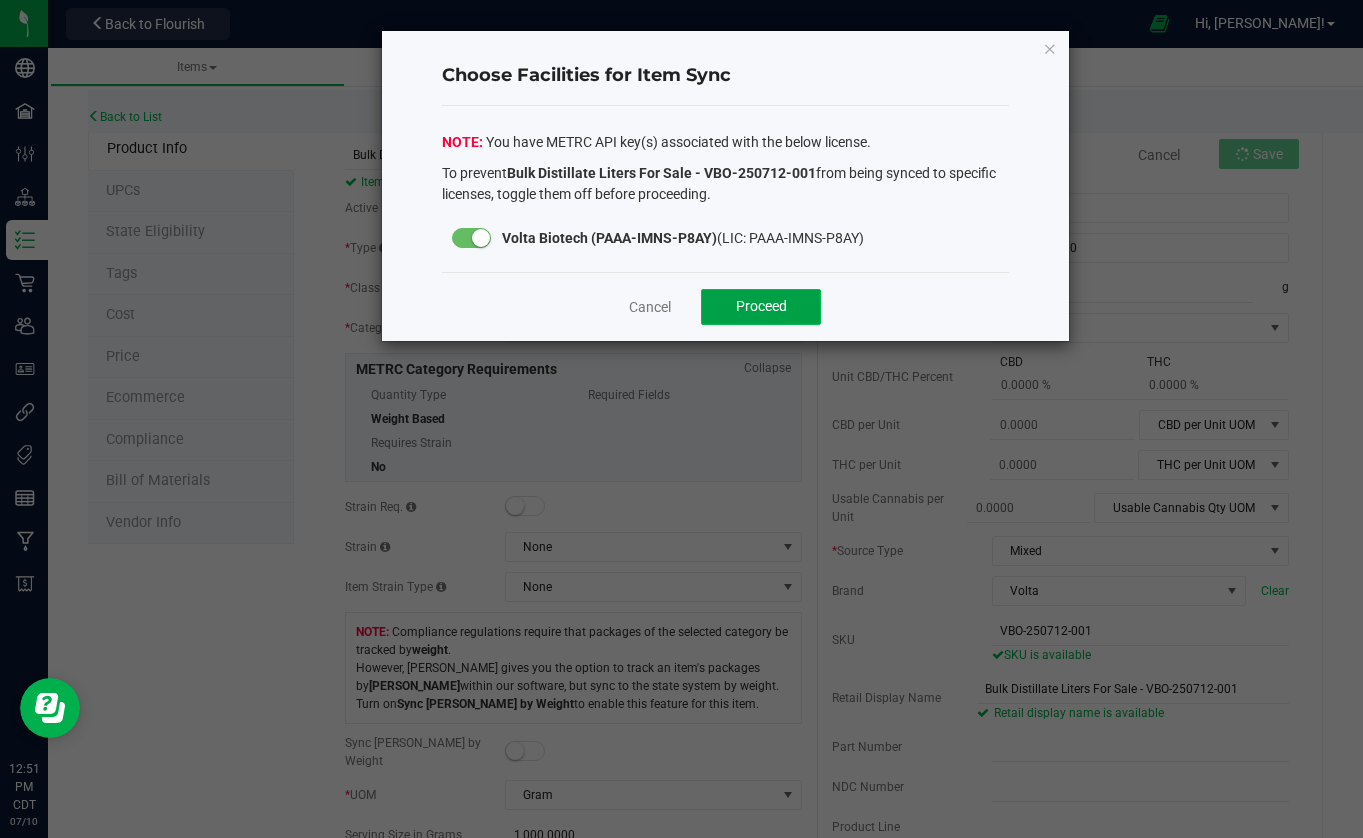 click on "Proceed" 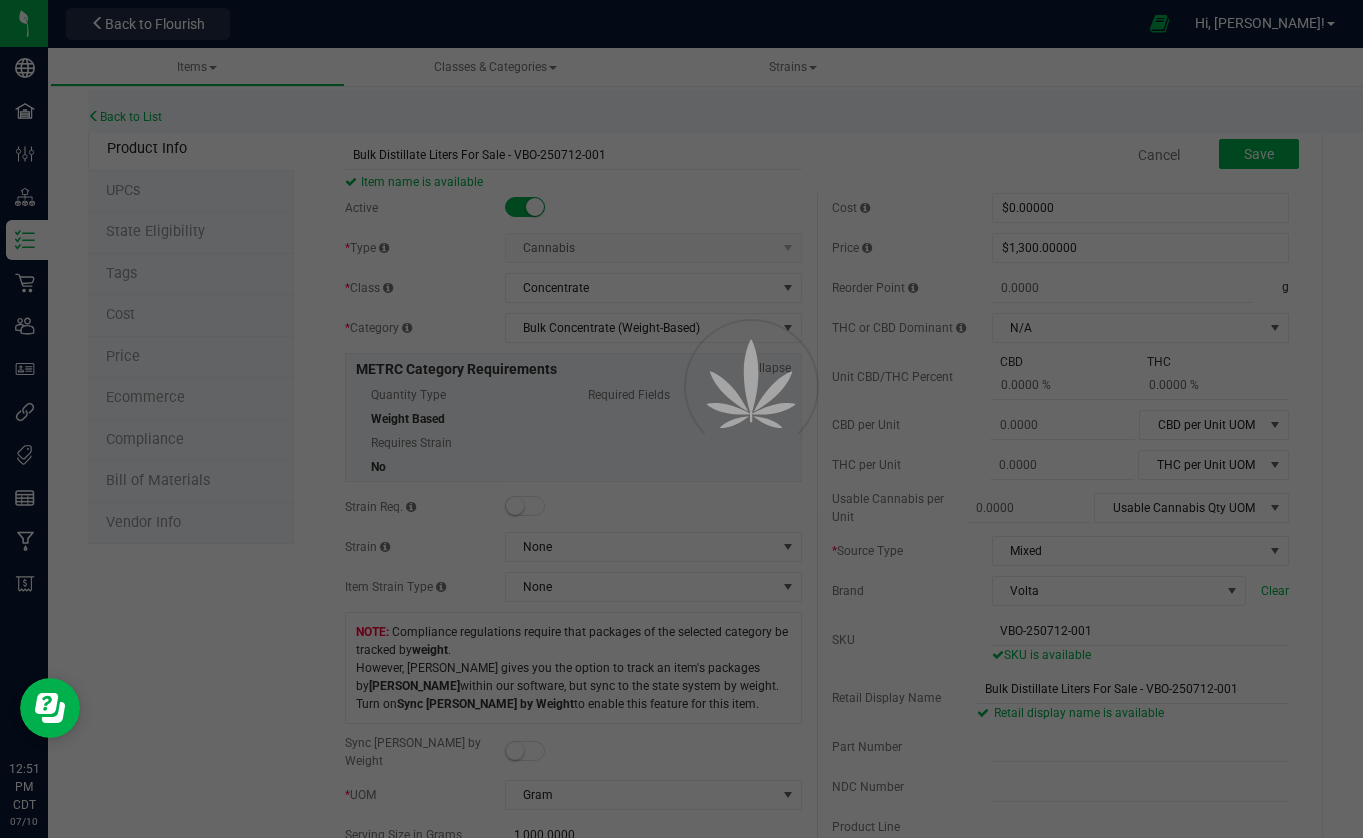 click at bounding box center [681, 419] 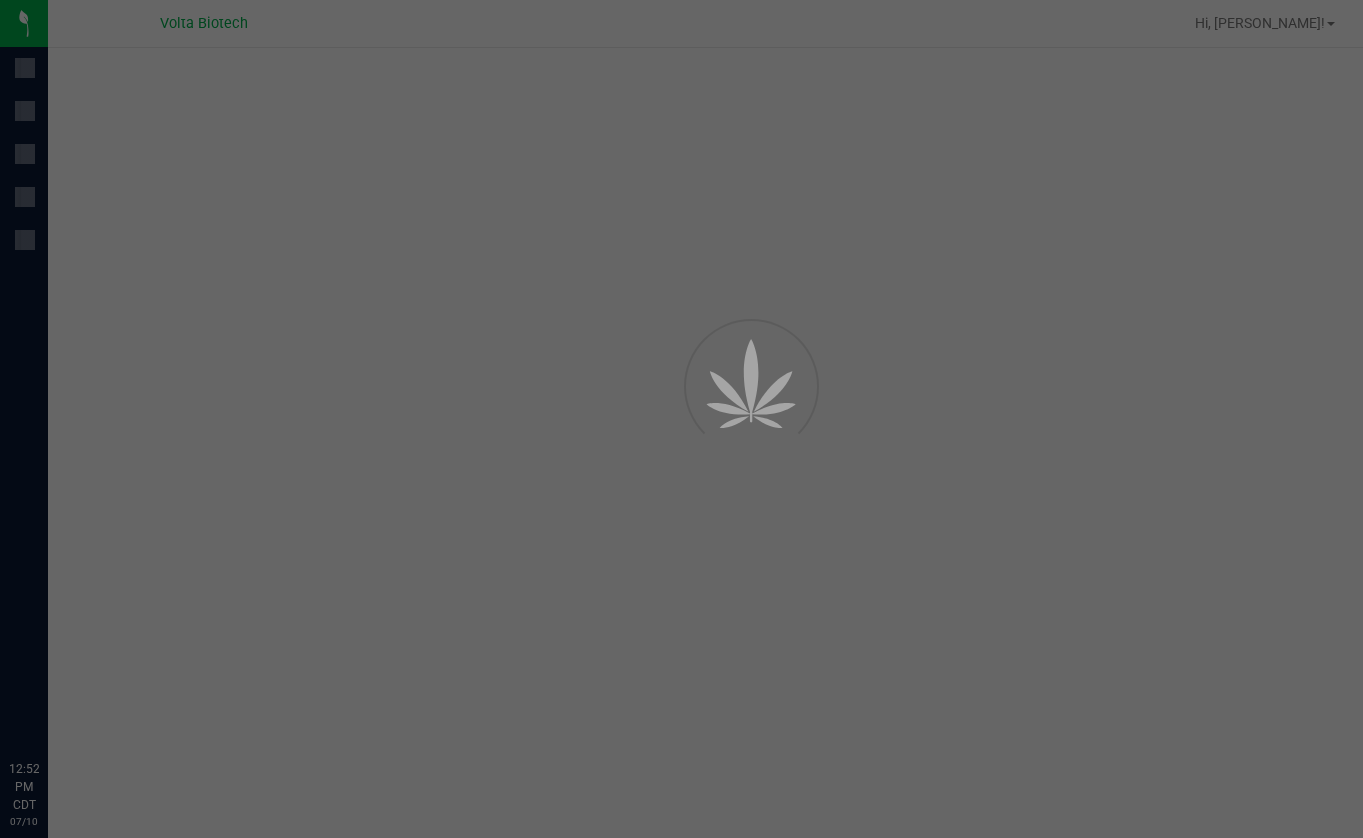 scroll, scrollTop: 0, scrollLeft: 0, axis: both 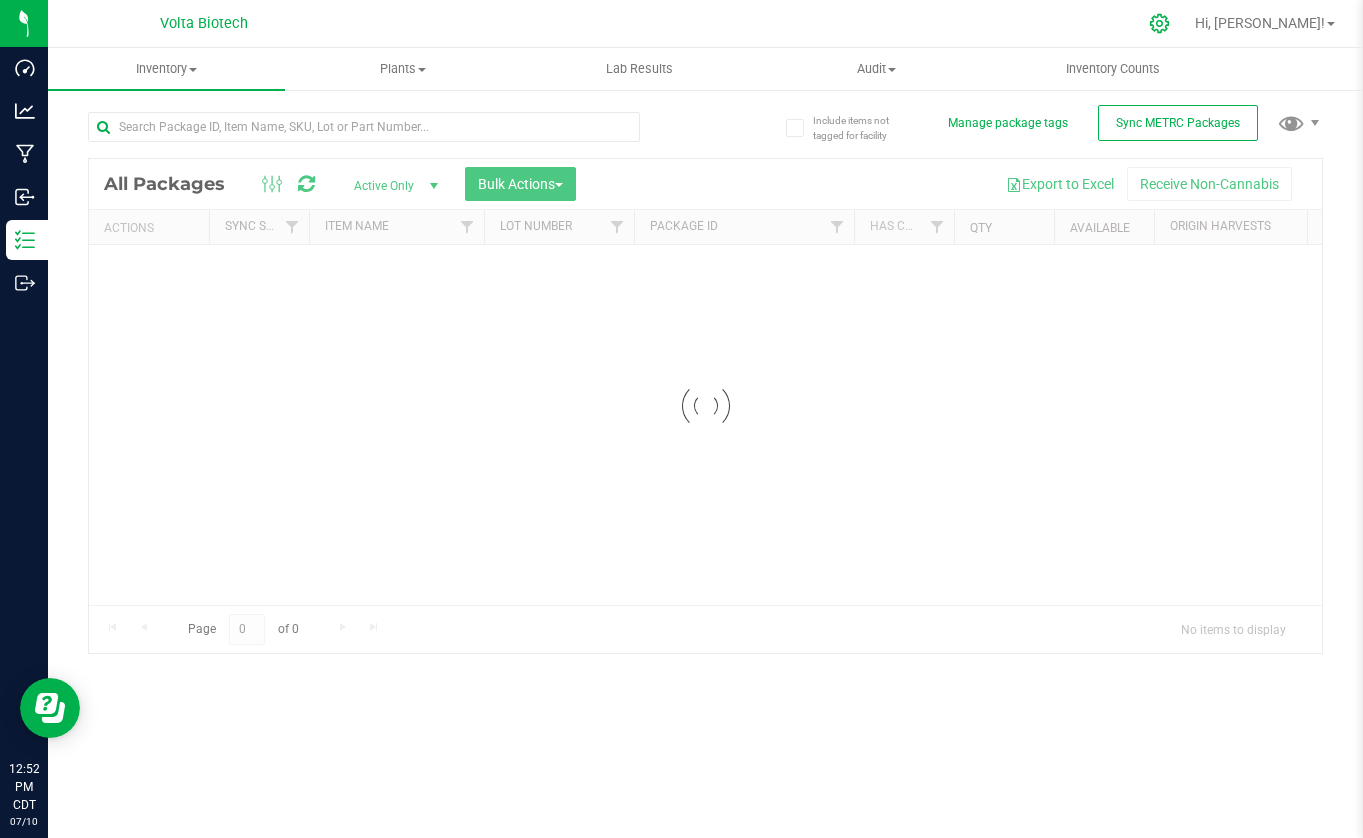 click 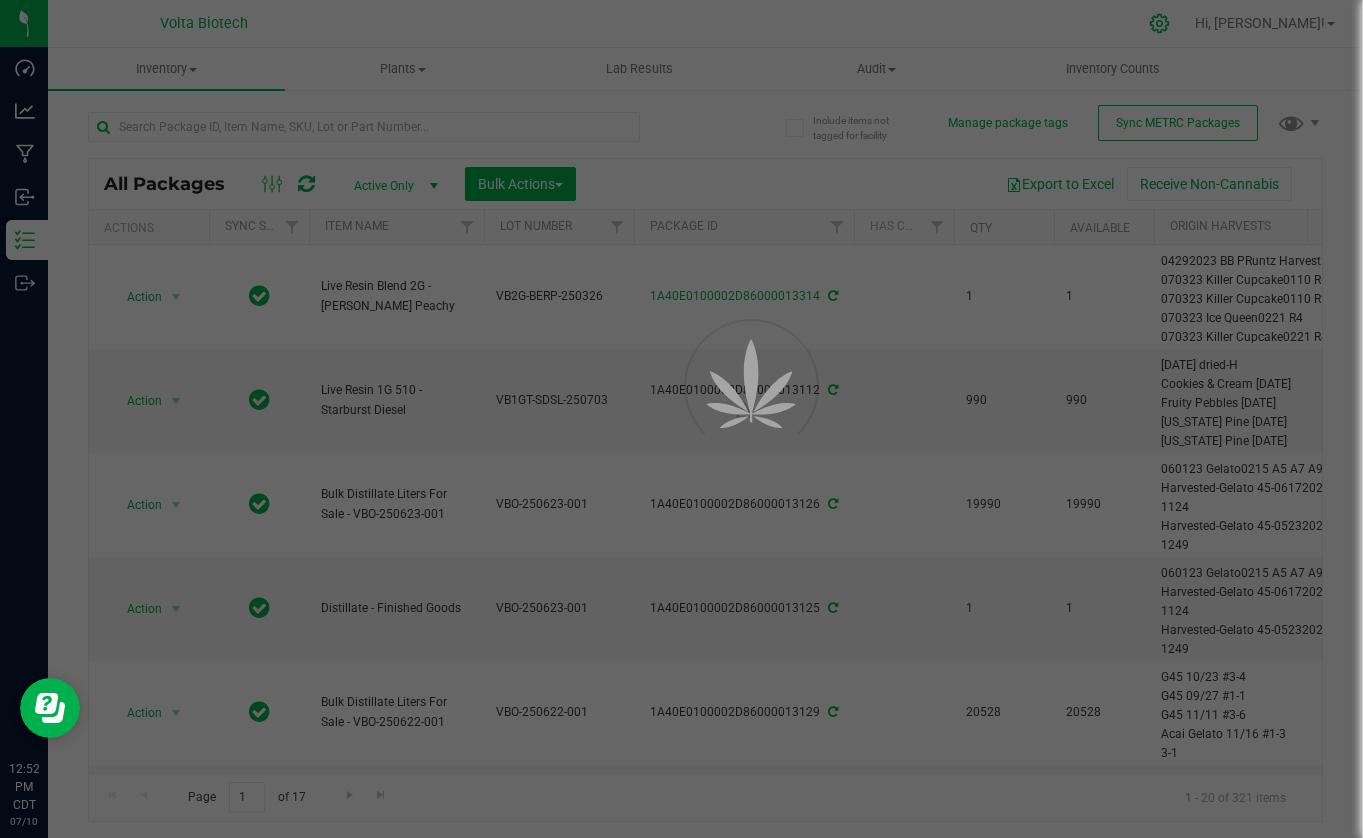 click at bounding box center [681, 419] 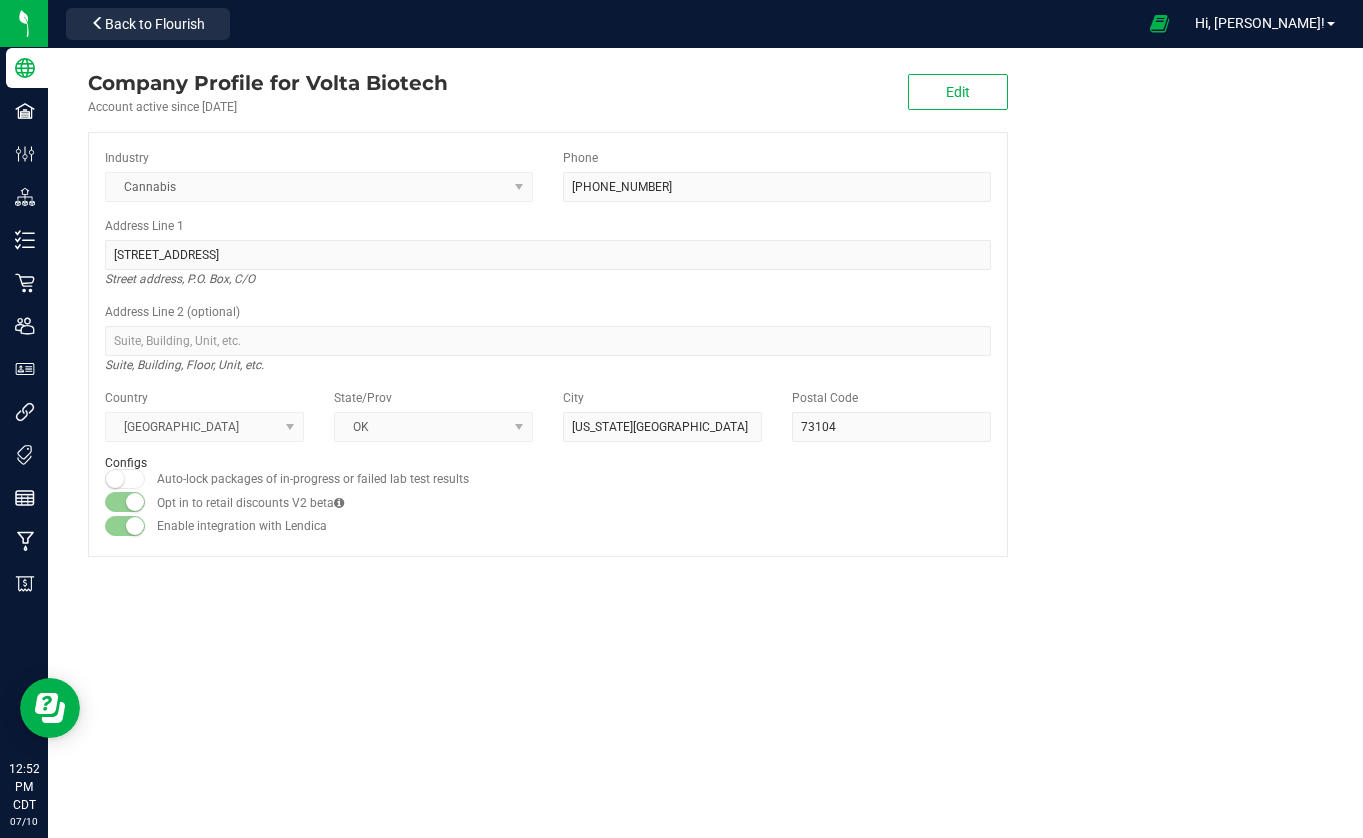 scroll, scrollTop: 0, scrollLeft: 0, axis: both 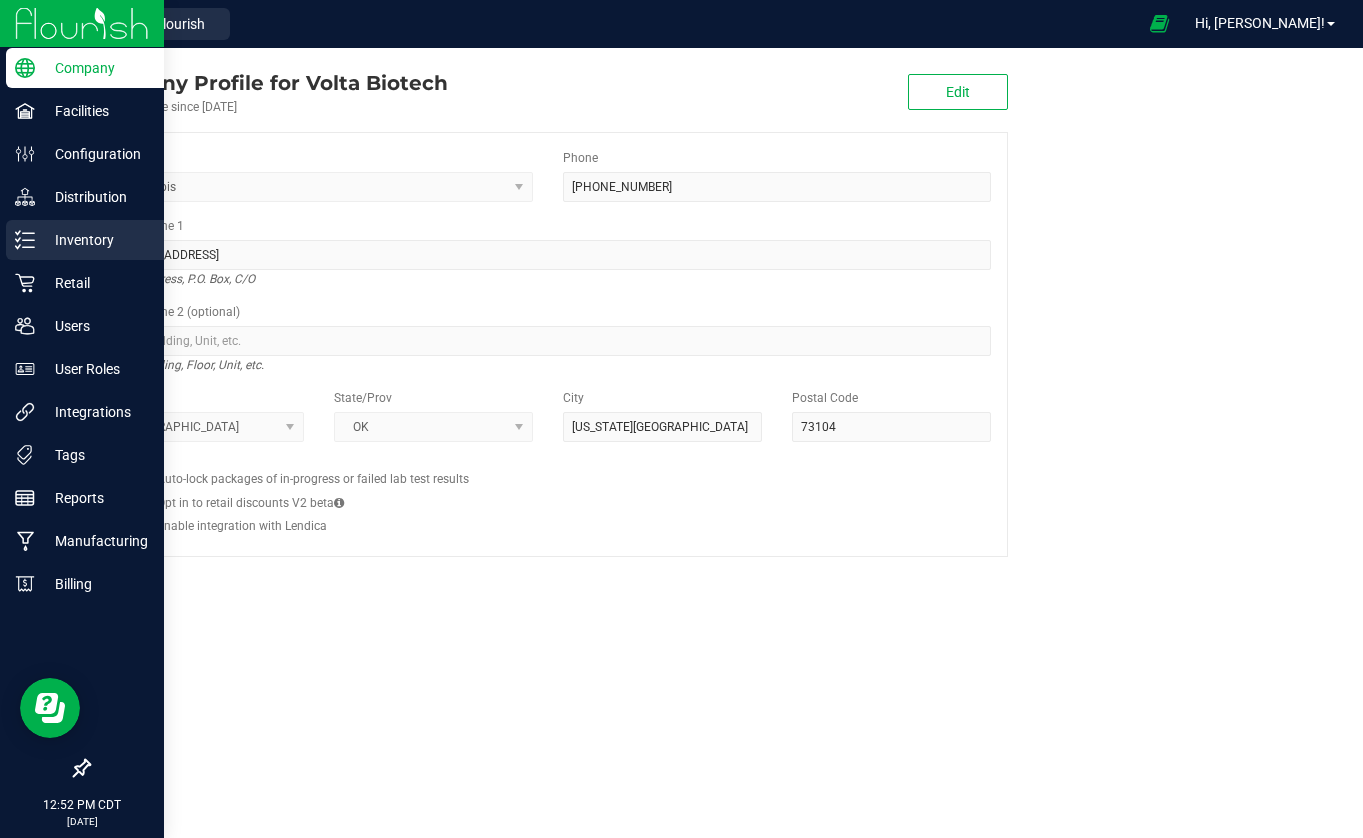 click on "Inventory" at bounding box center (95, 240) 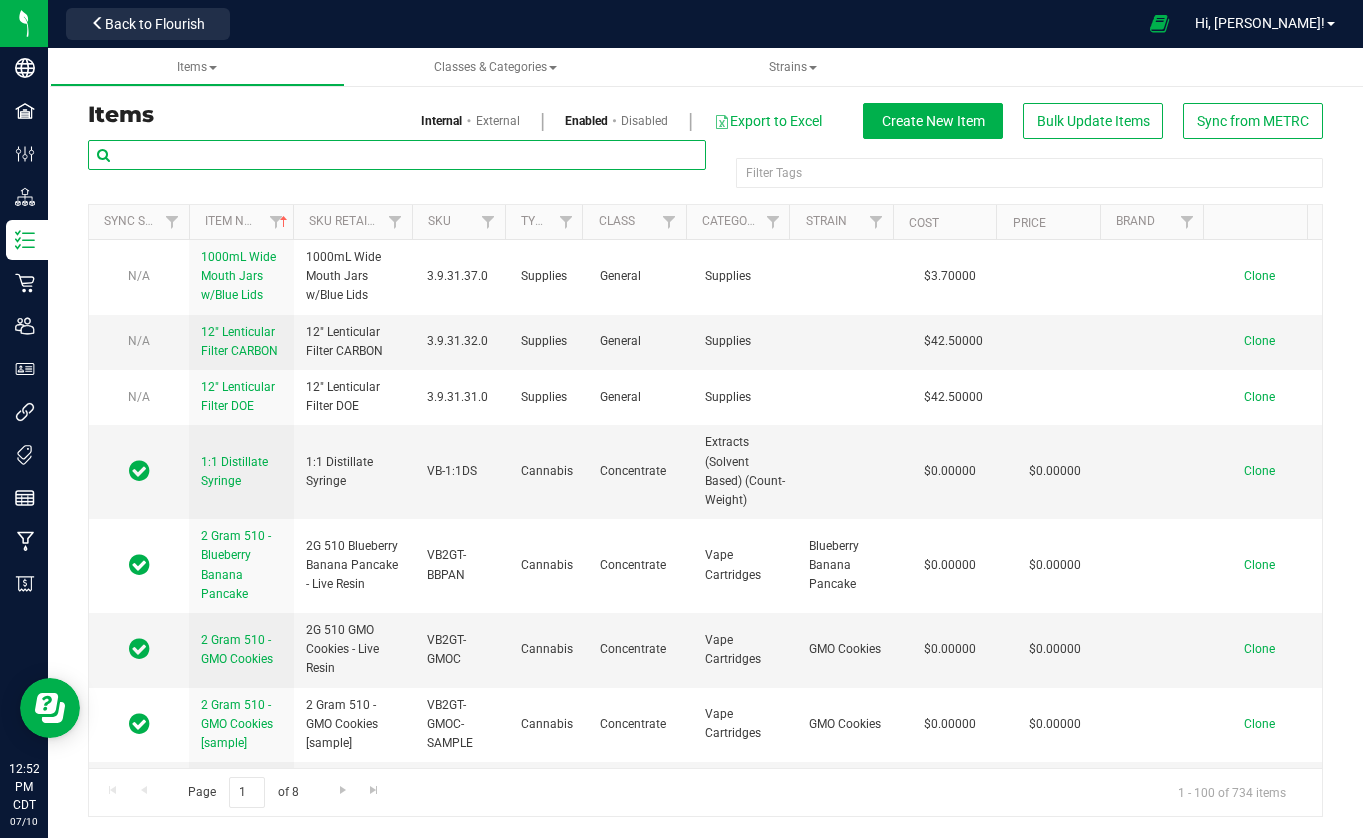 click at bounding box center (397, 155) 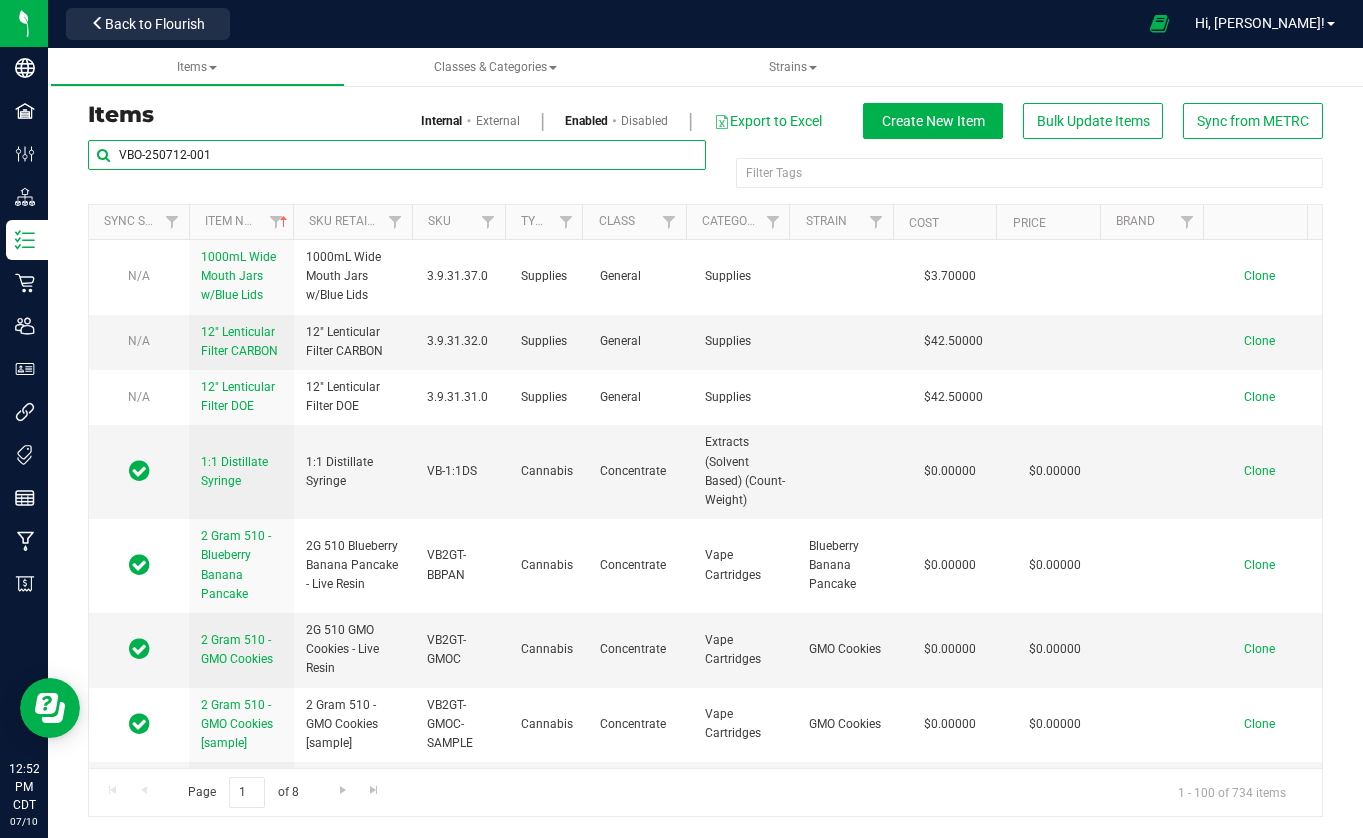 type on "VBO-250712-001" 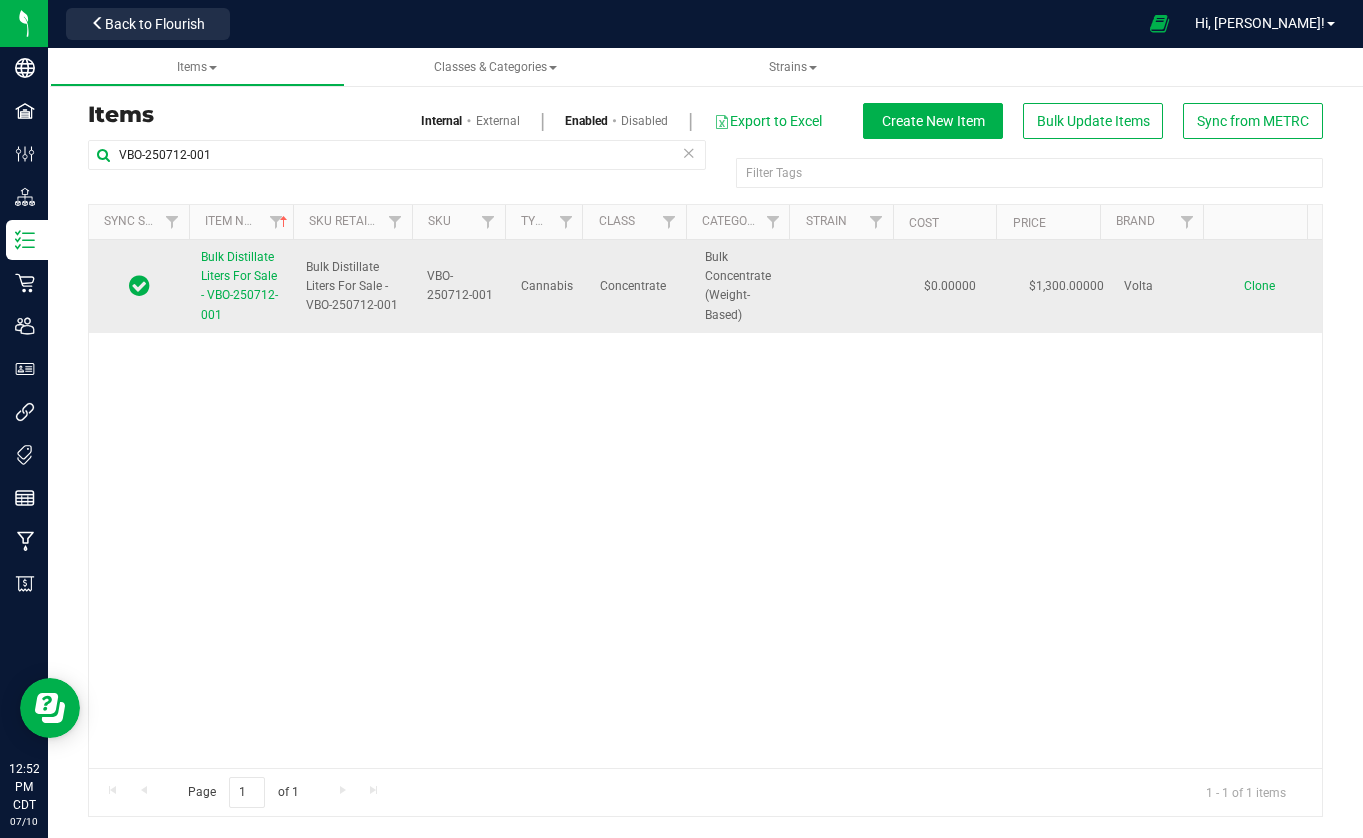 click on "Clone" at bounding box center (1259, 286) 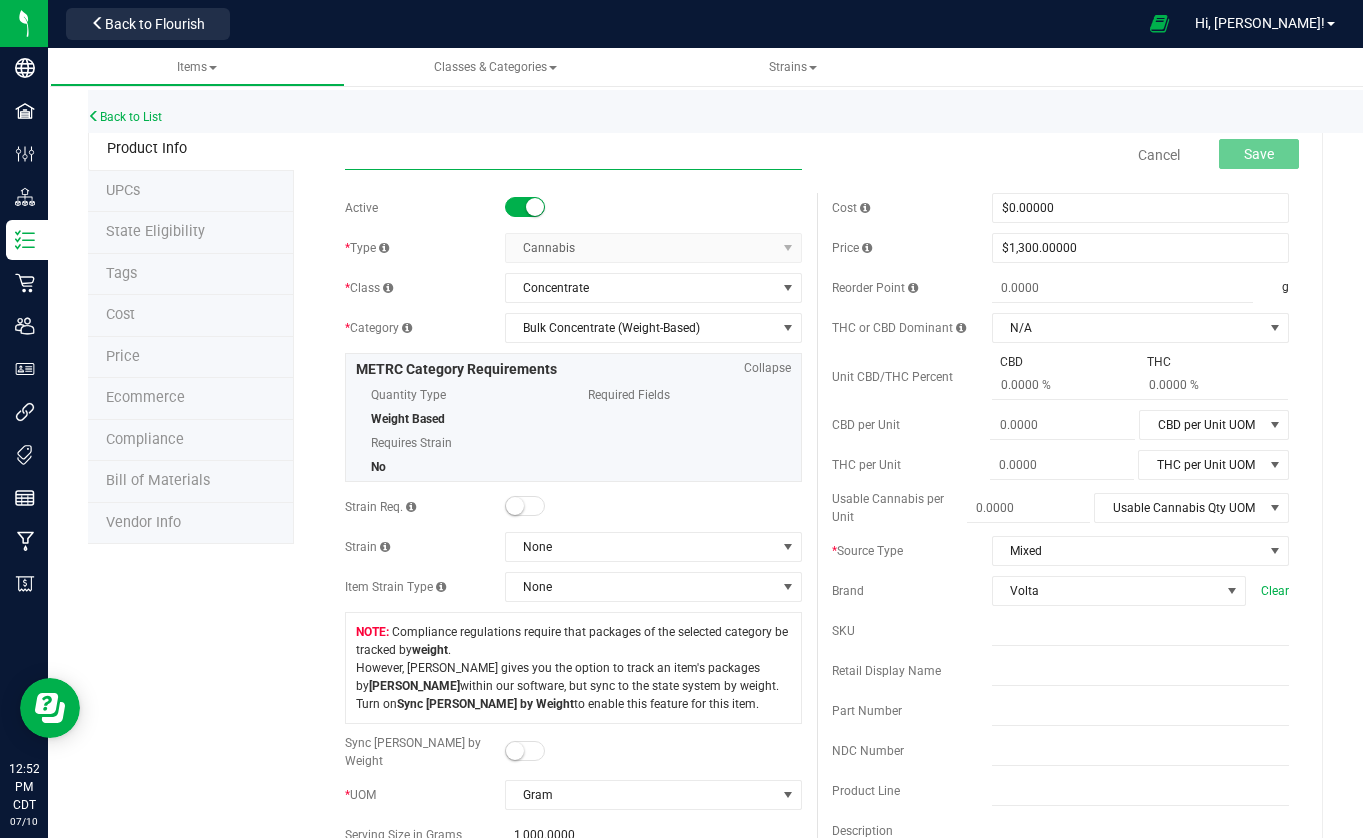 click at bounding box center (573, 155) 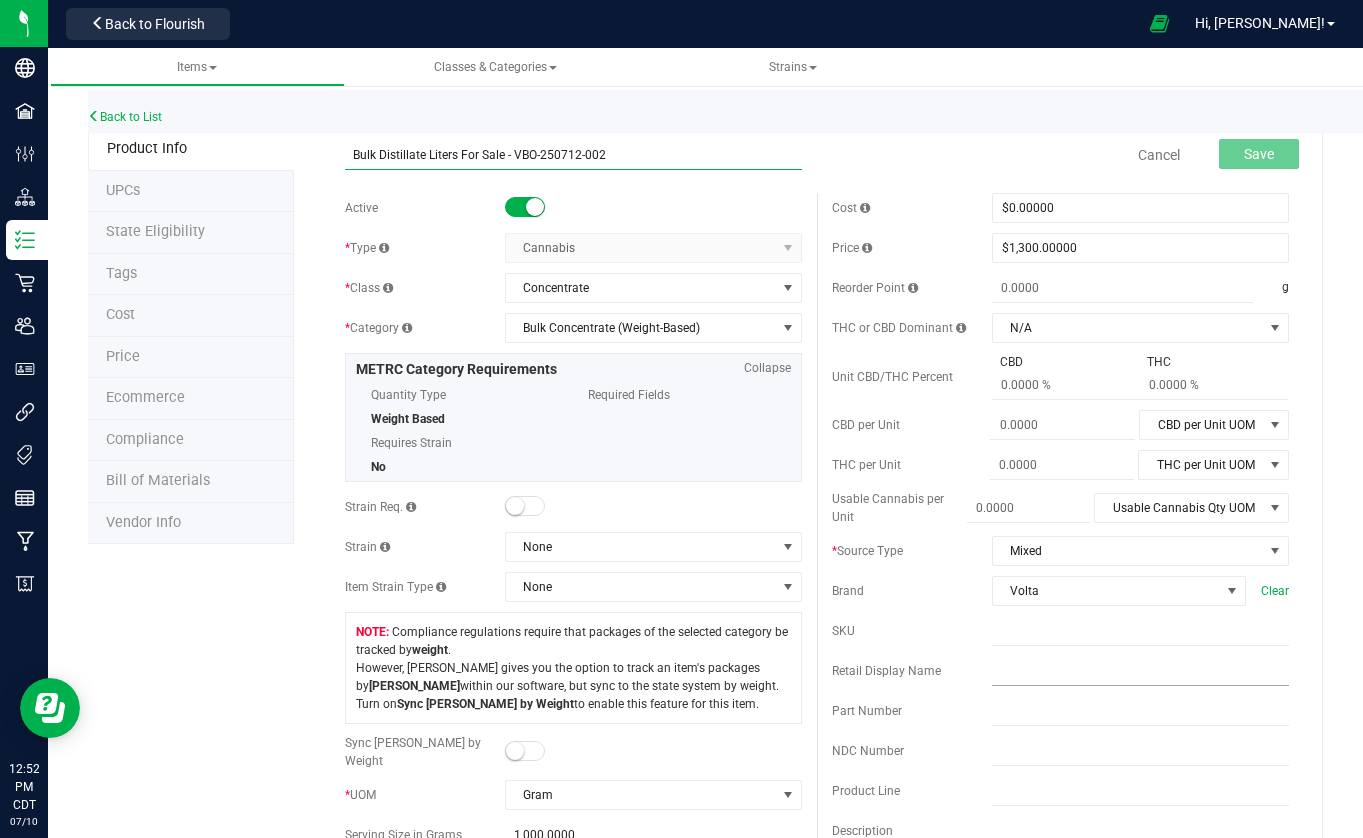 type on "Bulk Distillate Liters For Sale - VBO-250712-002" 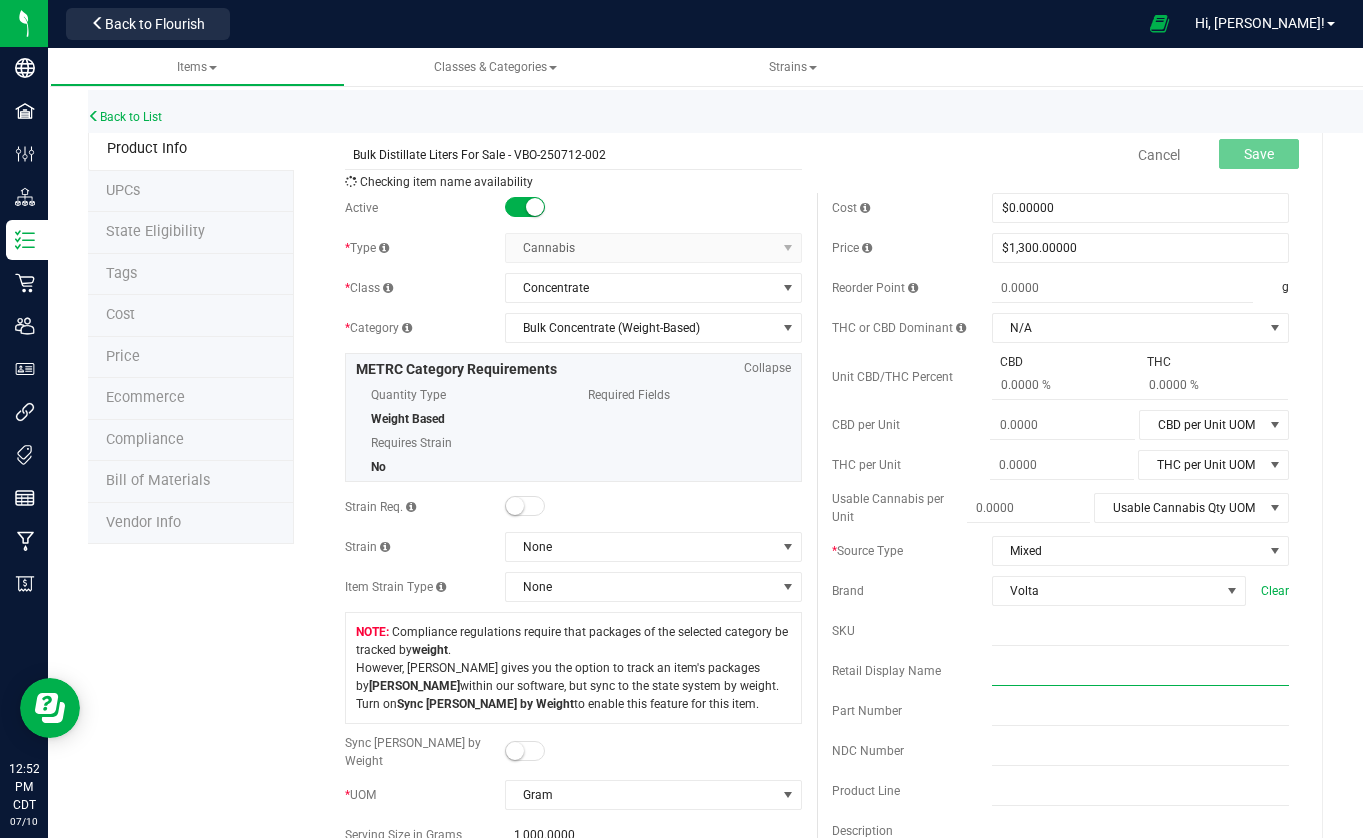 click at bounding box center (1140, 671) 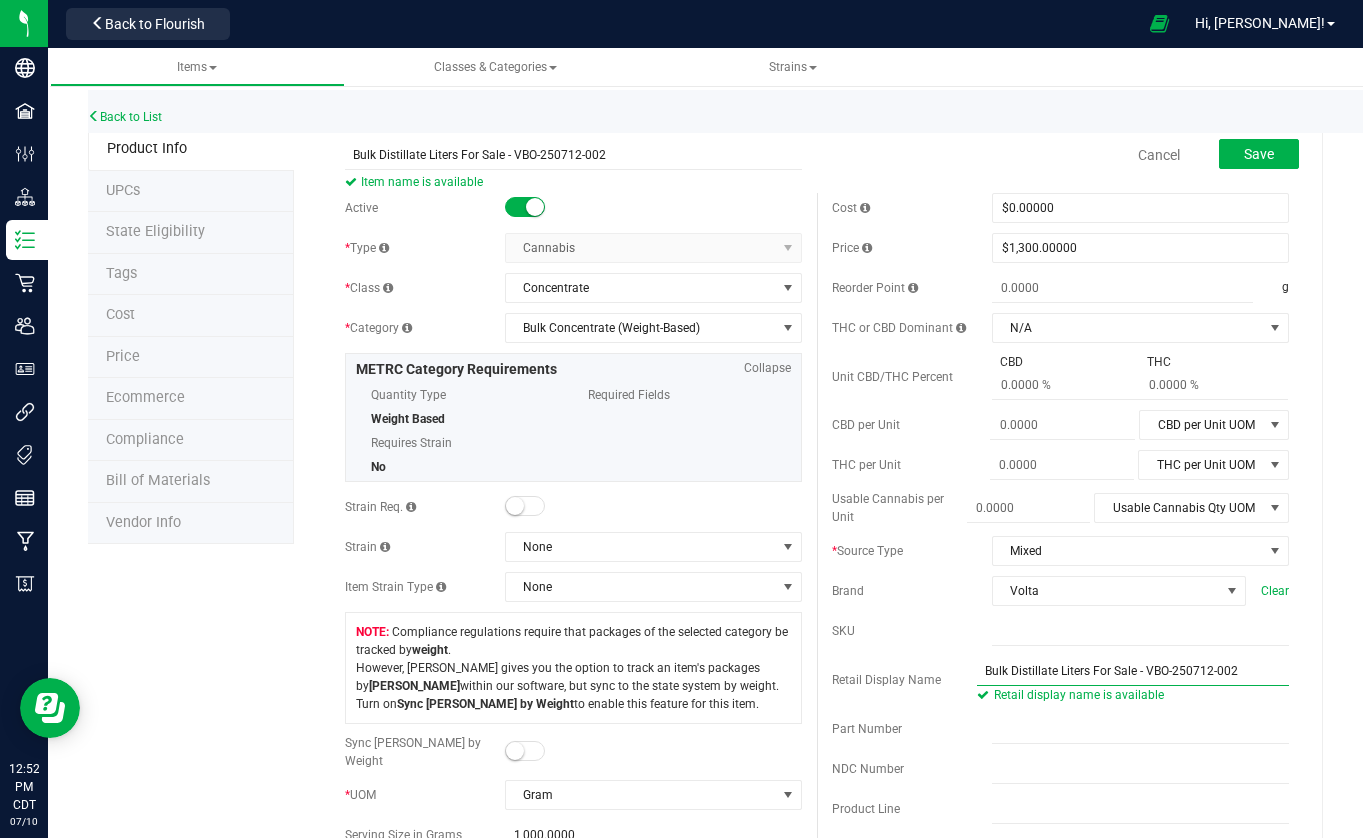 drag, startPoint x: 1257, startPoint y: 666, endPoint x: 1138, endPoint y: 671, distance: 119.104996 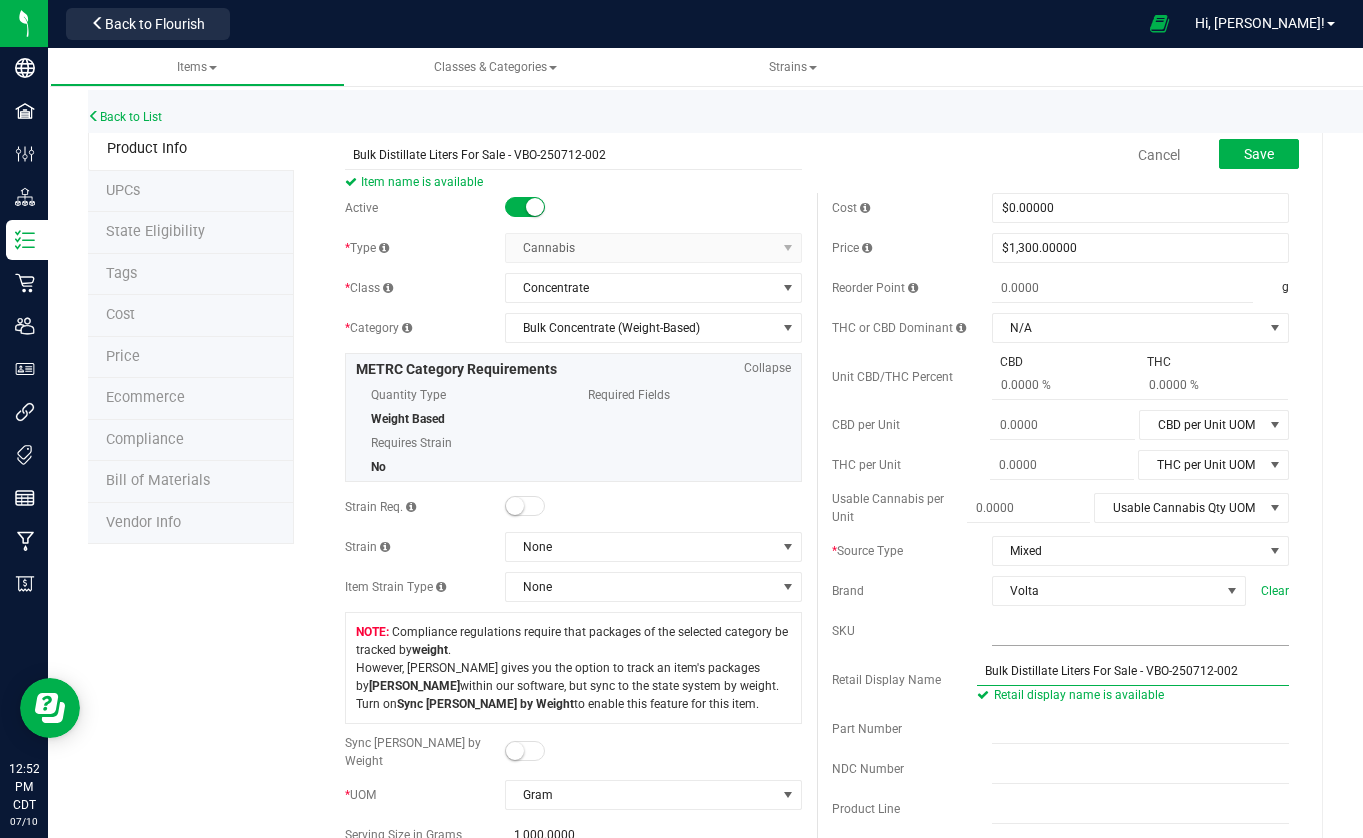 type on "Bulk Distillate Liters For Sale - VBO-250712-002" 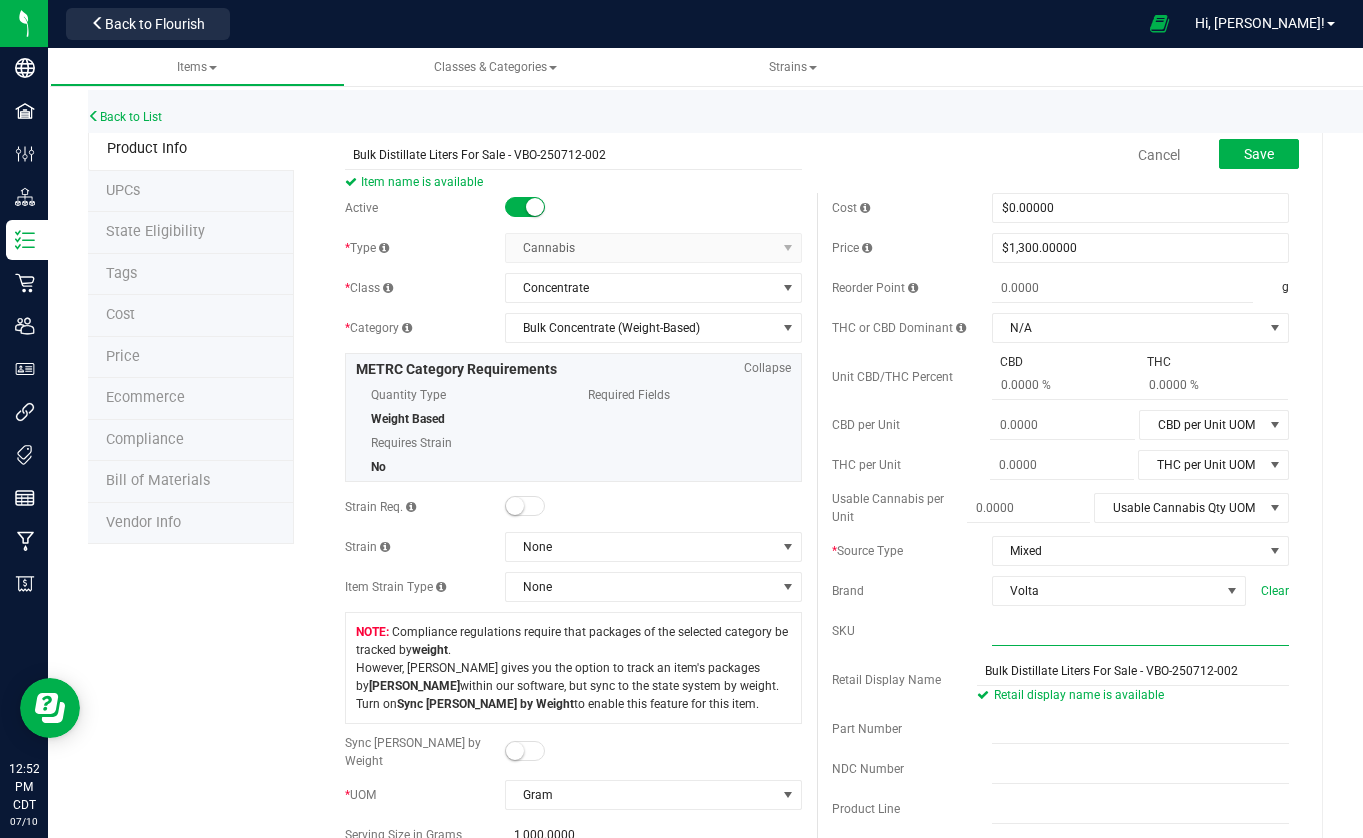 click at bounding box center [1140, 631] 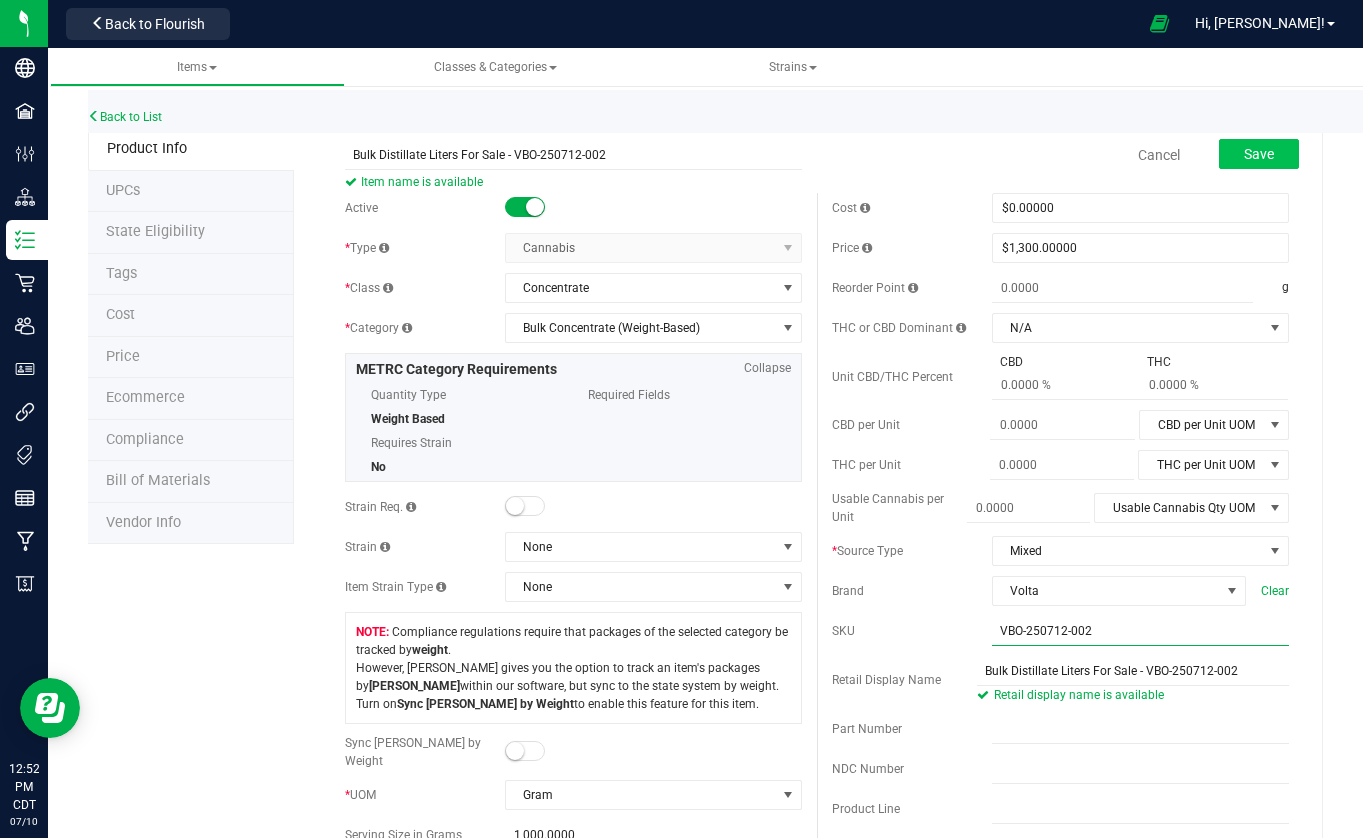 type on "VBO-250712-002" 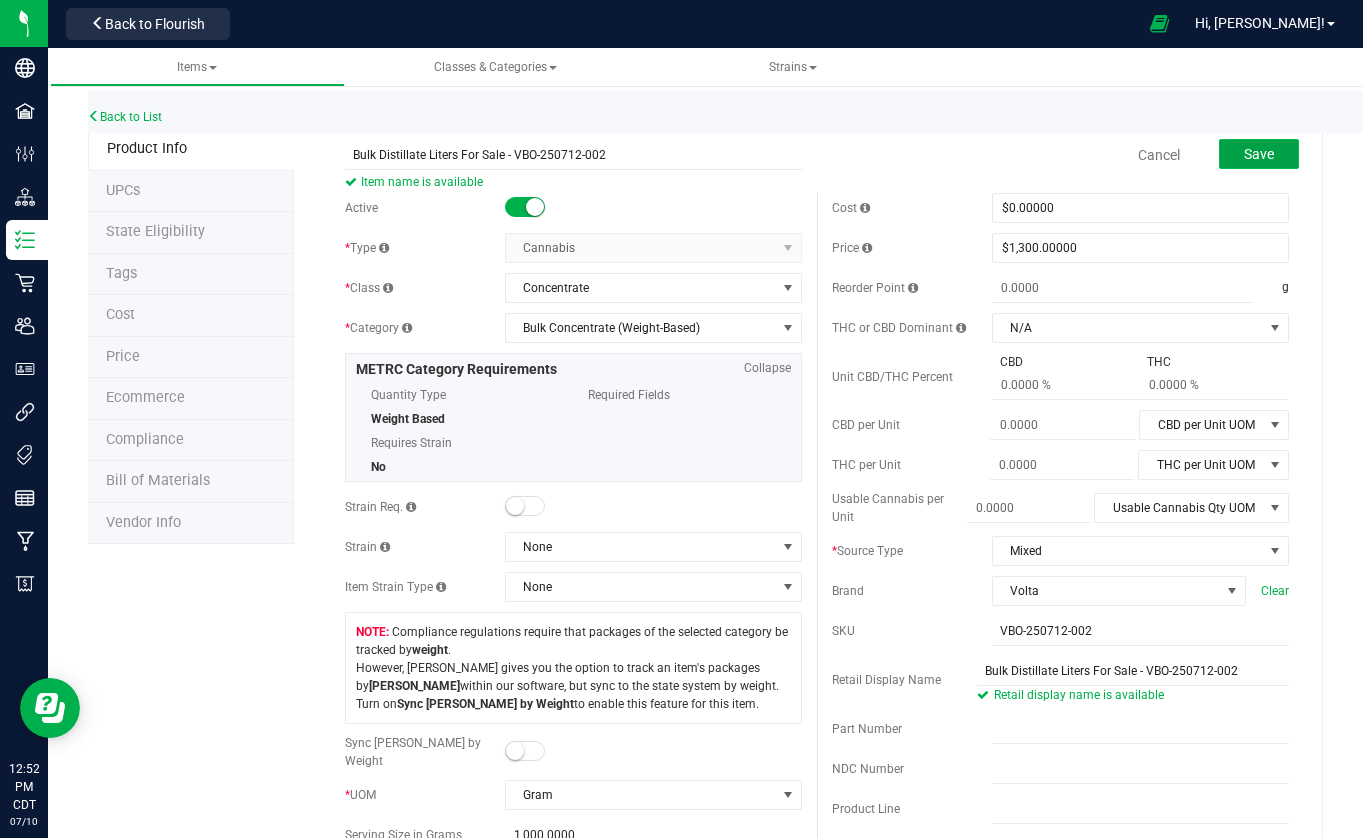 click on "Save" at bounding box center [1259, 154] 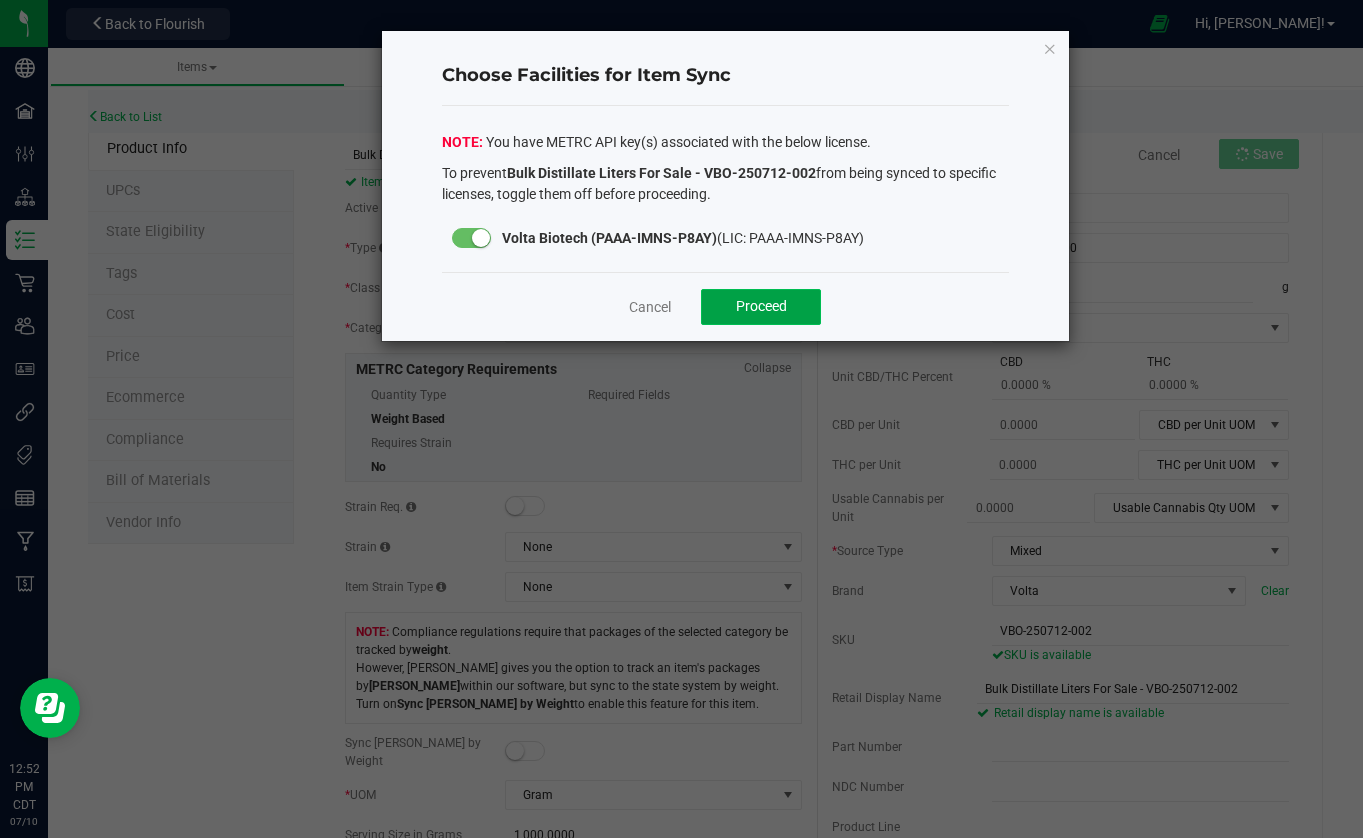 click on "Proceed" 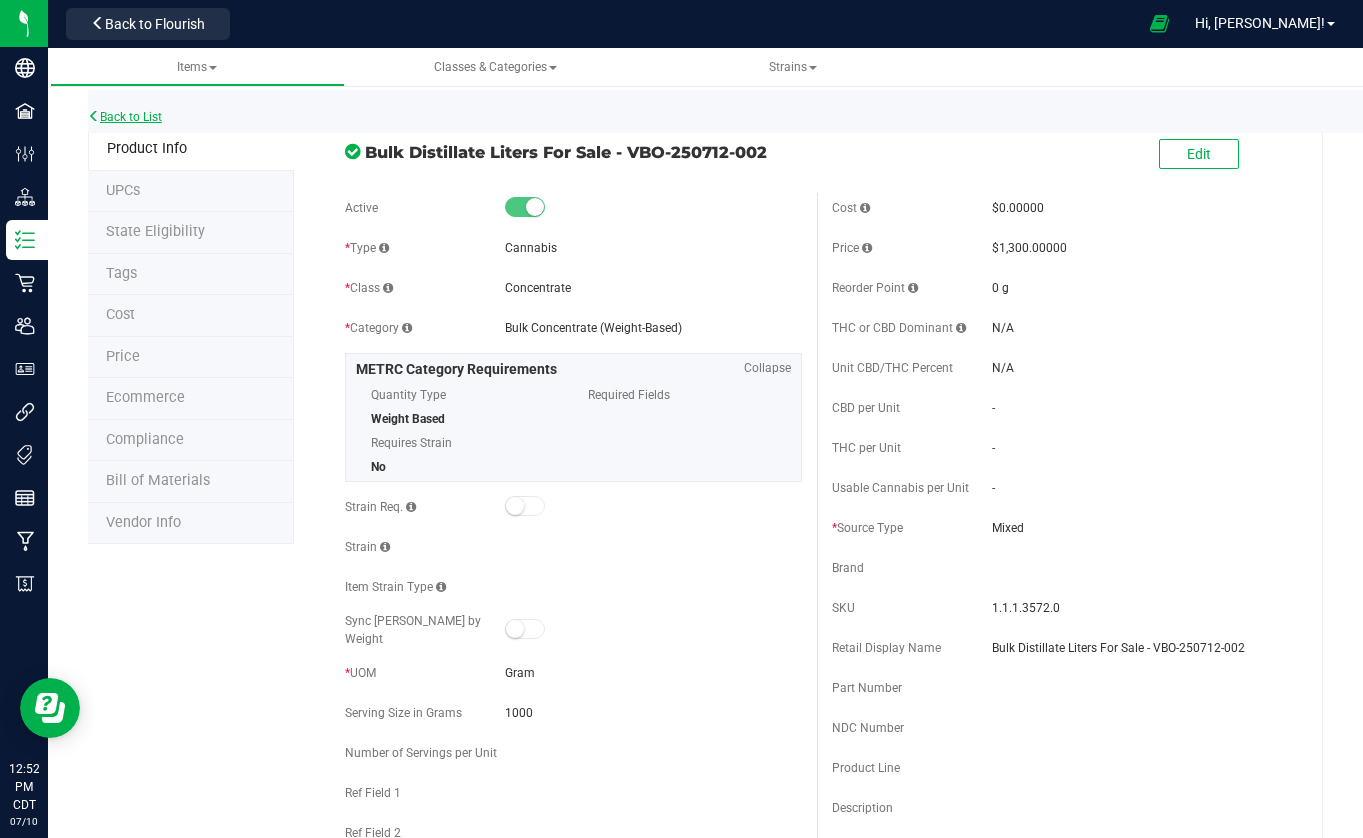 click on "Back to List" at bounding box center [125, 117] 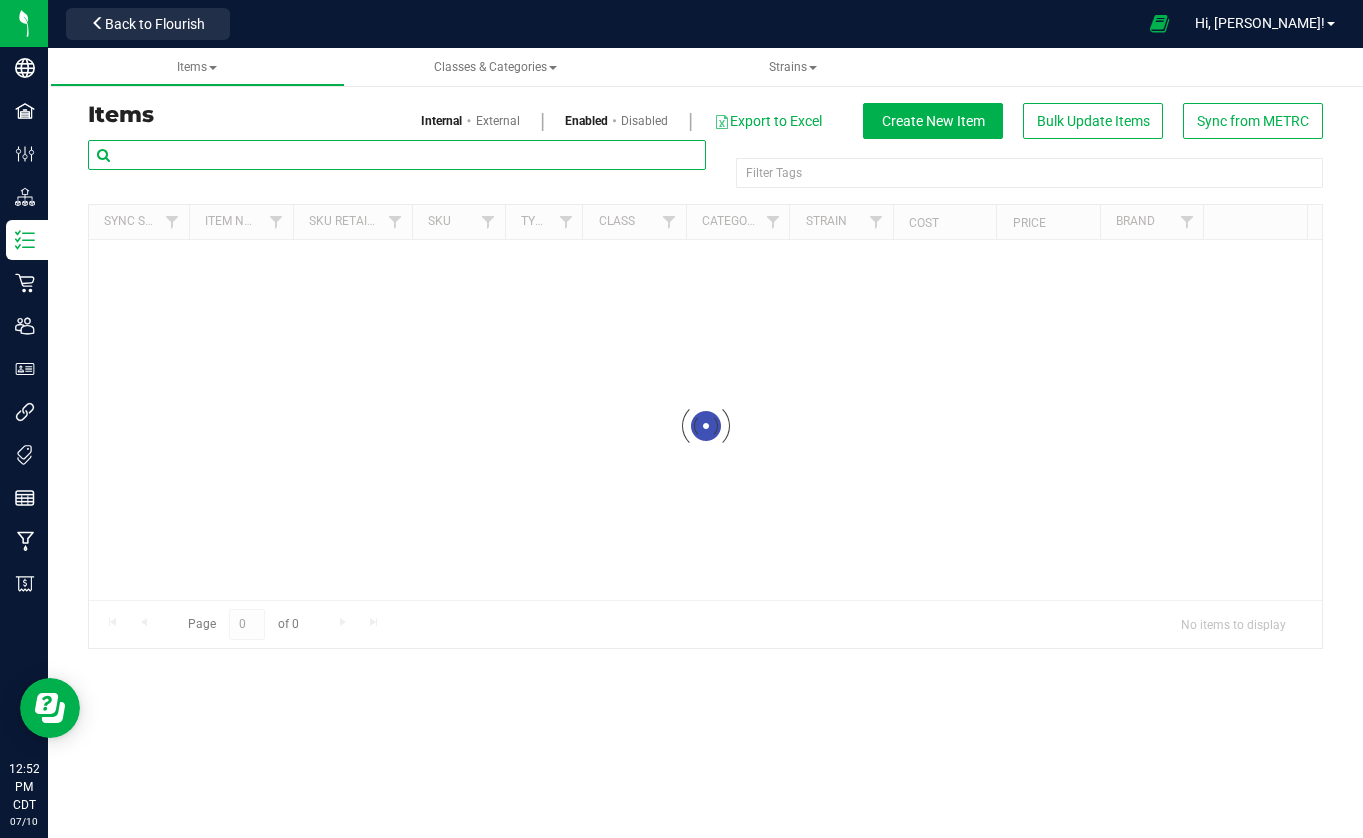 click at bounding box center (397, 155) 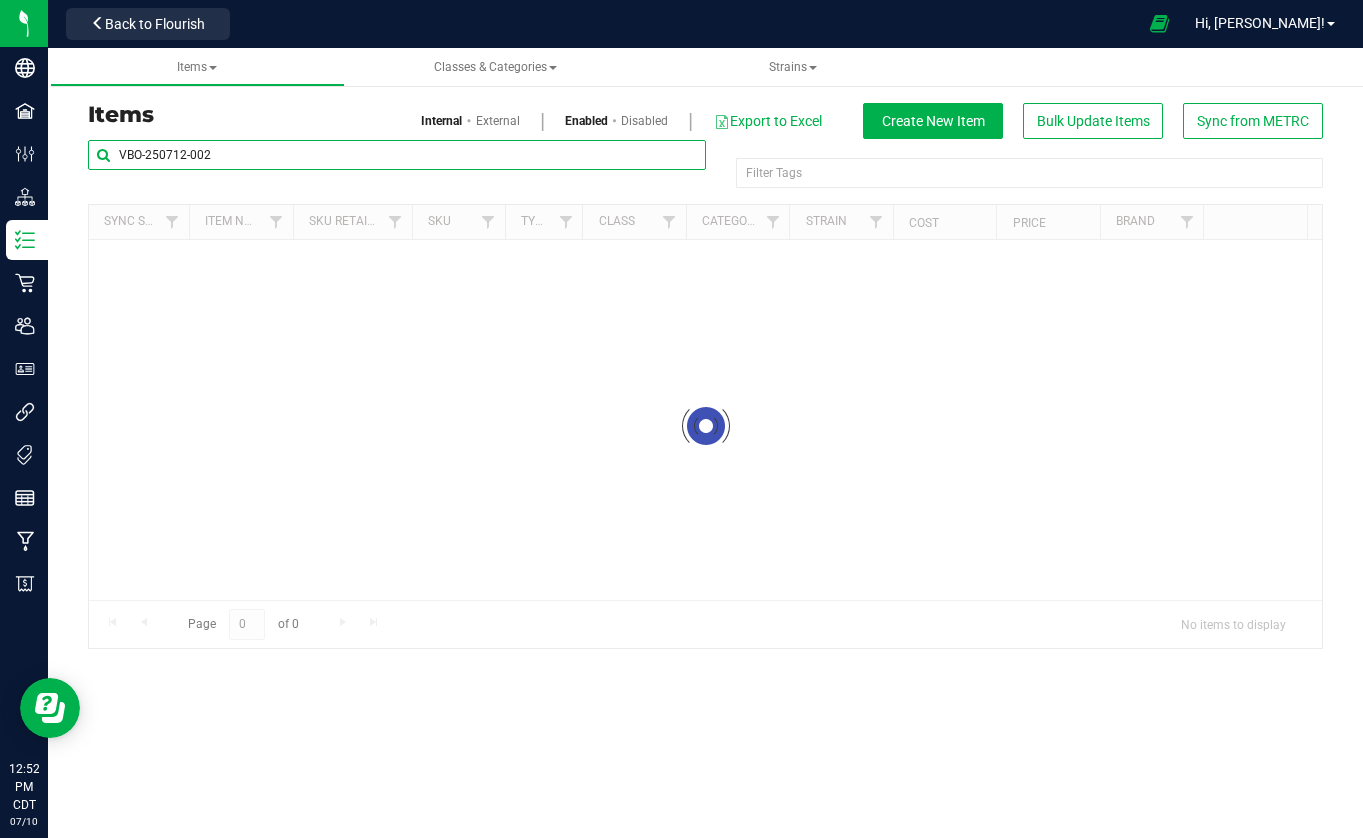 type on "VBO-250712-002" 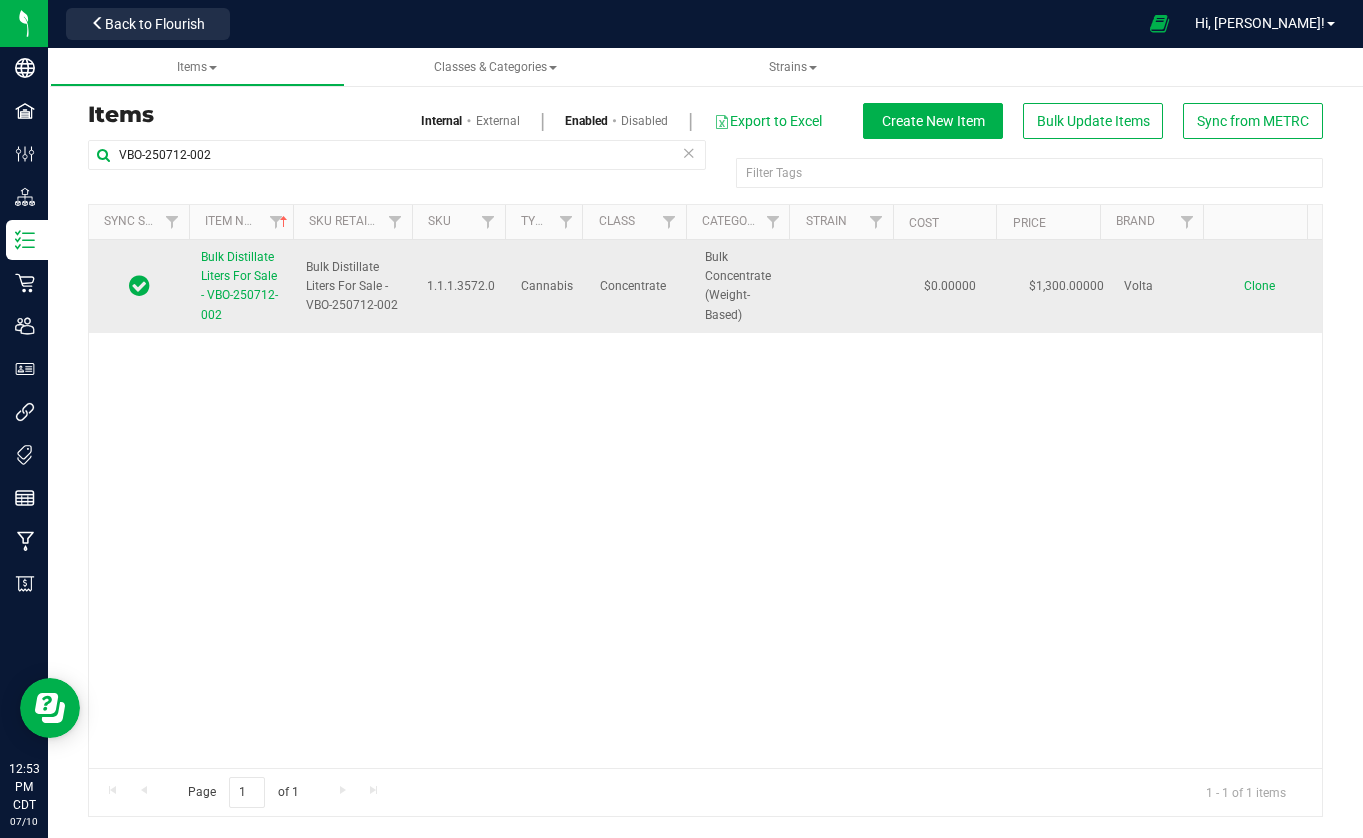 drag, startPoint x: 180, startPoint y: 277, endPoint x: 216, endPoint y: 267, distance: 37.363083 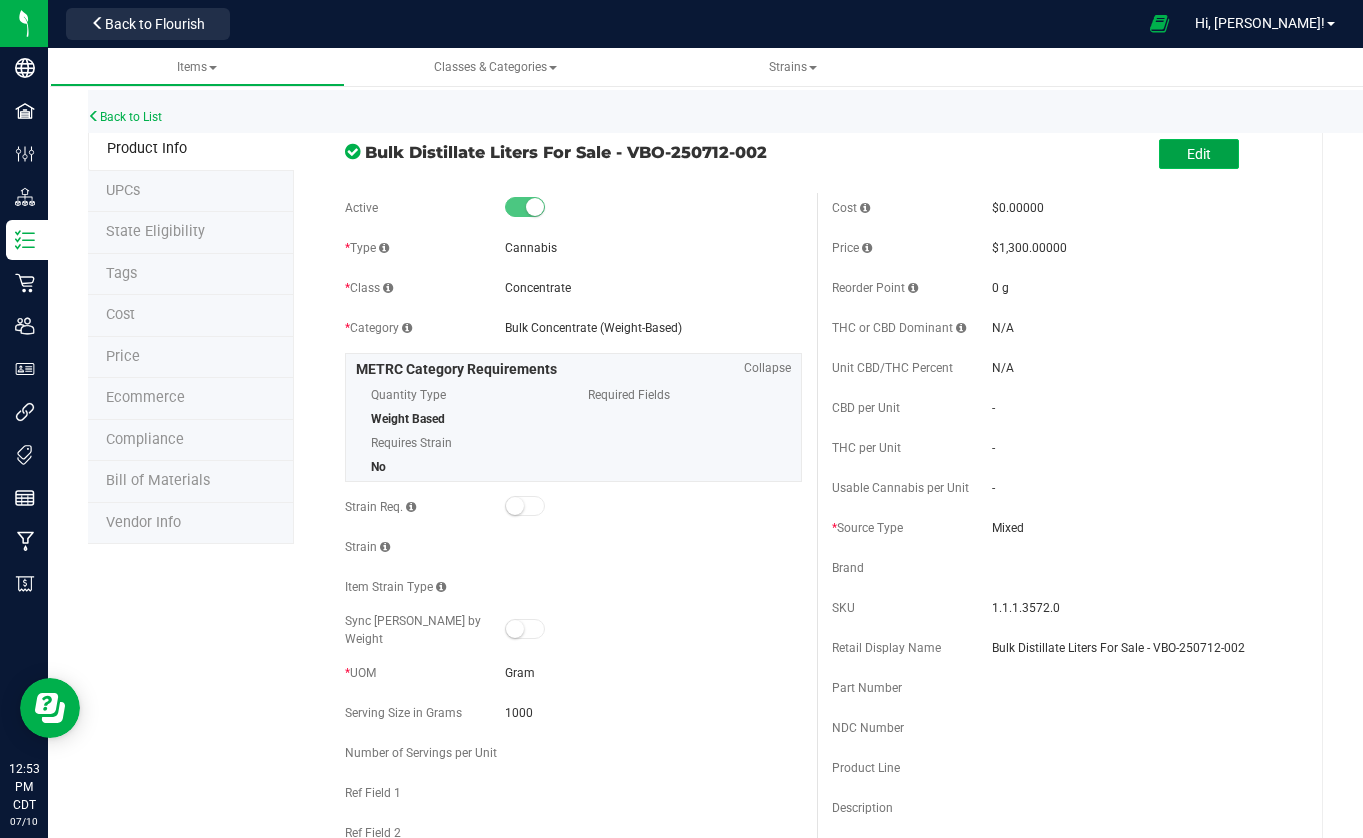 click on "Edit" at bounding box center [1199, 154] 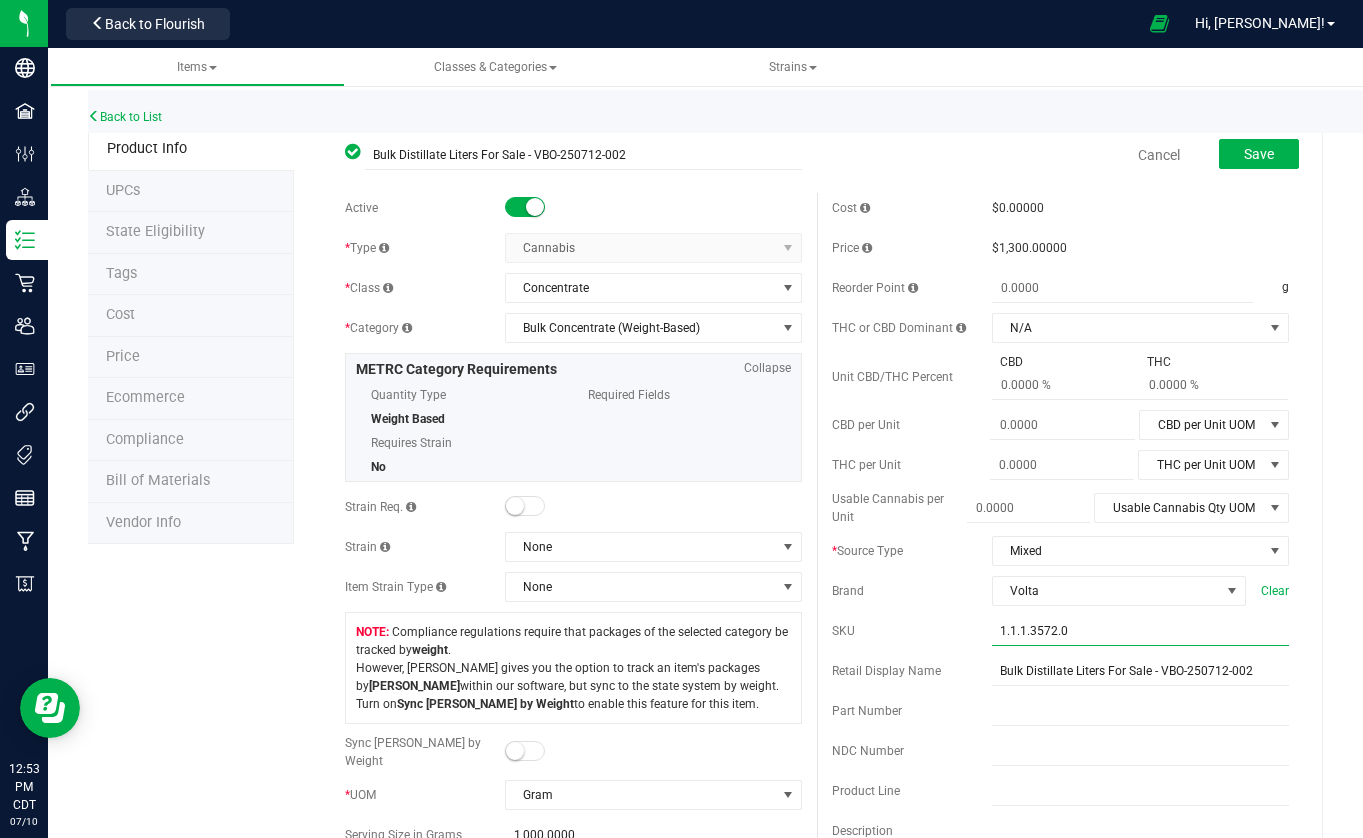 click on "1.1.1.3572.0" at bounding box center [1140, 631] 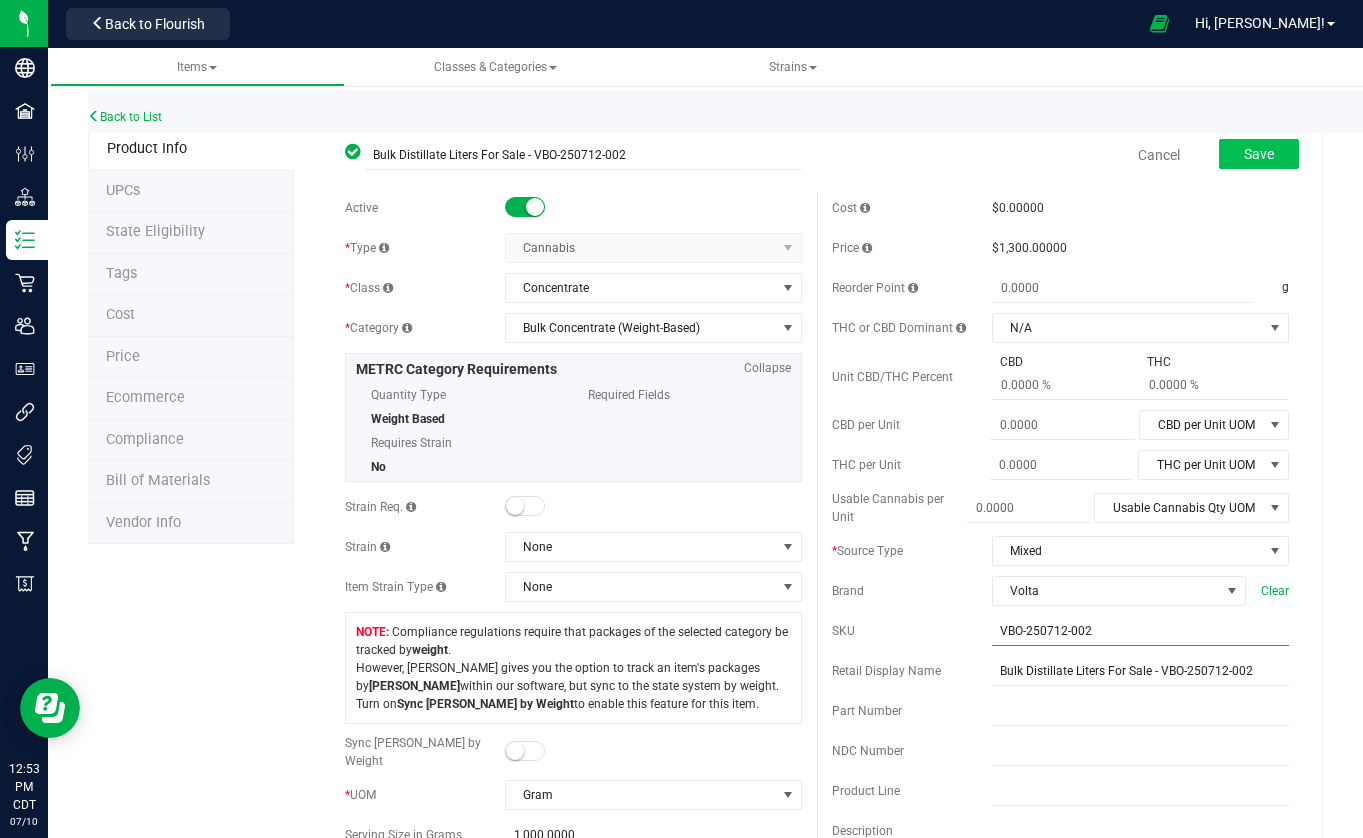 type on "VBO-250712-002" 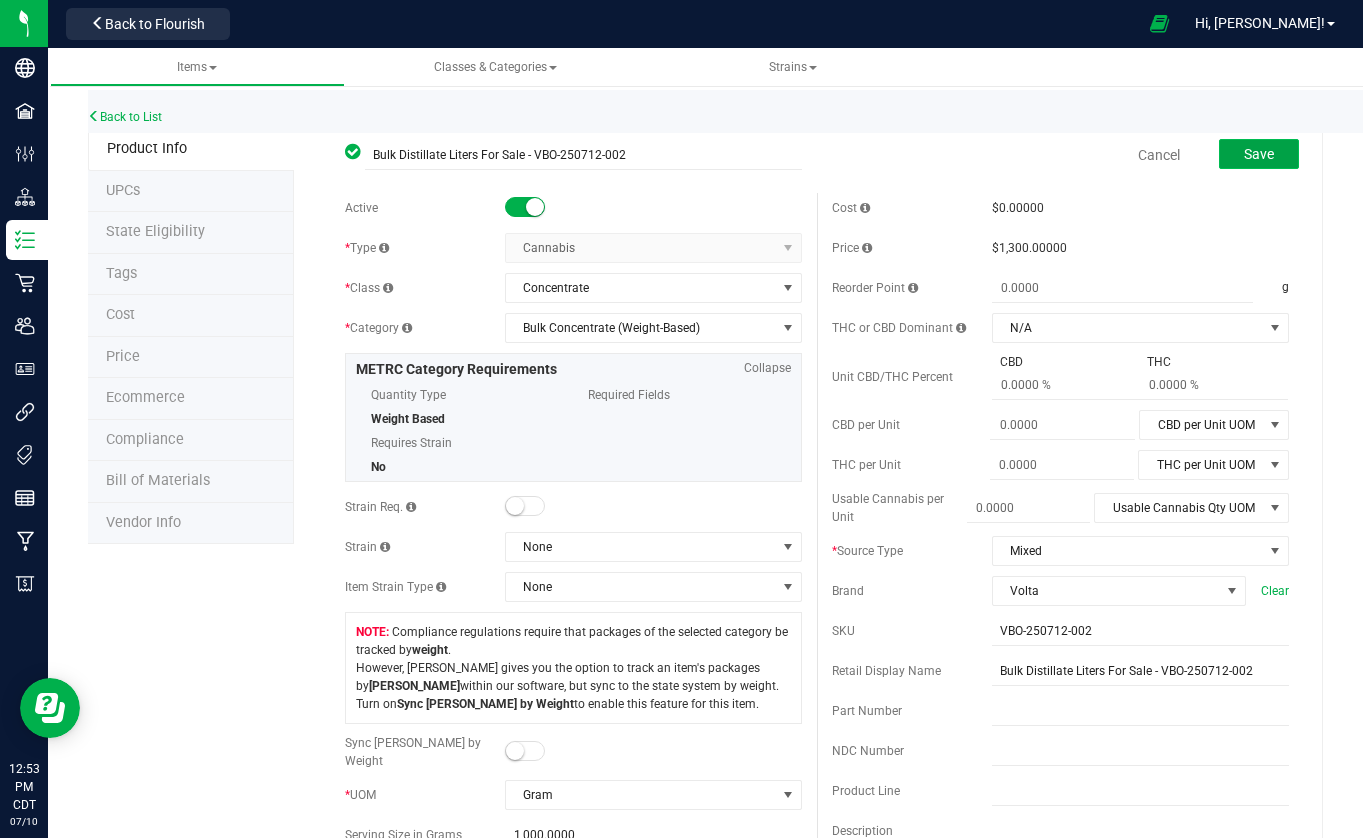 click on "Save" at bounding box center [1259, 154] 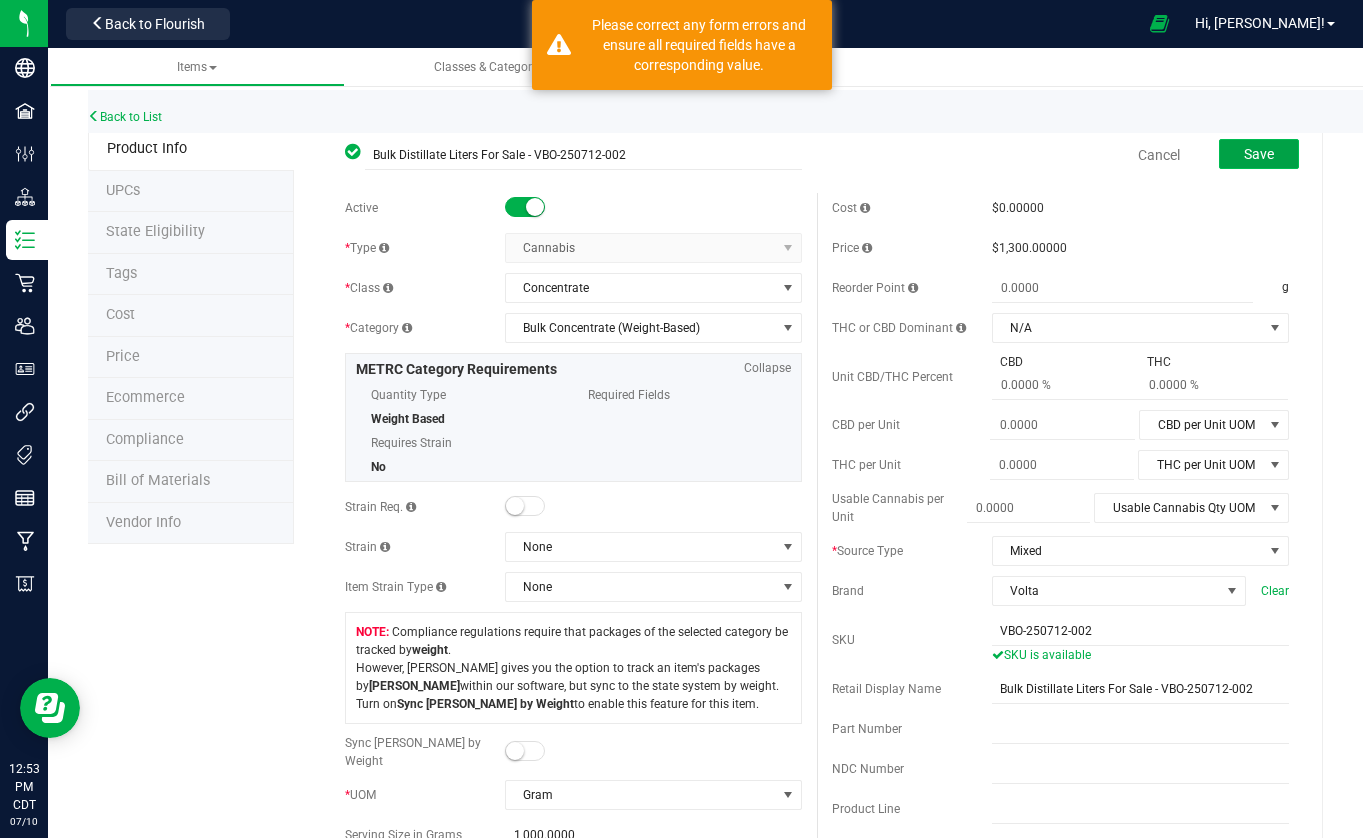 click on "Save" at bounding box center [1259, 154] 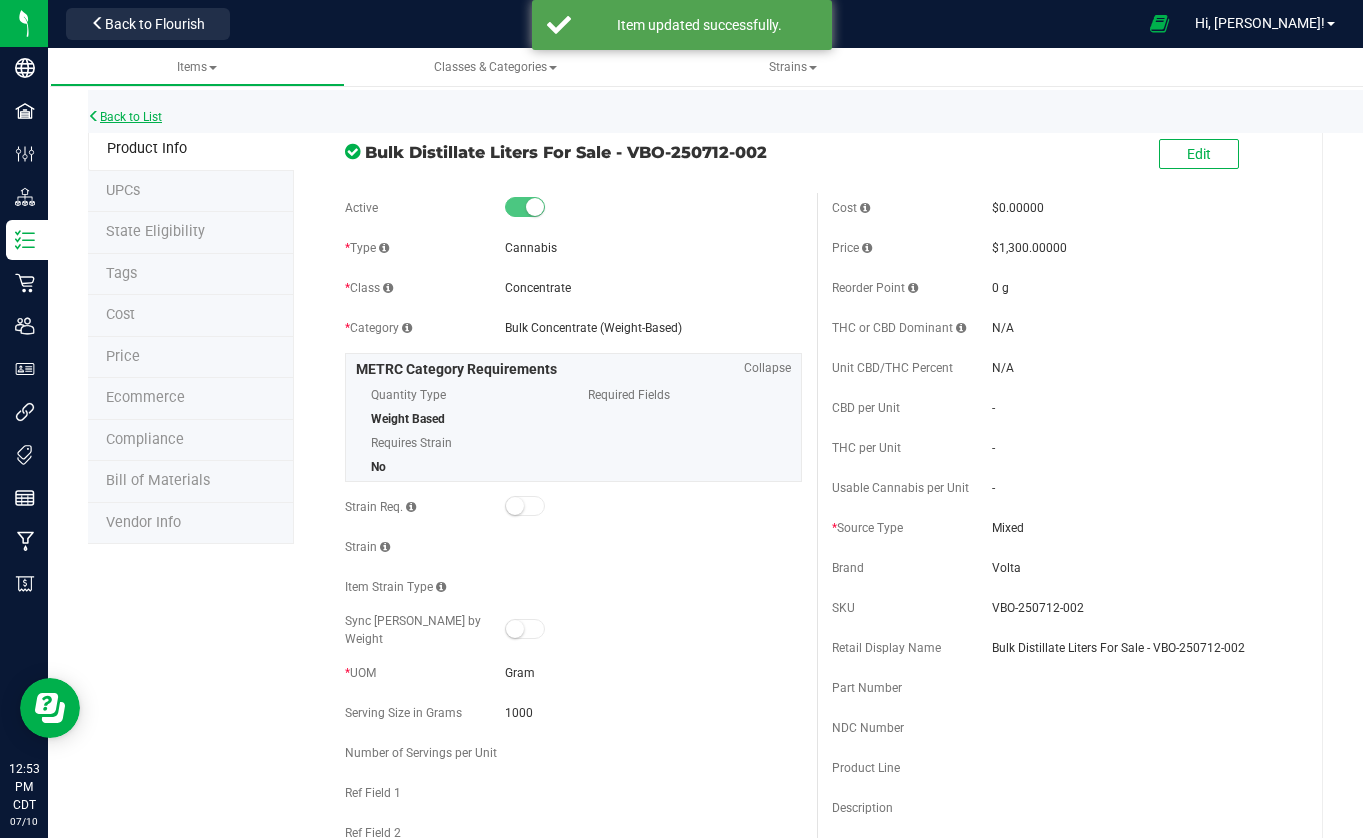 click on "Back to List" at bounding box center (125, 117) 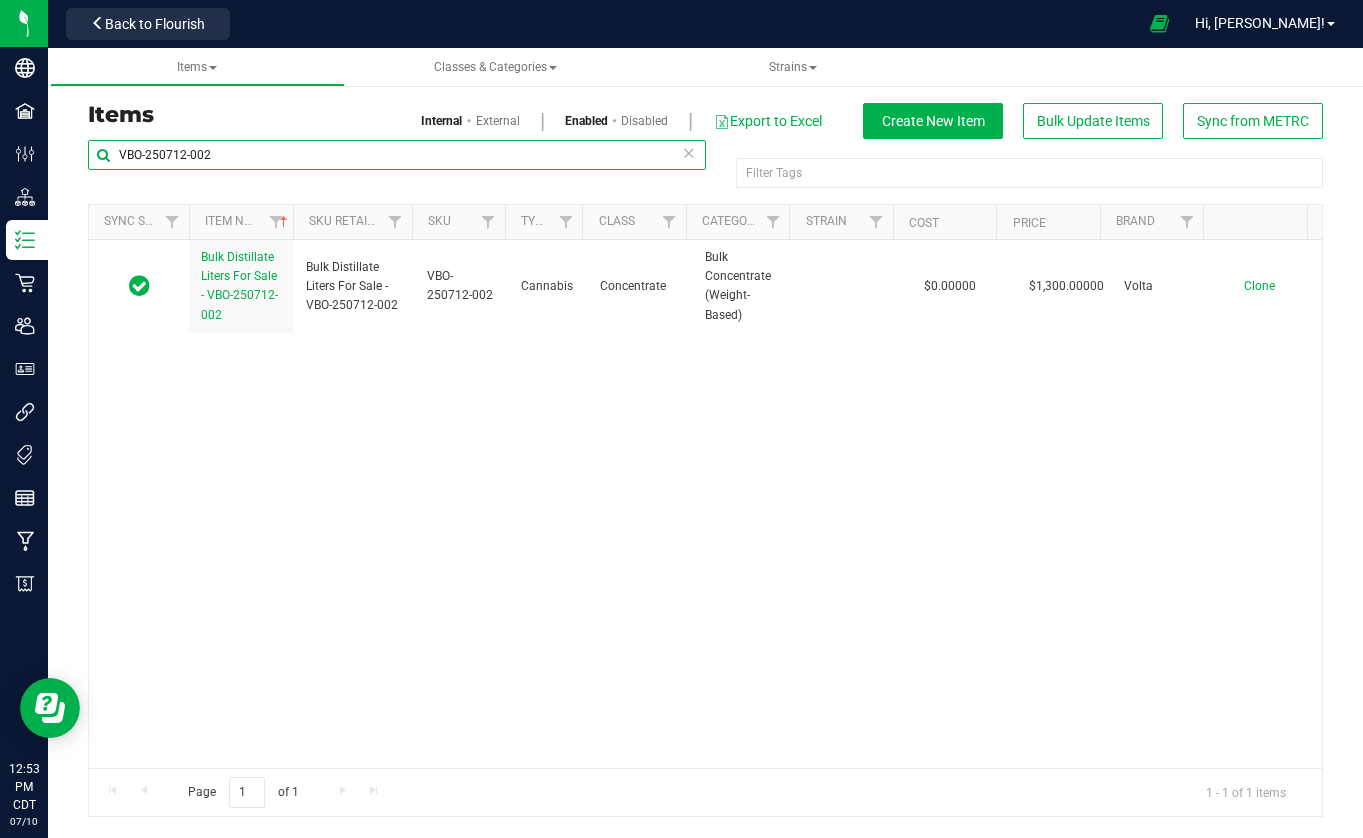 click on "VBO-250712-002" at bounding box center (397, 155) 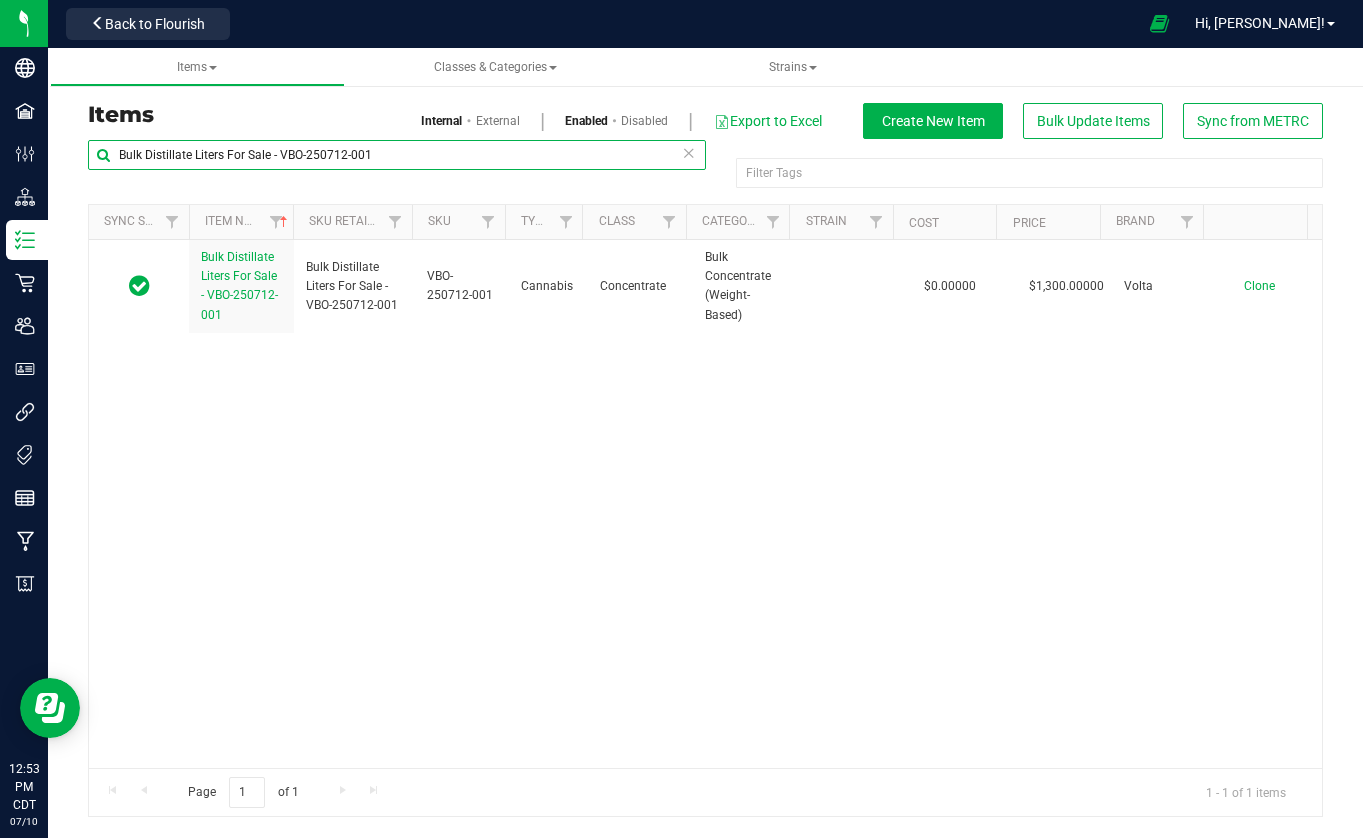 click on "Bulk Distillate Liters For Sale - VBO-250712-001" at bounding box center (397, 155) 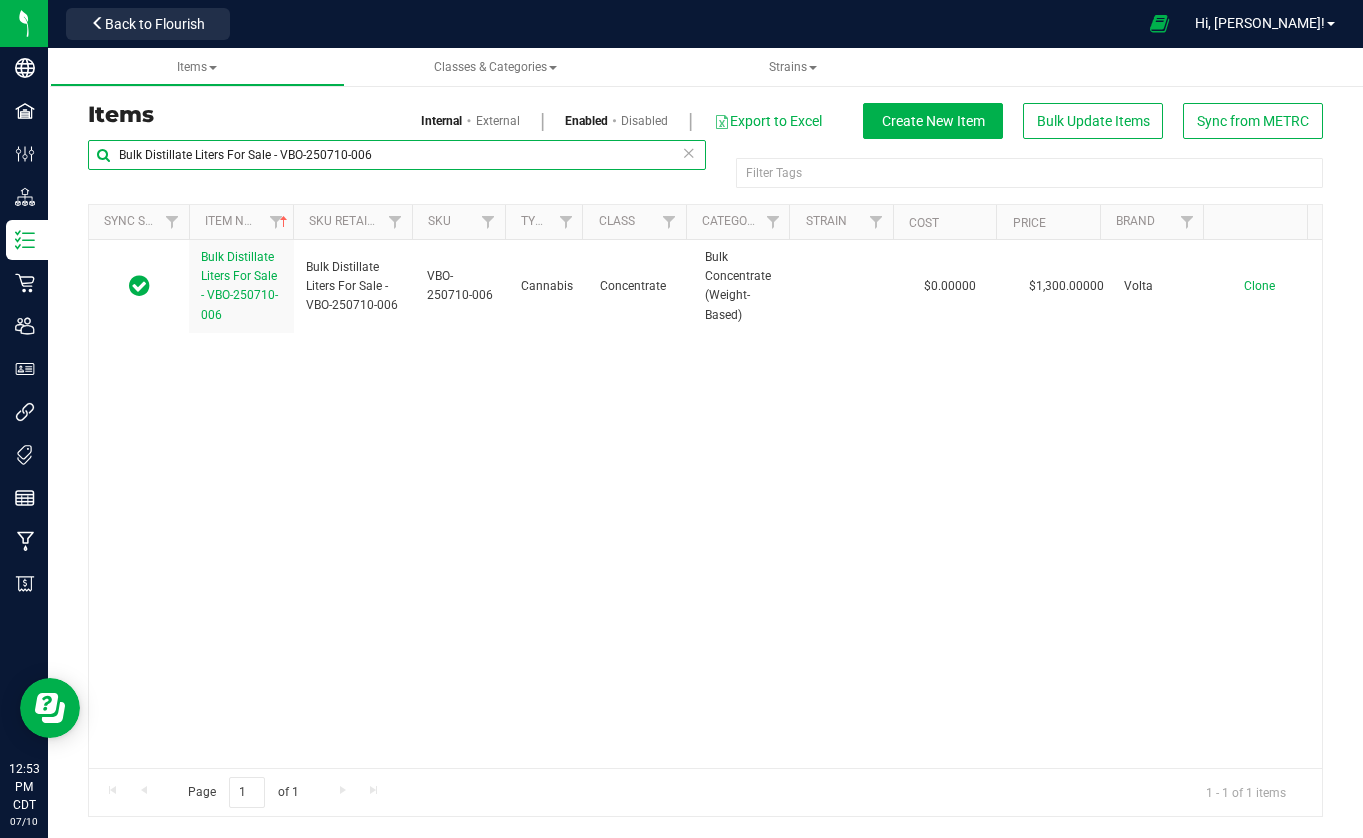 click on "Bulk Distillate Liters For Sale - VBO-250710-006" at bounding box center (397, 155) 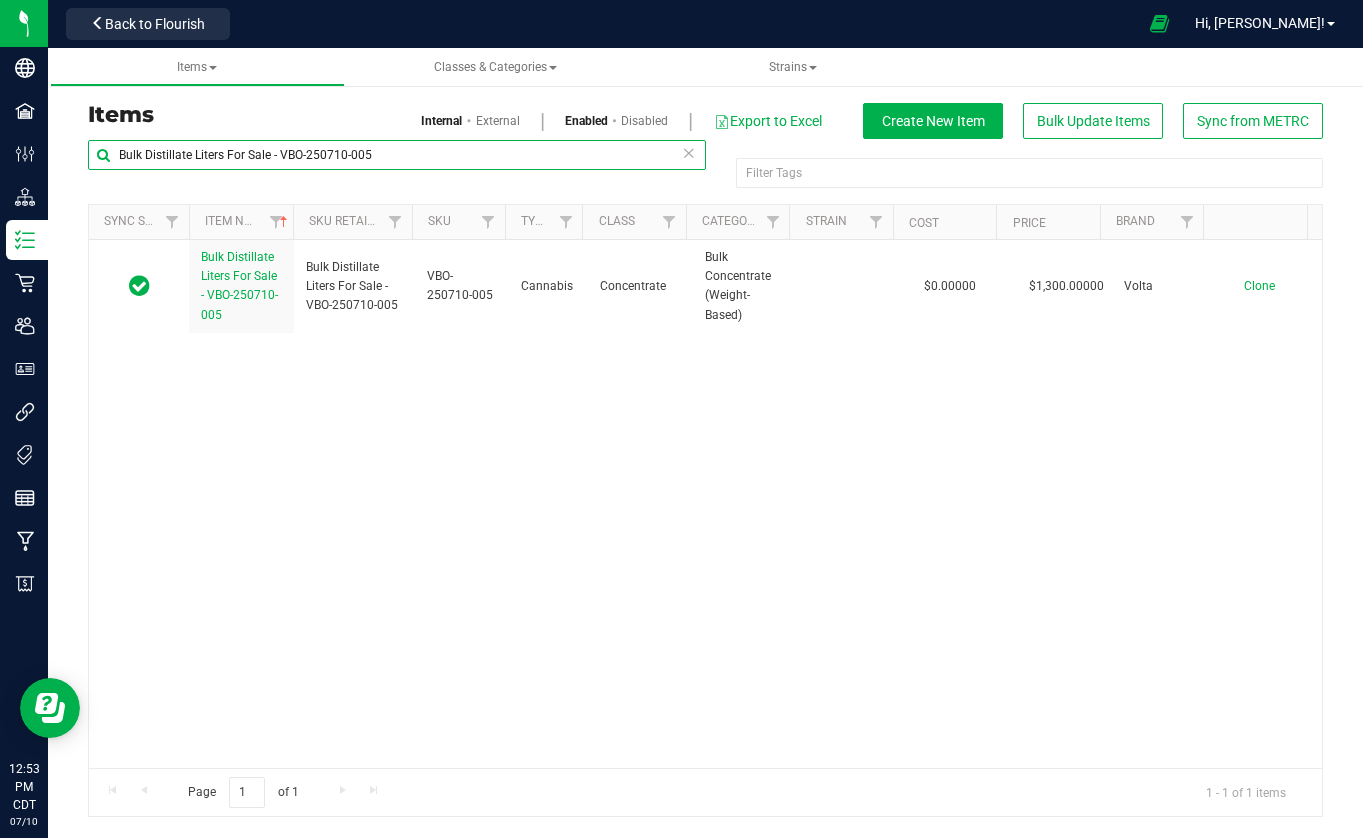 click on "Bulk Distillate Liters For Sale - VBO-250710-005" at bounding box center (397, 155) 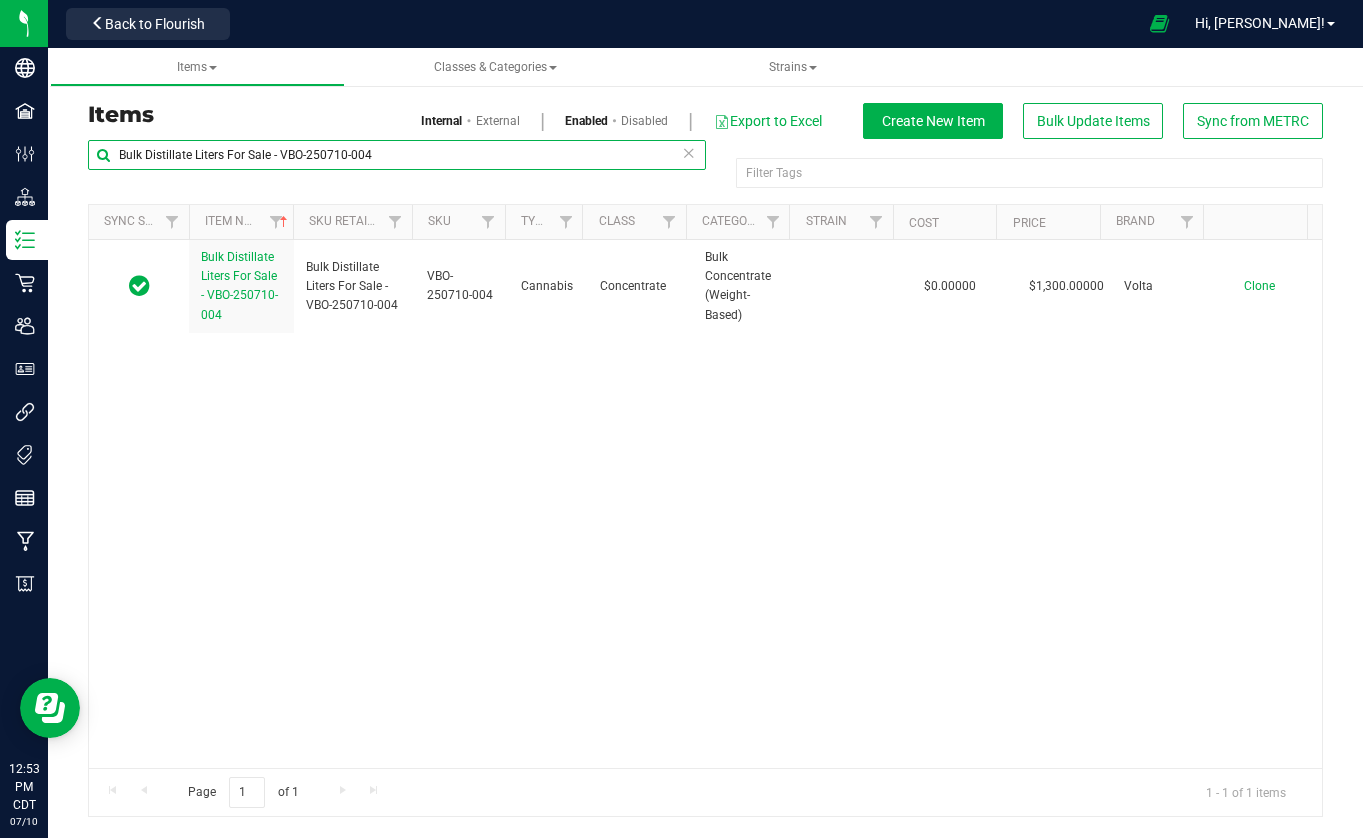 click on "Bulk Distillate Liters For Sale - VBO-250710-004" at bounding box center (397, 155) 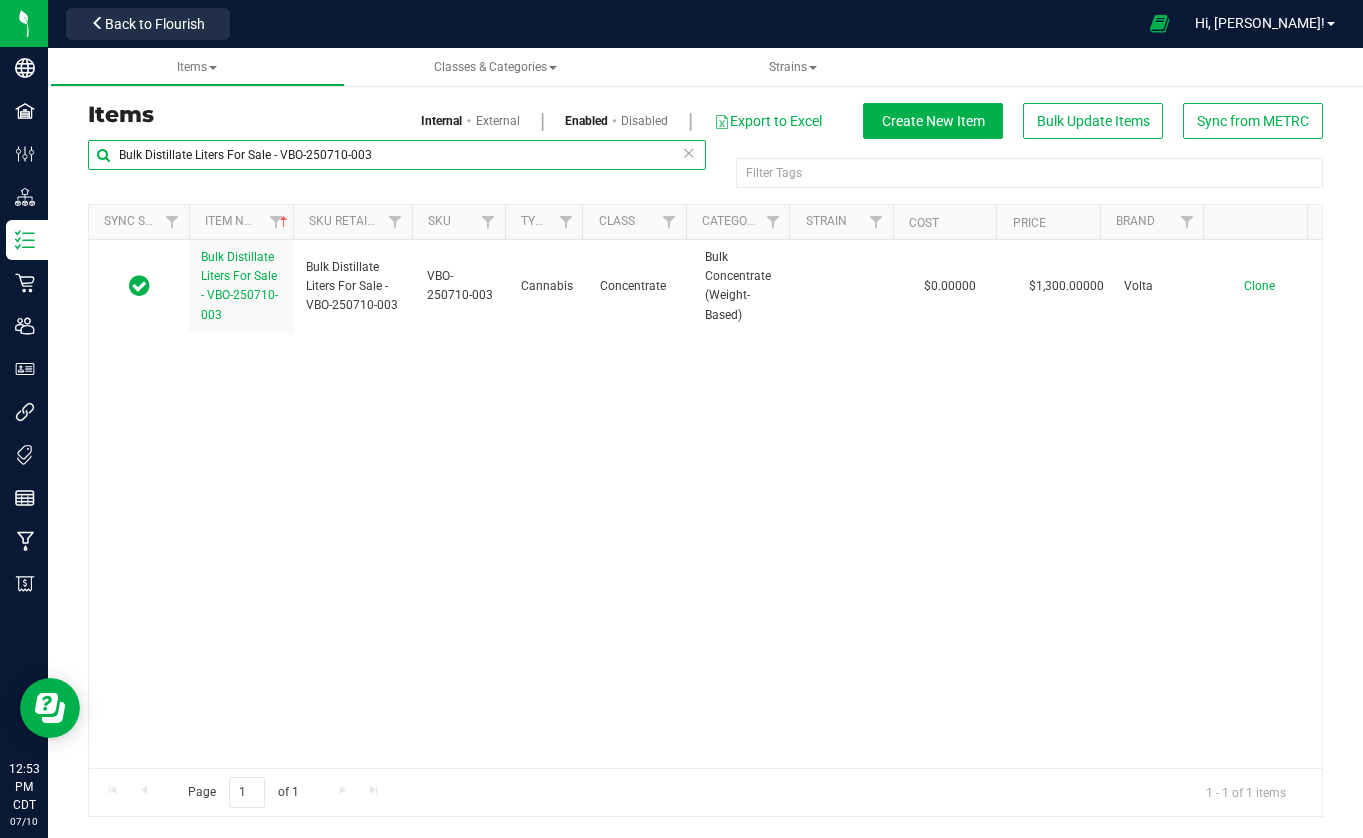 click on "Bulk Distillate Liters For Sale - VBO-250710-003" at bounding box center [397, 155] 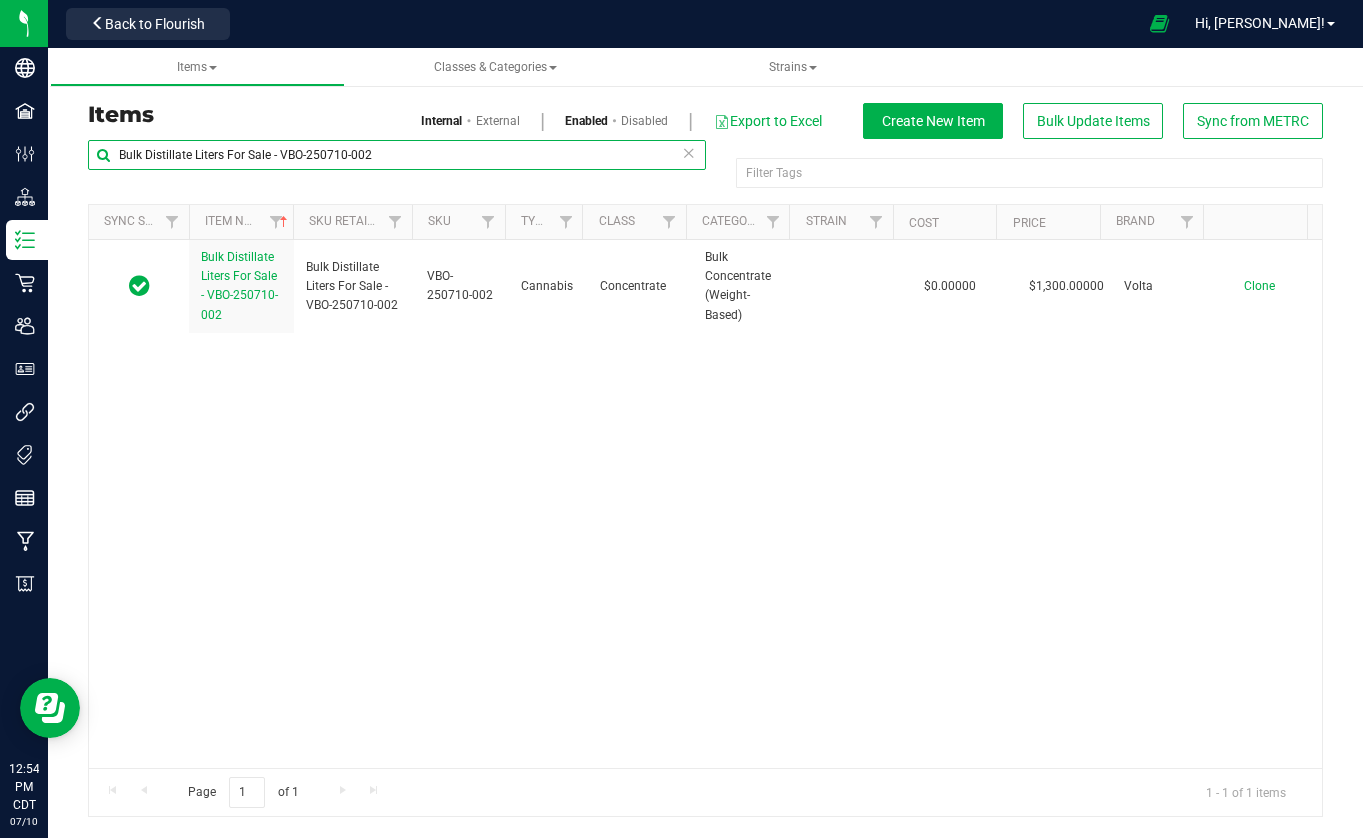 click on "Bulk Distillate Liters For Sale - VBO-250710-002" at bounding box center [397, 155] 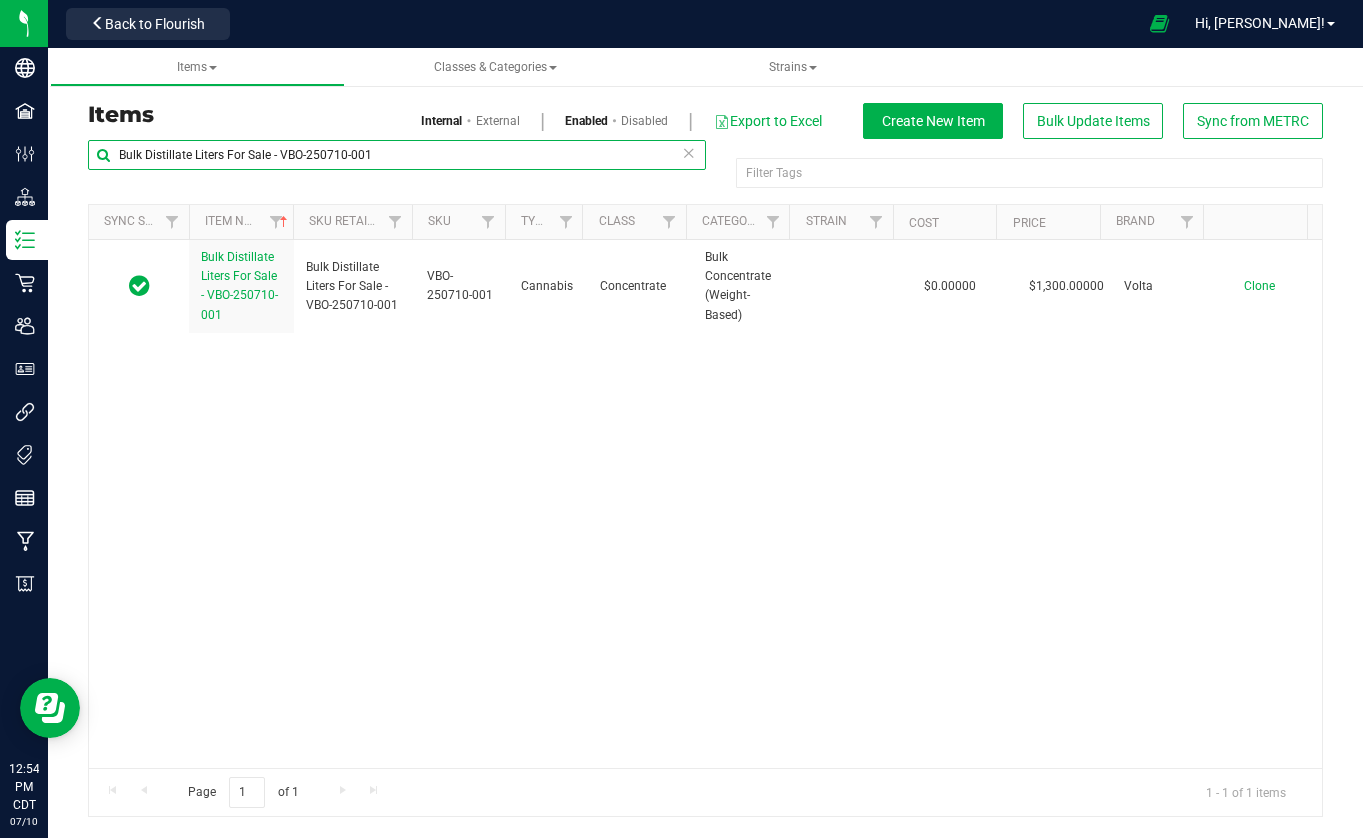 click on "Bulk Distillate Liters For Sale - VBO-250710-001" at bounding box center [397, 155] 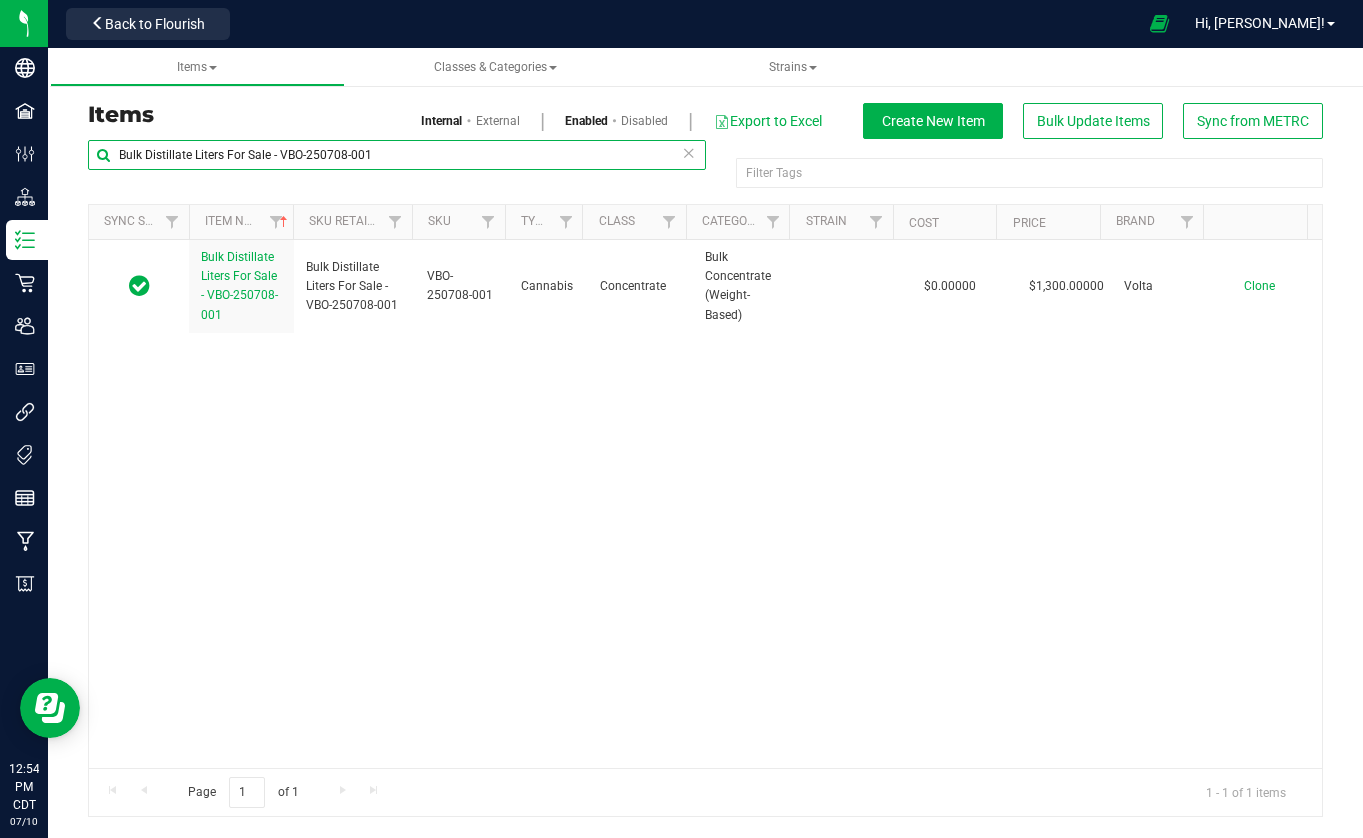 click on "Bulk Distillate Liters For Sale - VBO-250708-001" at bounding box center (397, 155) 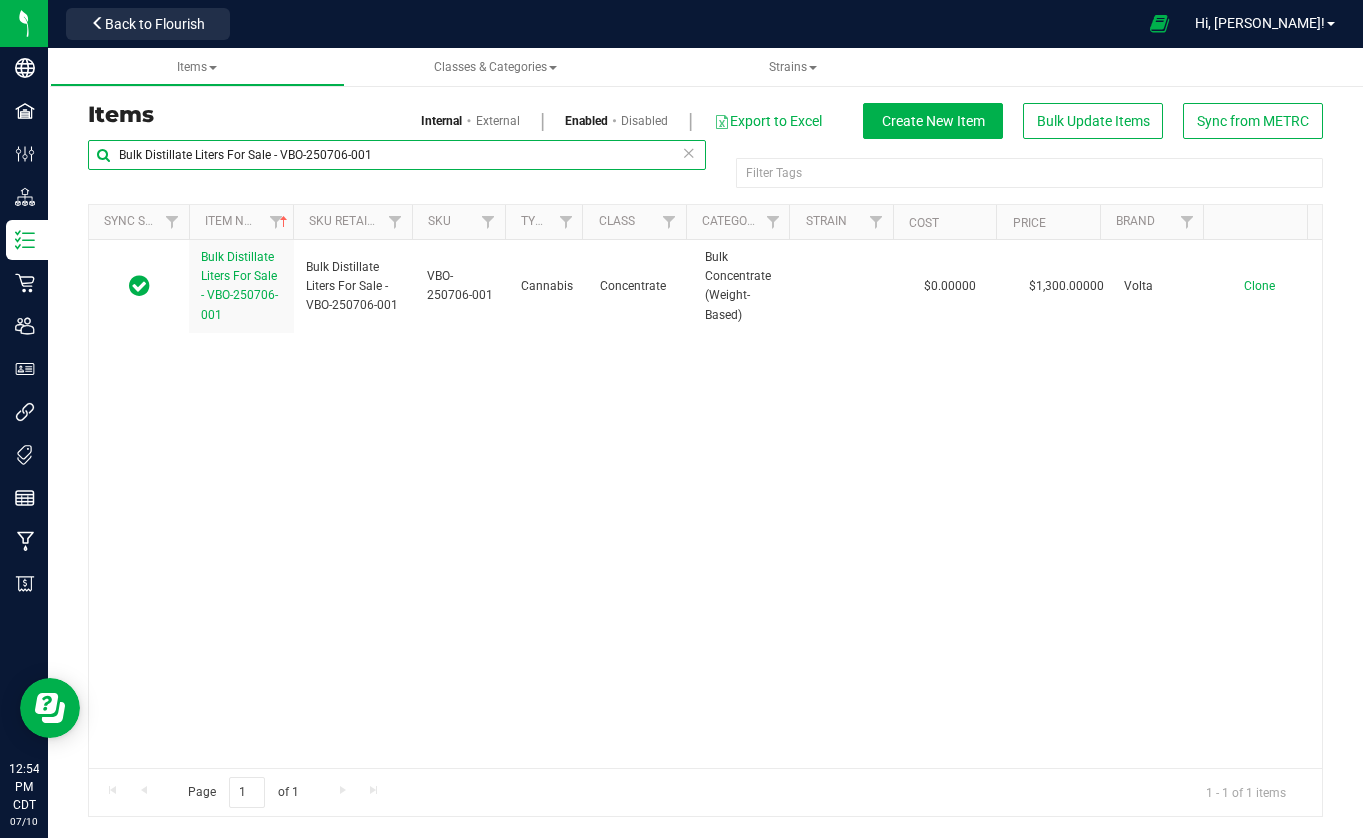 click on "Bulk Distillate Liters For Sale - VBO-250706-001" at bounding box center (397, 155) 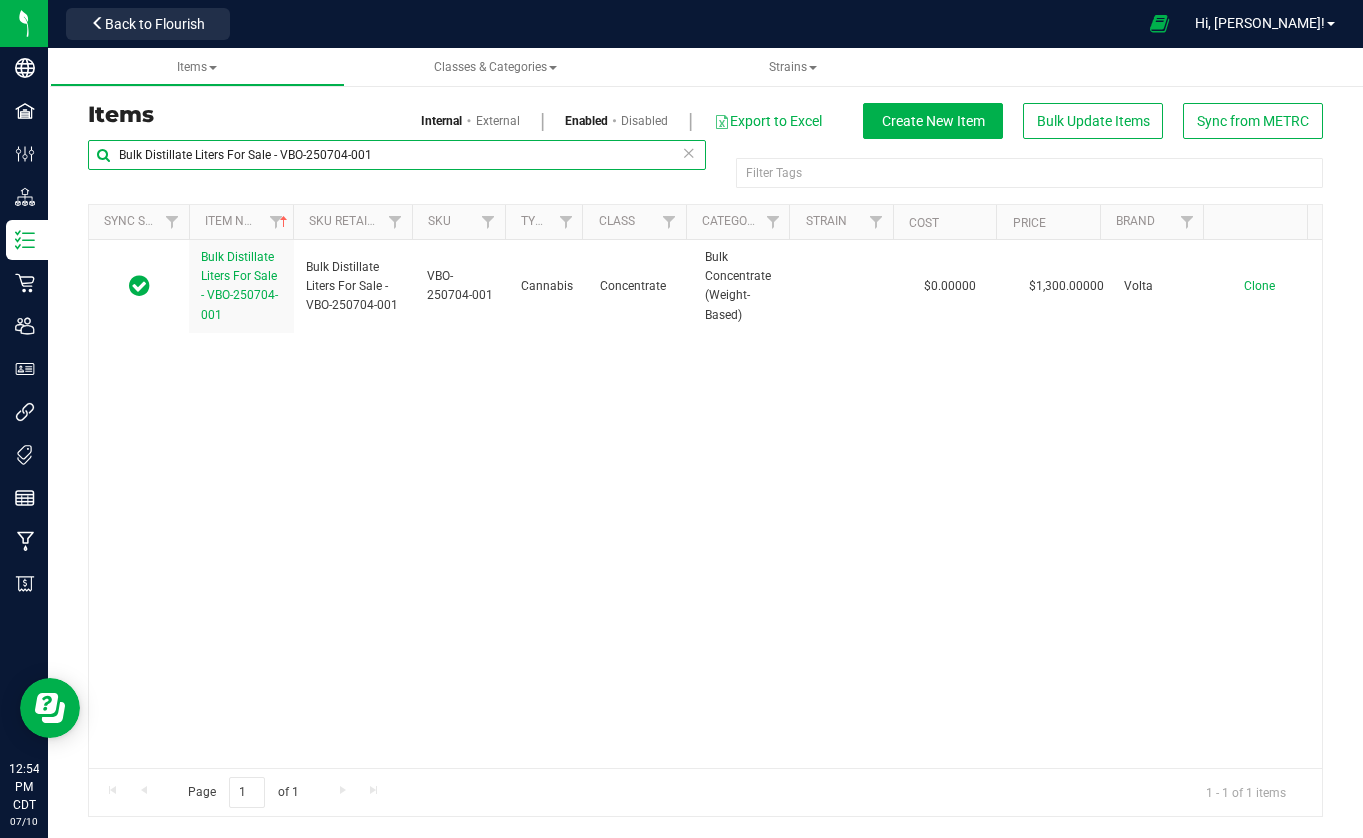 click on "Bulk Distillate Liters For Sale - VBO-250704-001" at bounding box center [397, 155] 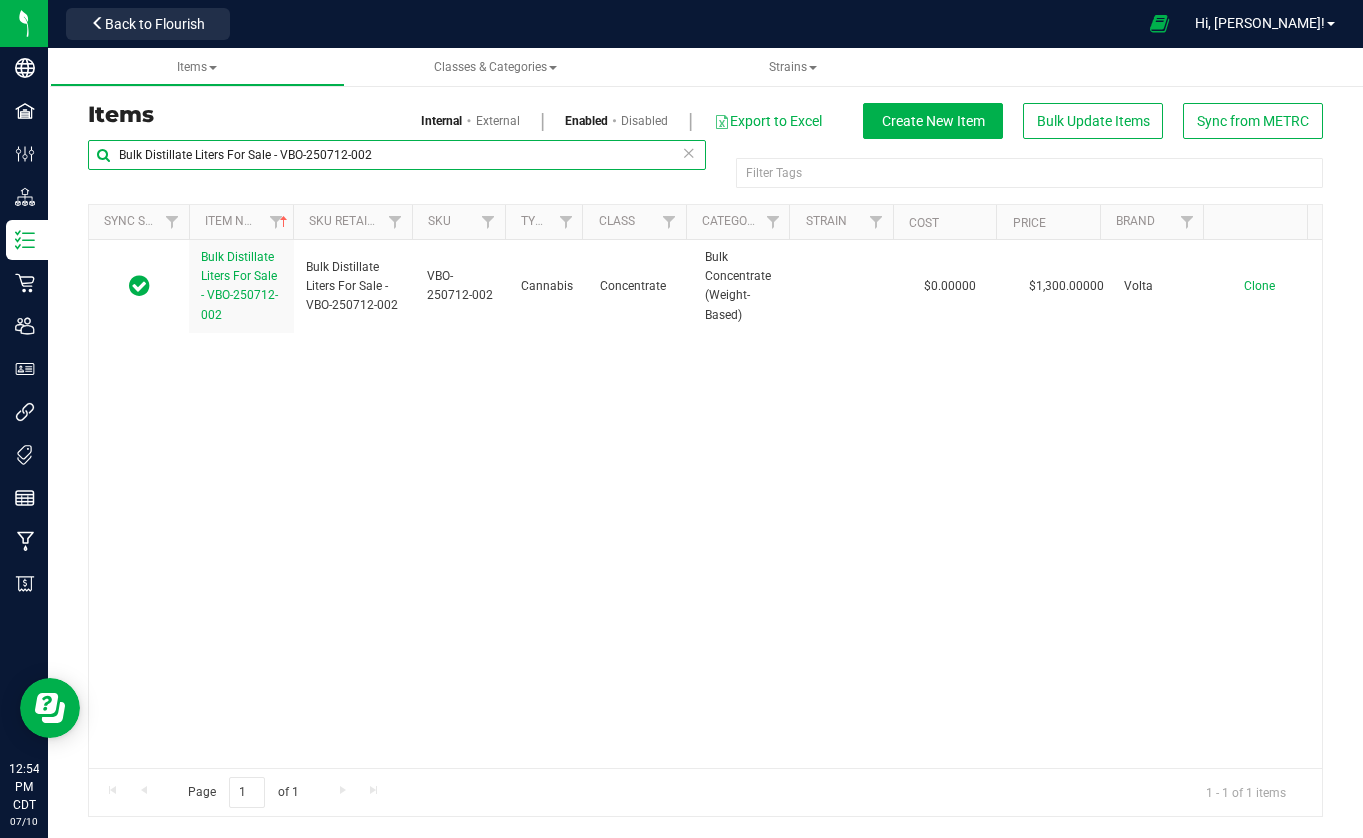 type on "Bulk Distillate Liters For Sale - VBO-250712-002" 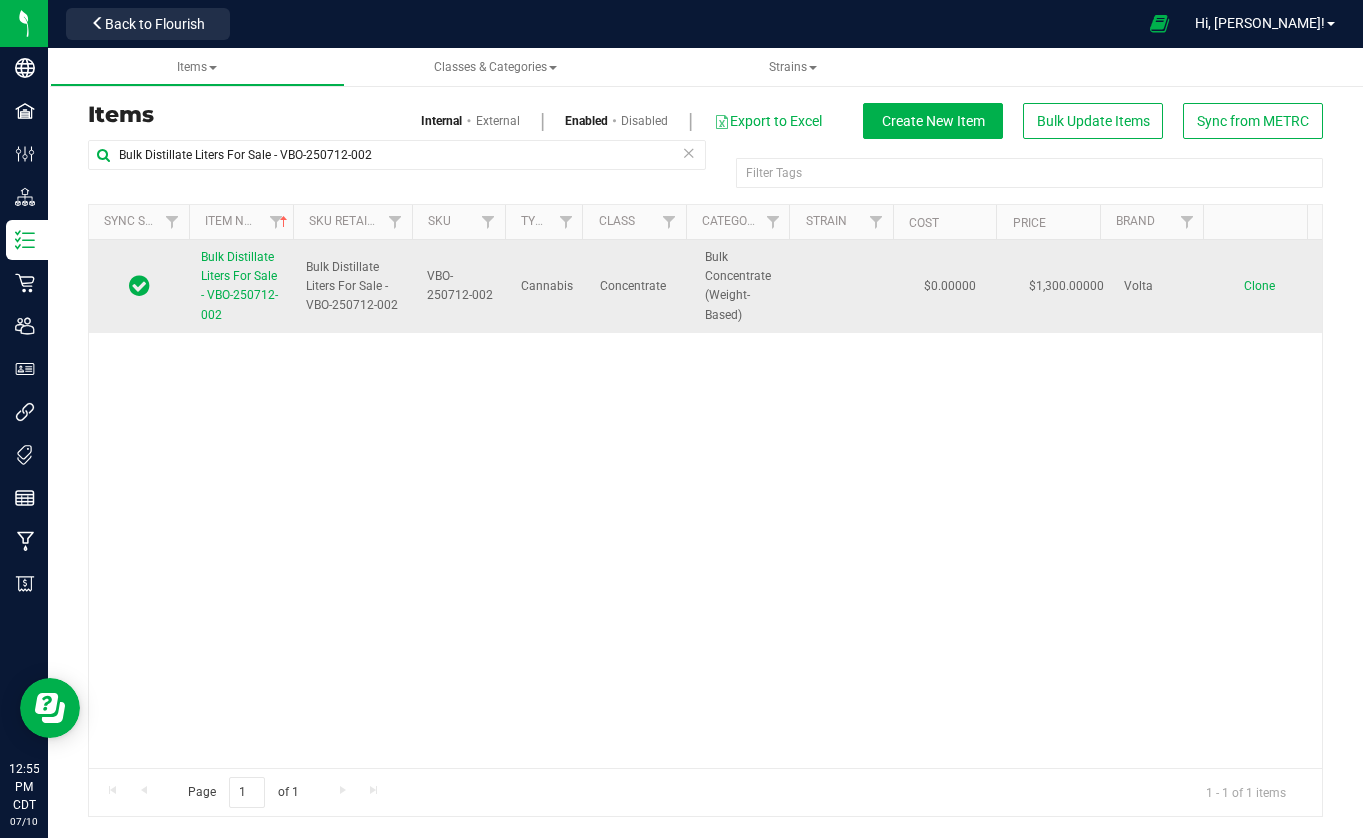 click on "Clone" at bounding box center [1259, 286] 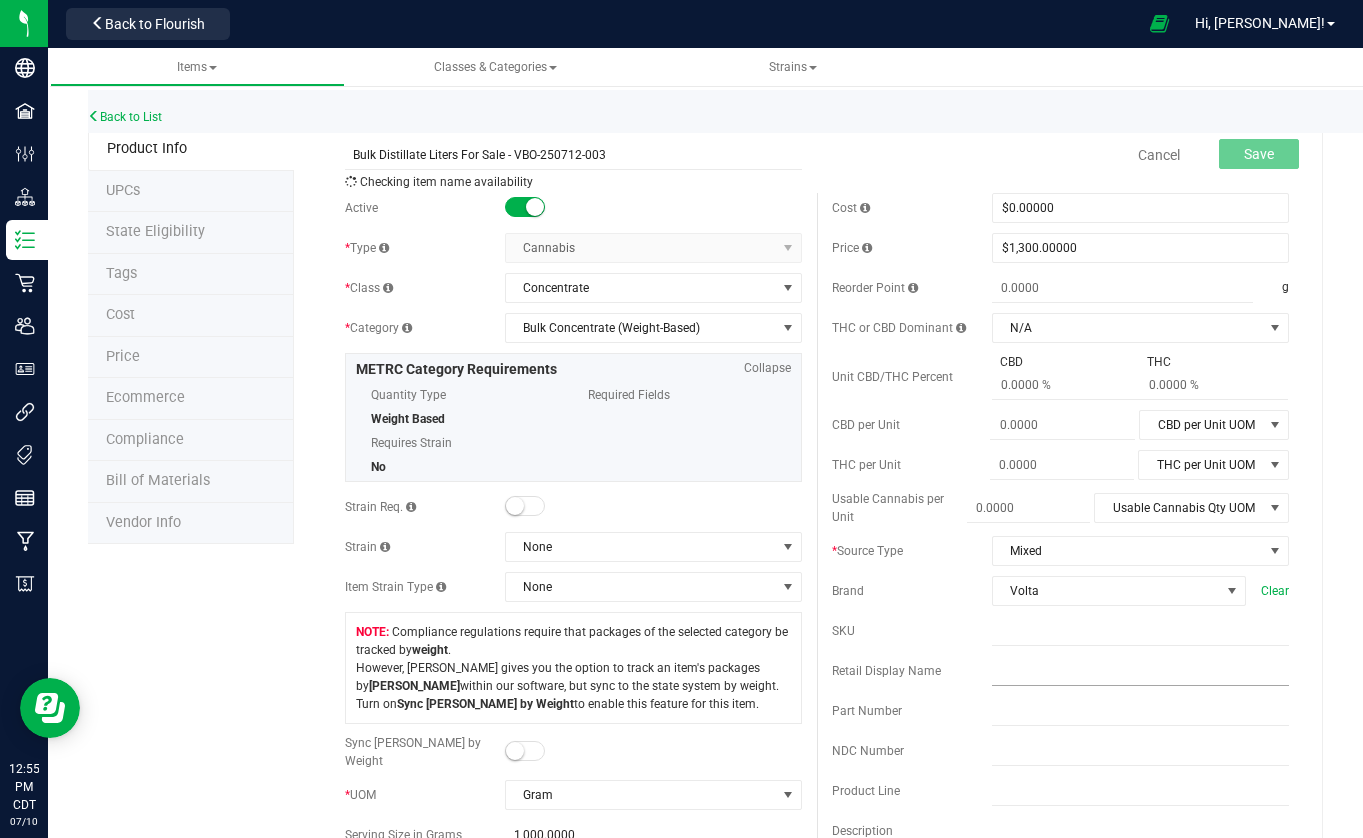 type on "Bulk Distillate Liters For Sale - VBO-250712-003" 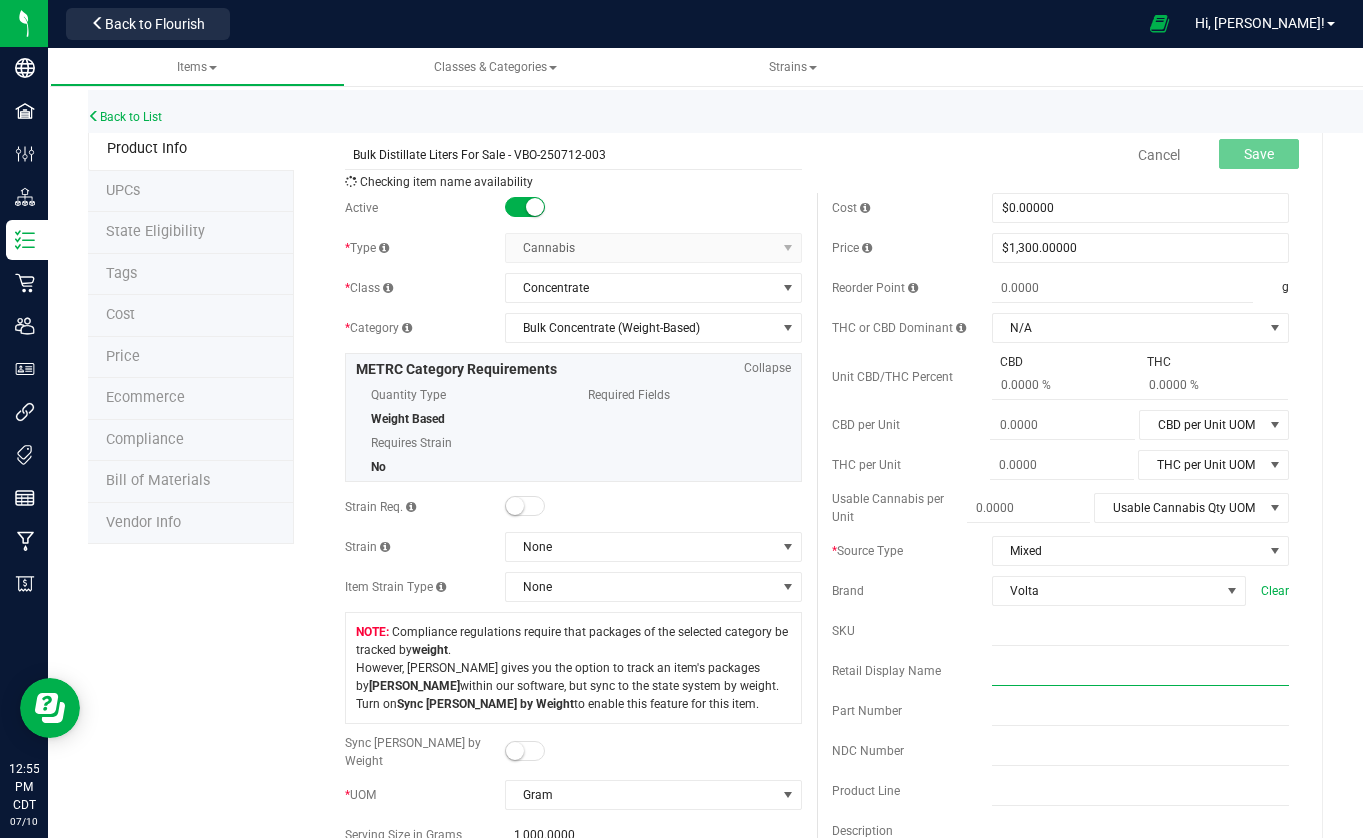 click at bounding box center [1140, 671] 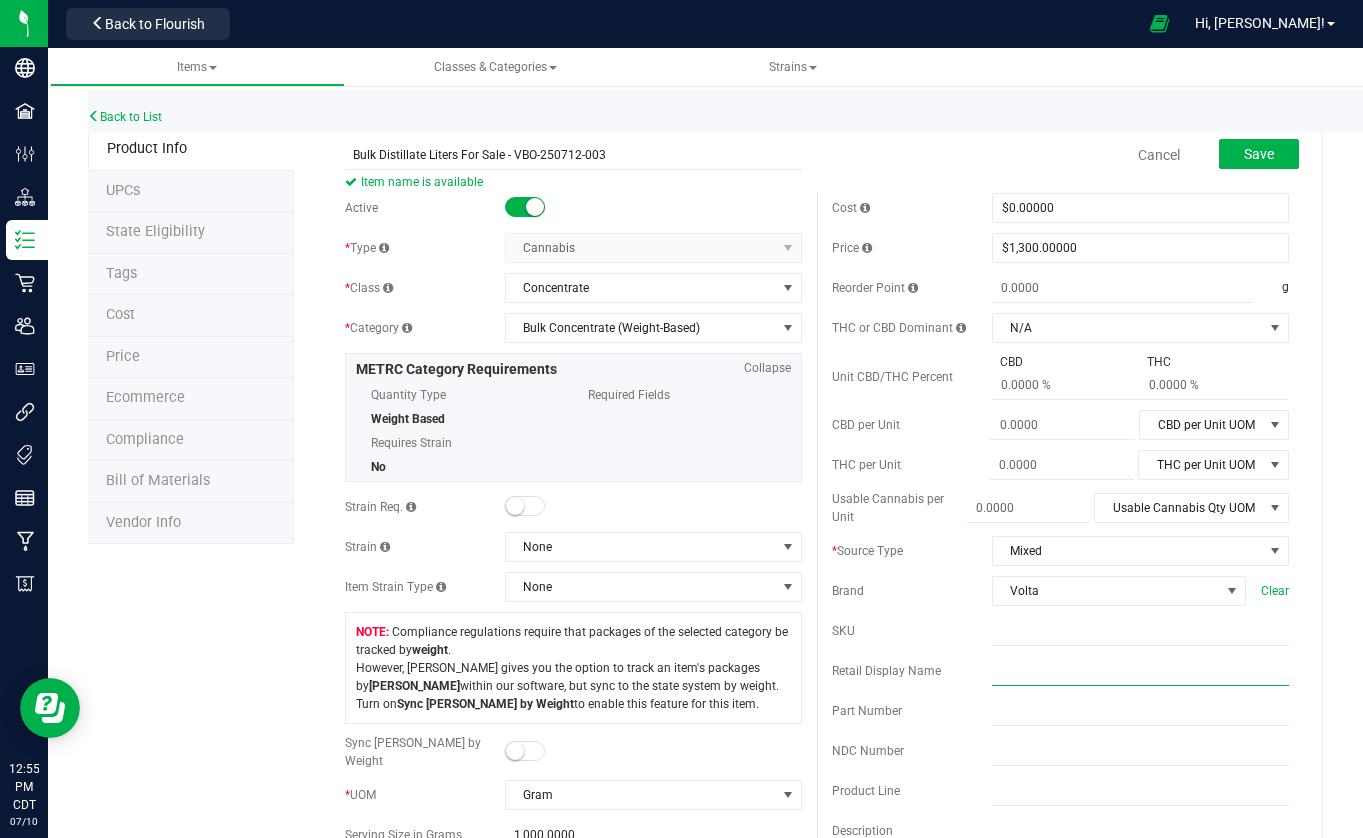 paste on "Bulk Distillate Liters For Sale - VBO-250712-003" 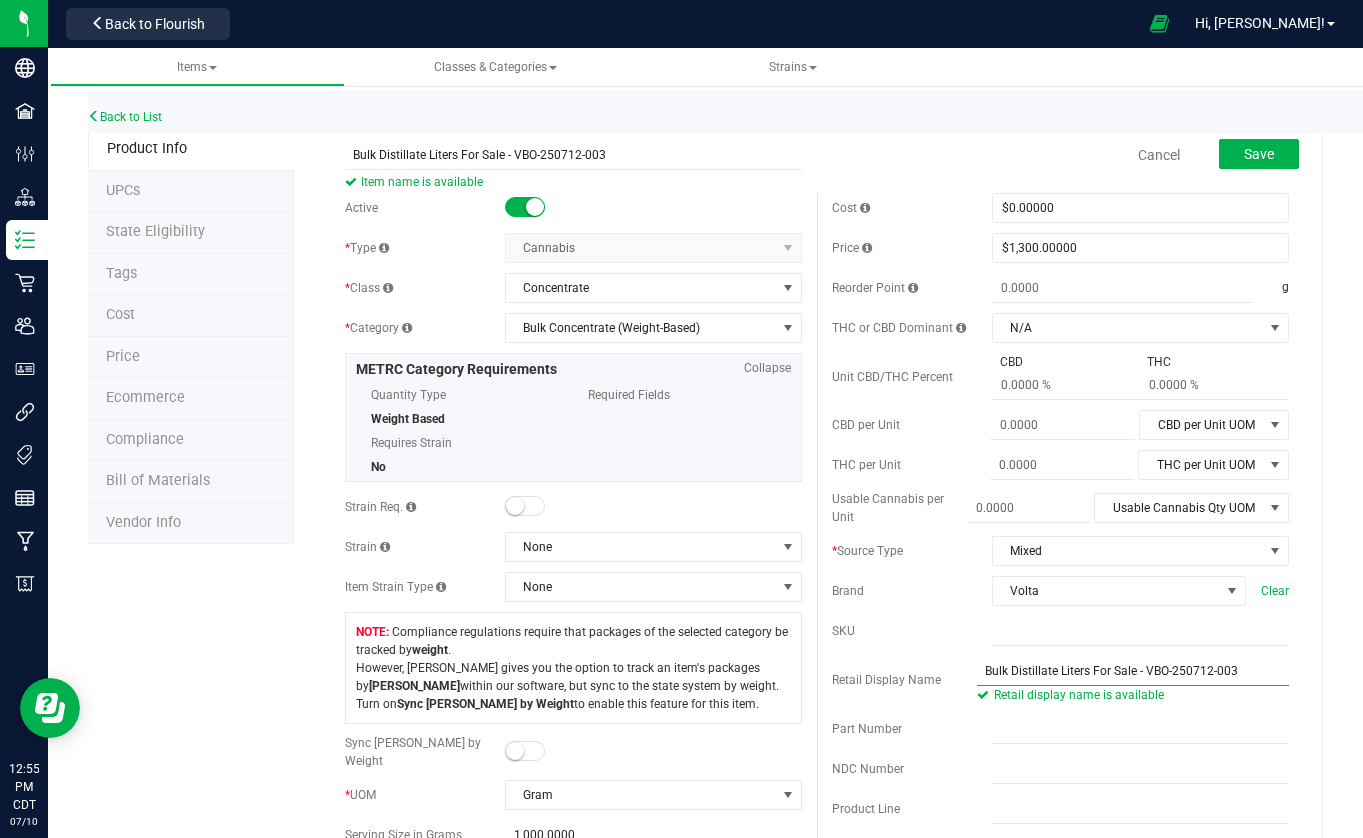 drag, startPoint x: 1249, startPoint y: 668, endPoint x: 1152, endPoint y: 667, distance: 97.00516 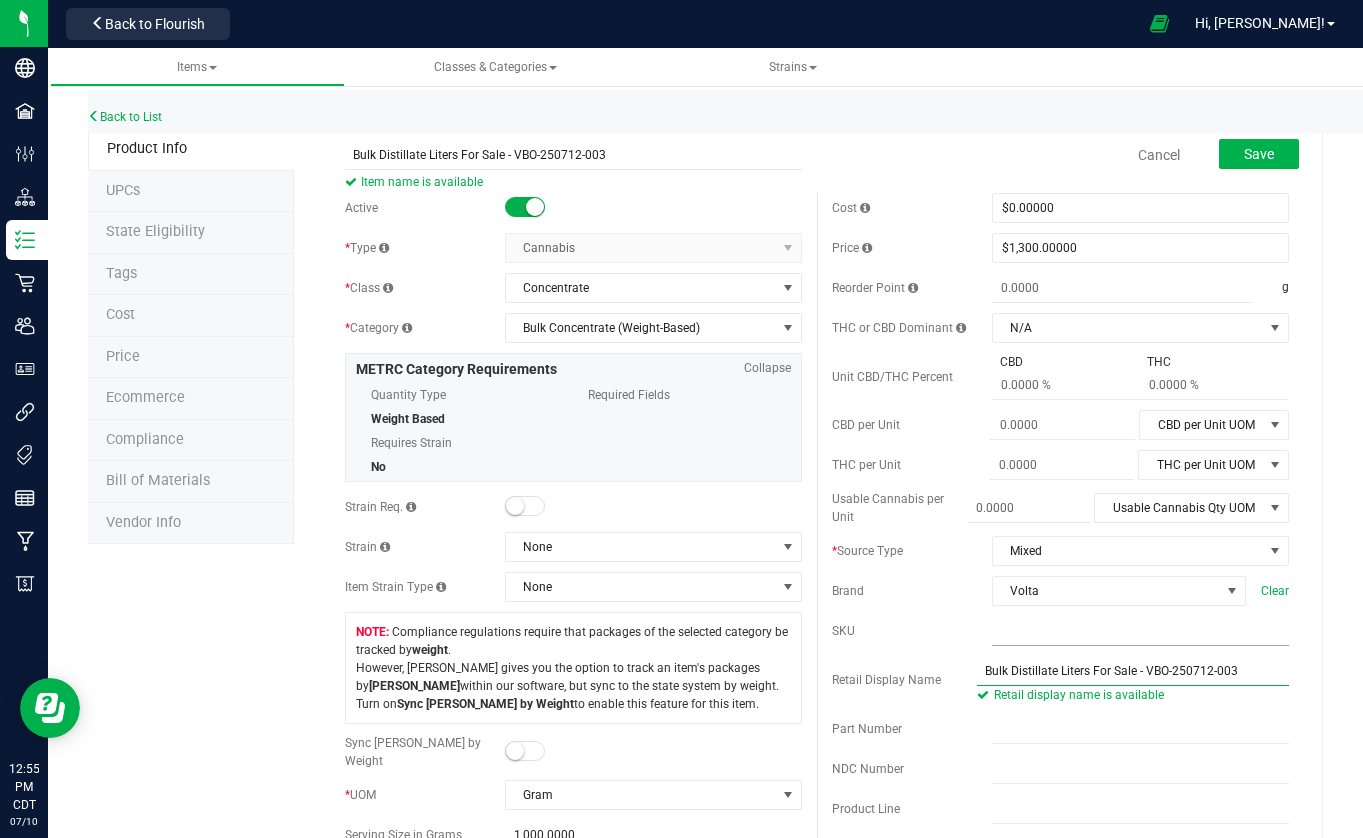 type on "Bulk Distillate Liters For Sale - VBO-250712-003" 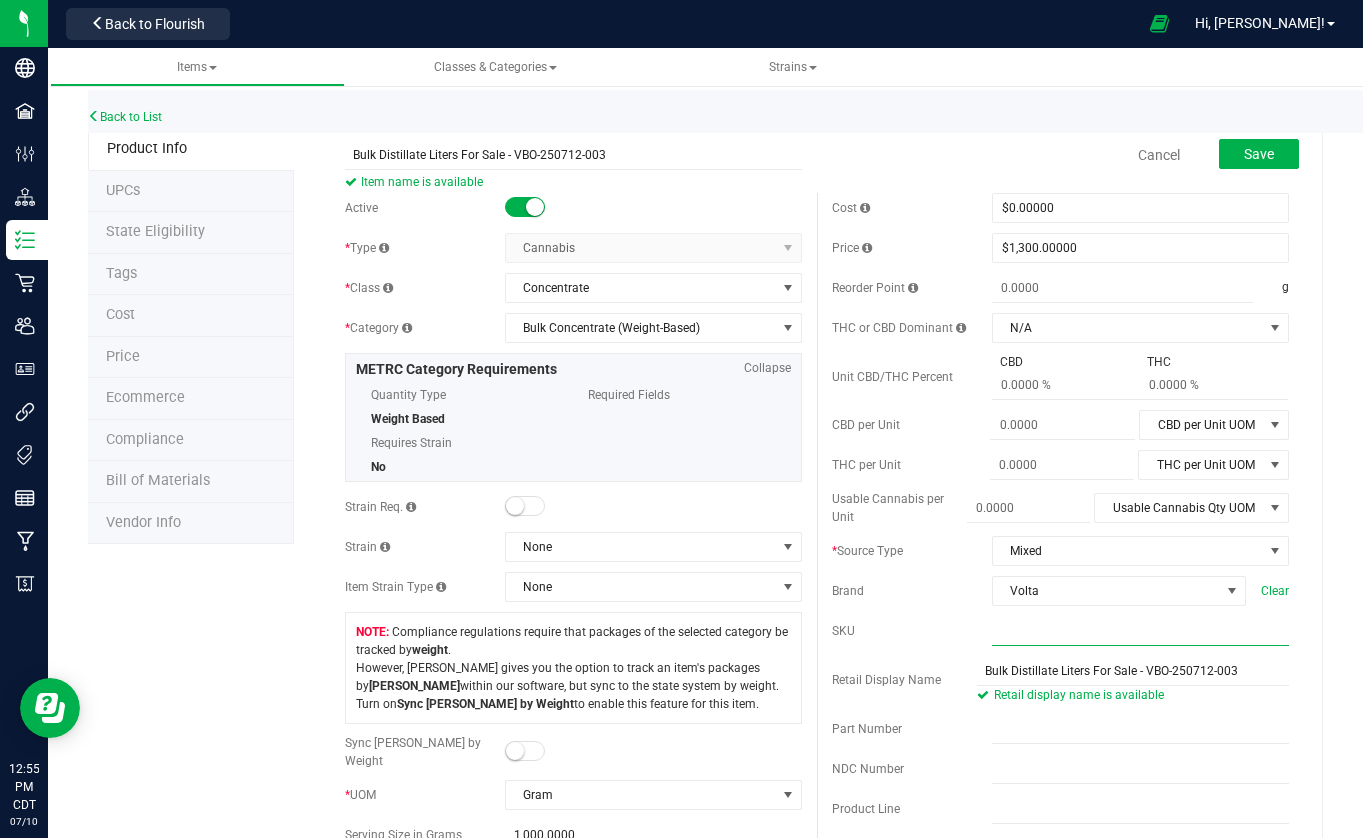 click at bounding box center (1140, 631) 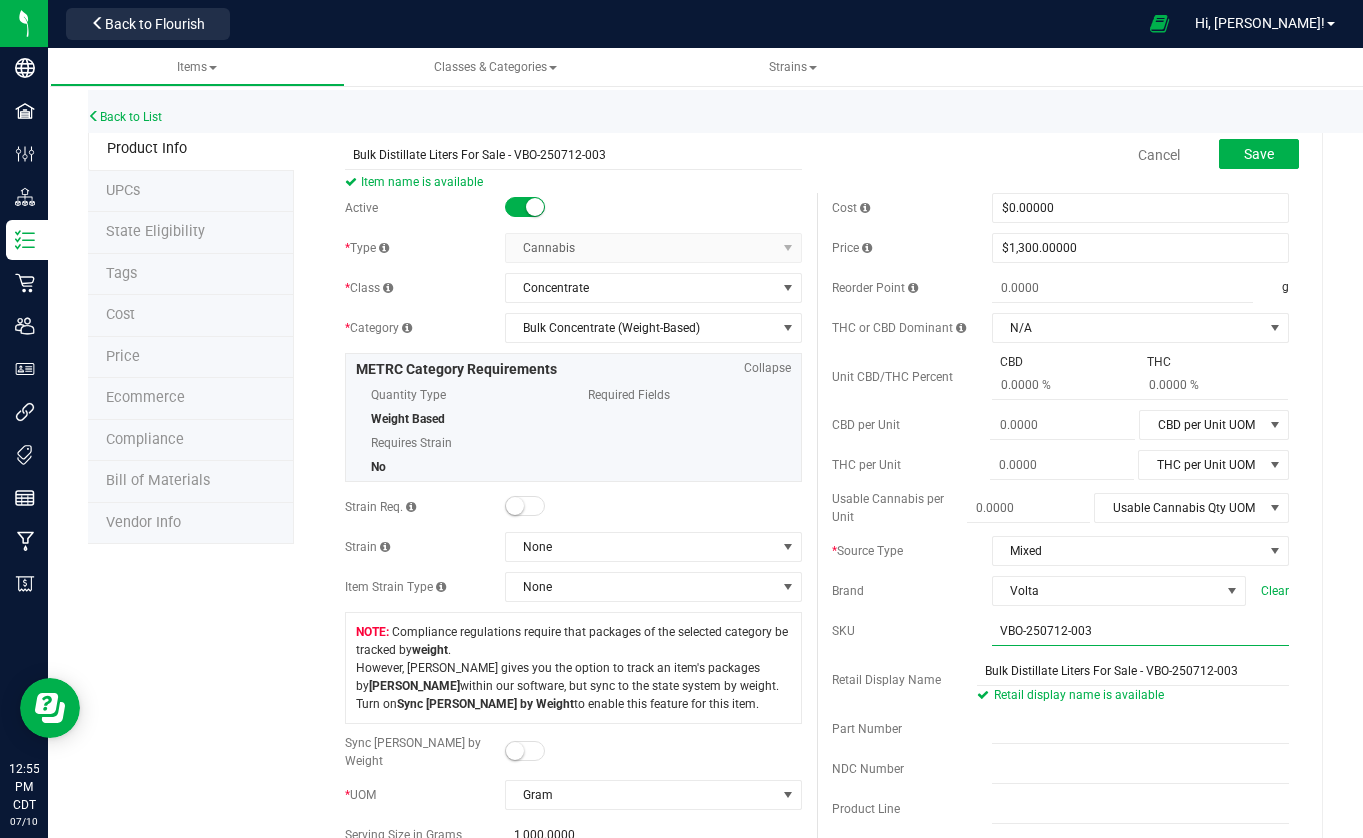 type on "VBO-250712-003" 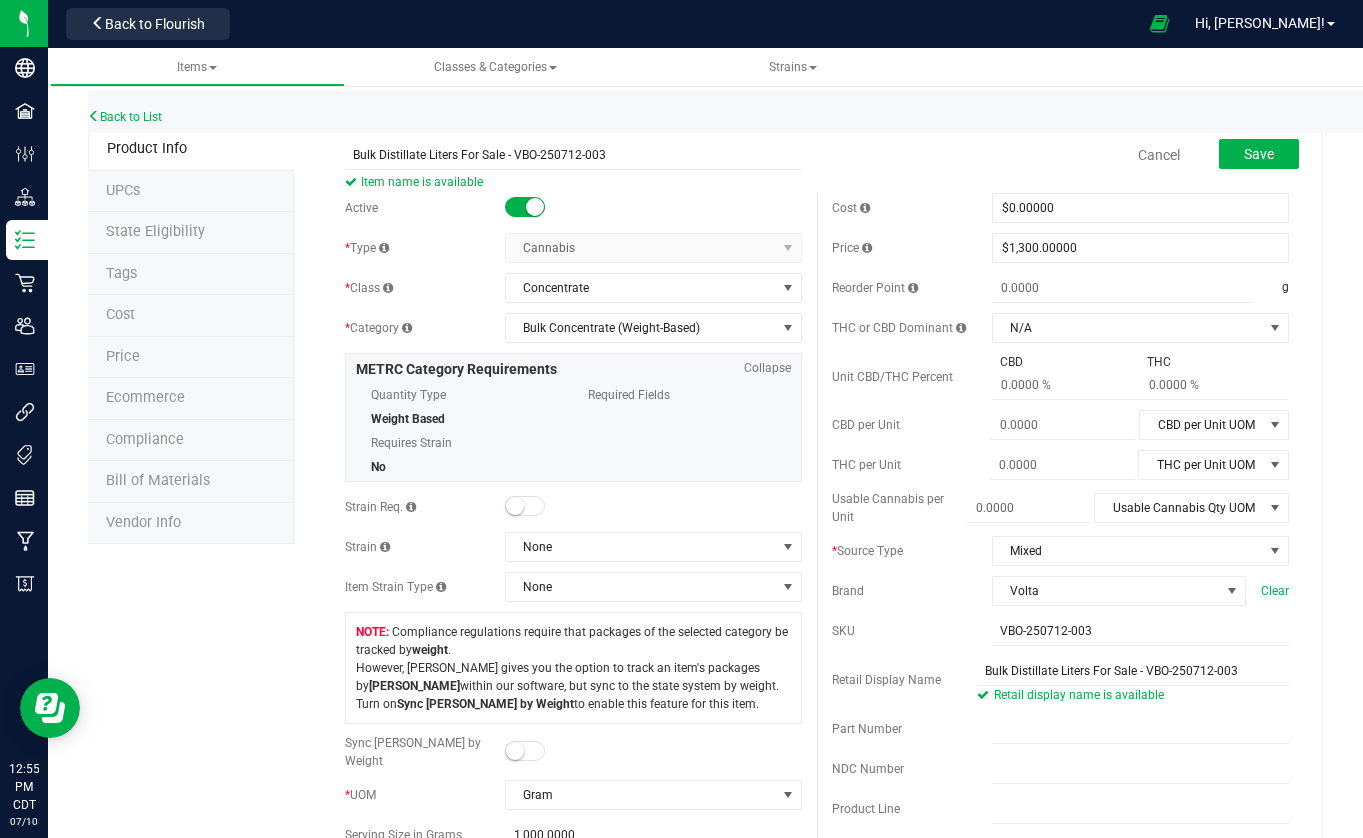 click on "SKU" at bounding box center [912, 631] 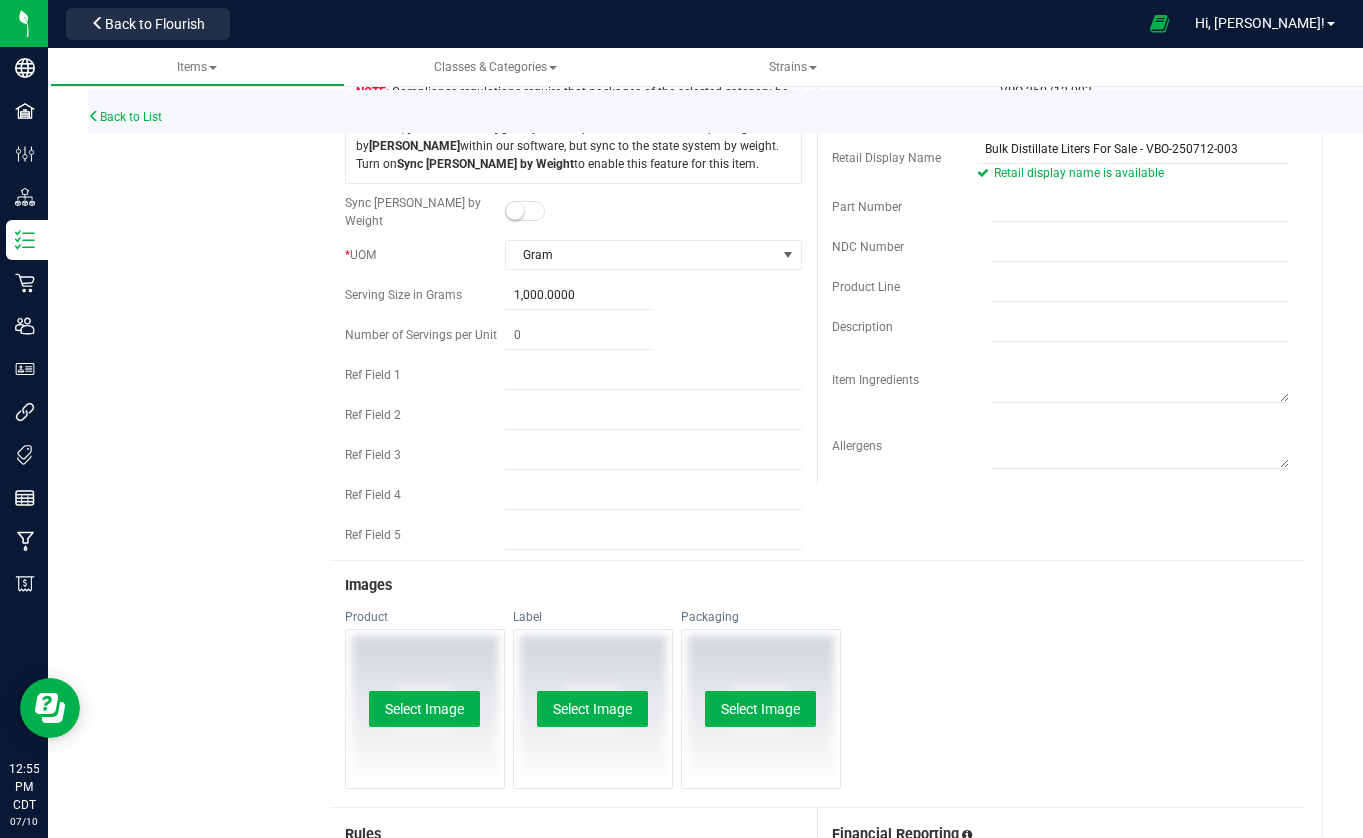 scroll, scrollTop: 499, scrollLeft: 0, axis: vertical 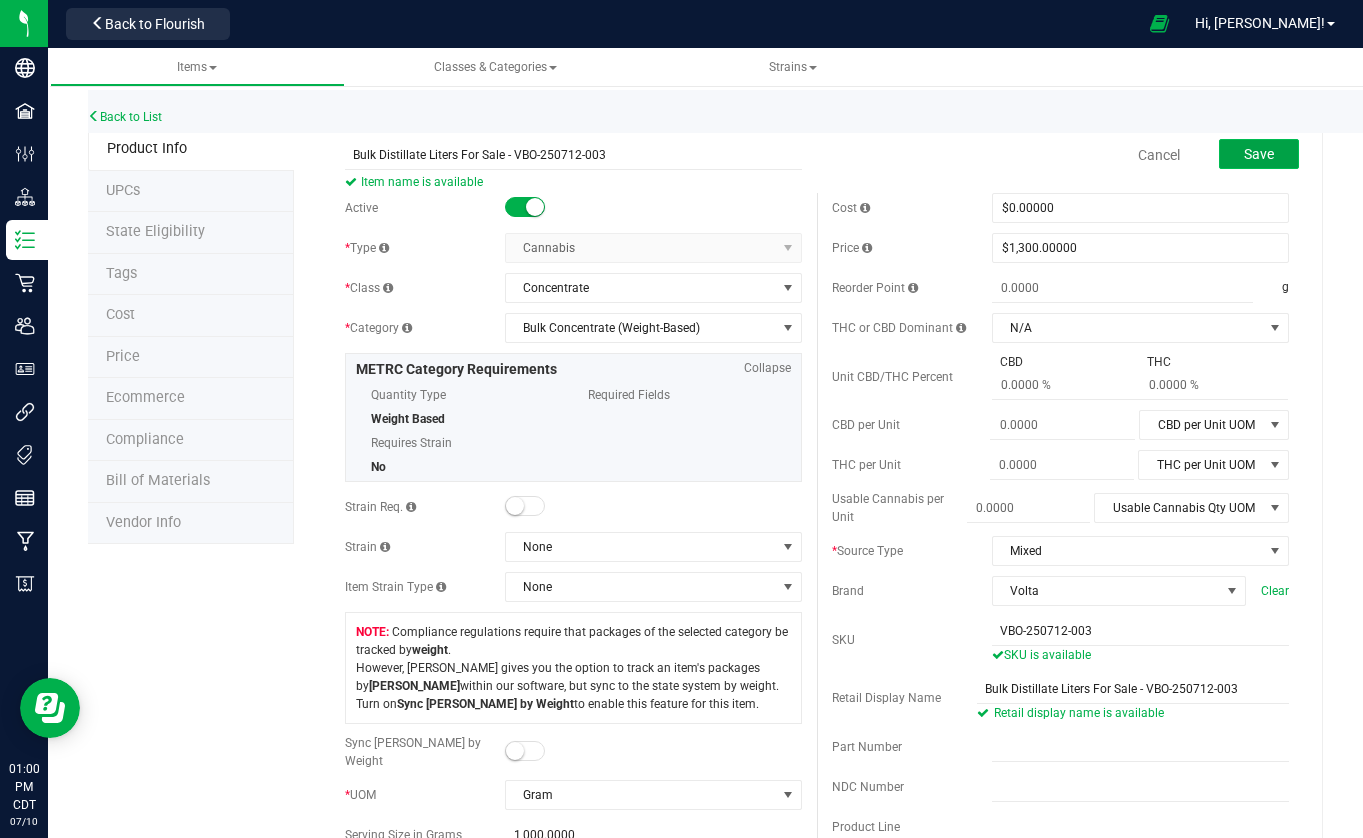 click on "Save" at bounding box center [1259, 154] 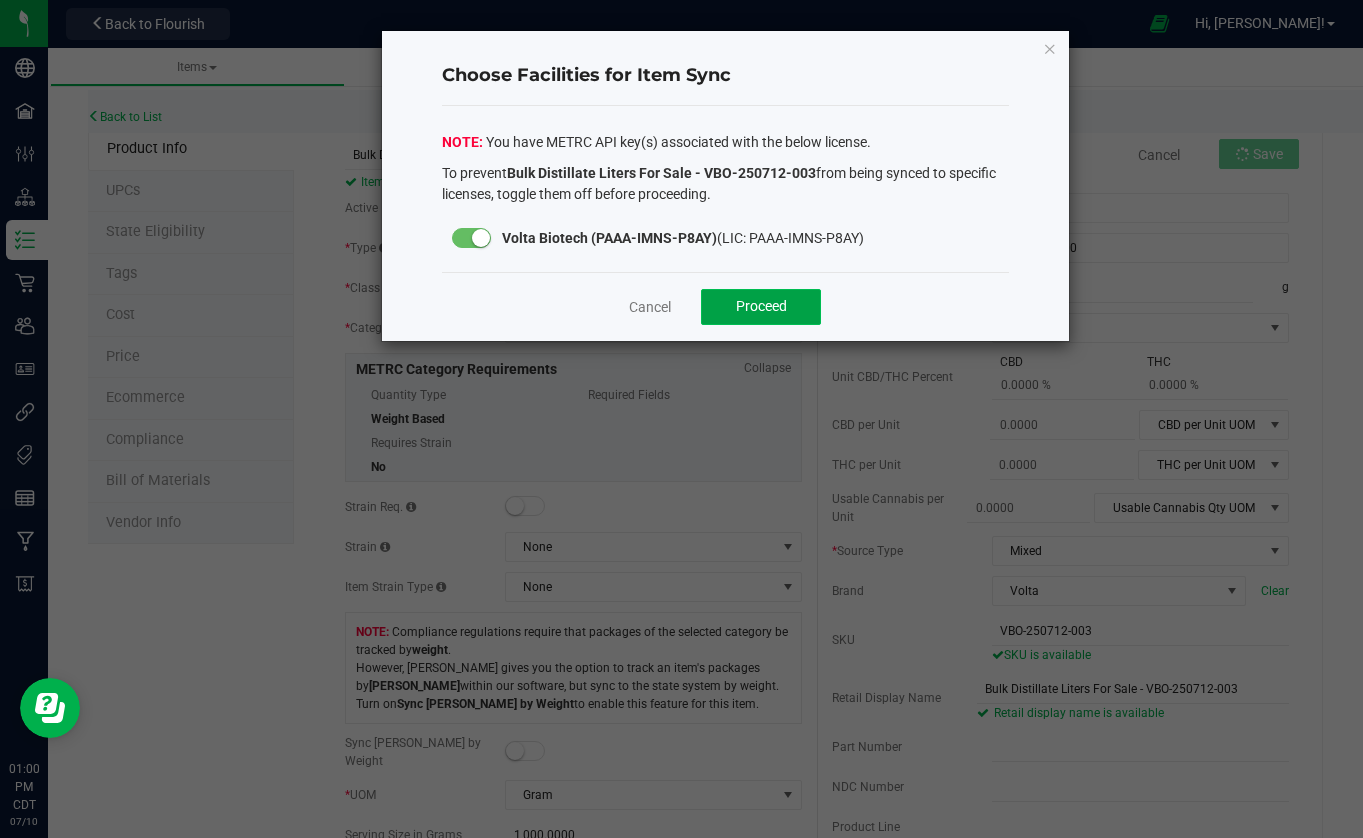 click on "Proceed" 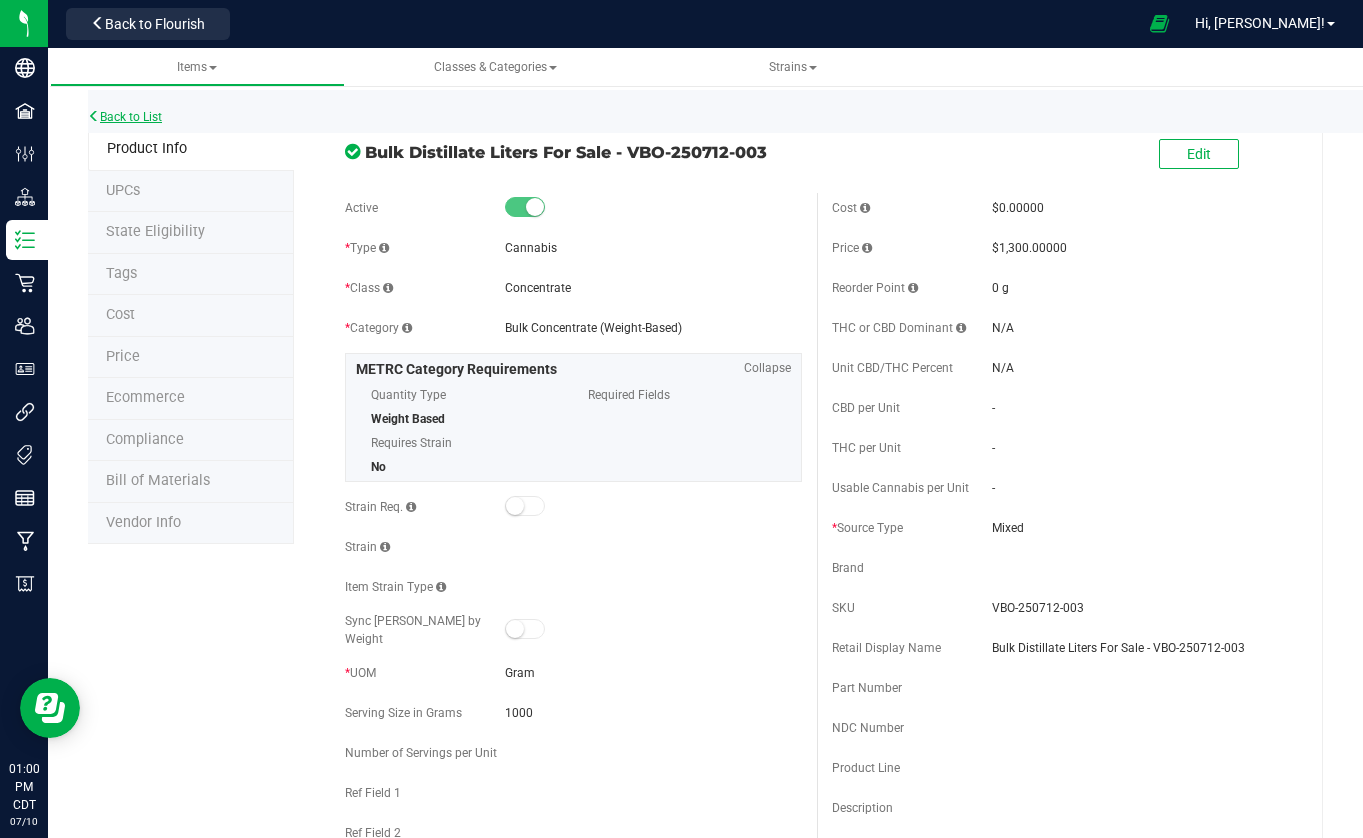 click on "Back to List" at bounding box center (125, 117) 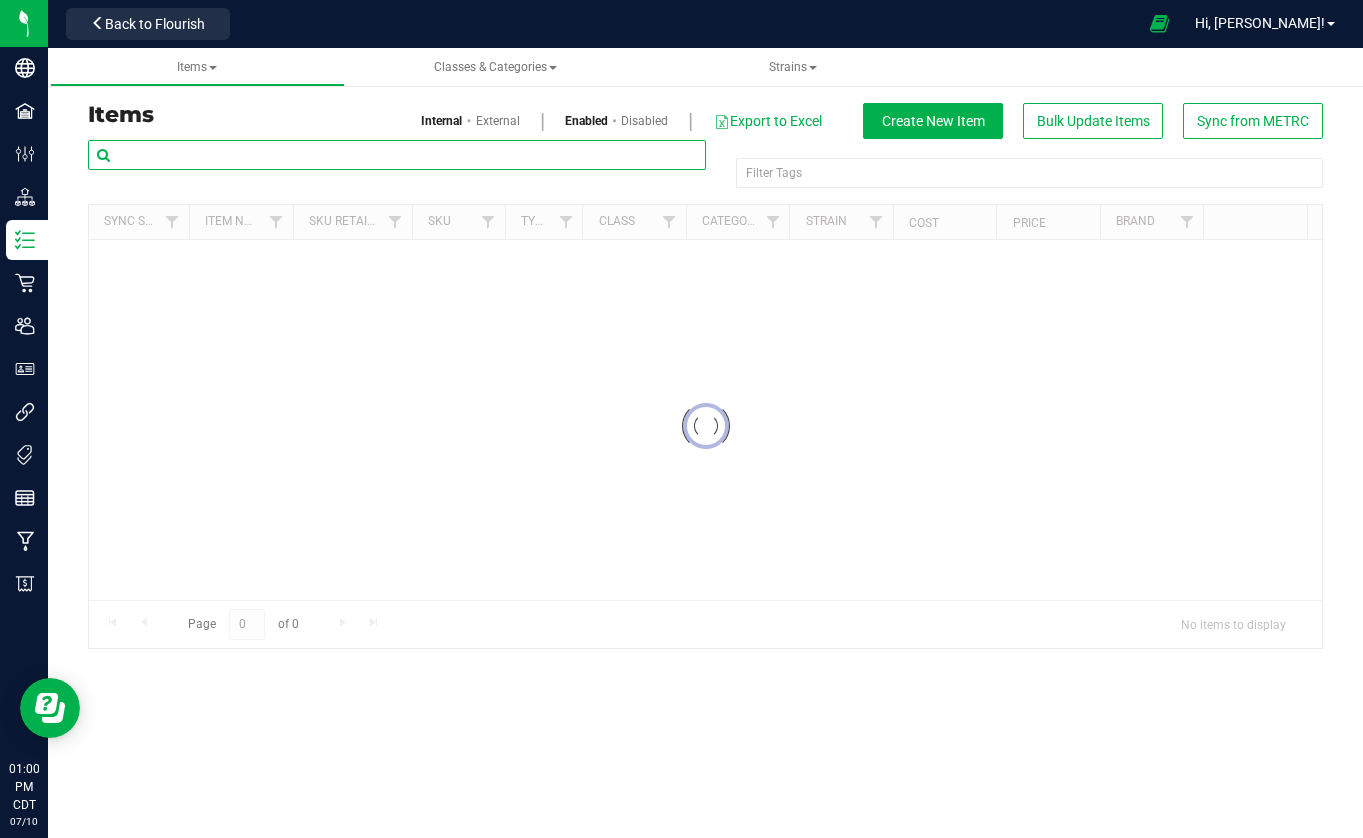 click at bounding box center [397, 155] 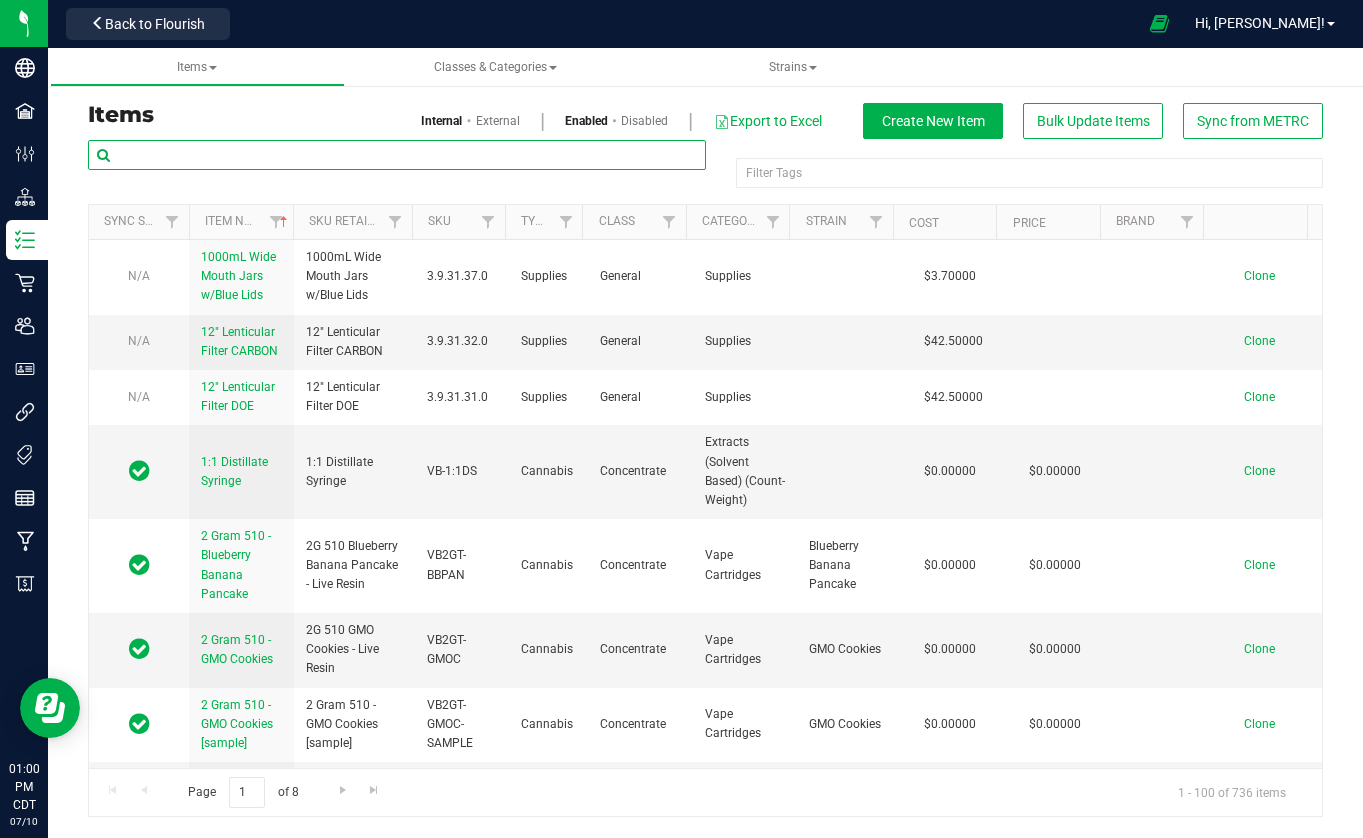 click at bounding box center (397, 155) 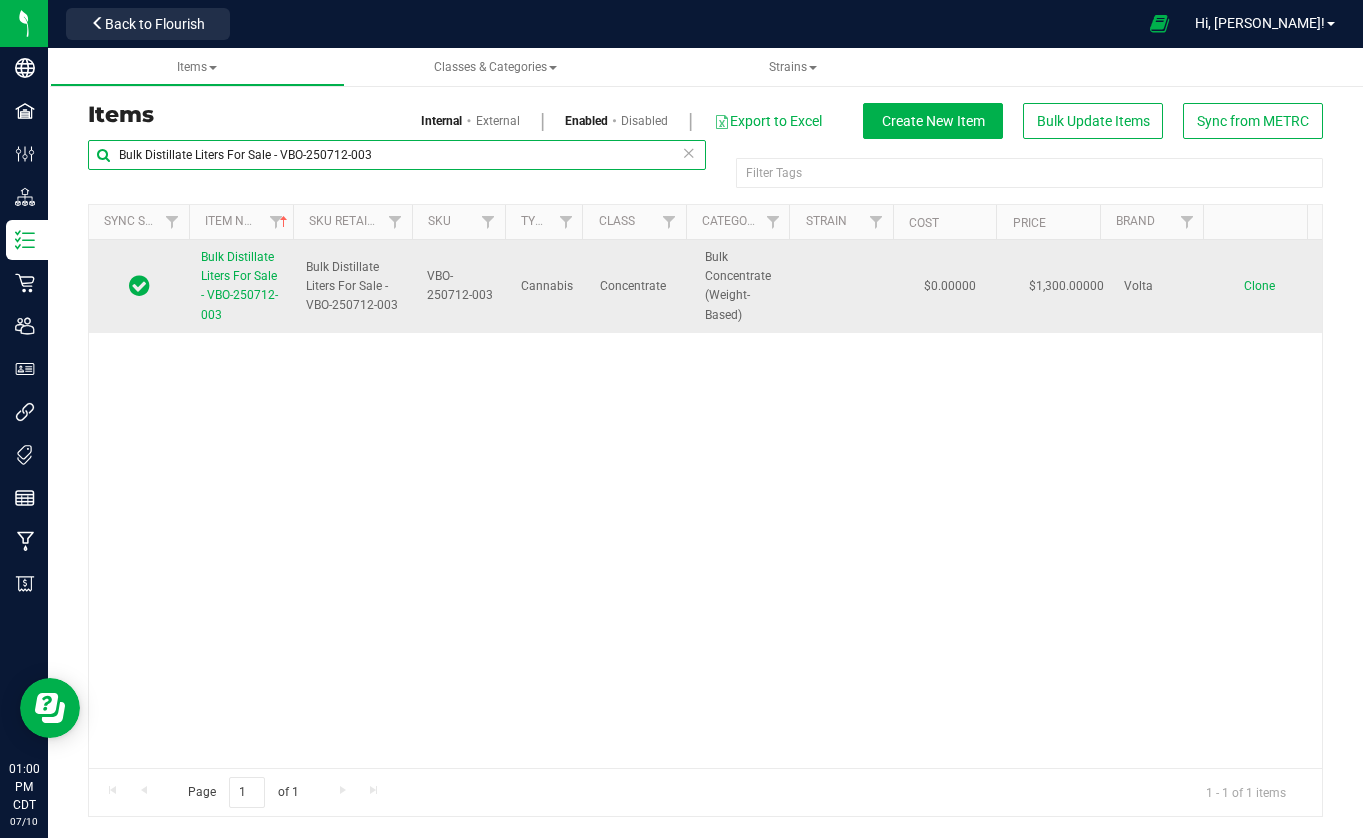 type on "Bulk Distillate Liters For Sale - VBO-250712-003" 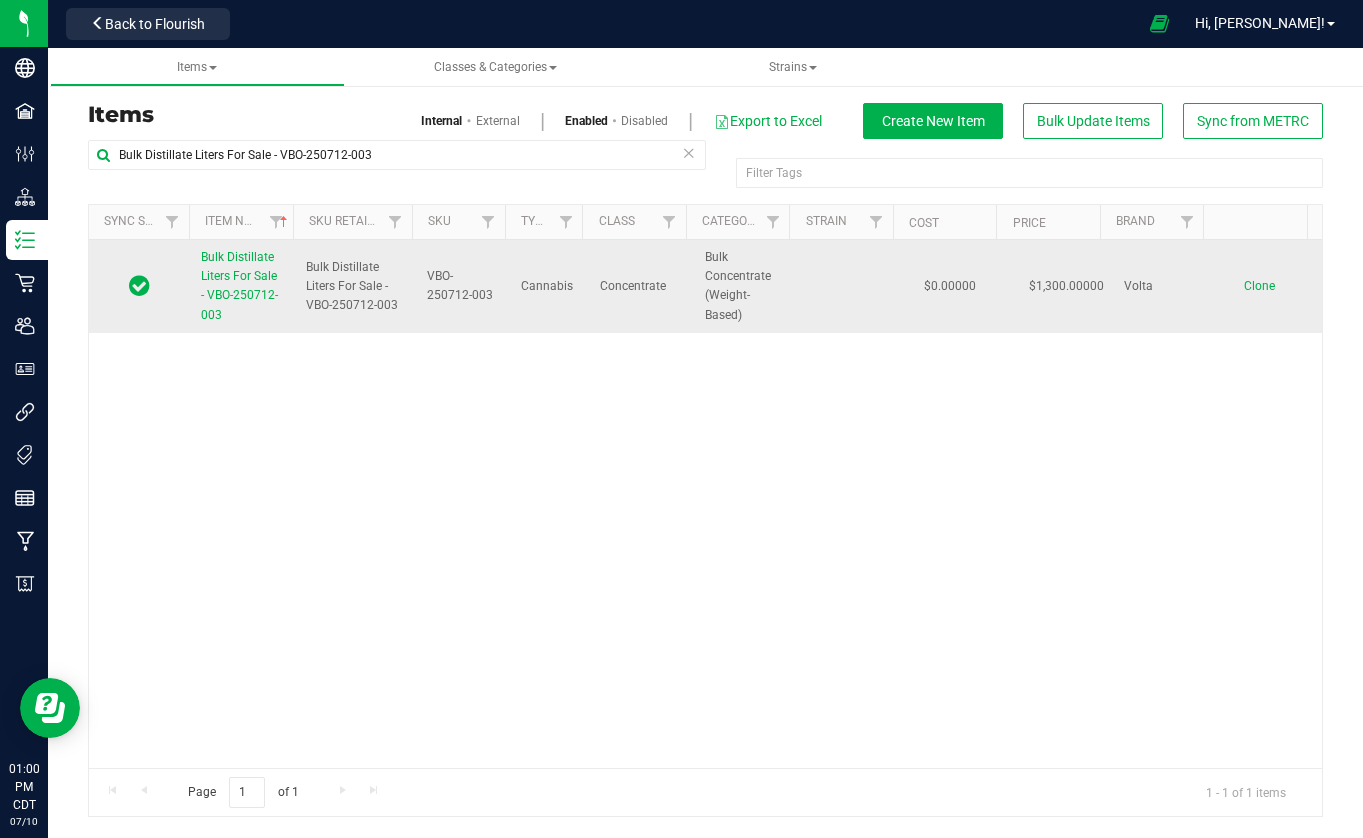 click on "Clone" at bounding box center (1259, 286) 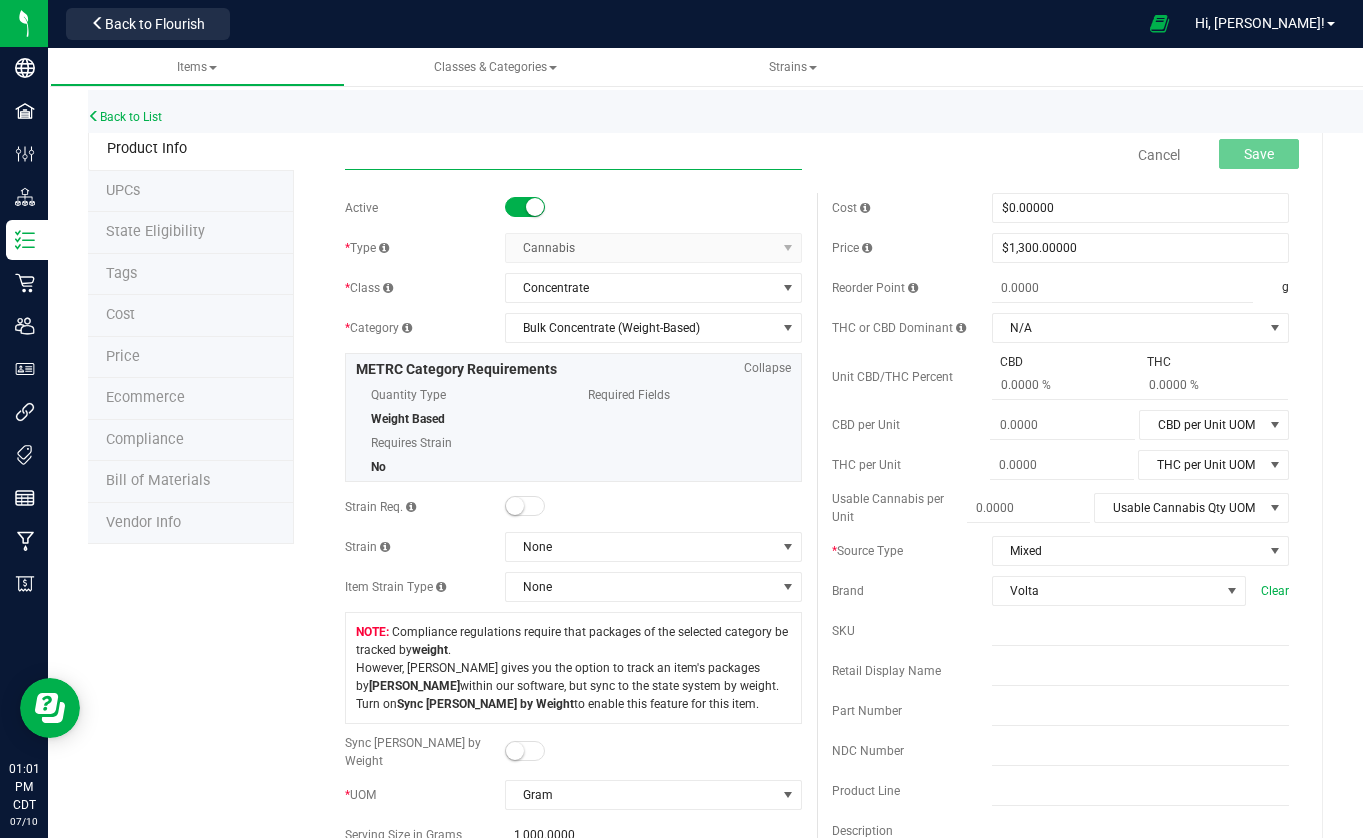 click at bounding box center [573, 155] 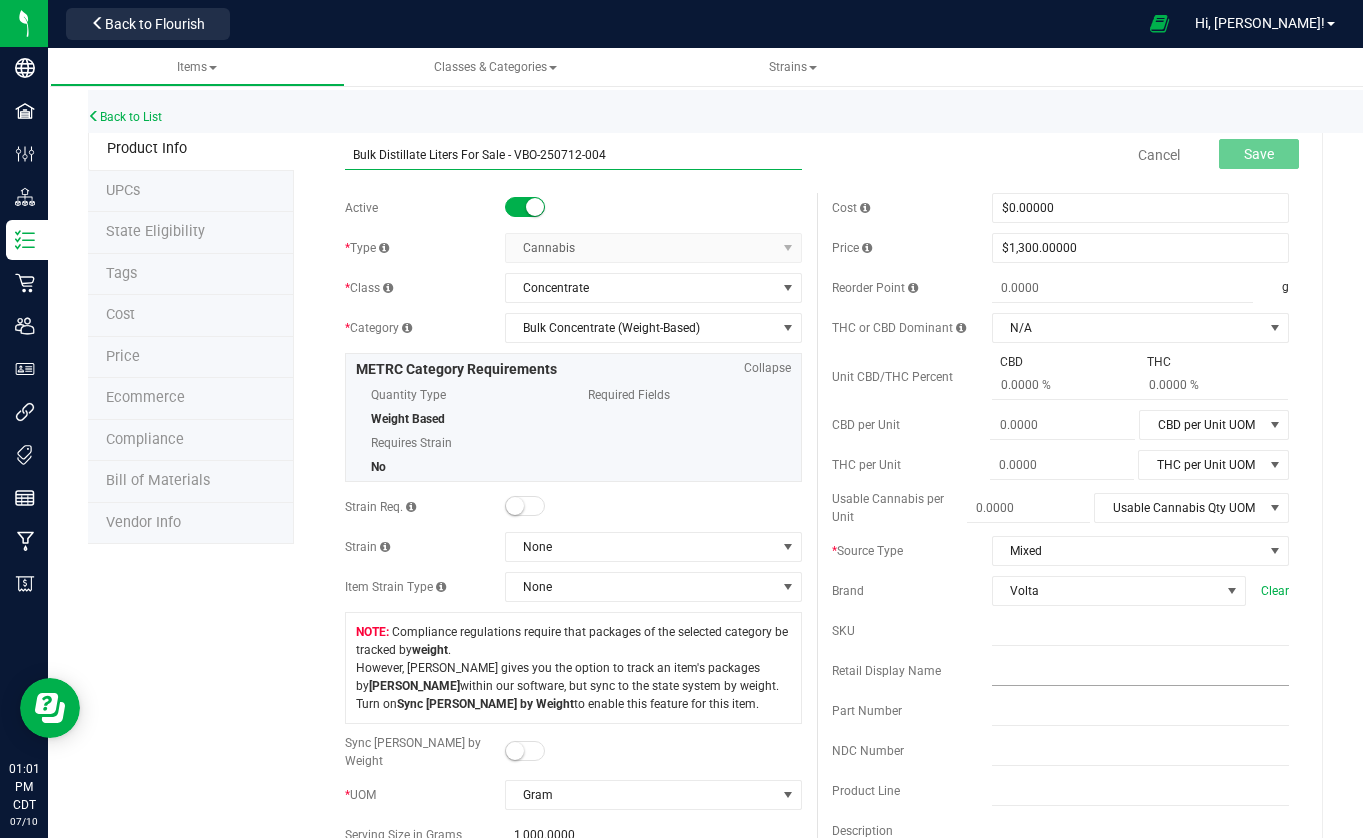 type on "Bulk Distillate Liters For Sale - VBO-250712-004" 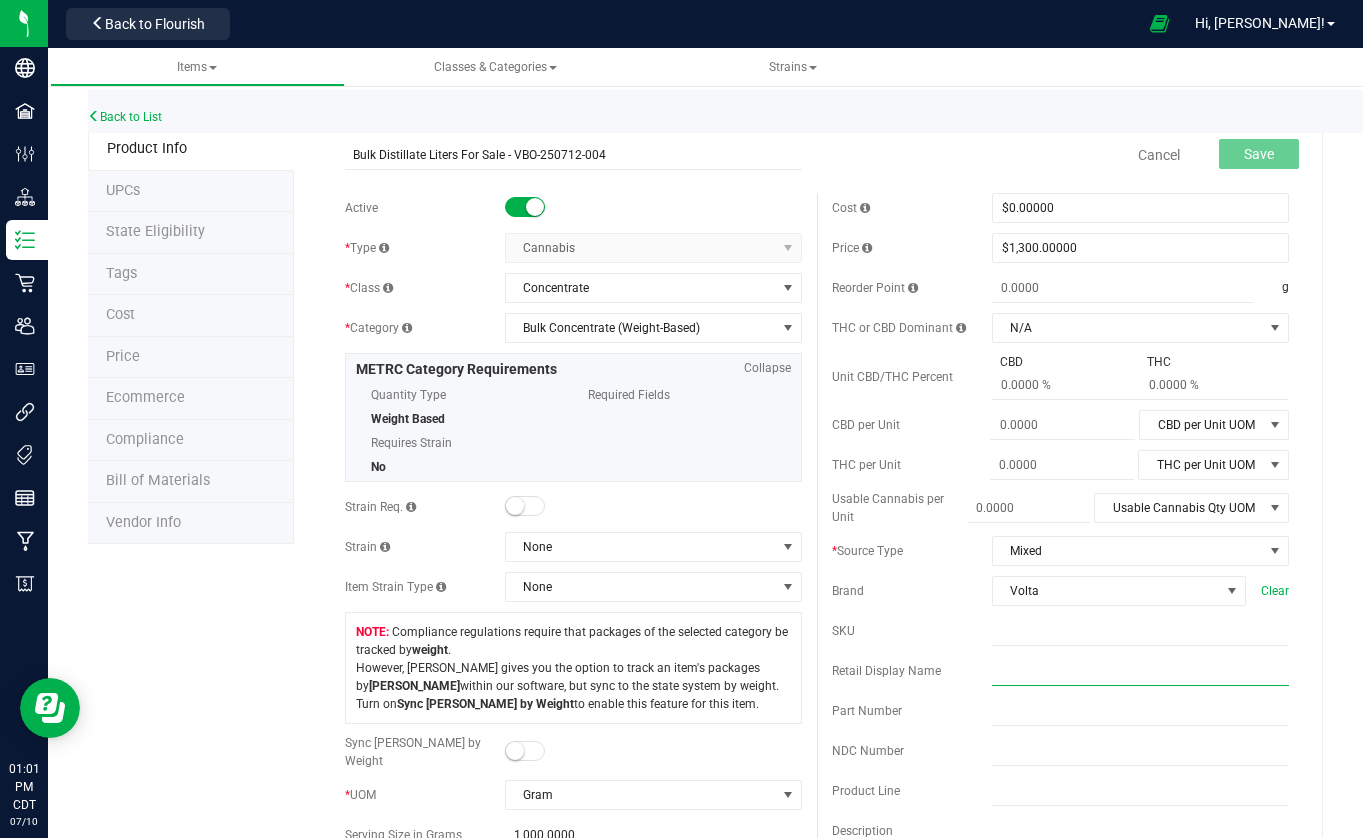 click at bounding box center [1140, 671] 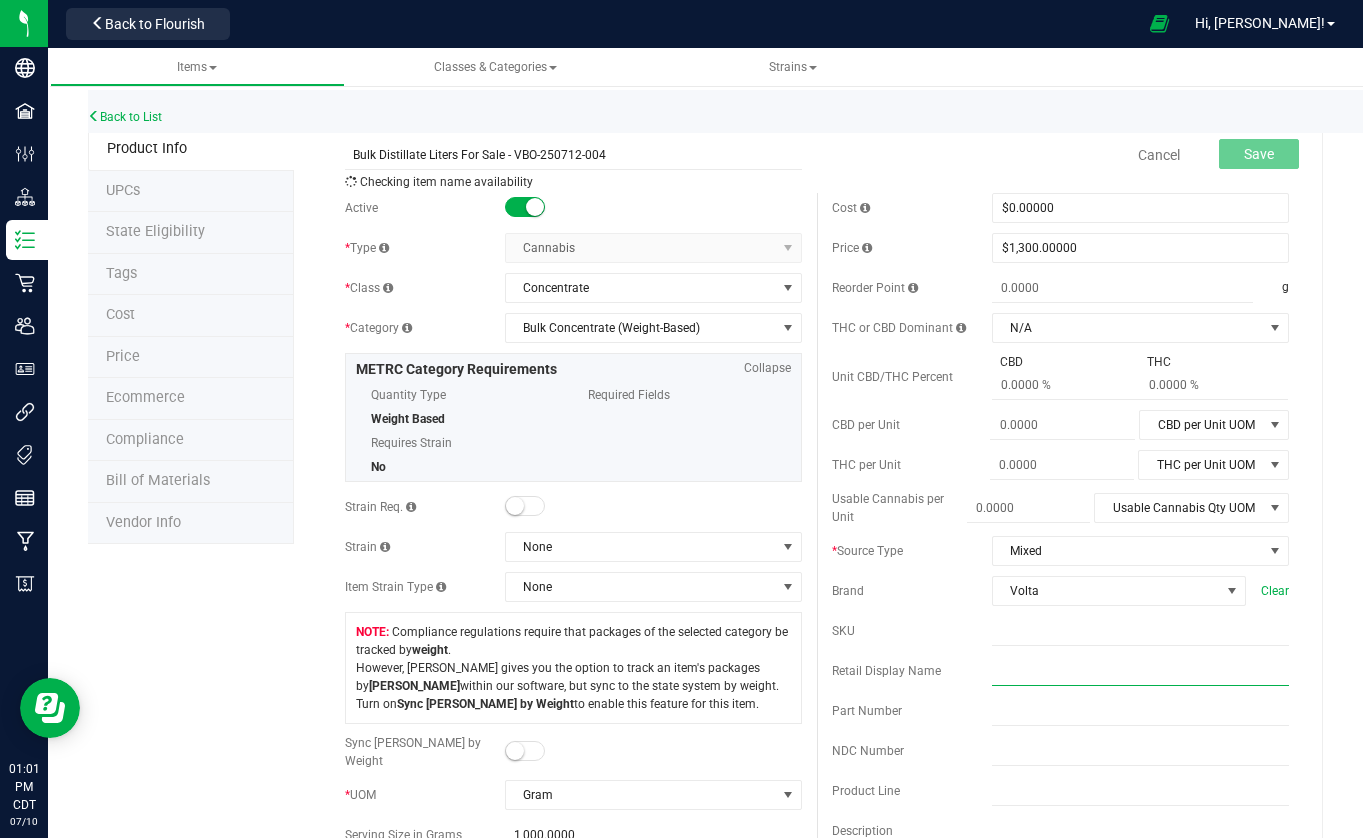 paste on "Bulk Distillate Liters For Sale - VBO-250712-004" 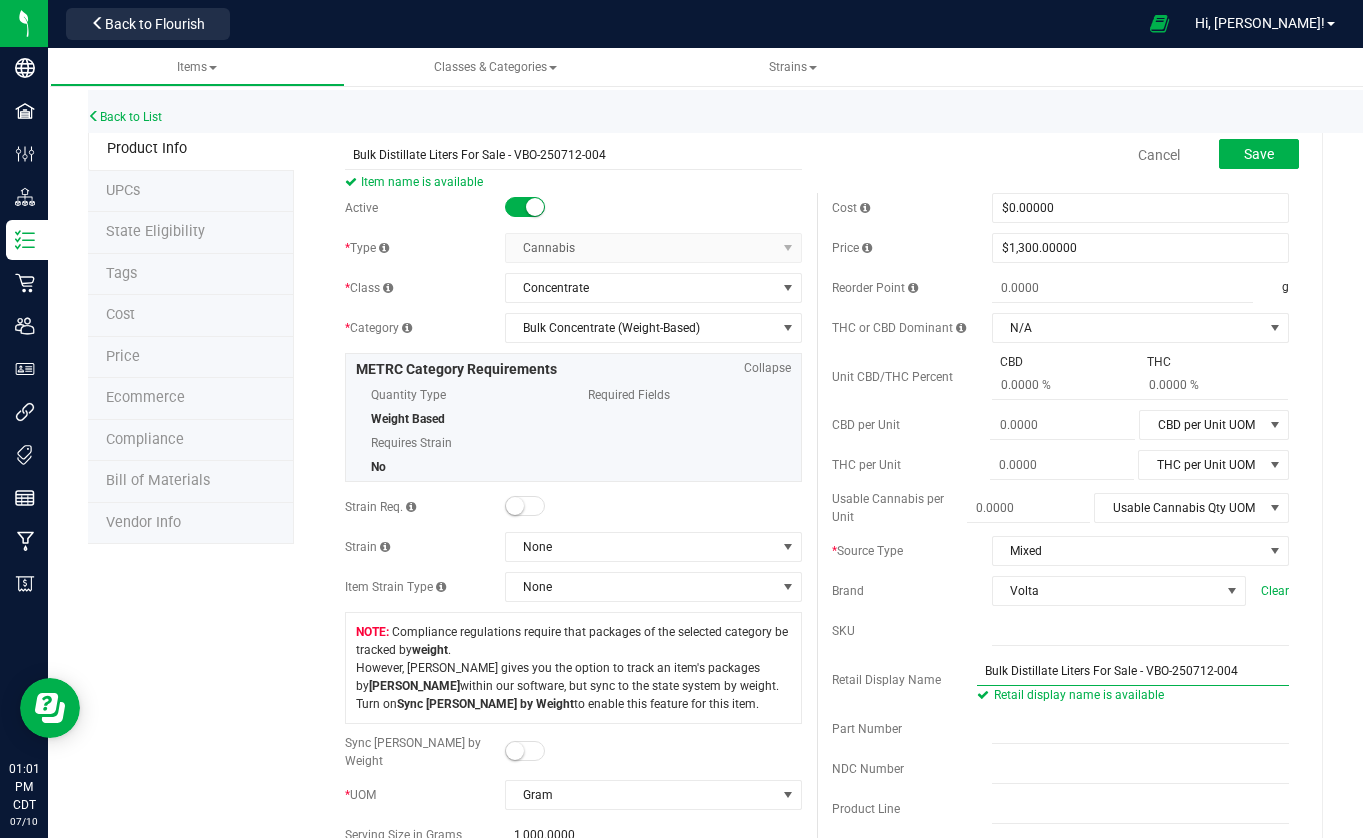 drag, startPoint x: 1250, startPoint y: 669, endPoint x: 1138, endPoint y: 669, distance: 112 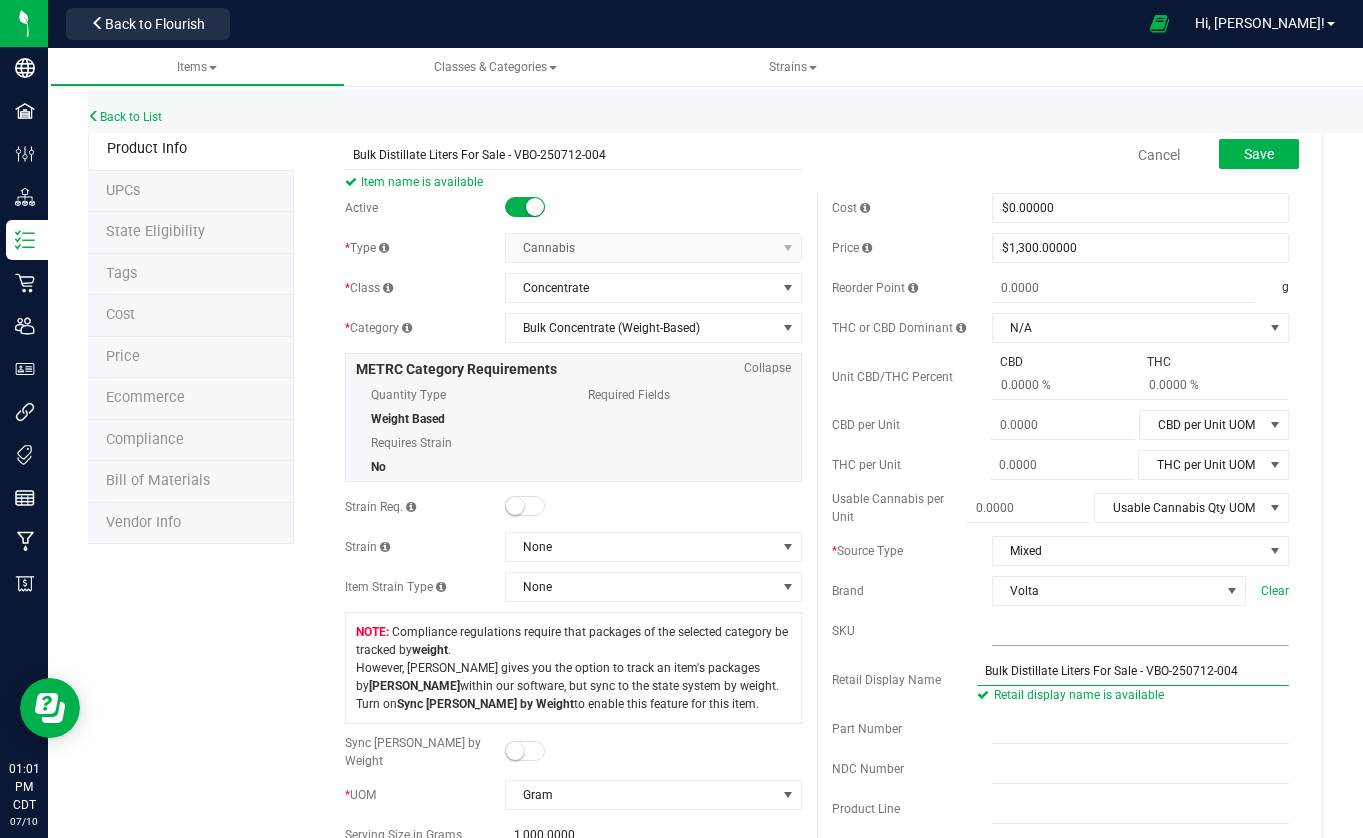 type on "Bulk Distillate Liters For Sale - VBO-250712-004" 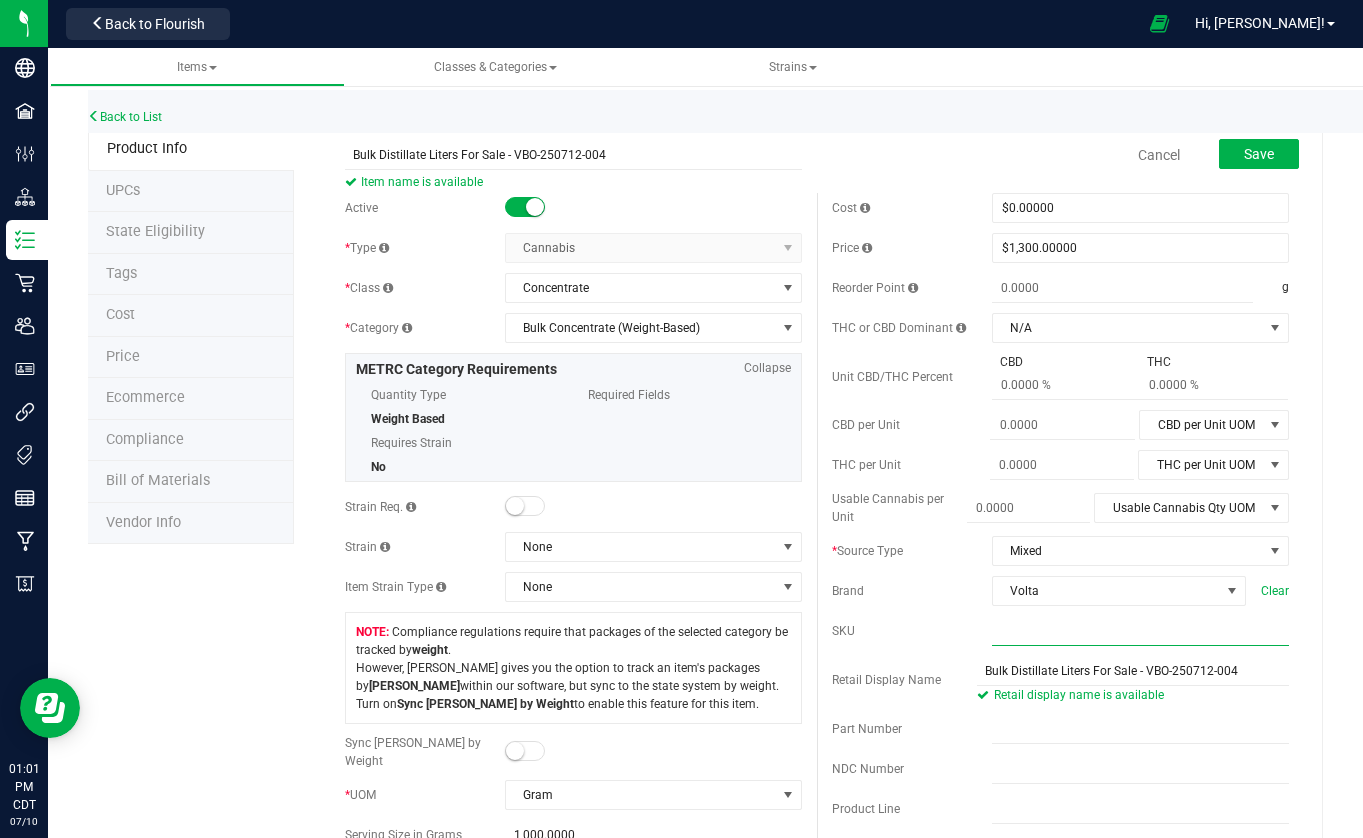 click at bounding box center (1140, 631) 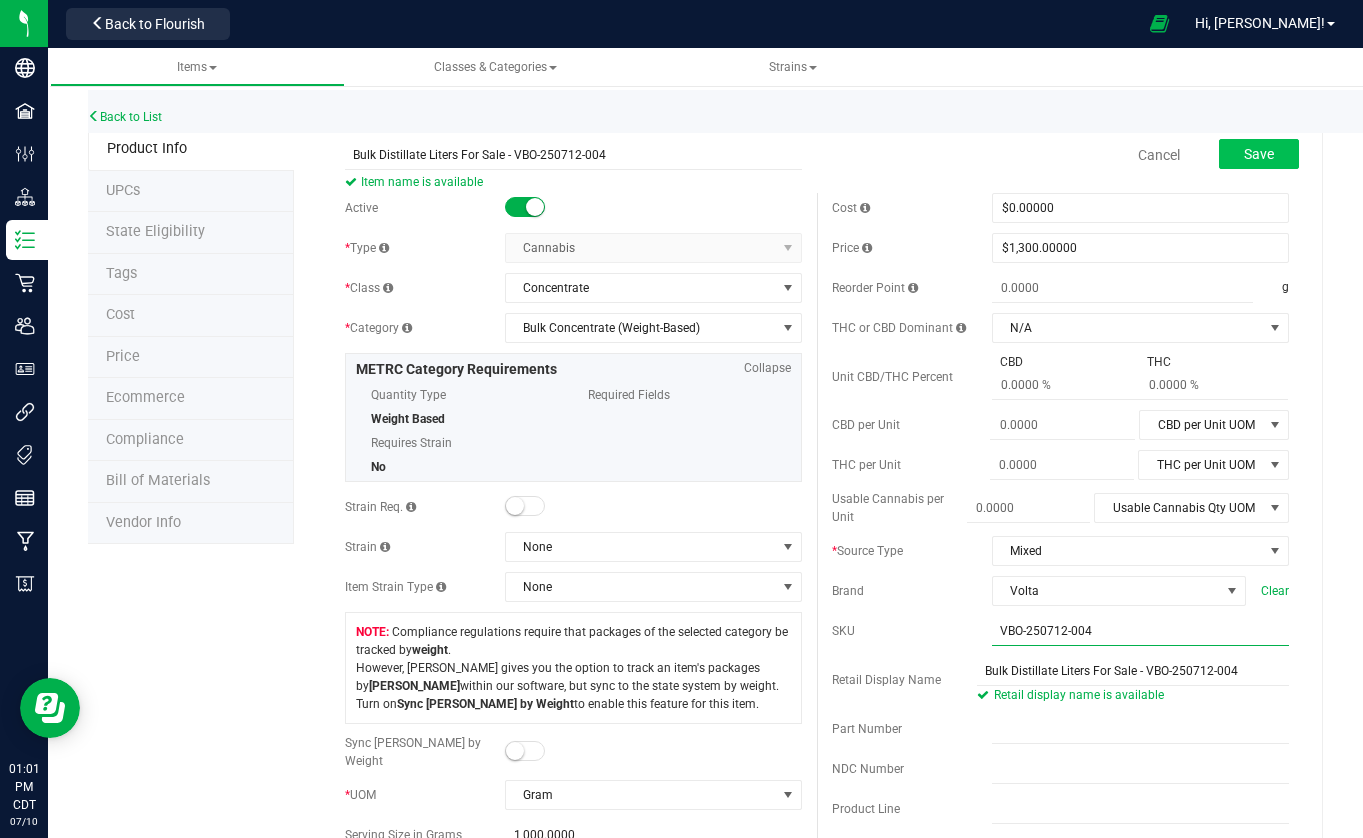 type on "VBO-250712-004" 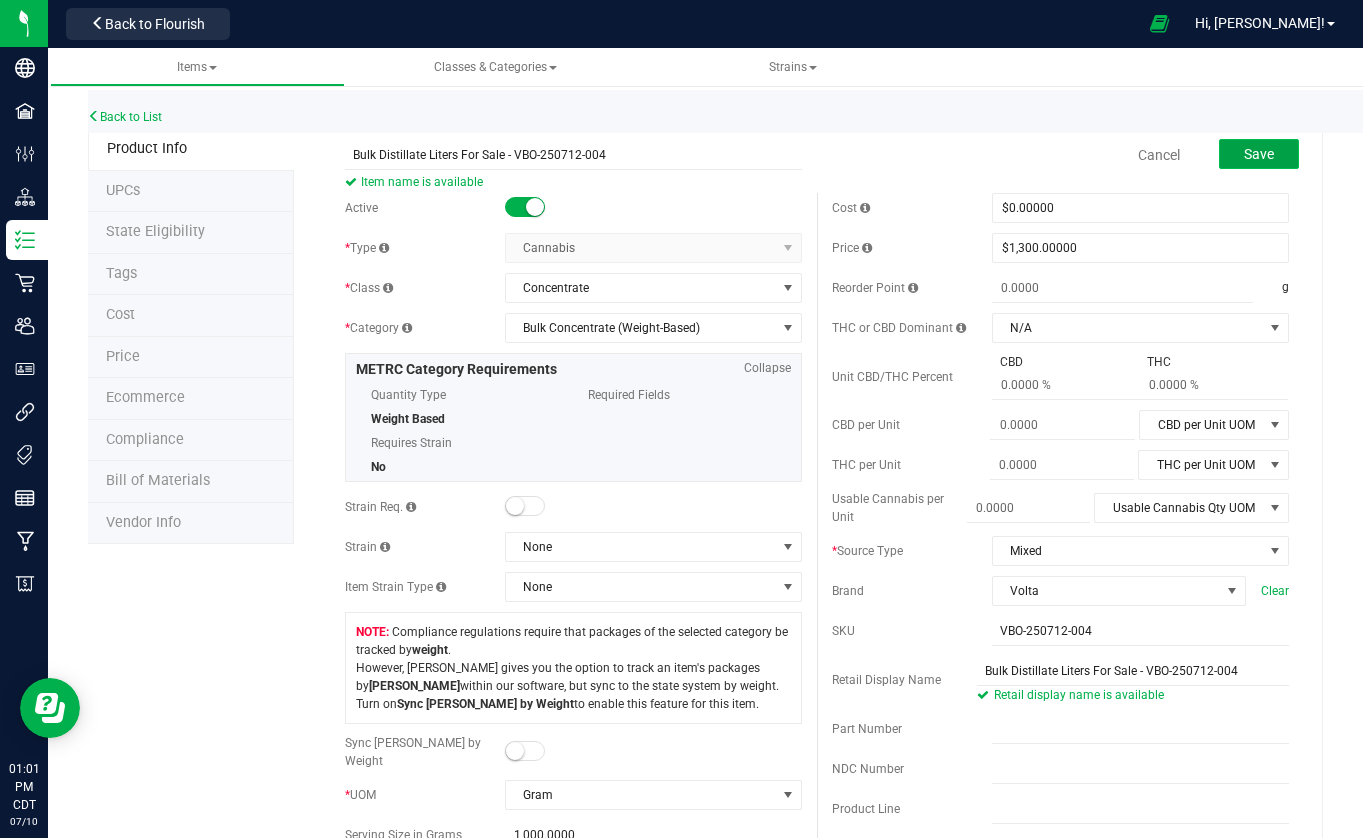 click on "Save" at bounding box center (1259, 154) 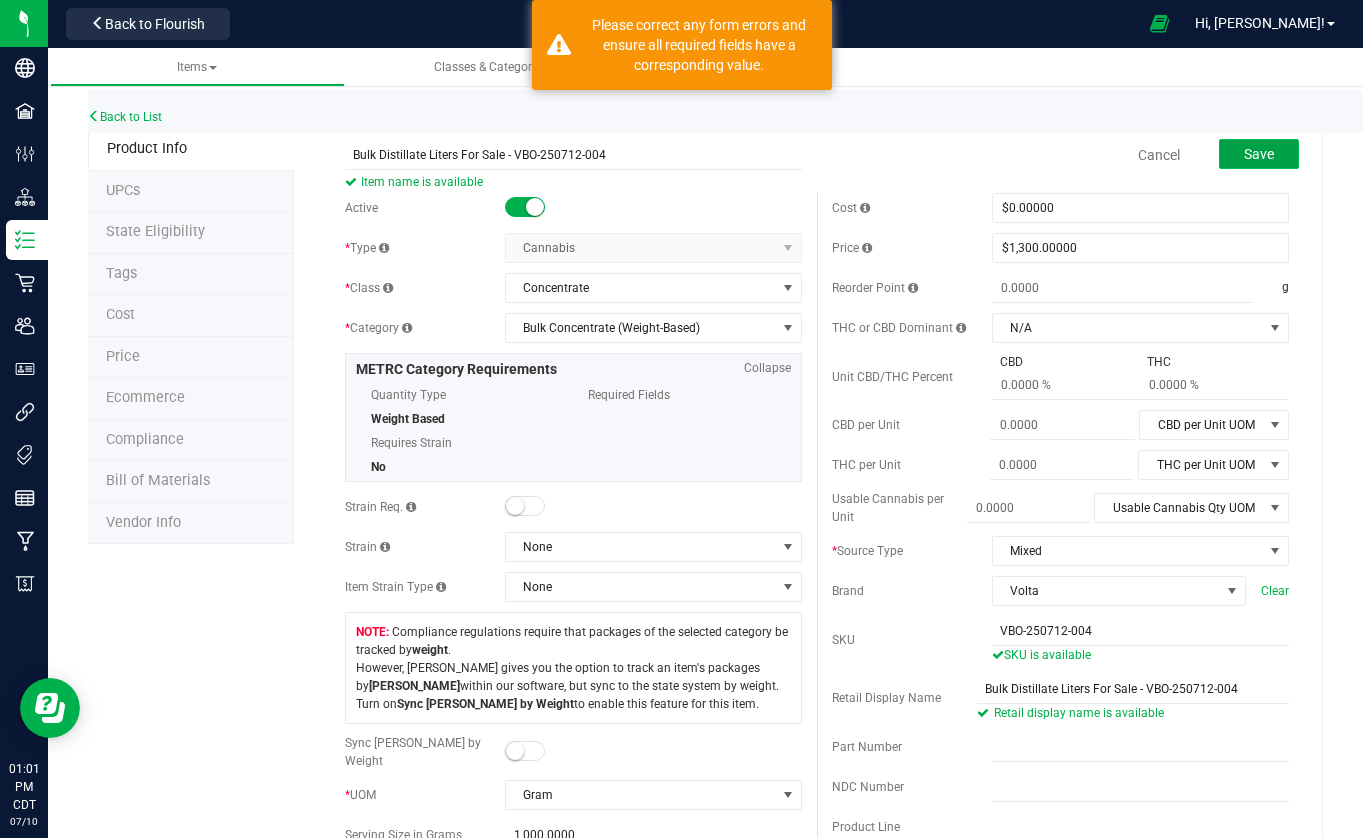 click on "Save" at bounding box center [1259, 154] 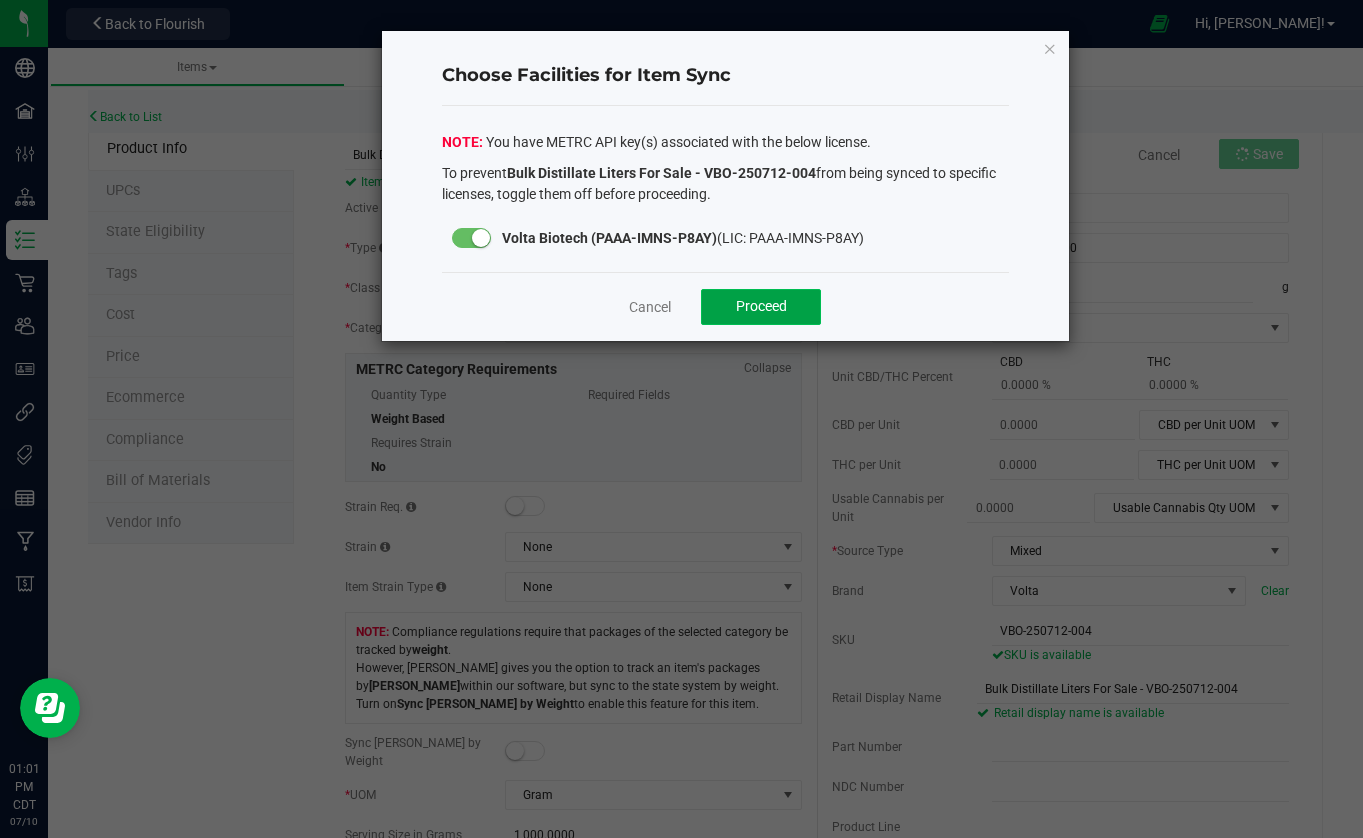 click on "Proceed" 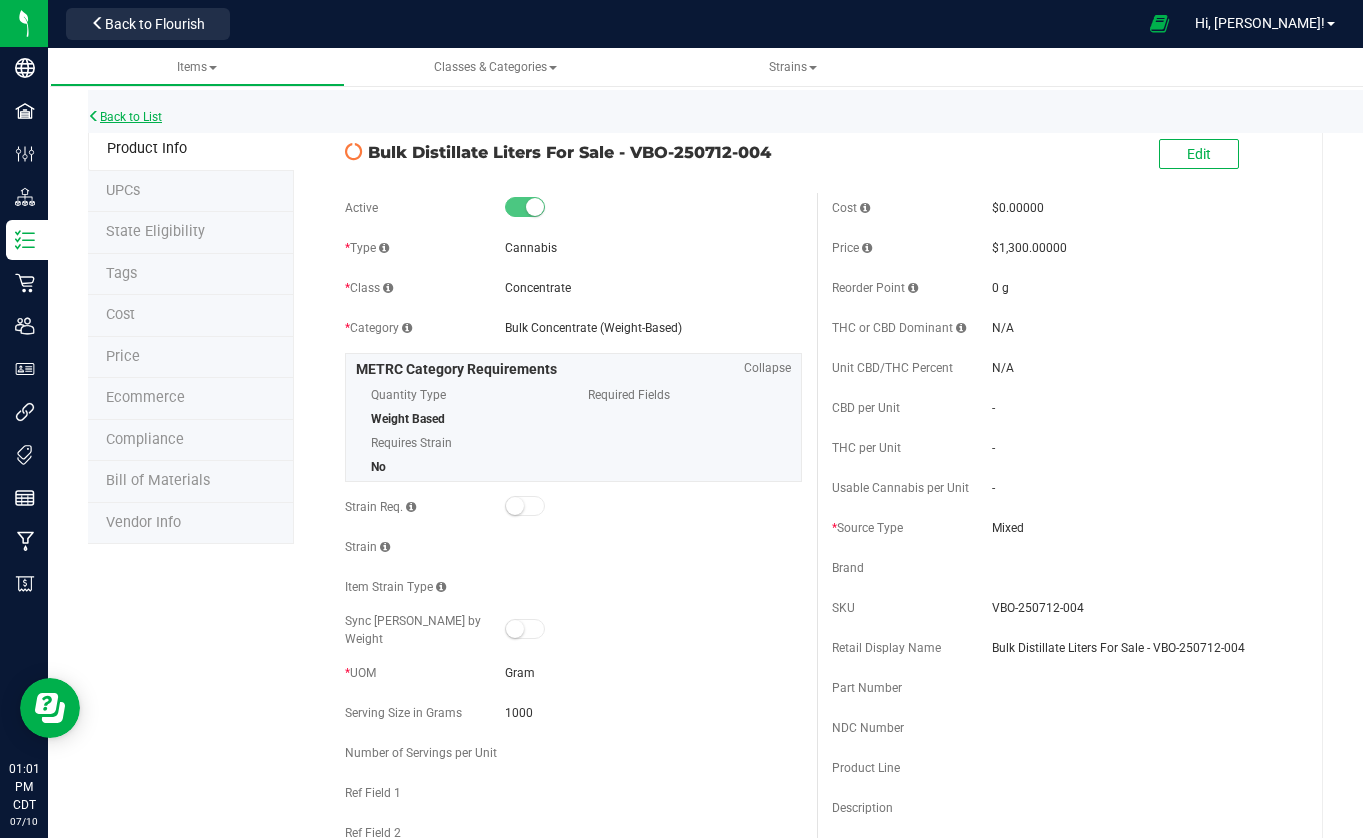 click on "Back to List" at bounding box center (125, 117) 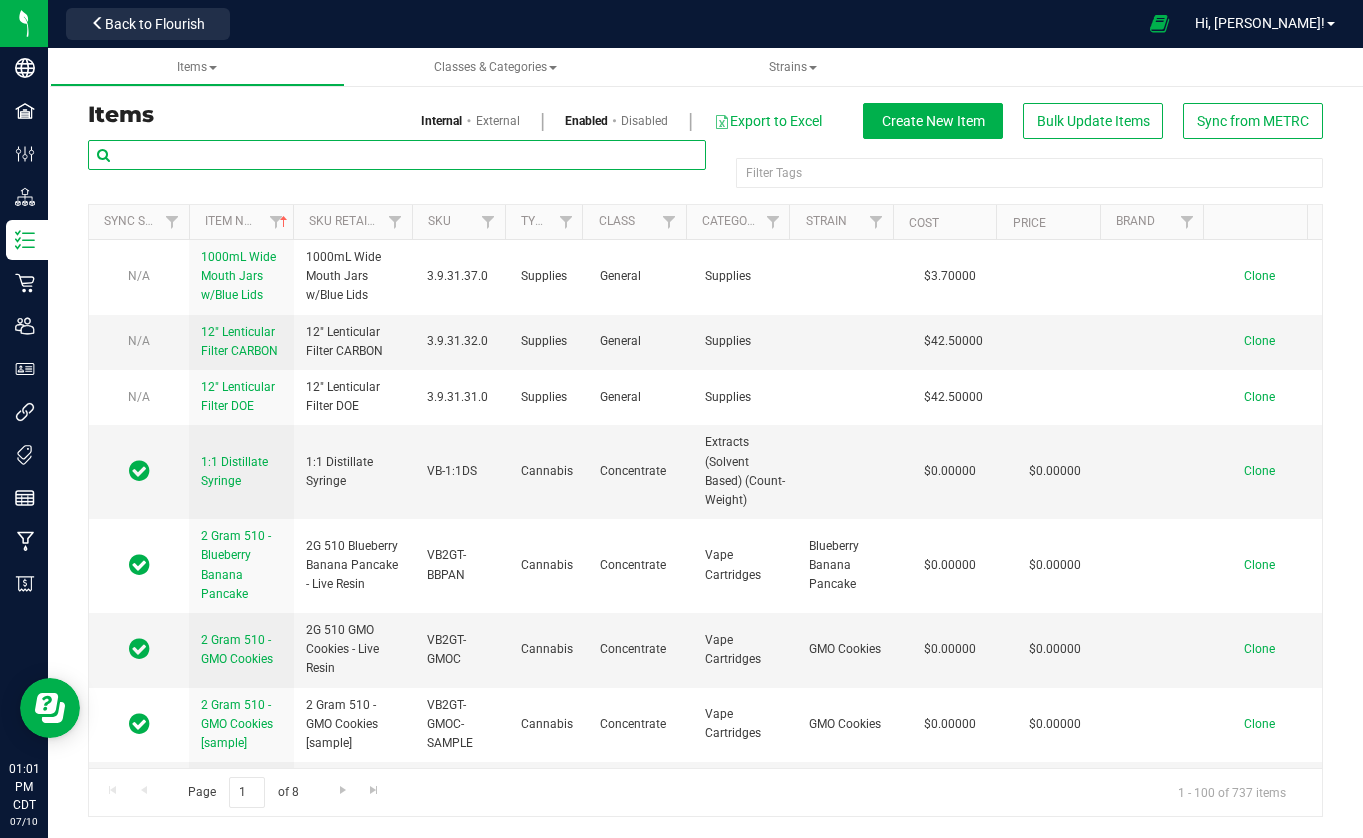 click at bounding box center [397, 155] 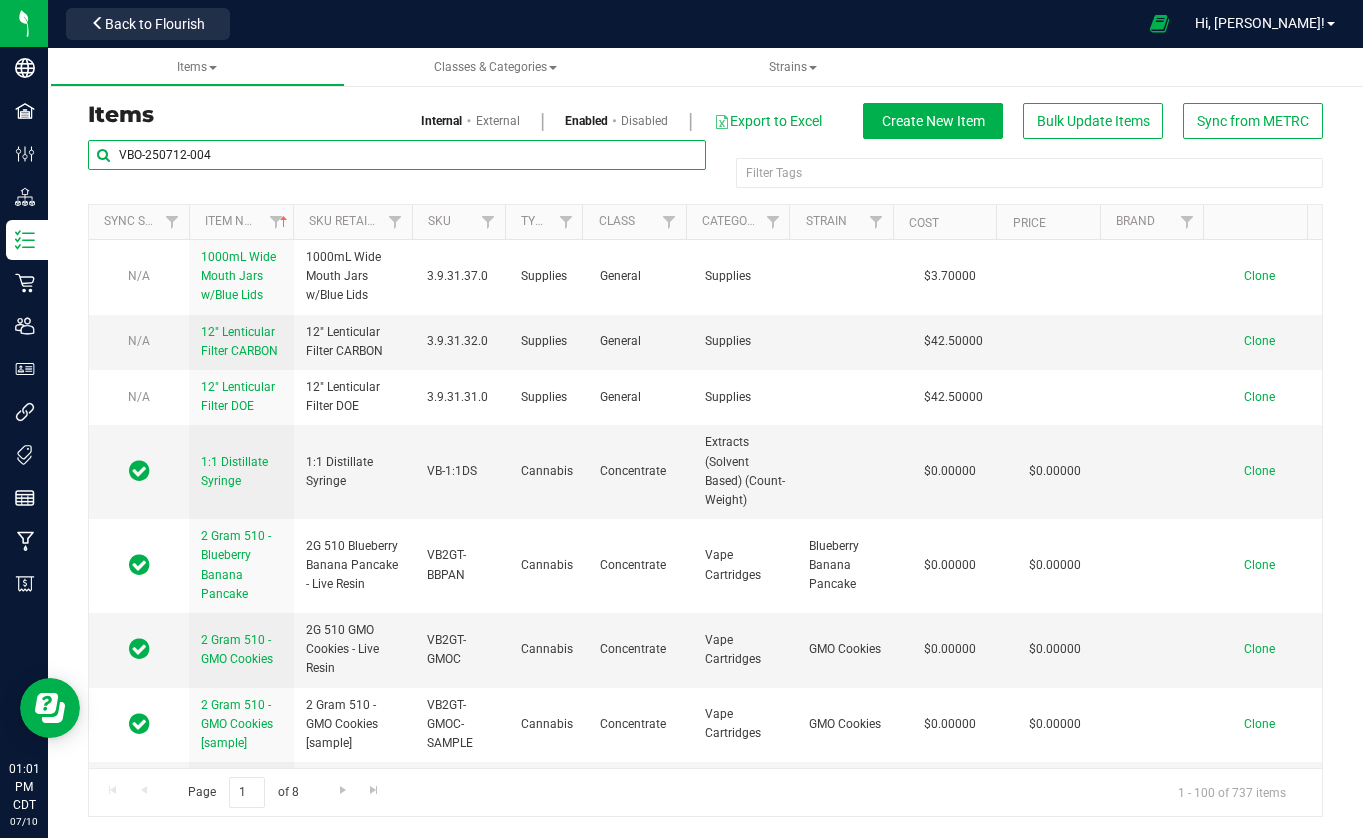 type on "VBO-250712-004" 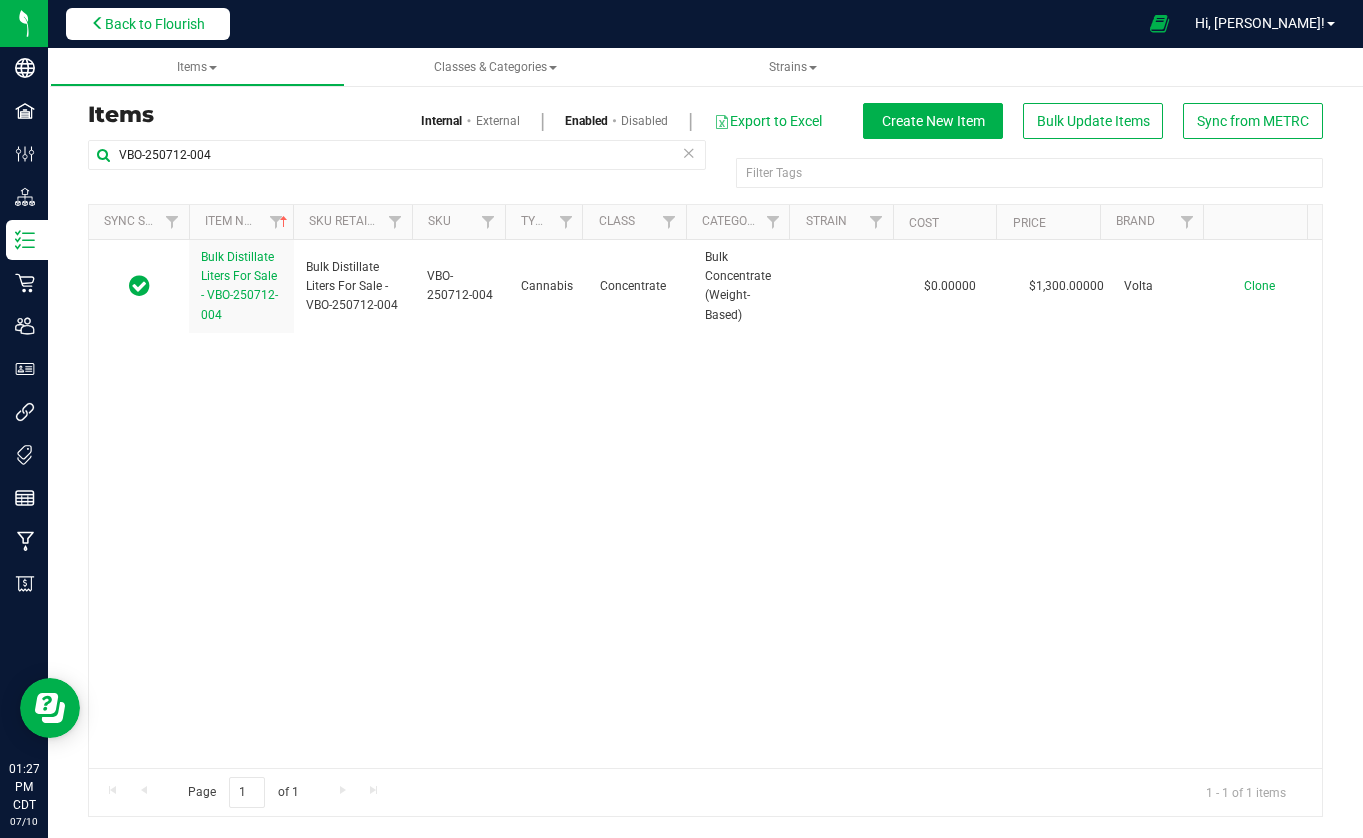 click on "Back to Flourish" at bounding box center [155, 24] 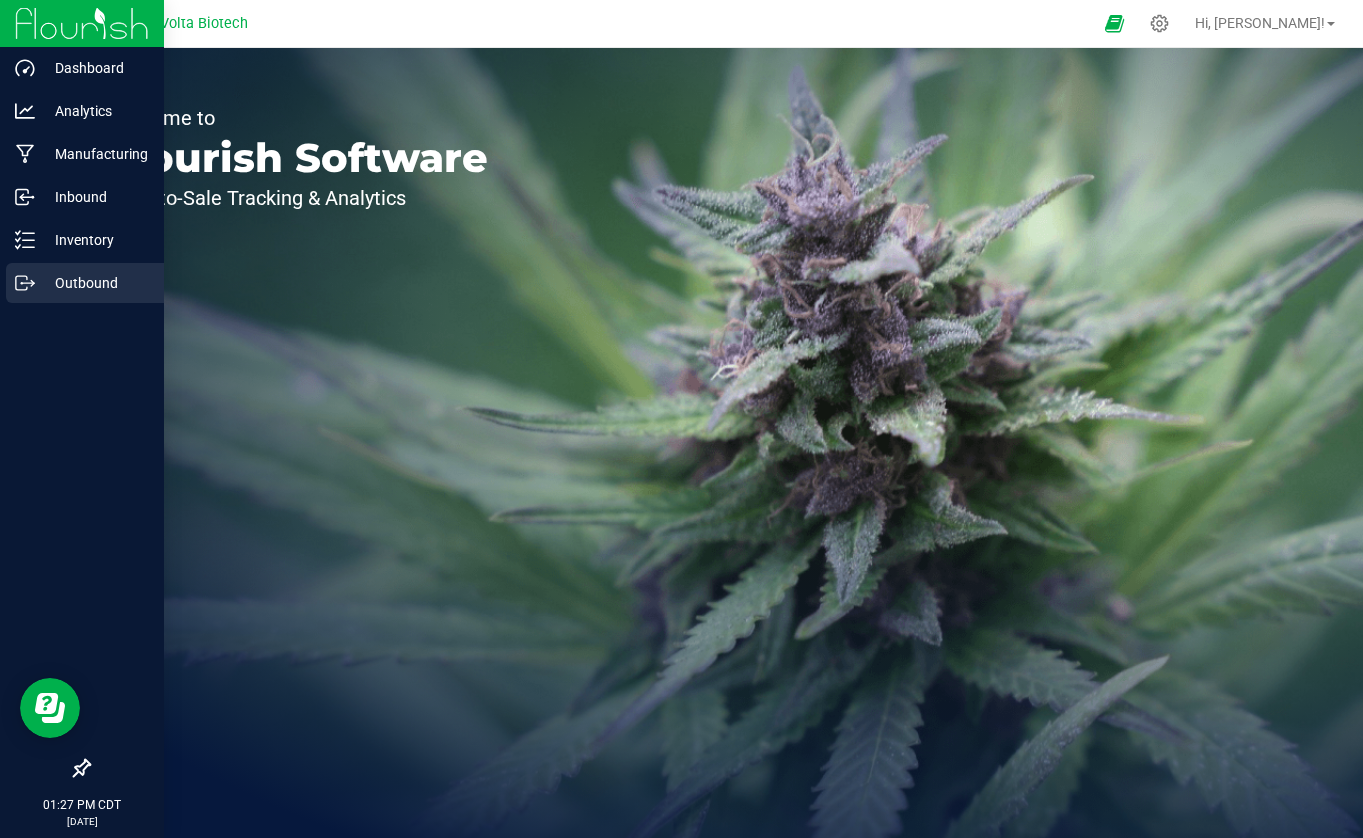click on "Outbound" at bounding box center (95, 283) 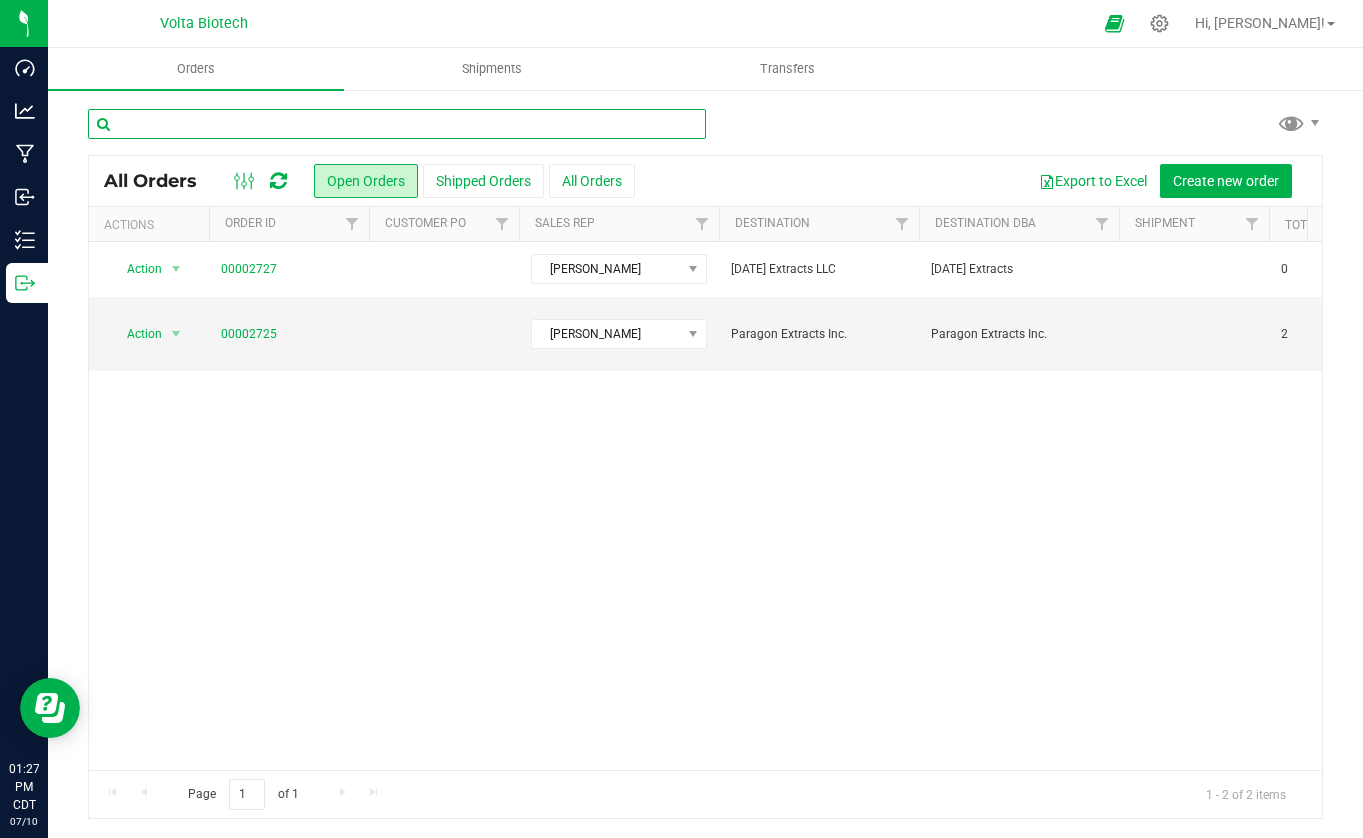 click at bounding box center [397, 124] 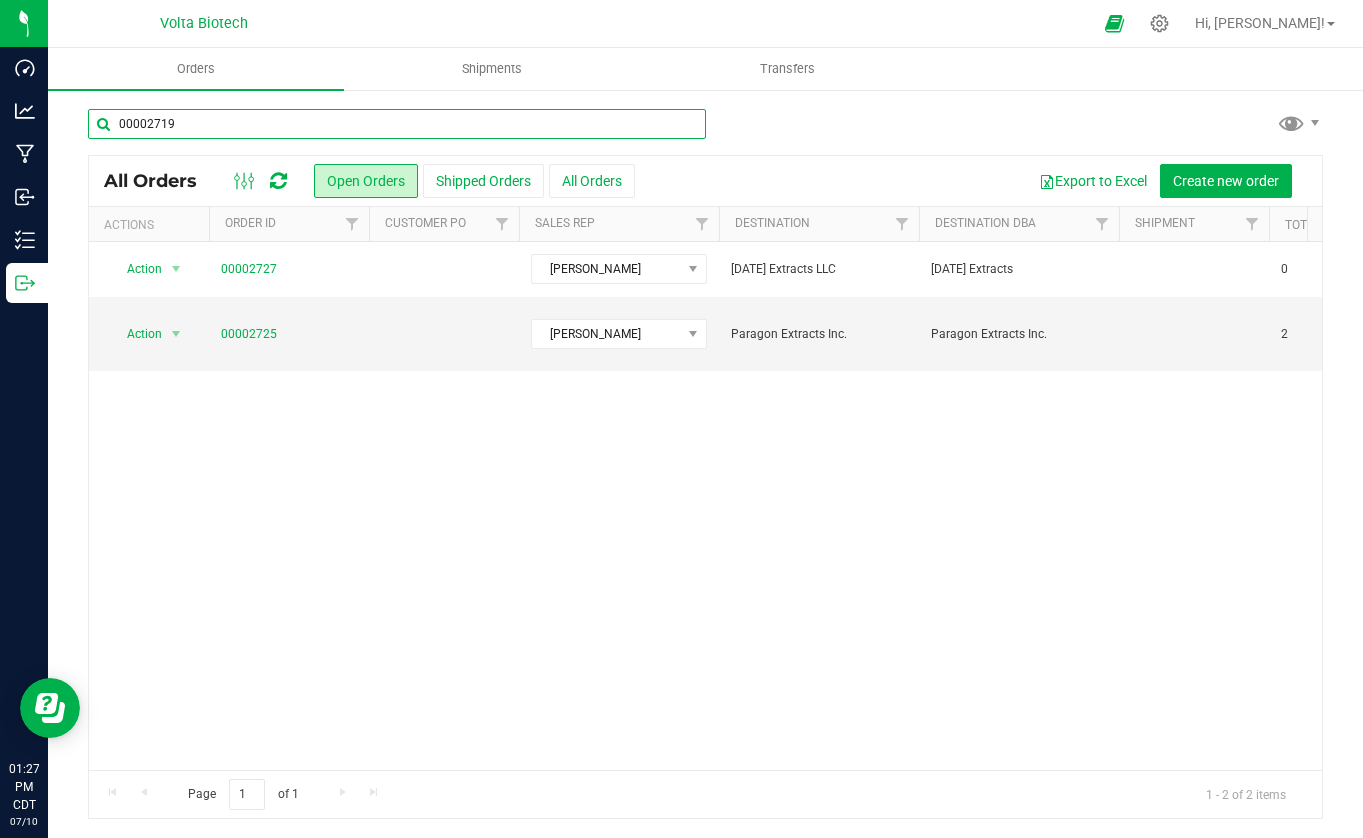 type on "00002719" 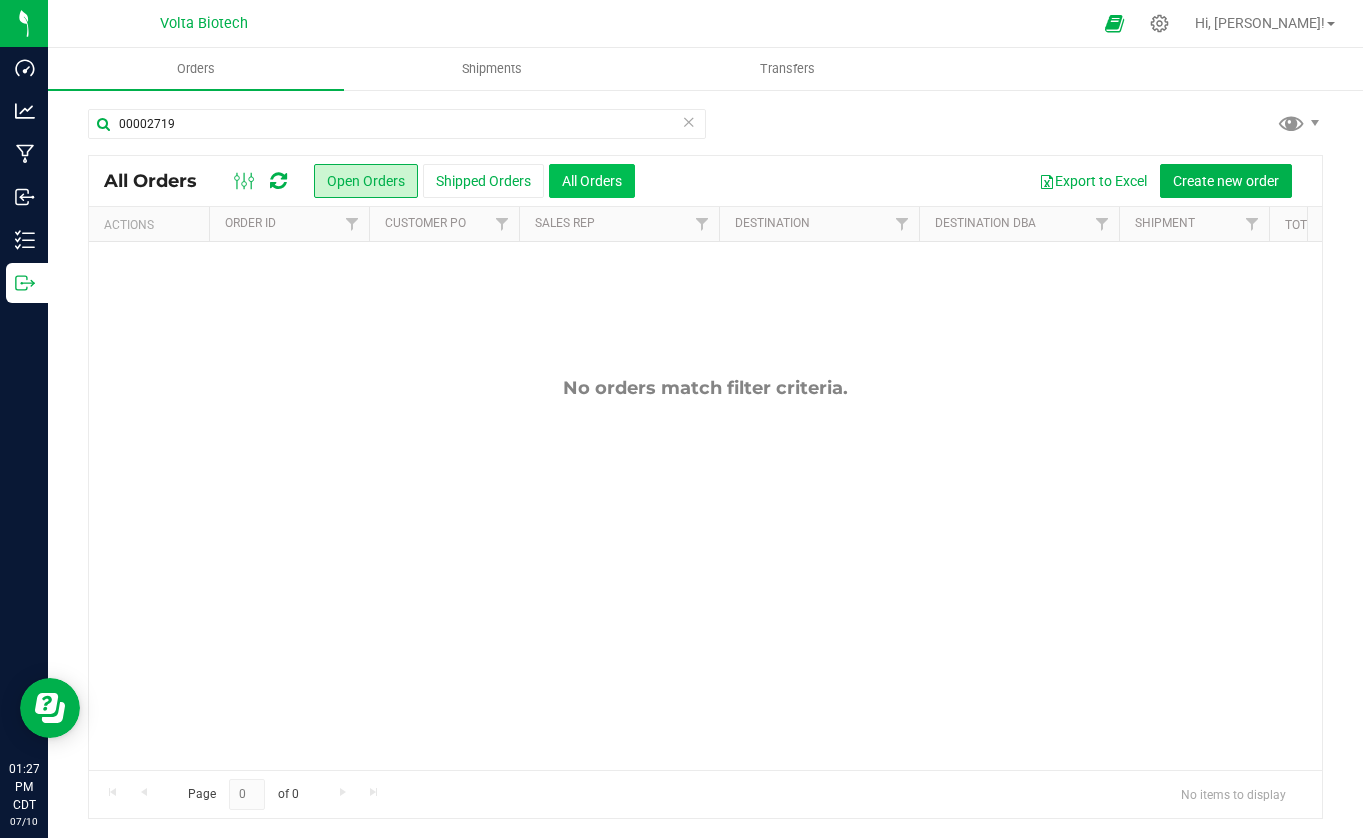 click on "All Orders" at bounding box center [592, 181] 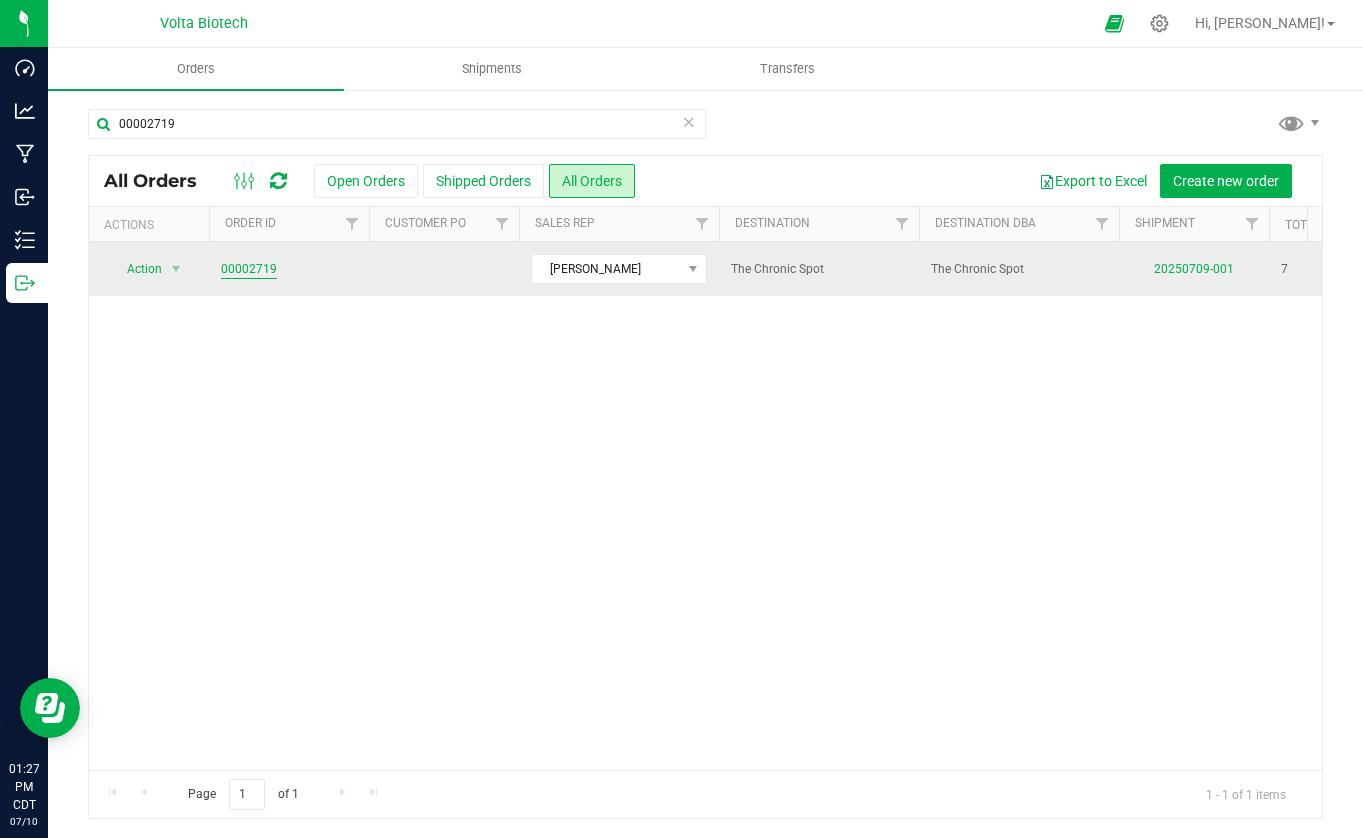click on "00002719" at bounding box center [249, 269] 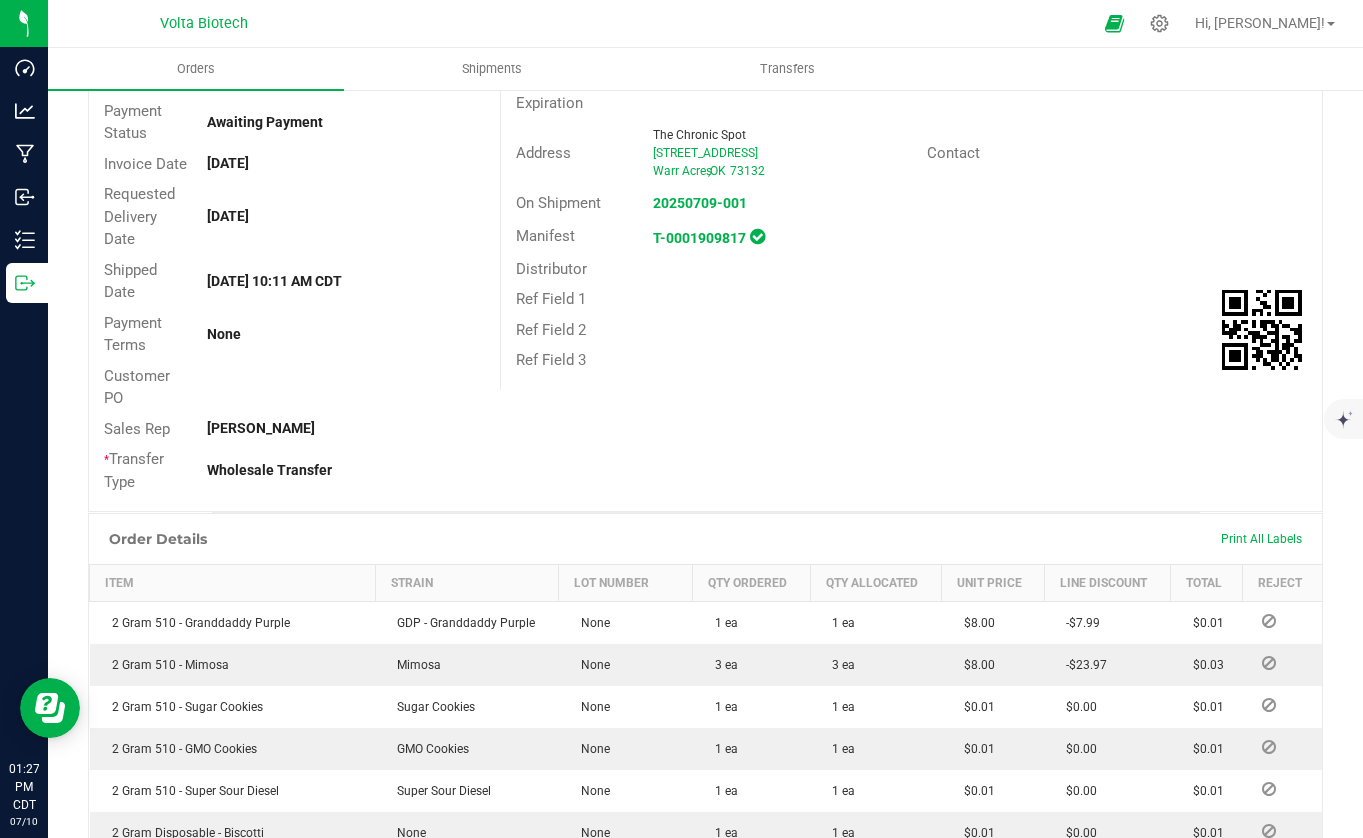 scroll, scrollTop: 100, scrollLeft: 0, axis: vertical 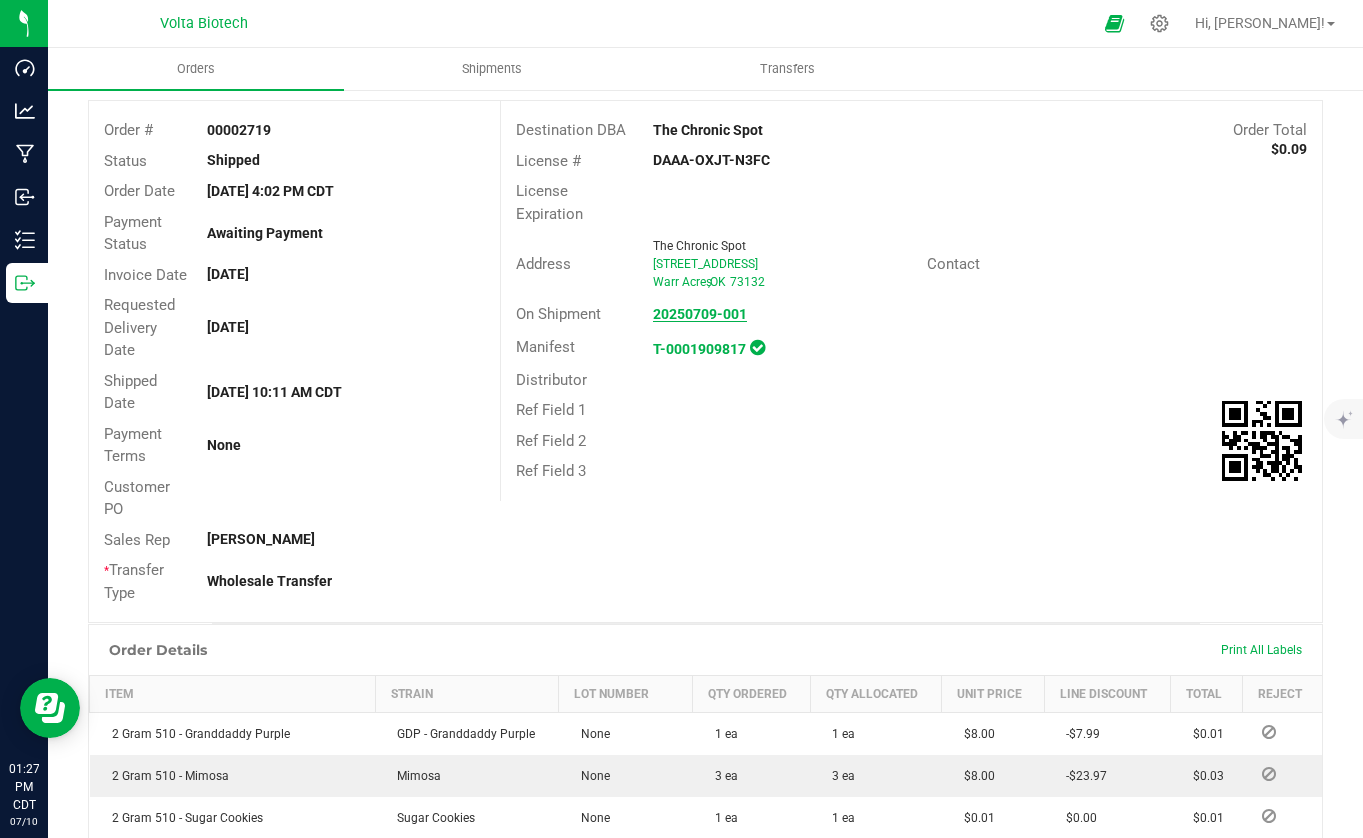 click on "20250709-001" at bounding box center [700, 314] 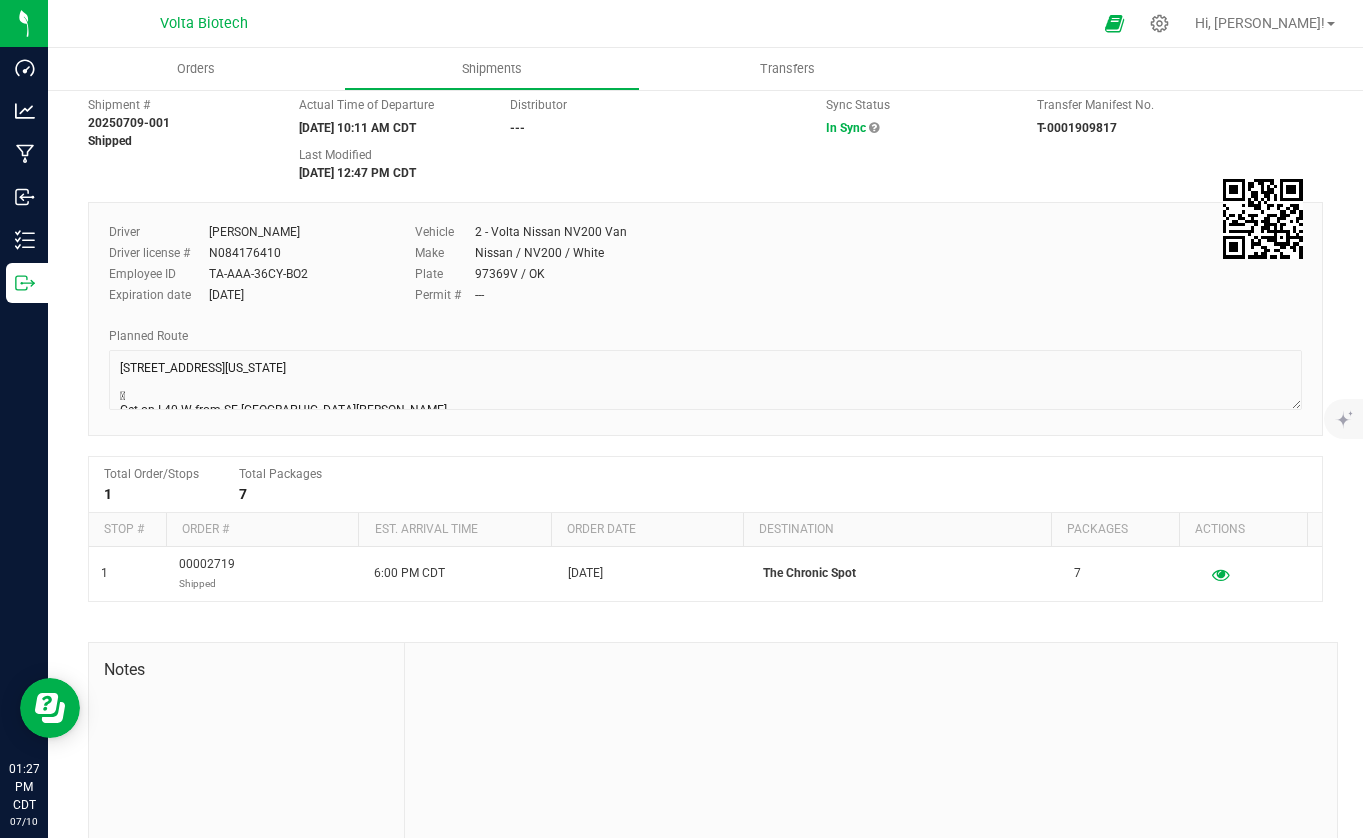 scroll, scrollTop: 100, scrollLeft: 0, axis: vertical 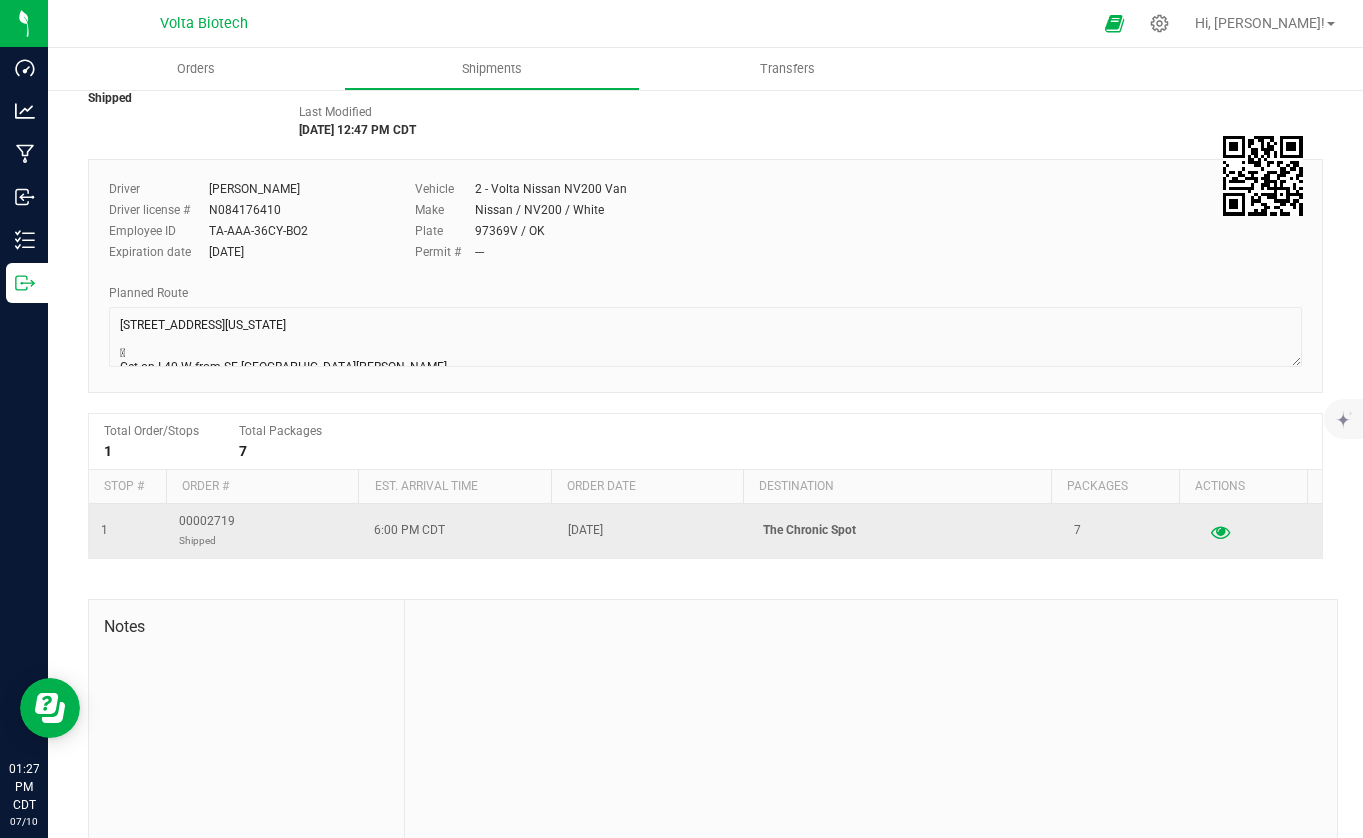click at bounding box center [1220, 531] 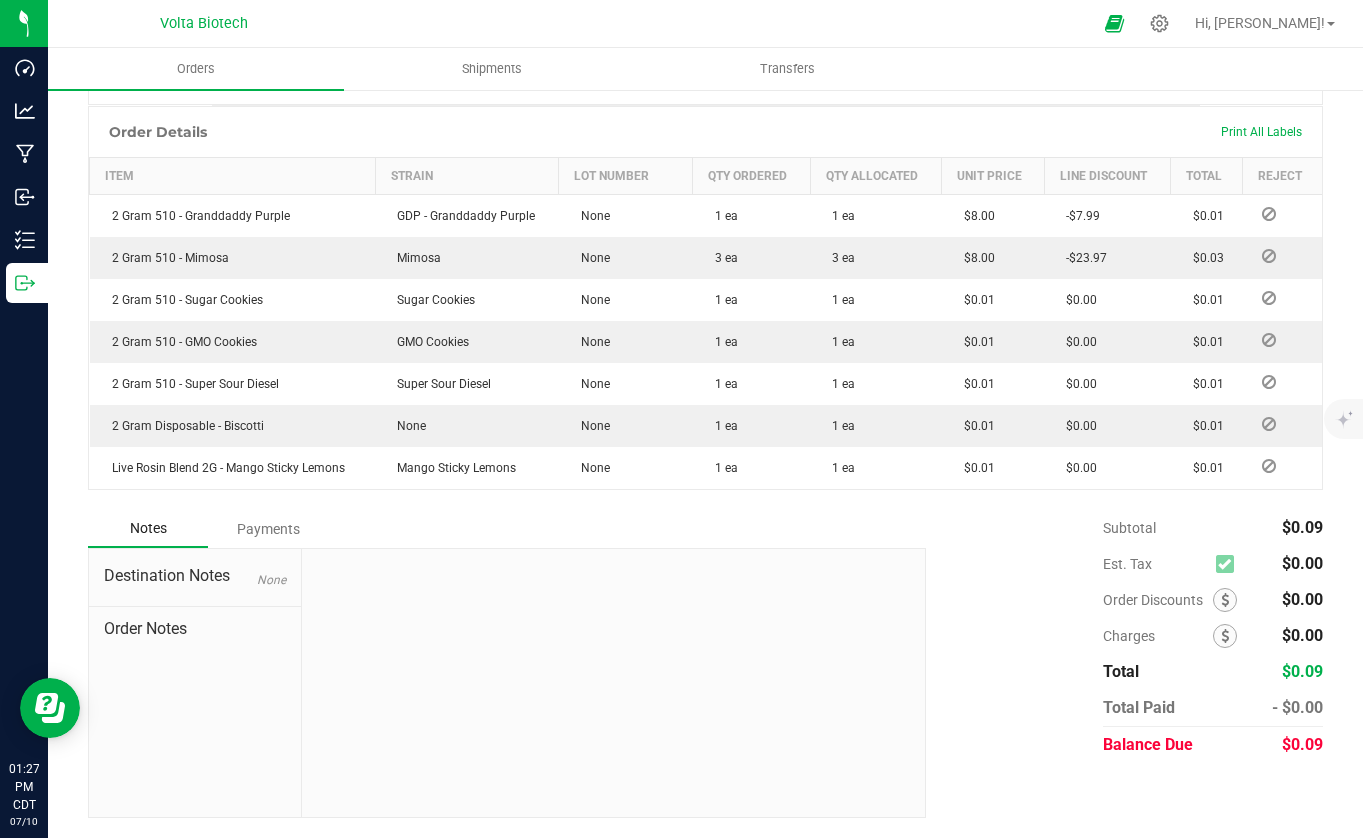click on "Payments" at bounding box center [268, 529] 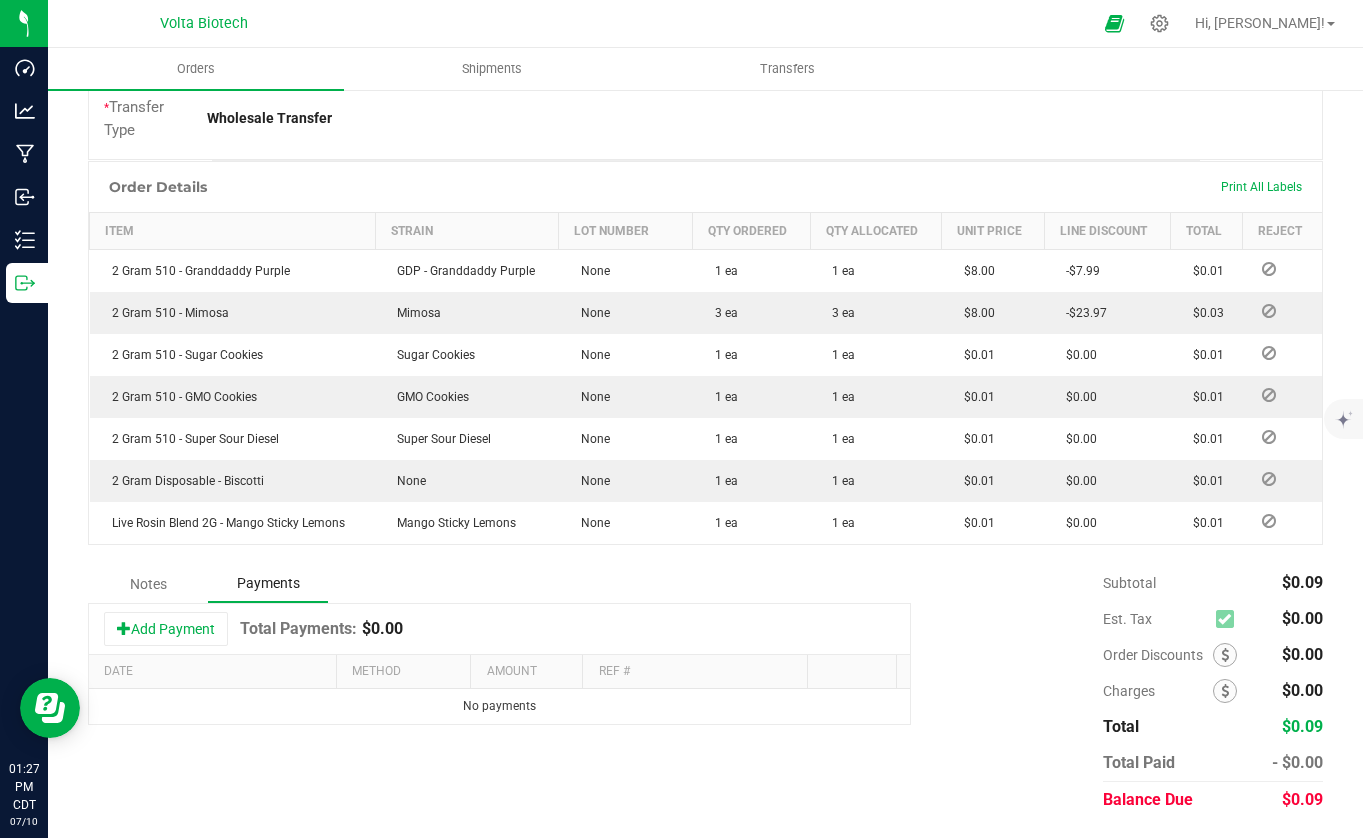 scroll, scrollTop: 563, scrollLeft: 0, axis: vertical 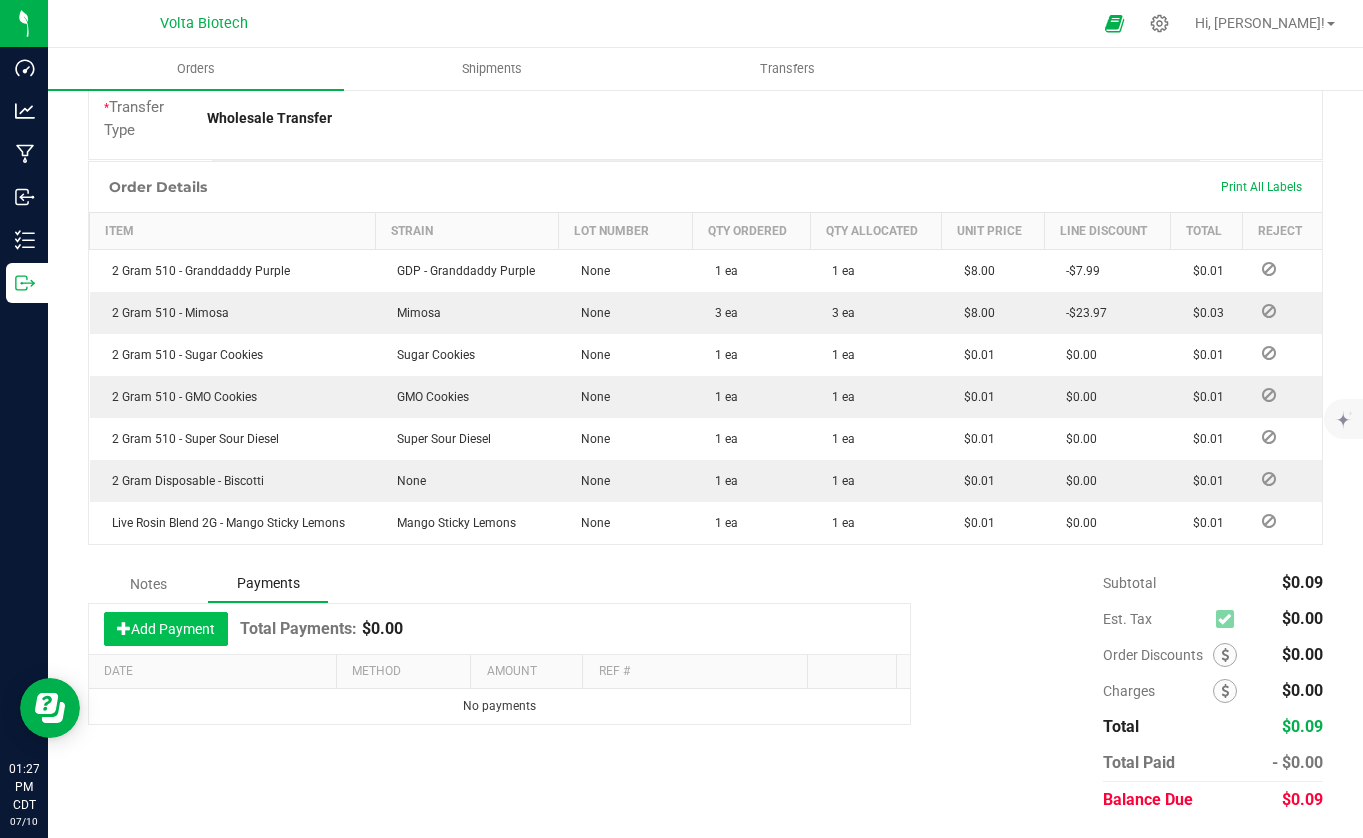 click on "Add Payment" at bounding box center [166, 629] 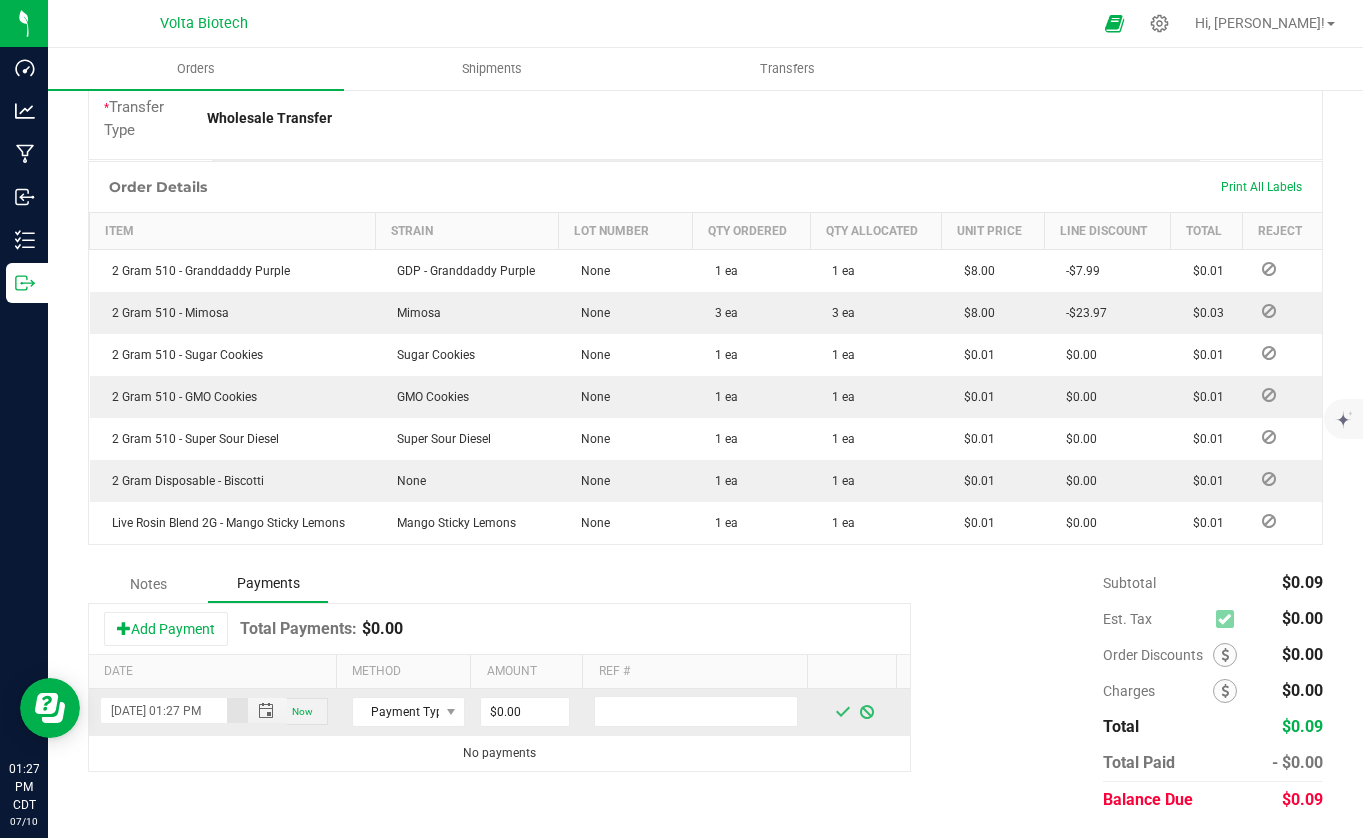 scroll, scrollTop: 0, scrollLeft: 17, axis: horizontal 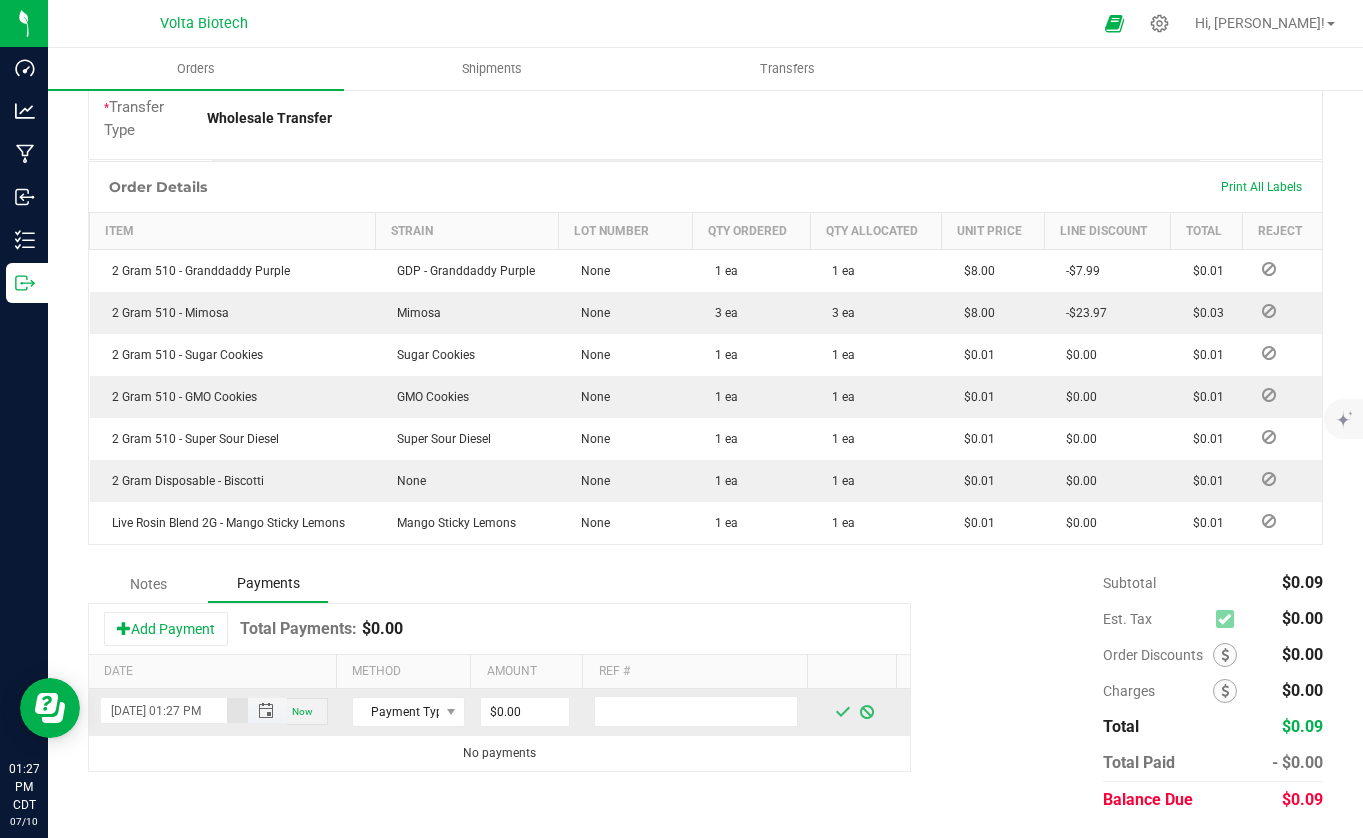 click on "[DATE] 01:27 PM" at bounding box center [164, 710] 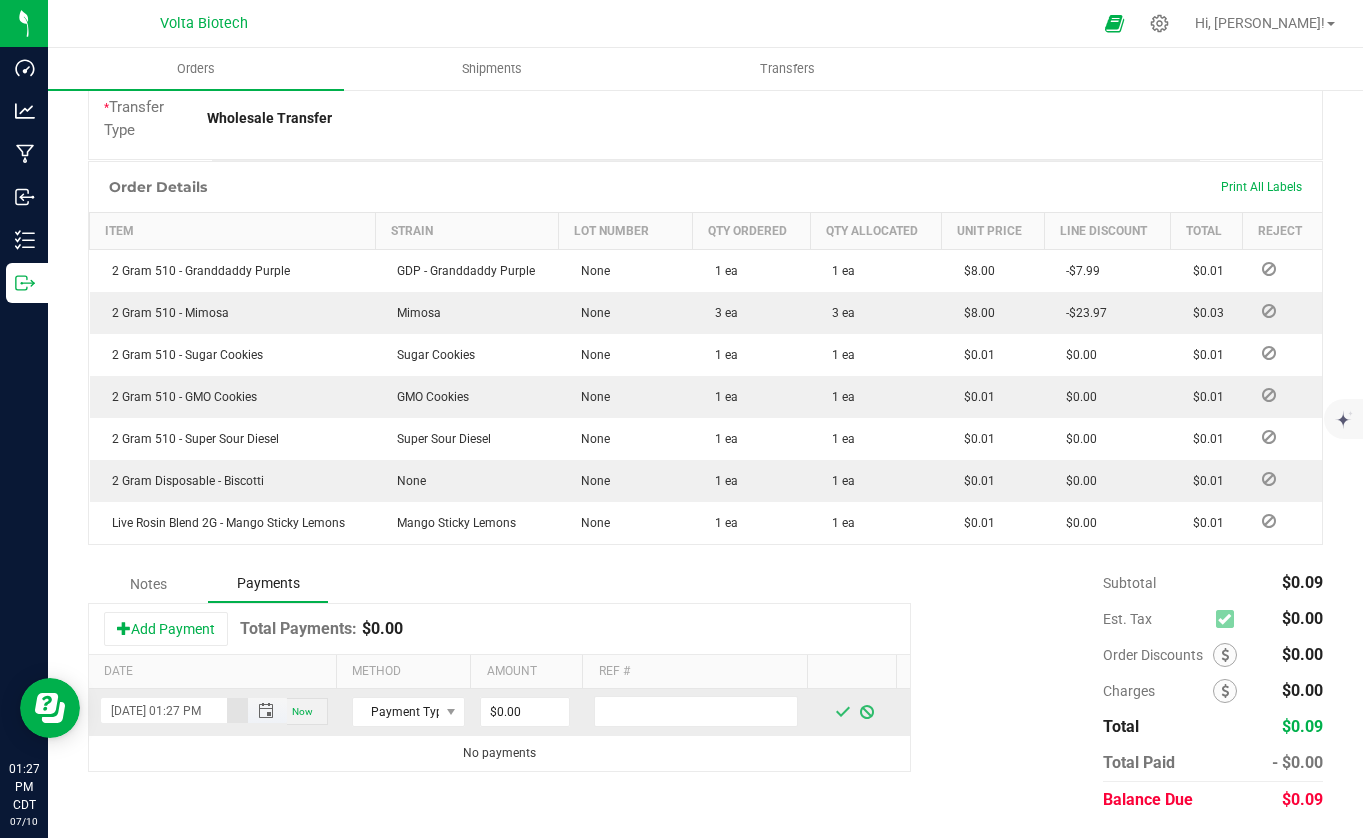 click on "[DATE] 01:27 PM" at bounding box center (164, 710) 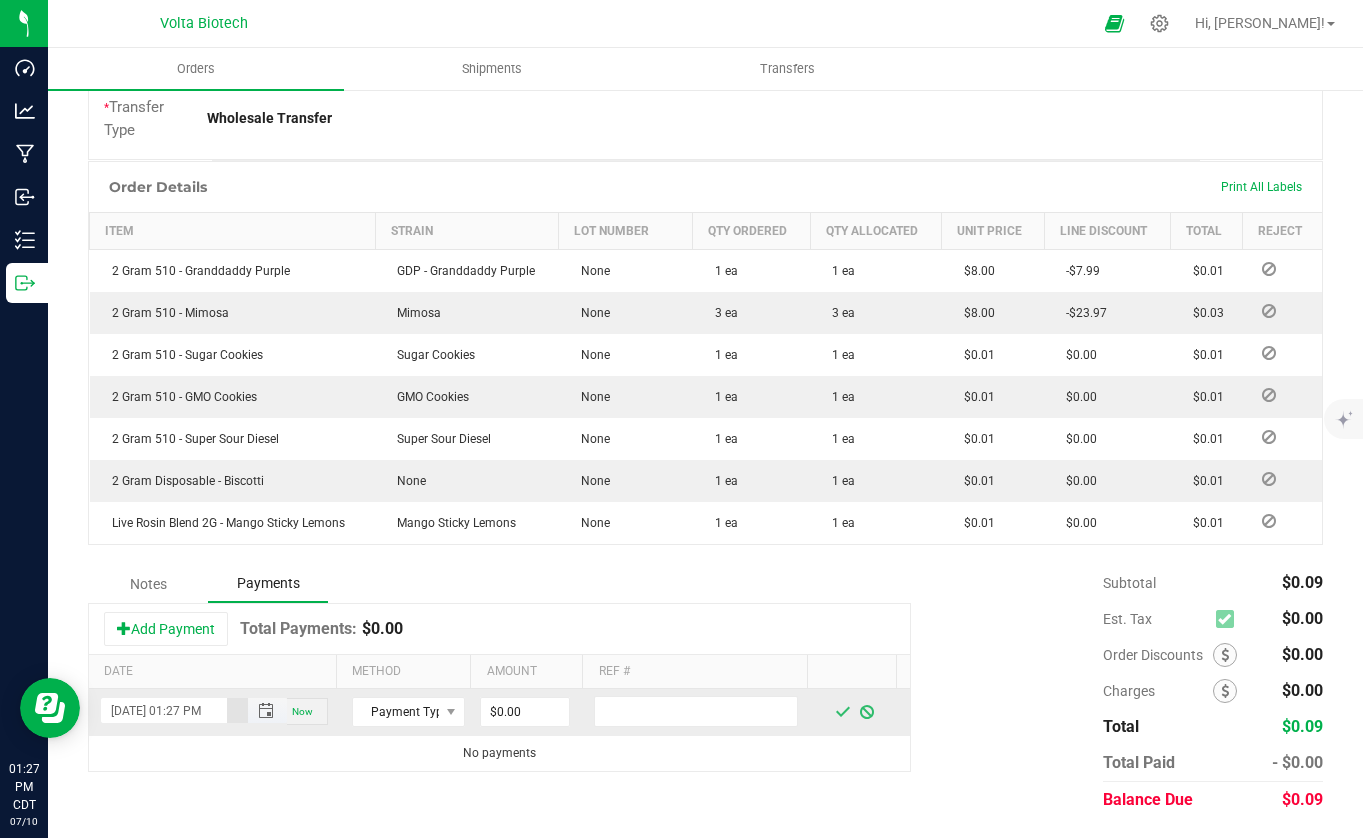 scroll, scrollTop: 0, scrollLeft: 11, axis: horizontal 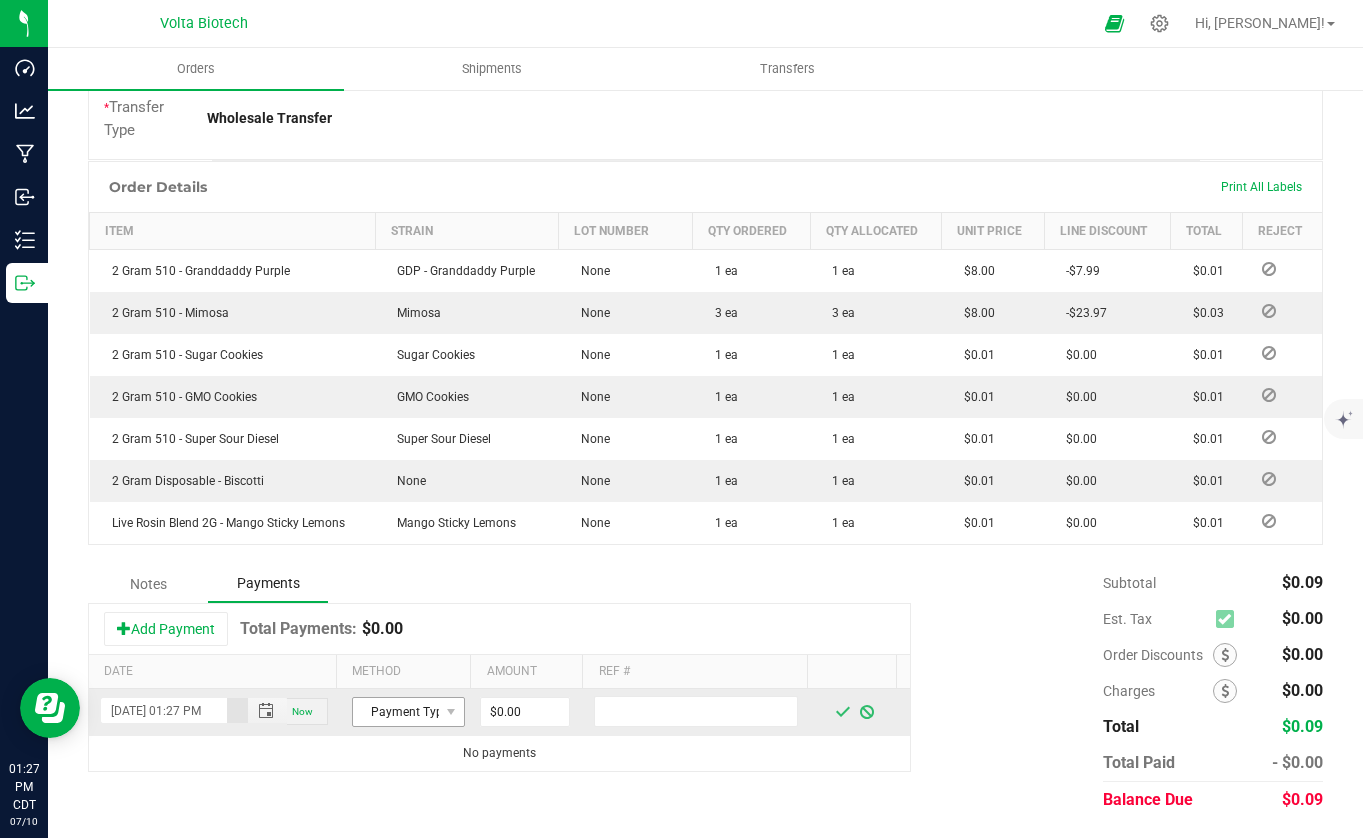 type on "[DATE] 01:27 PM" 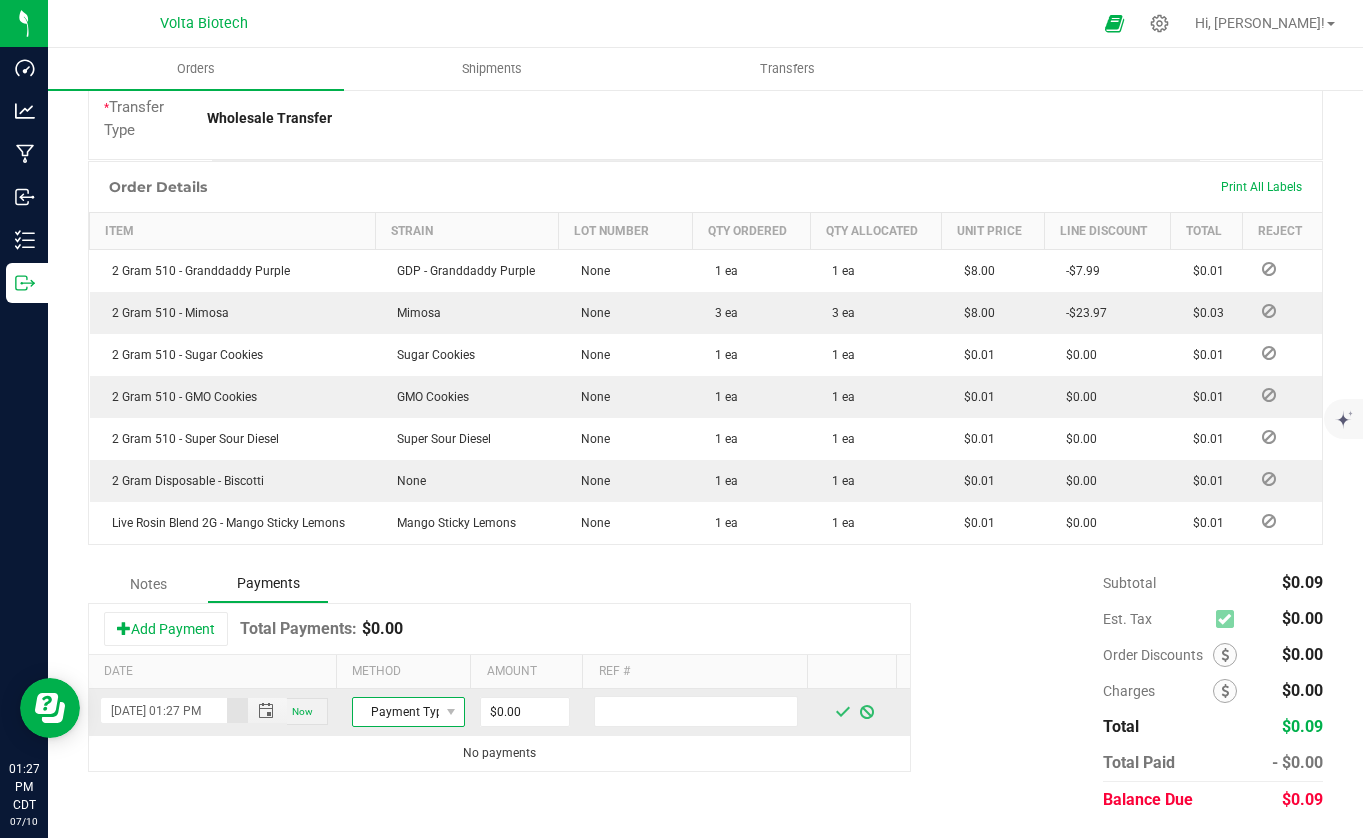 scroll, scrollTop: 0, scrollLeft: 0, axis: both 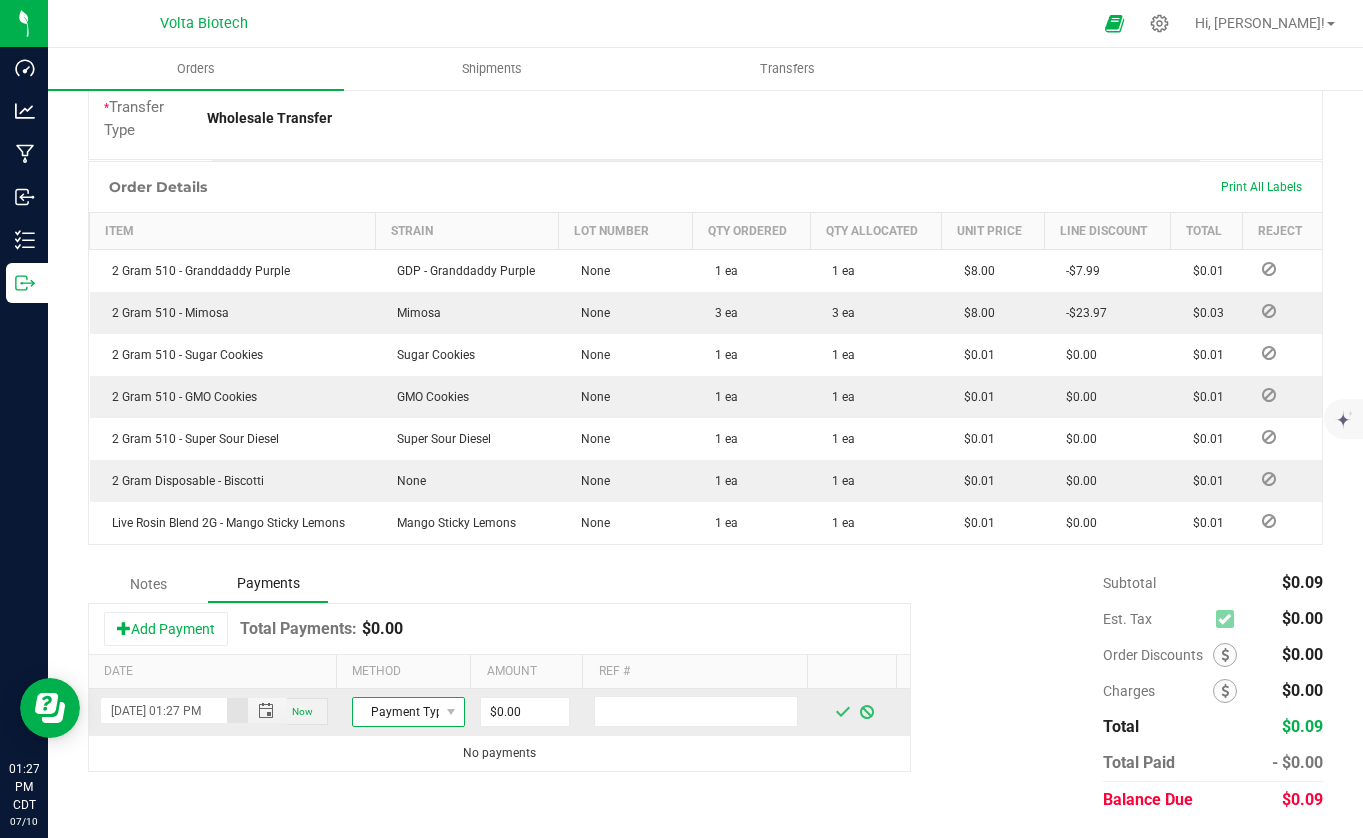 click on "Payment Type" at bounding box center [396, 712] 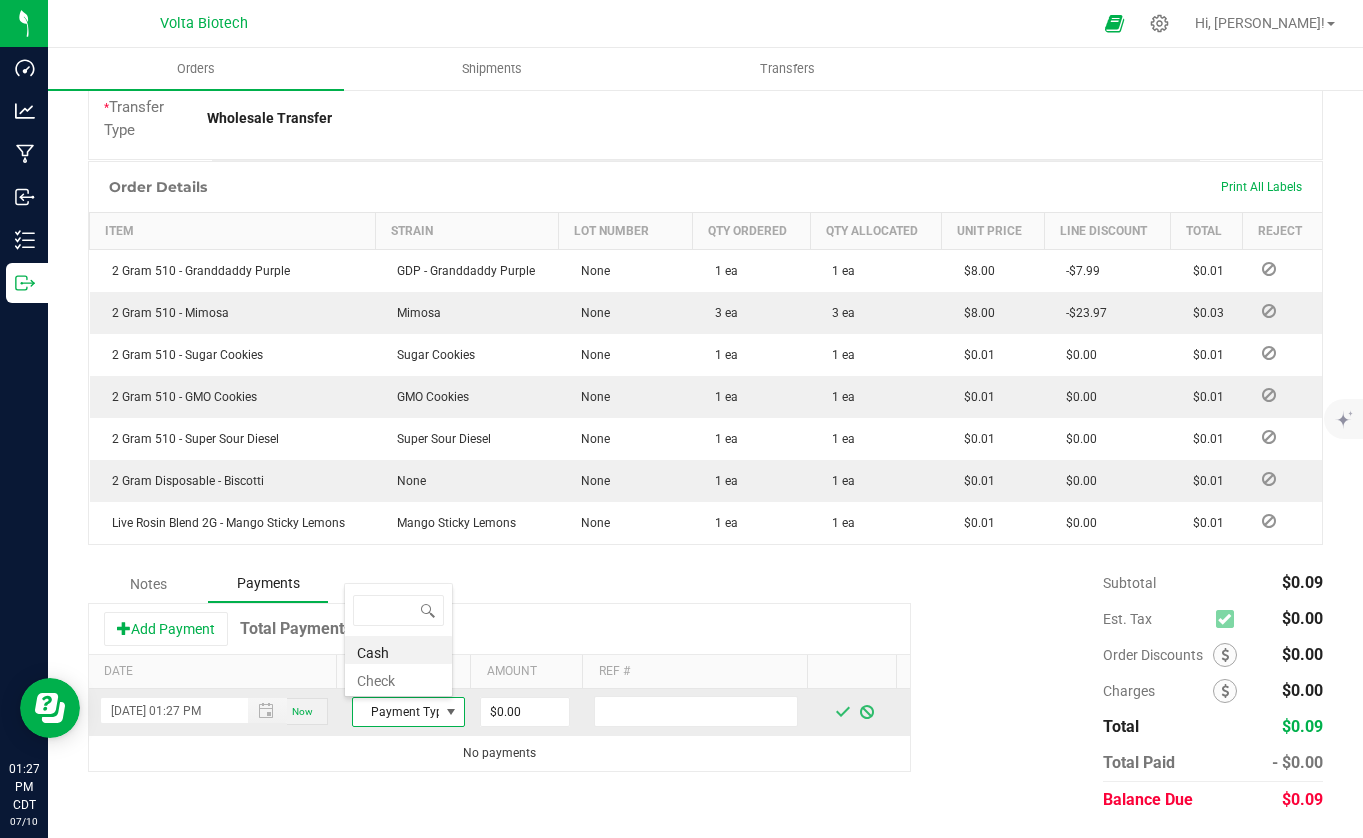 scroll, scrollTop: 0, scrollLeft: 0, axis: both 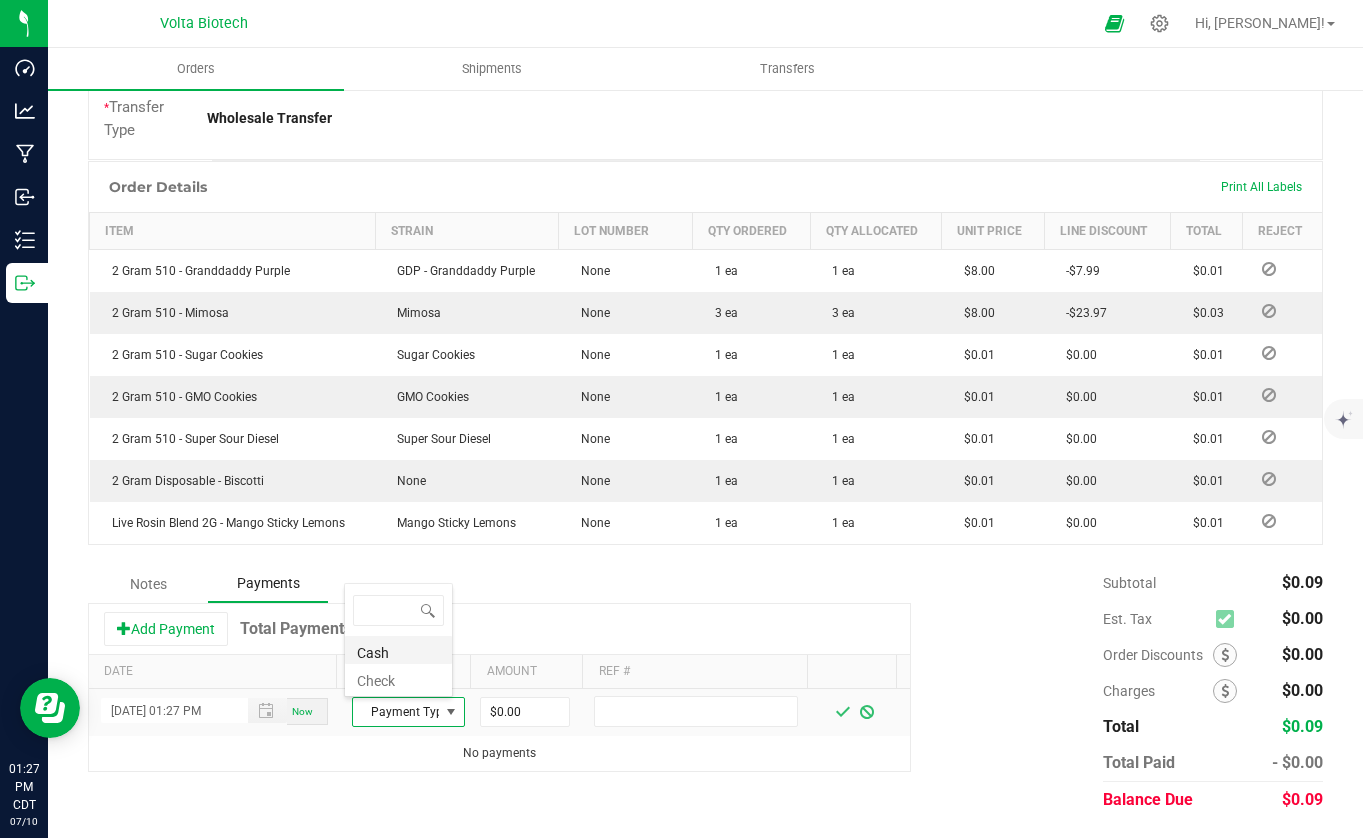 click on "Cash" at bounding box center [398, 650] 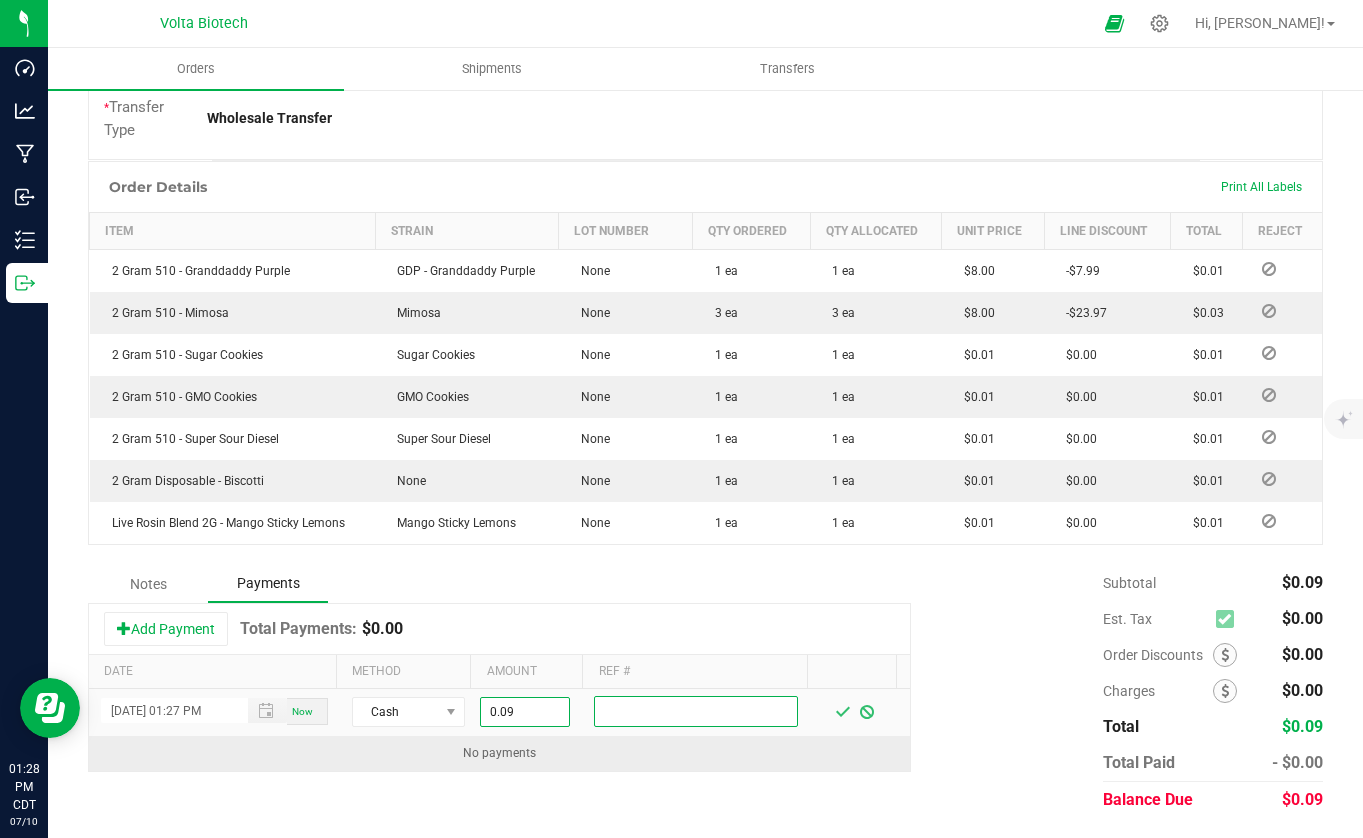 type on "$0.09" 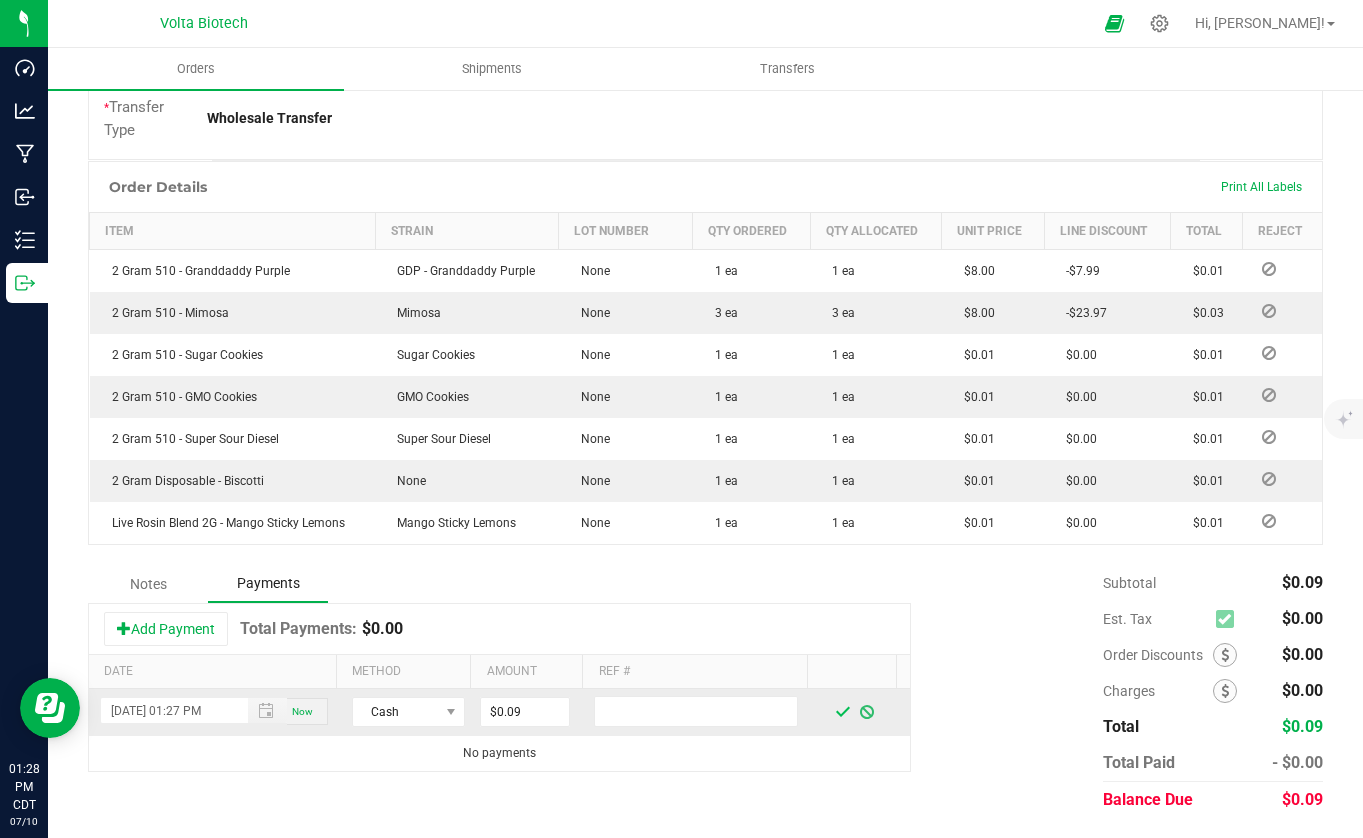 click at bounding box center (843, 712) 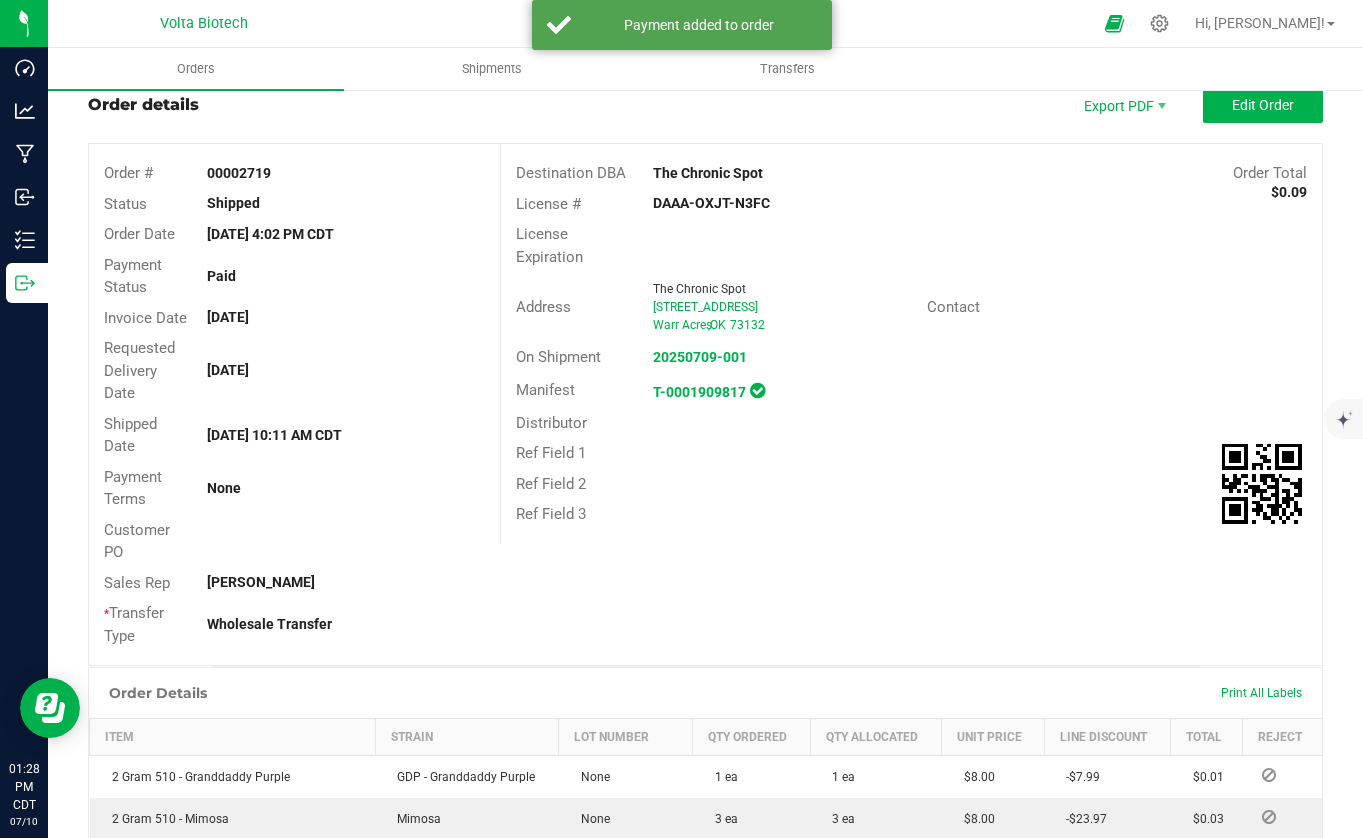 scroll, scrollTop: 0, scrollLeft: 0, axis: both 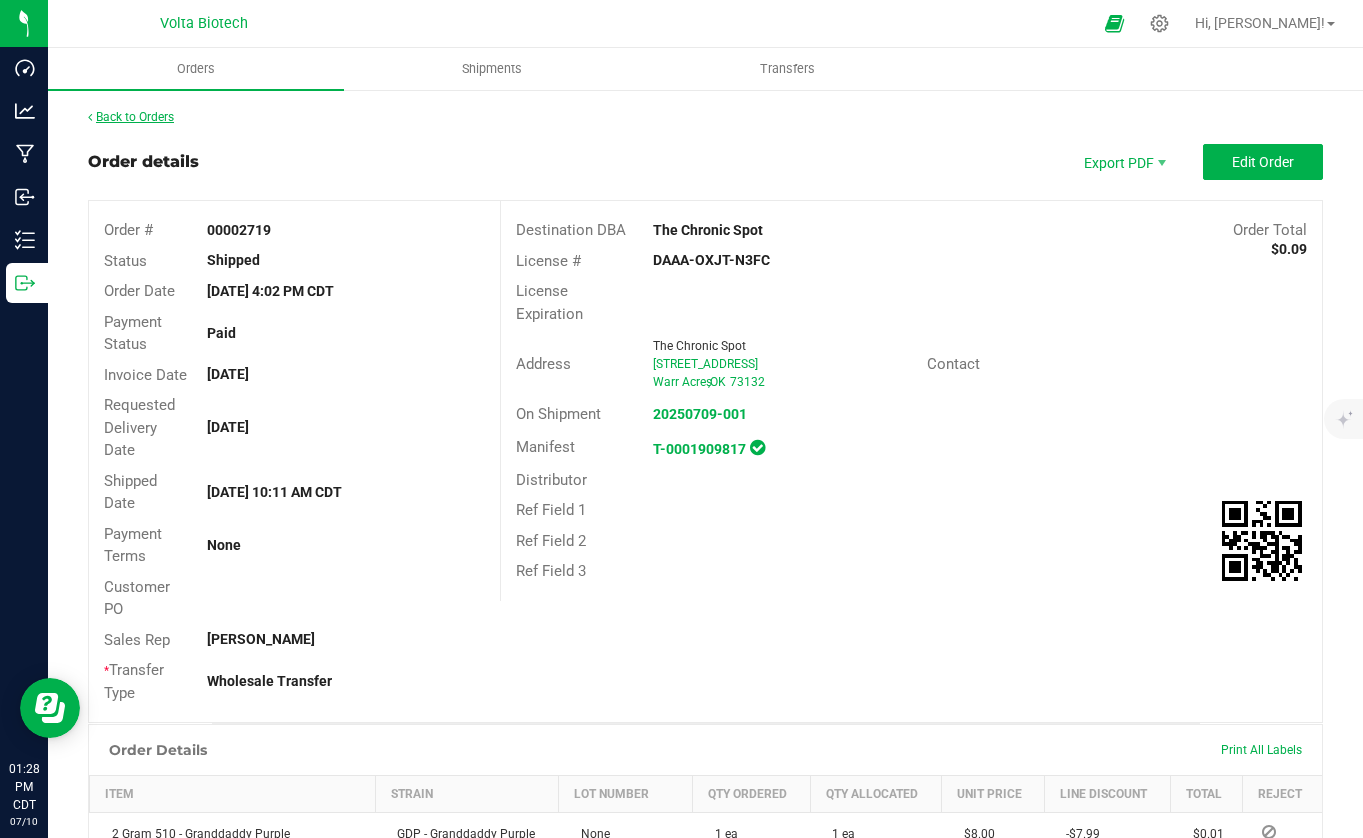 click on "Back to Orders" at bounding box center (131, 117) 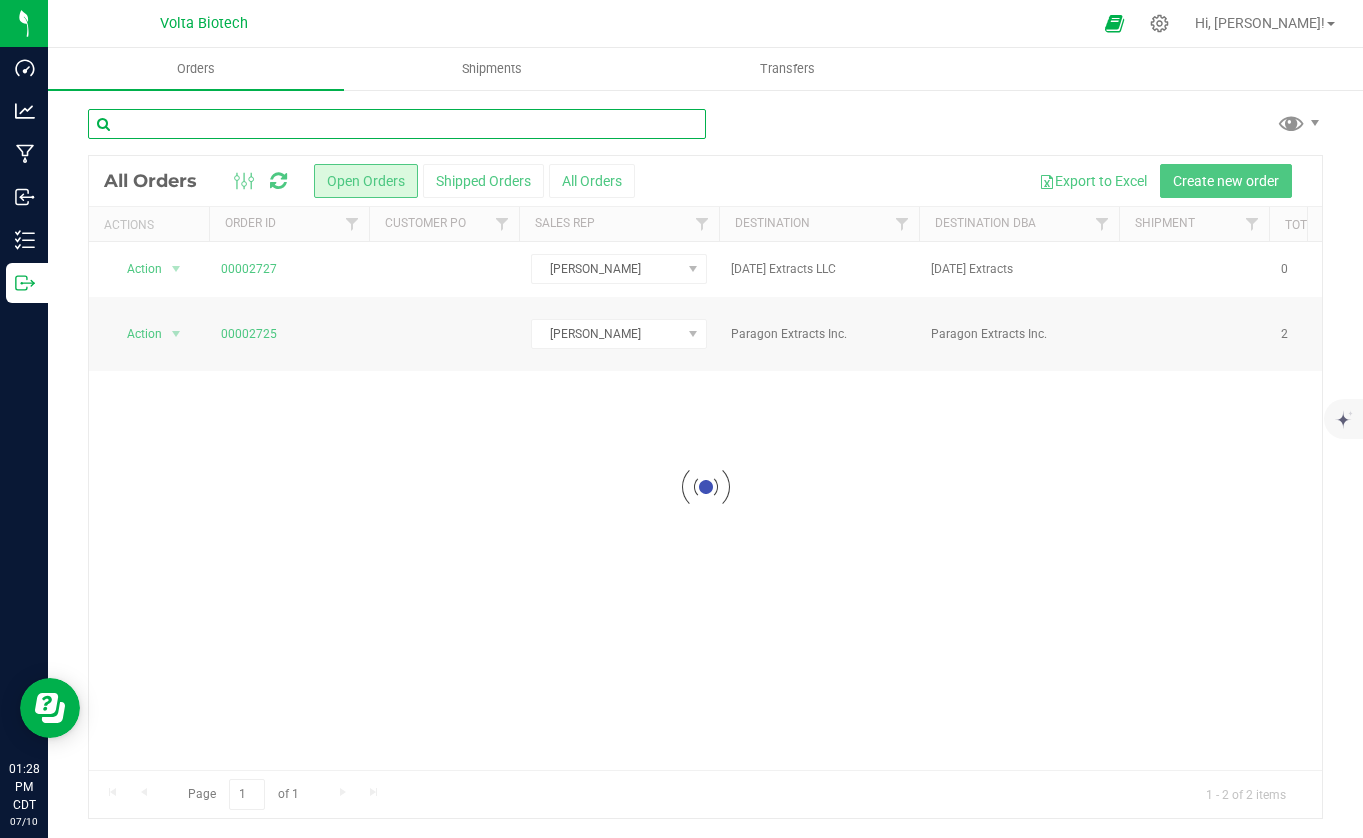 click at bounding box center [397, 124] 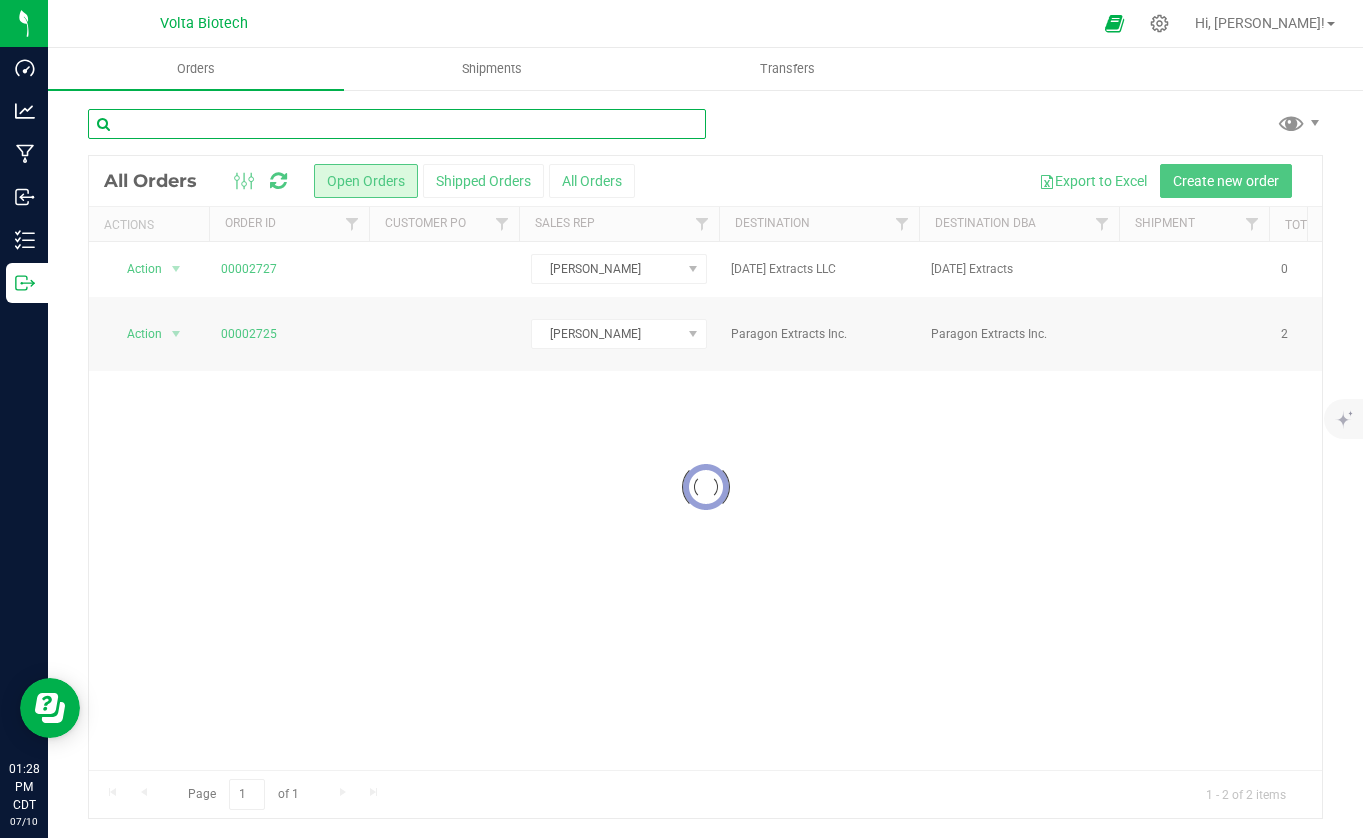 paste on "00002717" 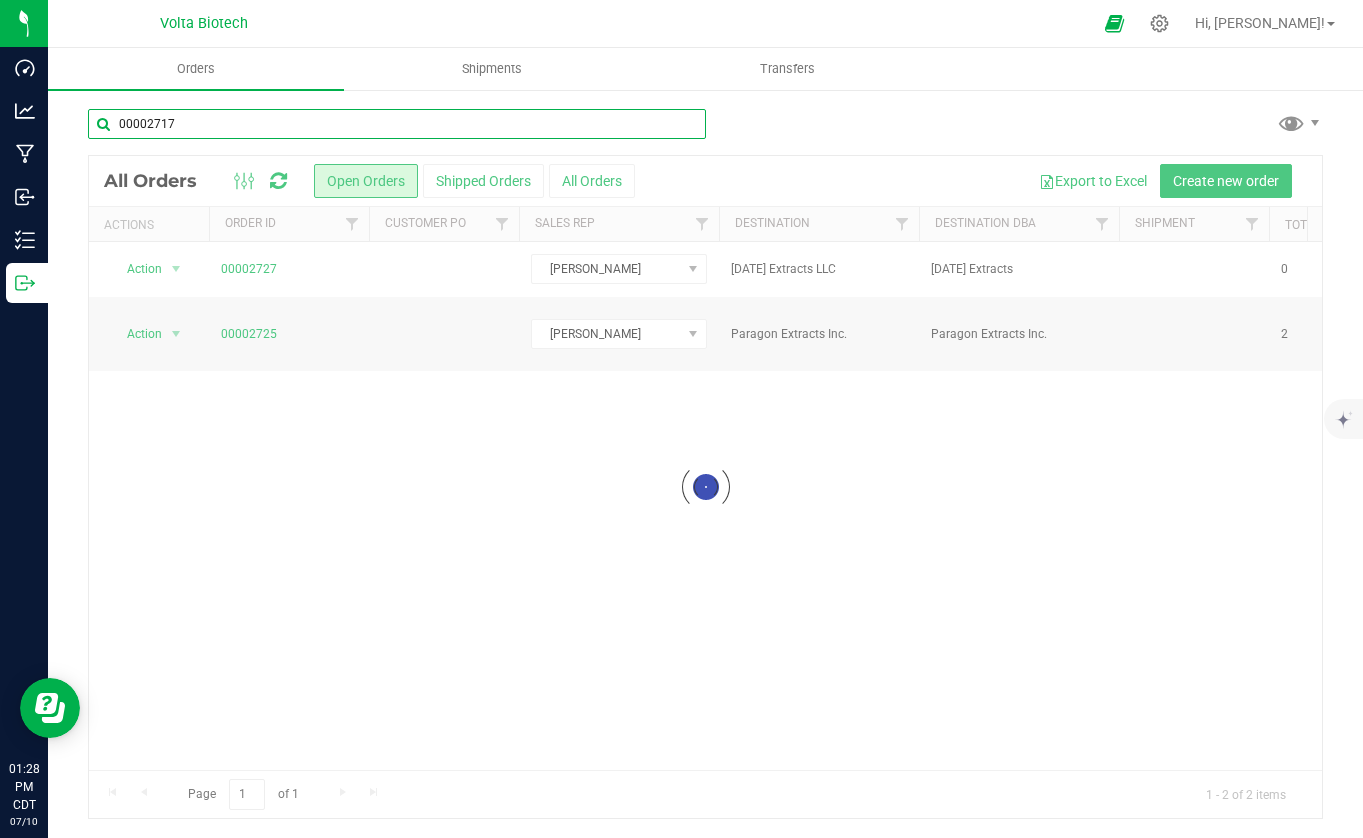 type on "00002717" 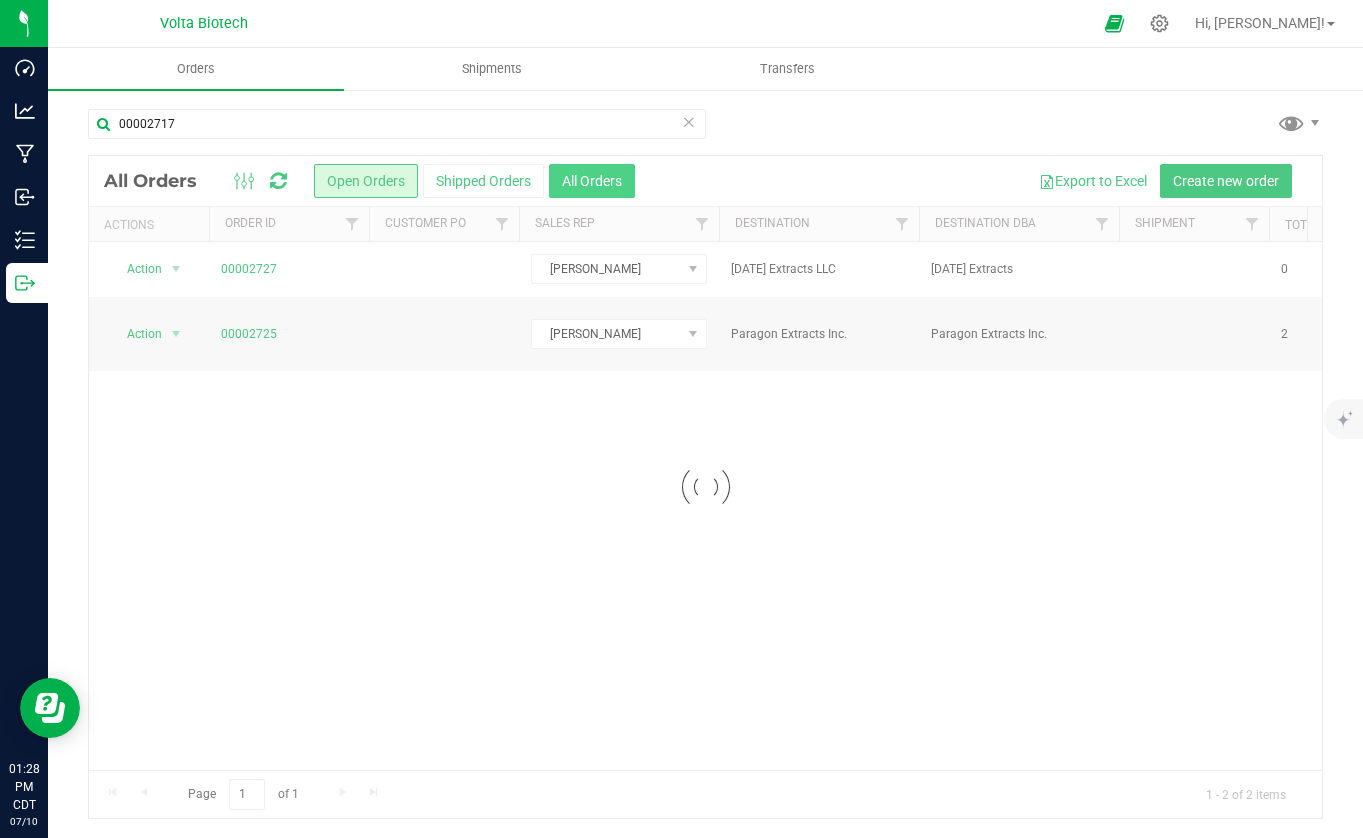 click at bounding box center (705, 487) 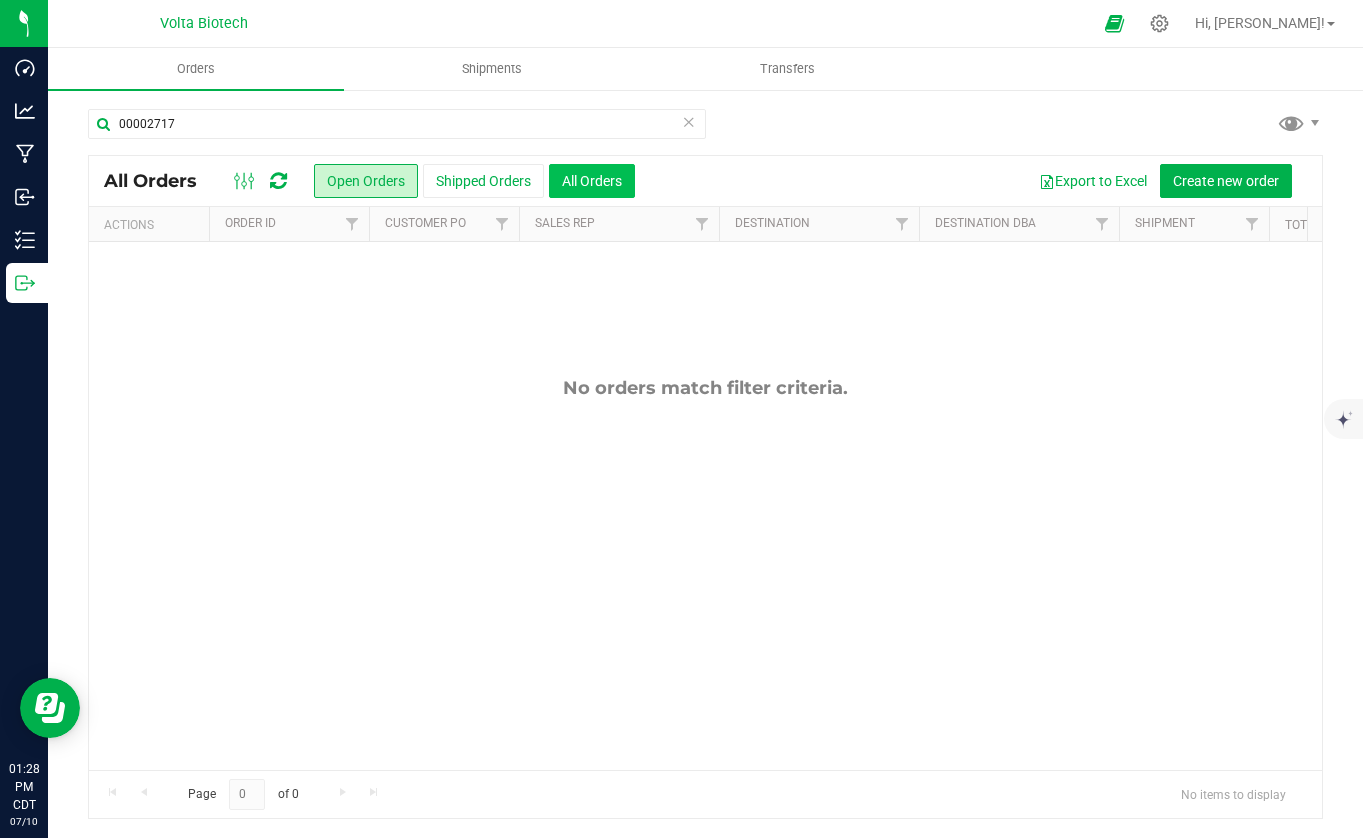 click on "All Orders" at bounding box center [592, 181] 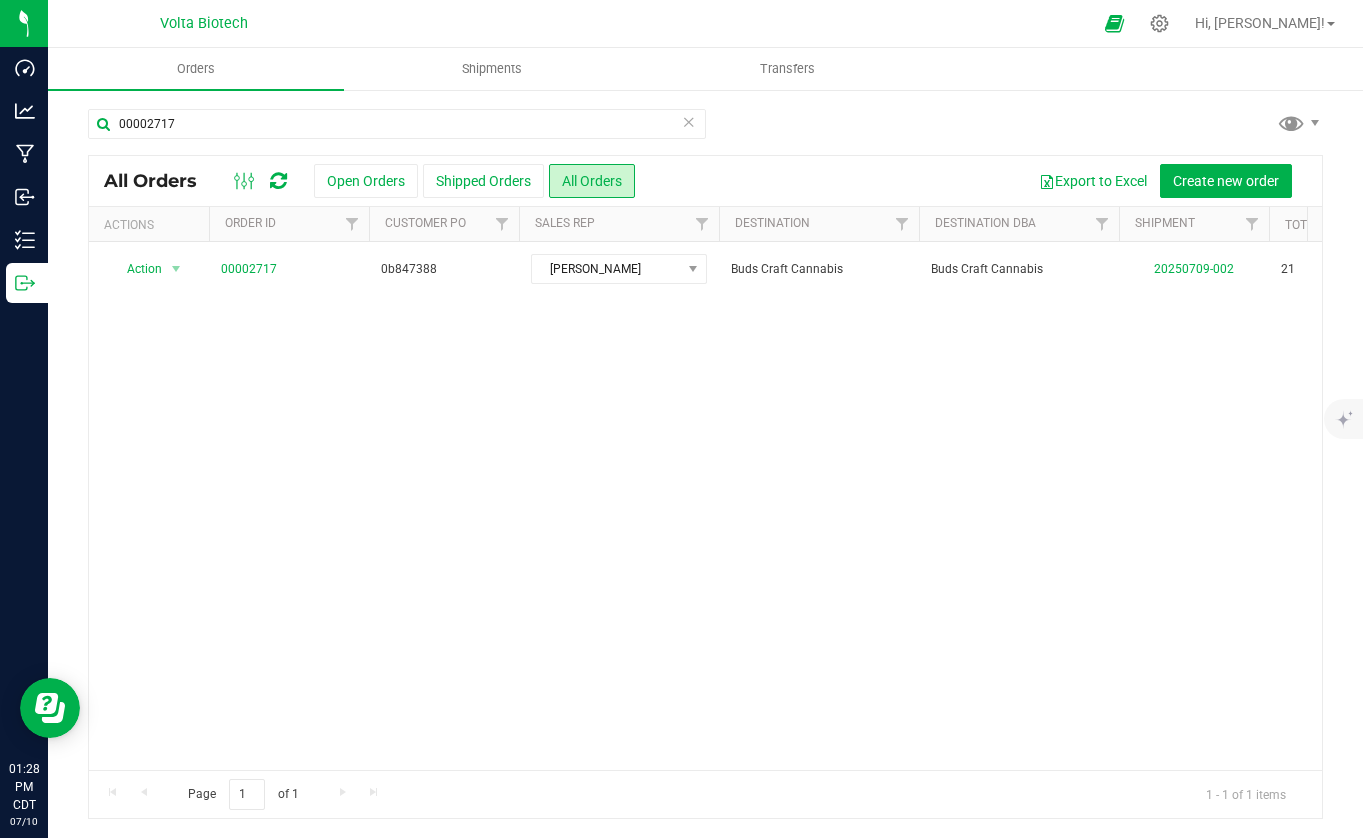click on "00002717" at bounding box center (249, 269) 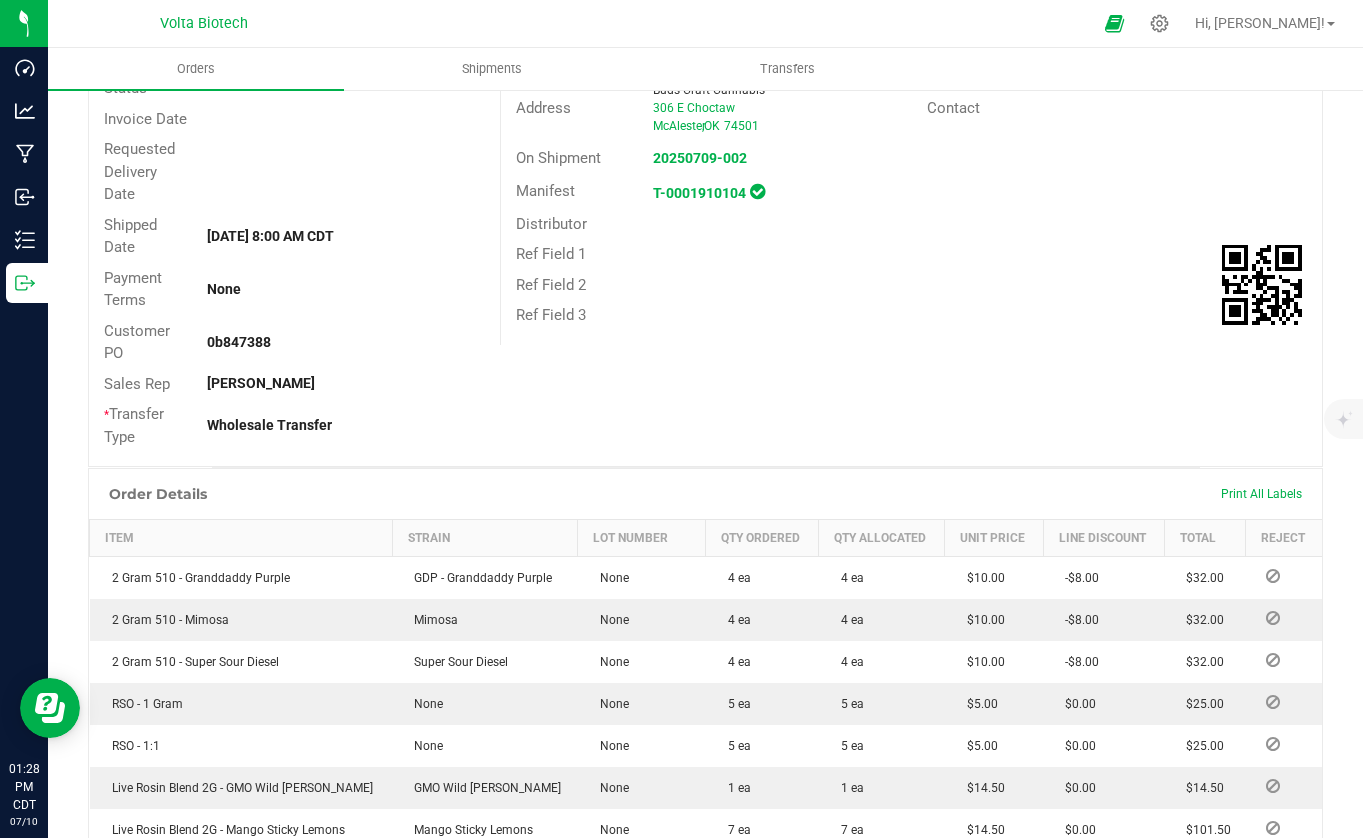 scroll, scrollTop: 0, scrollLeft: 0, axis: both 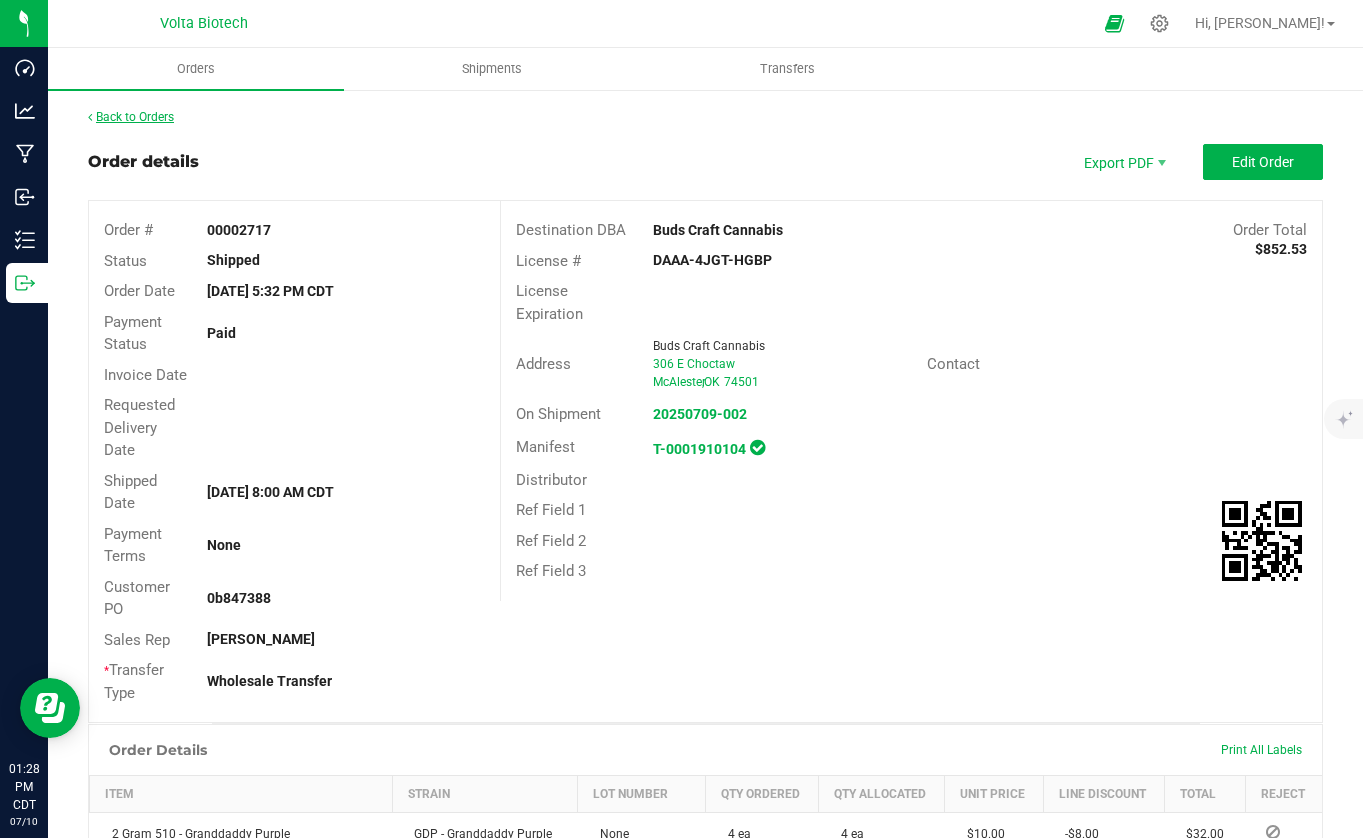 click on "Back to Orders" at bounding box center (131, 117) 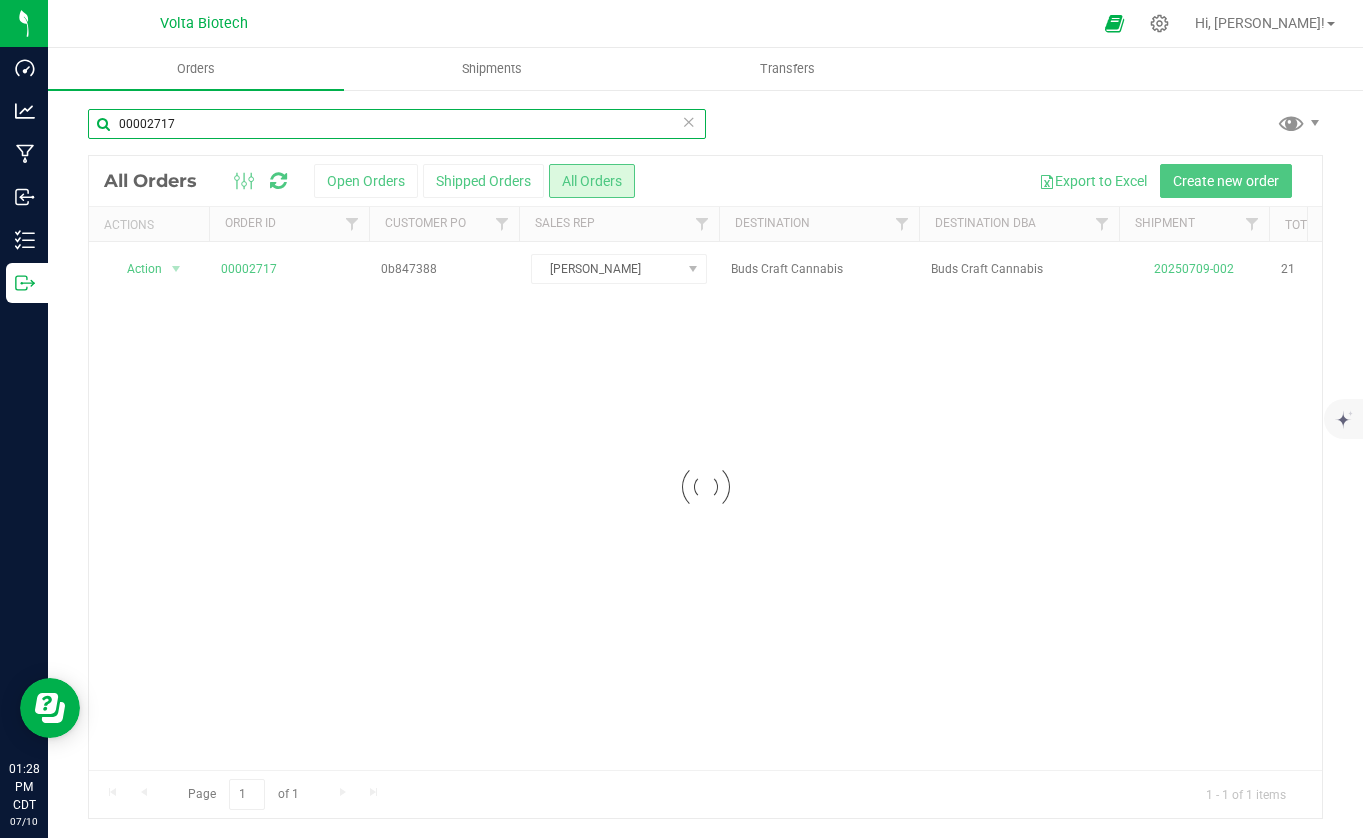 click on "00002717" at bounding box center [397, 124] 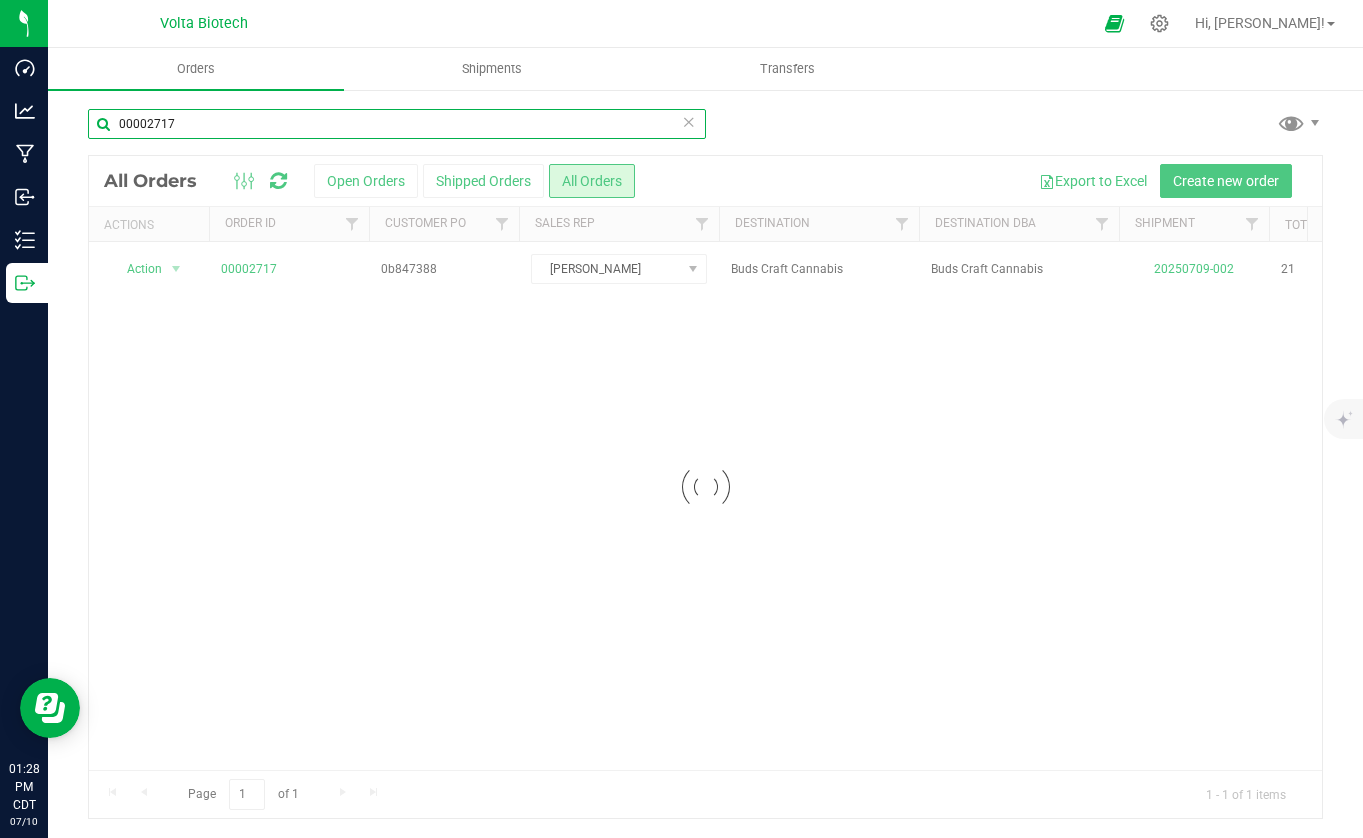 click on "00002717" at bounding box center [397, 124] 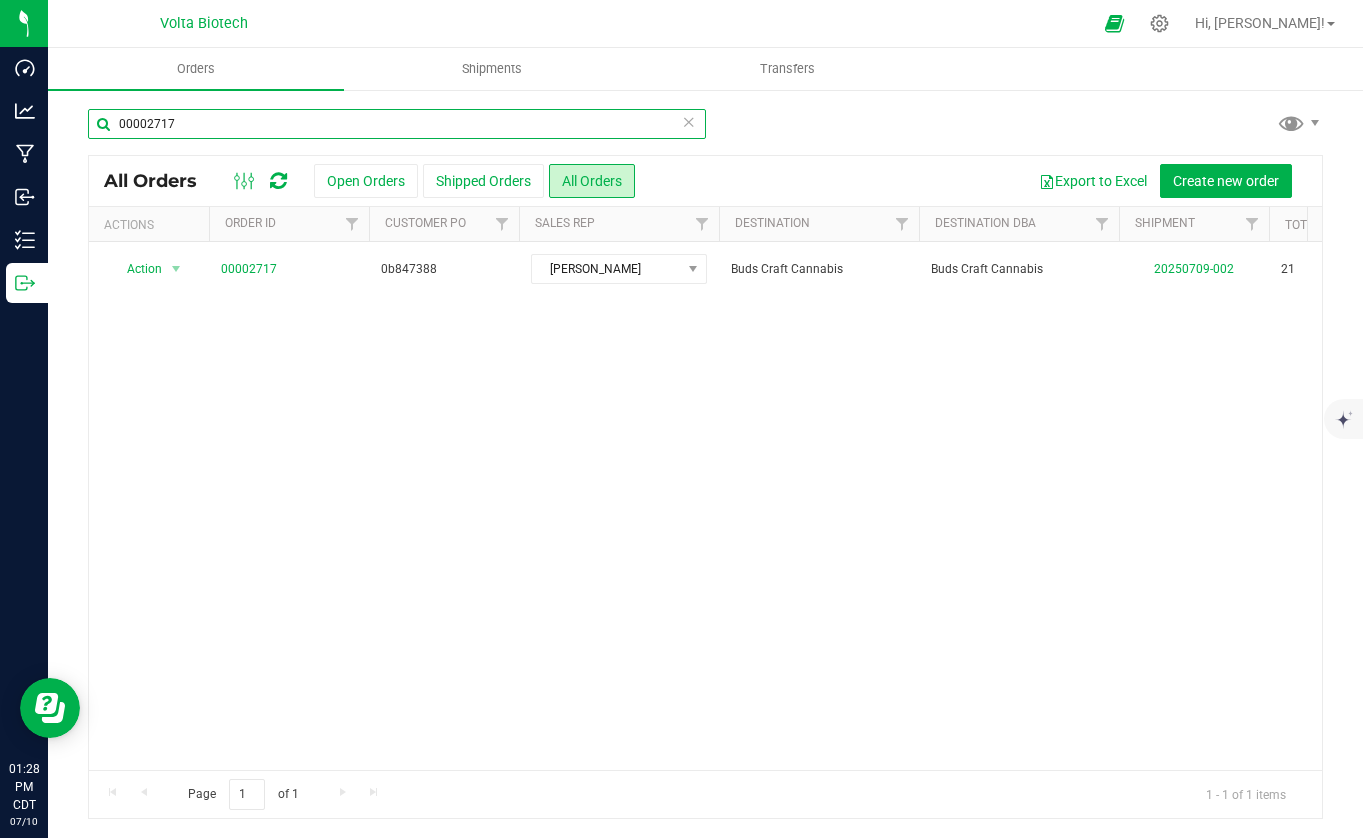 paste on "26" 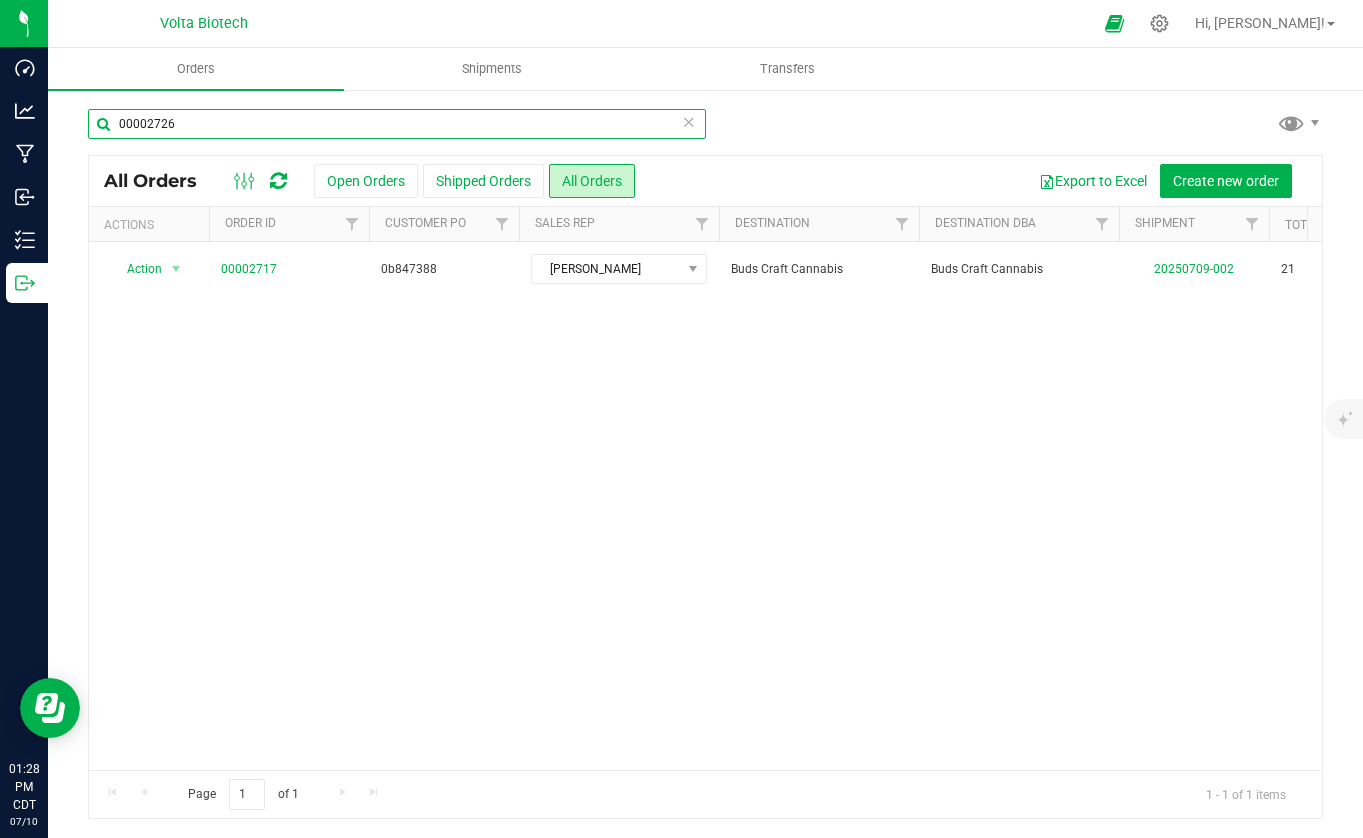 type on "00002726" 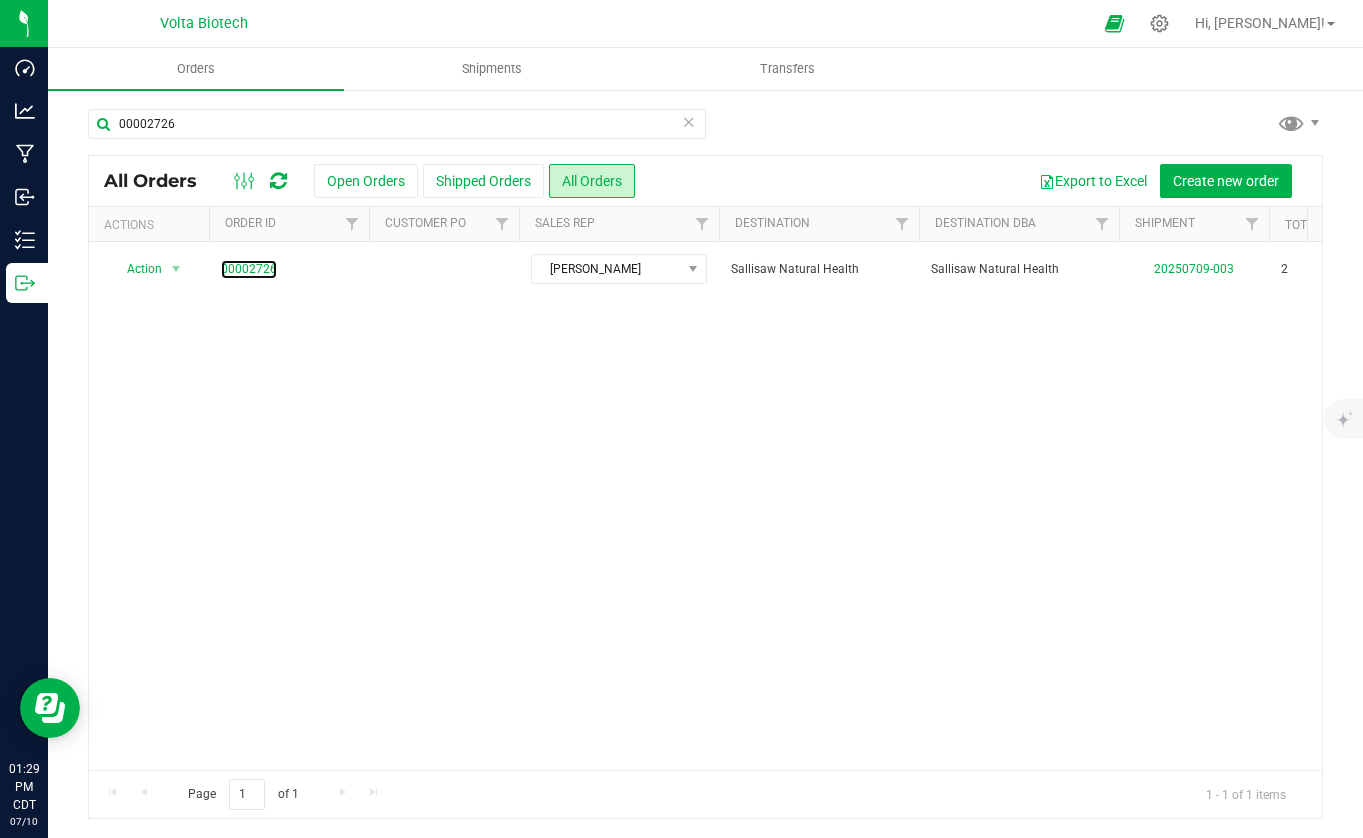click on "00002726" at bounding box center (249, 269) 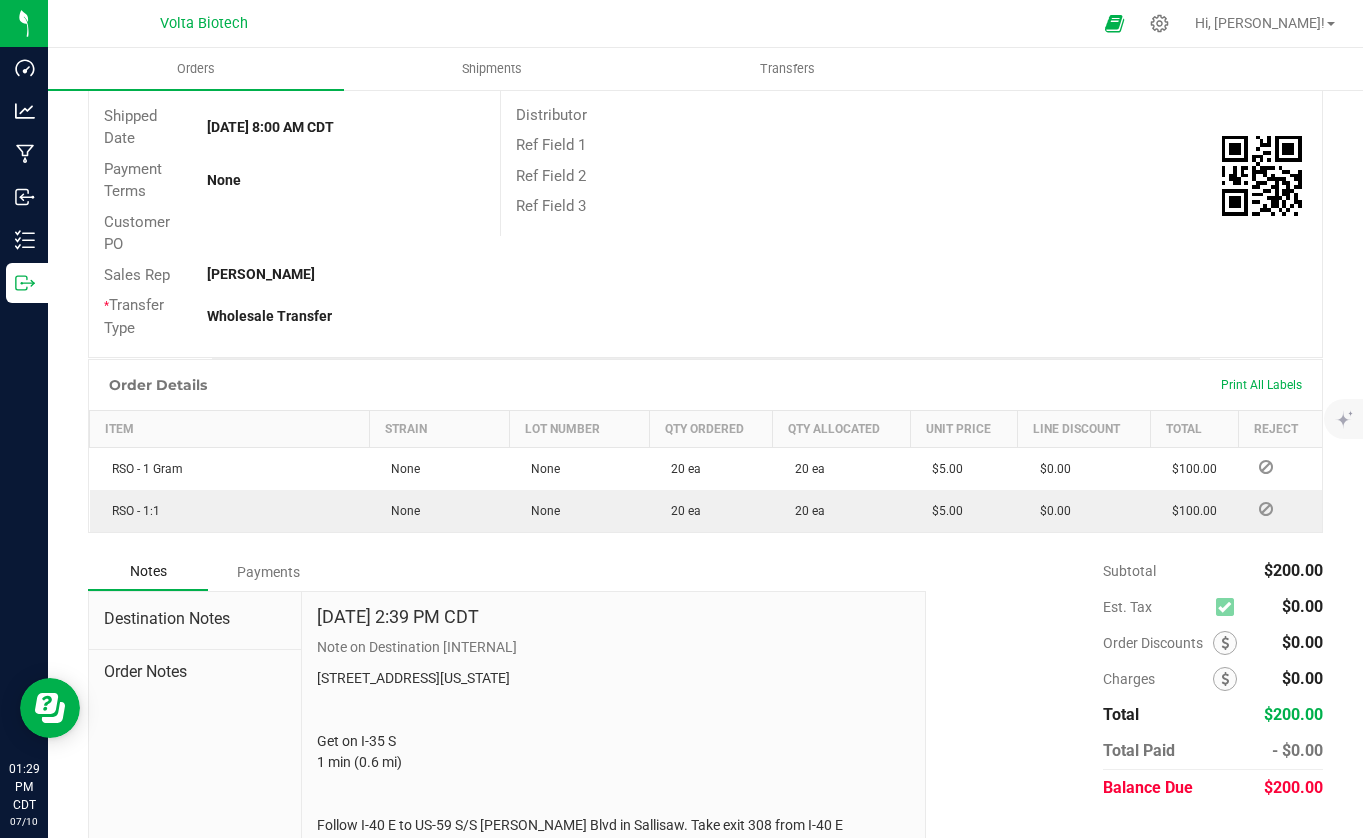 scroll, scrollTop: 0, scrollLeft: 0, axis: both 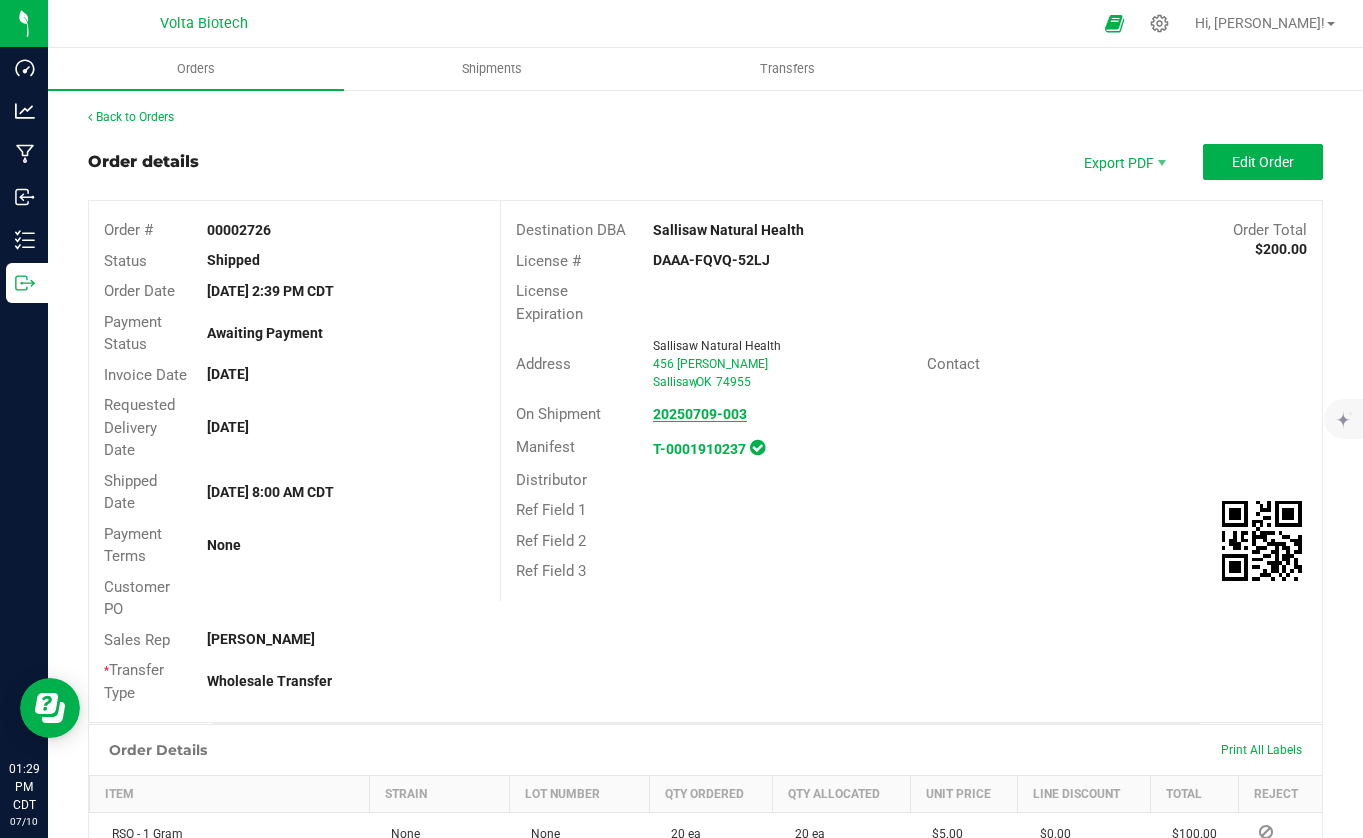 click on "20250709-003" at bounding box center (700, 414) 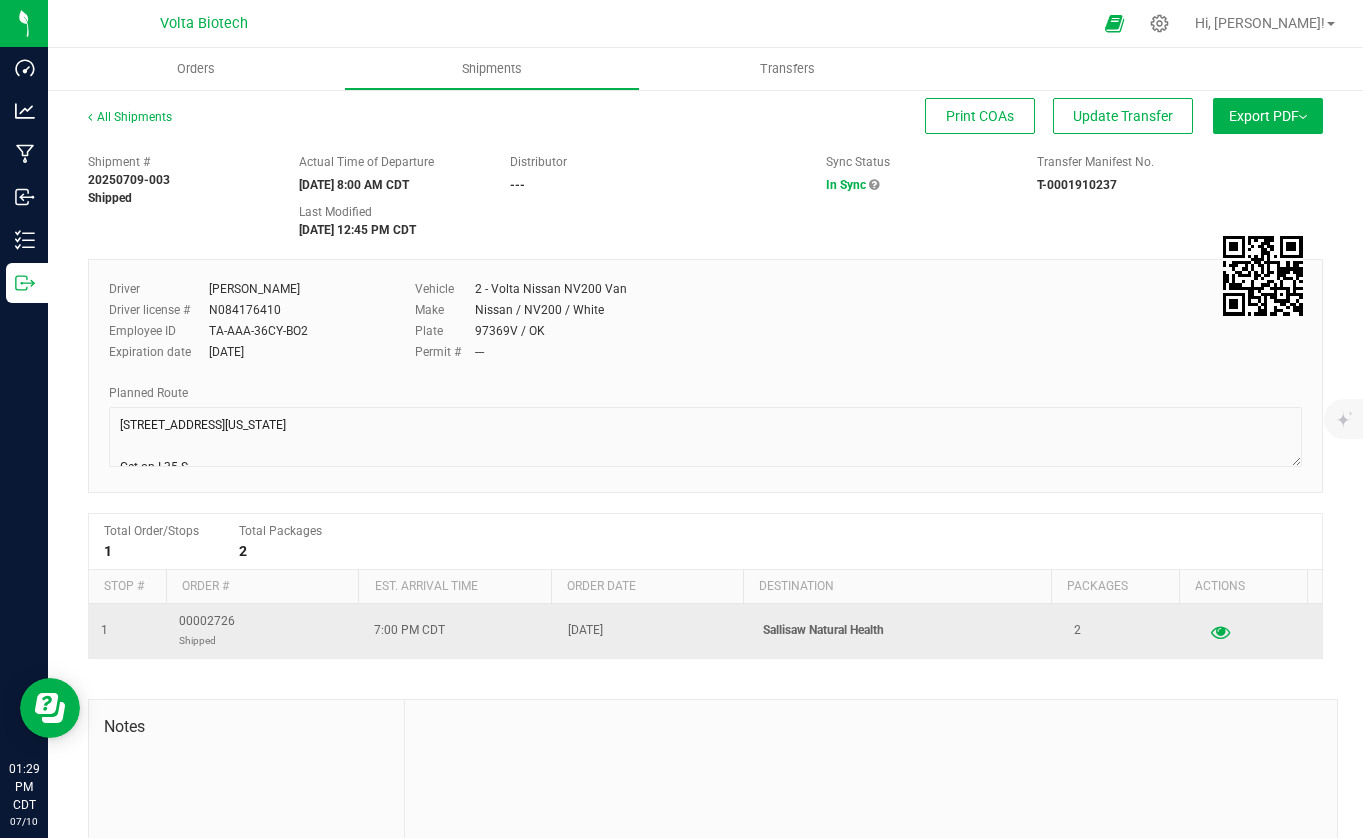 click at bounding box center [1220, 631] 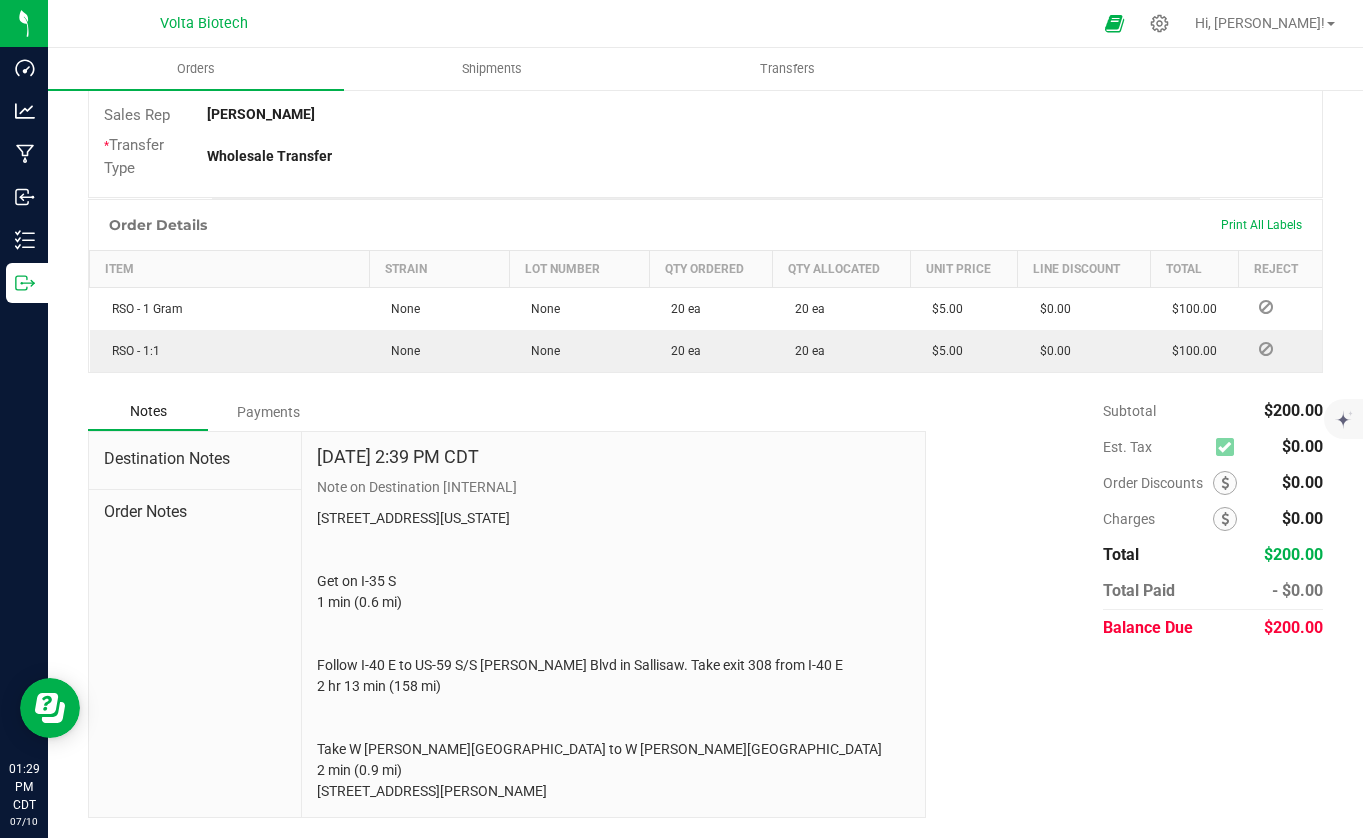 click on "Payments" at bounding box center [268, 412] 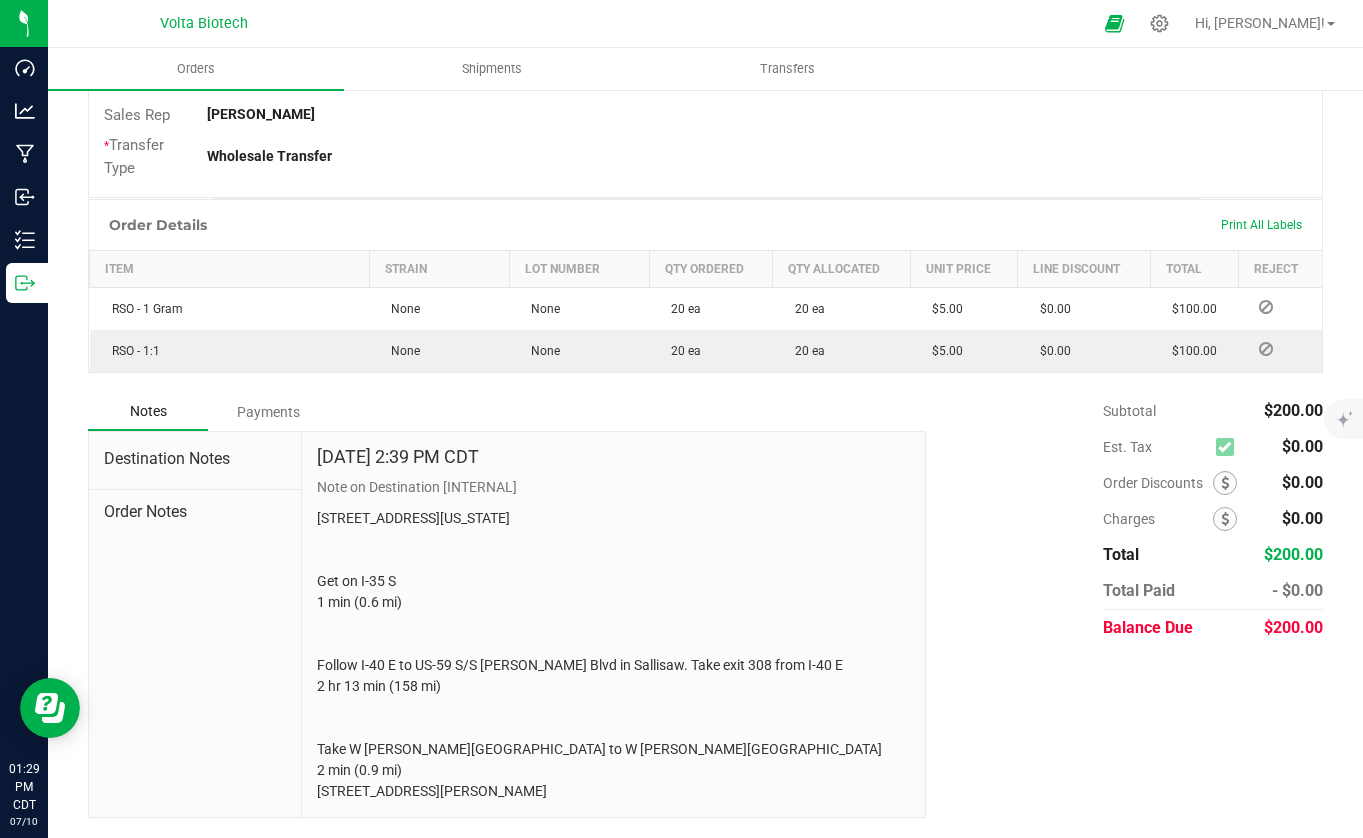 scroll, scrollTop: 353, scrollLeft: 0, axis: vertical 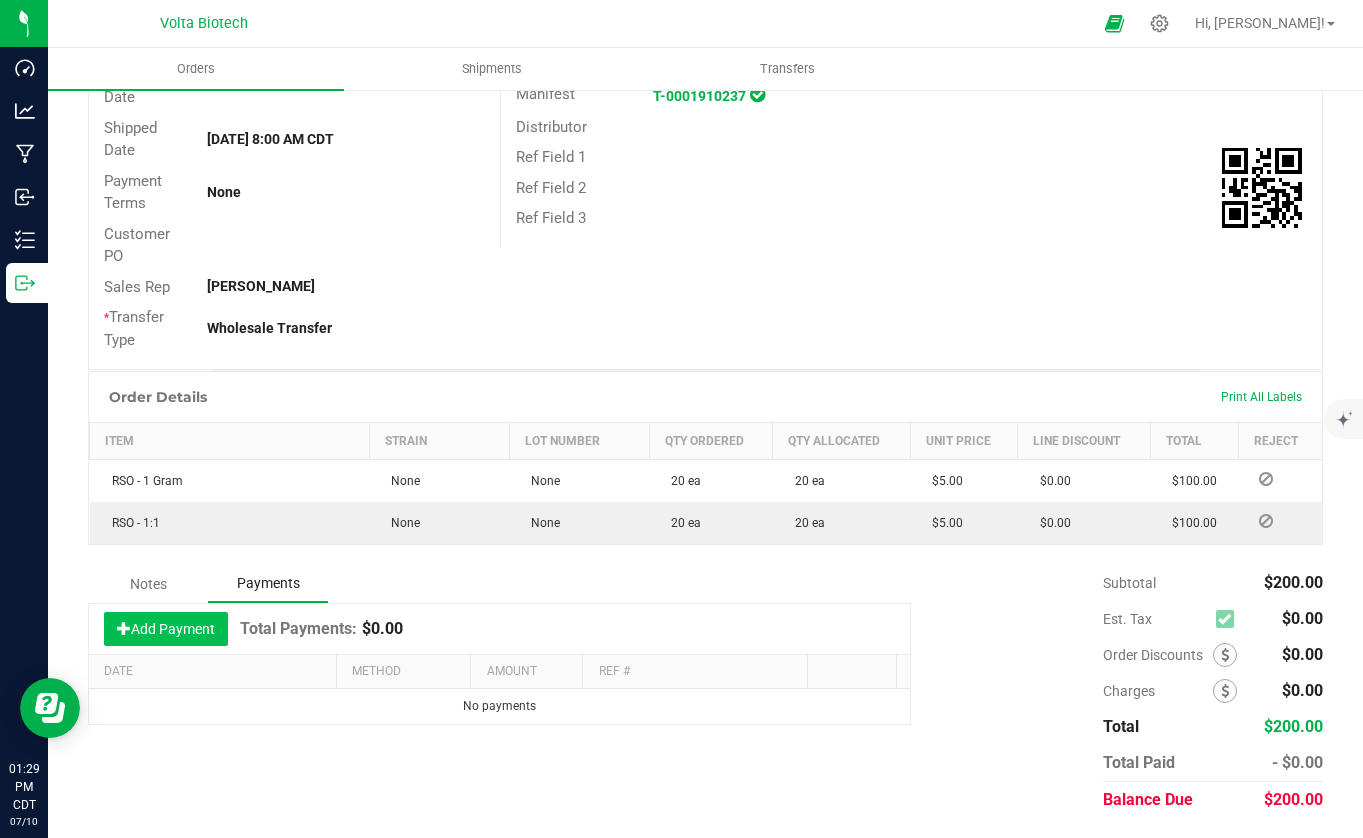 click on "Add Payment" at bounding box center [166, 629] 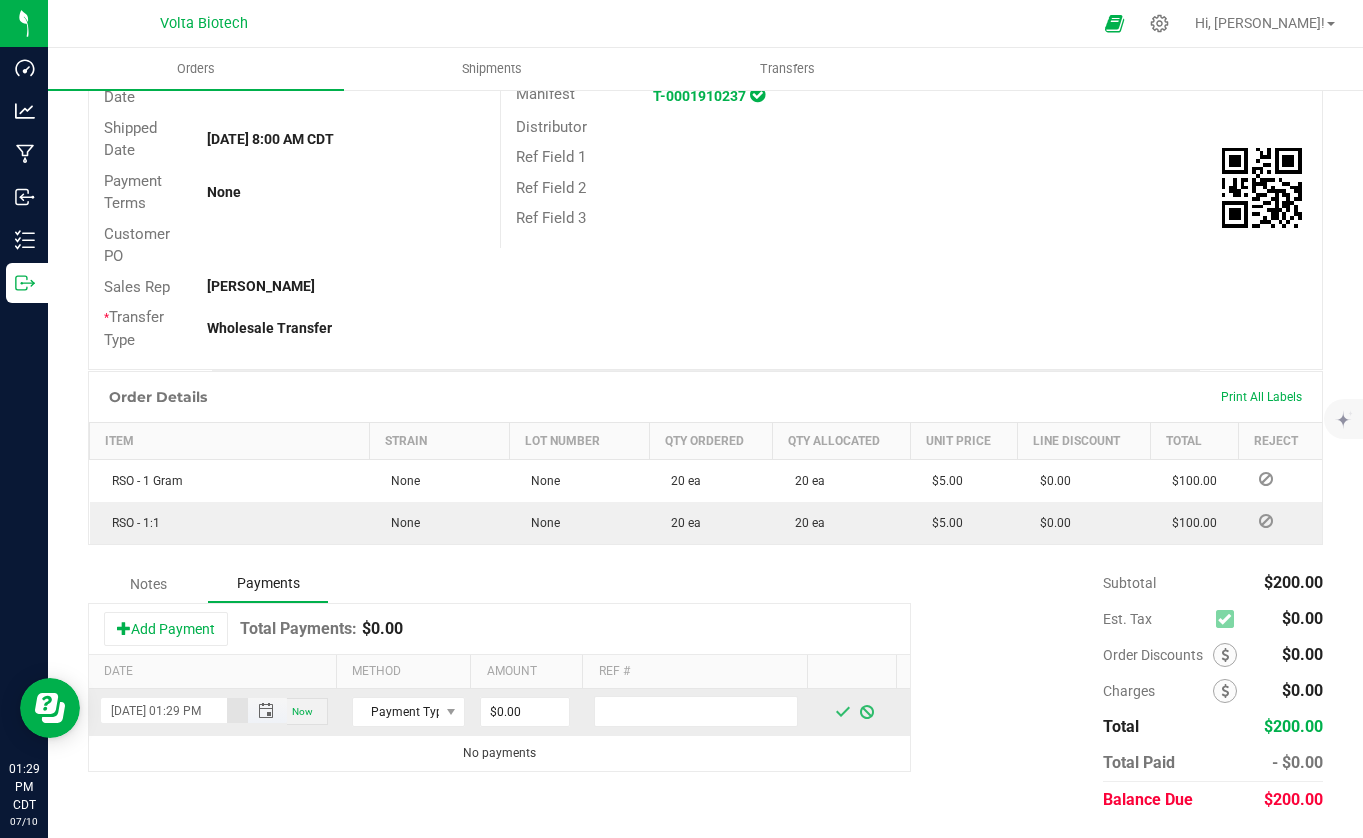 scroll, scrollTop: 0, scrollLeft: 17, axis: horizontal 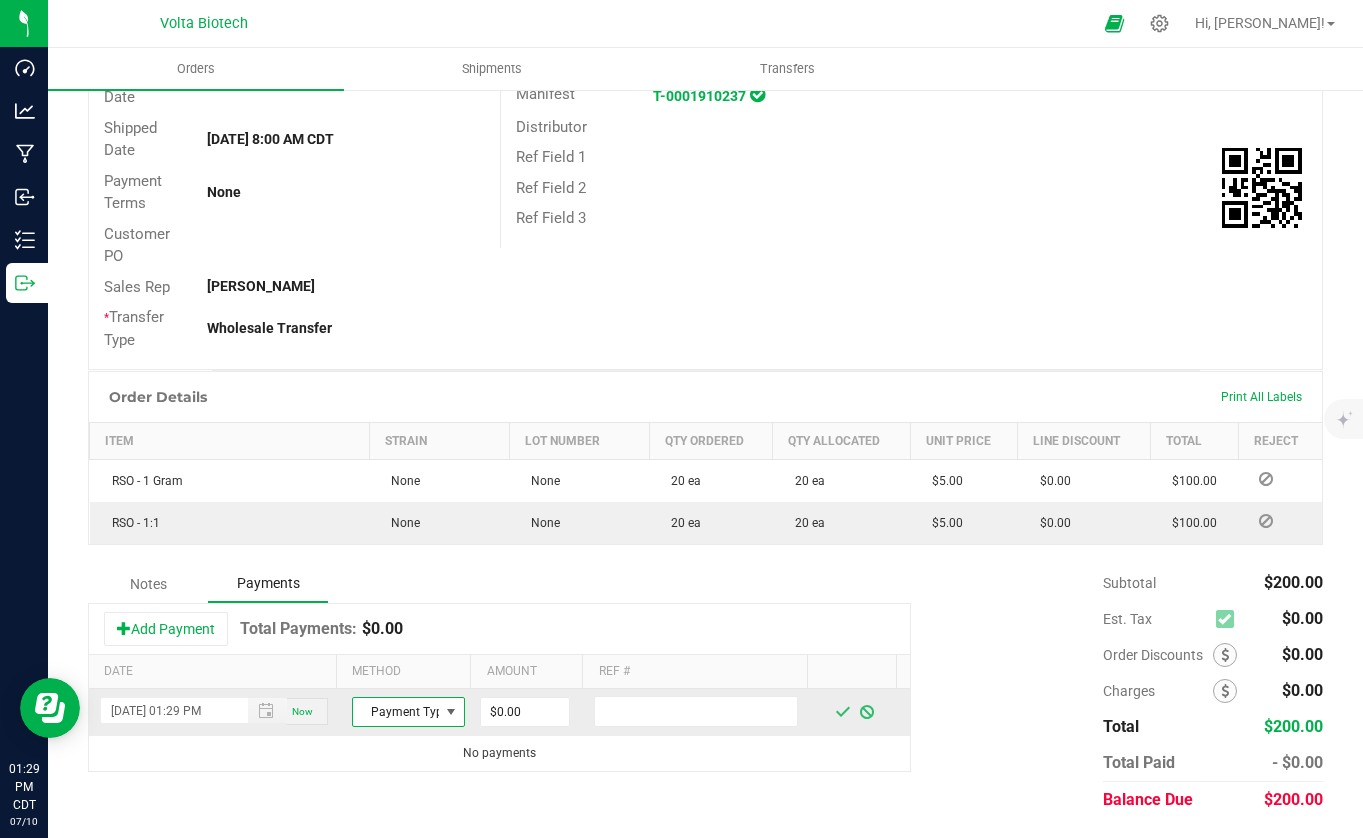 click on "Payment Type" at bounding box center [396, 712] 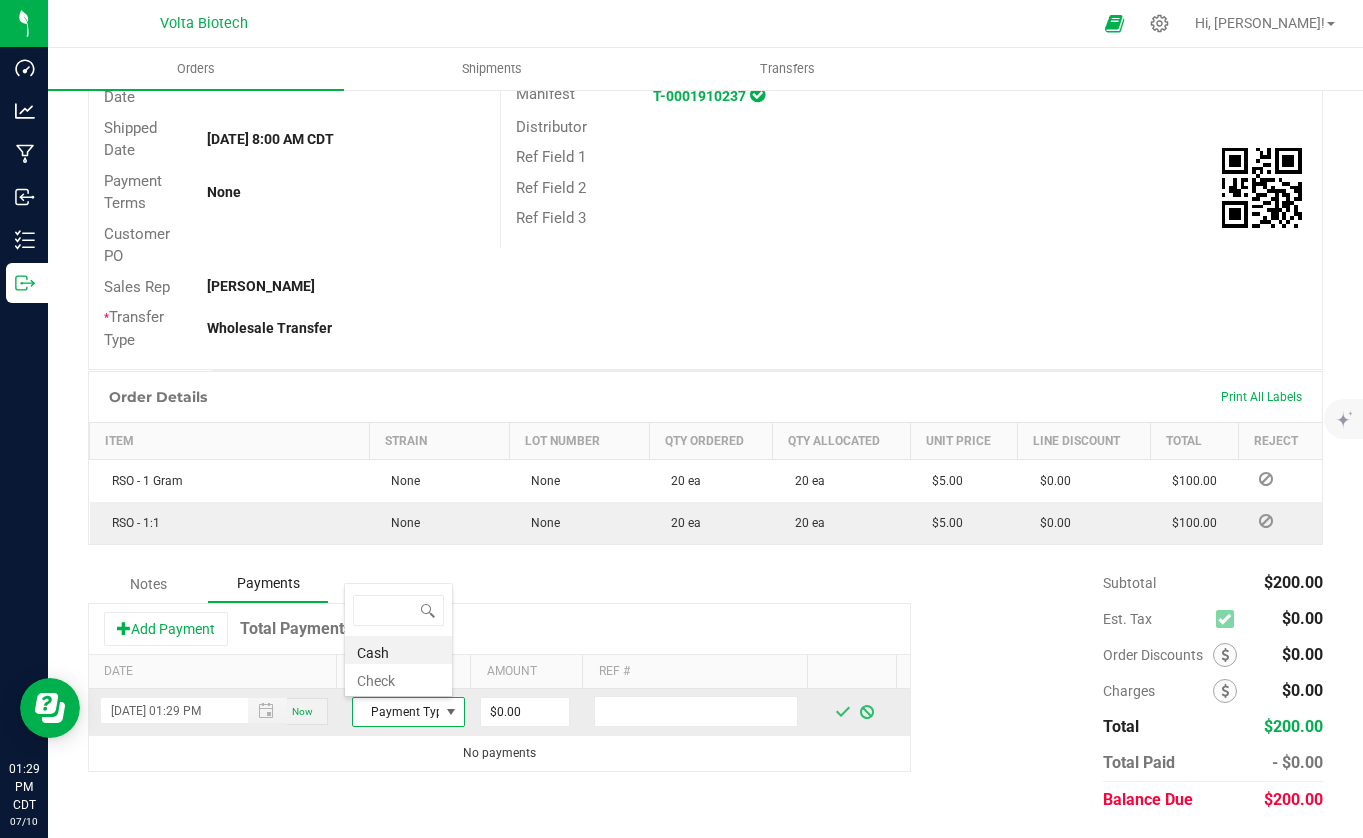 scroll, scrollTop: 99970, scrollLeft: 99891, axis: both 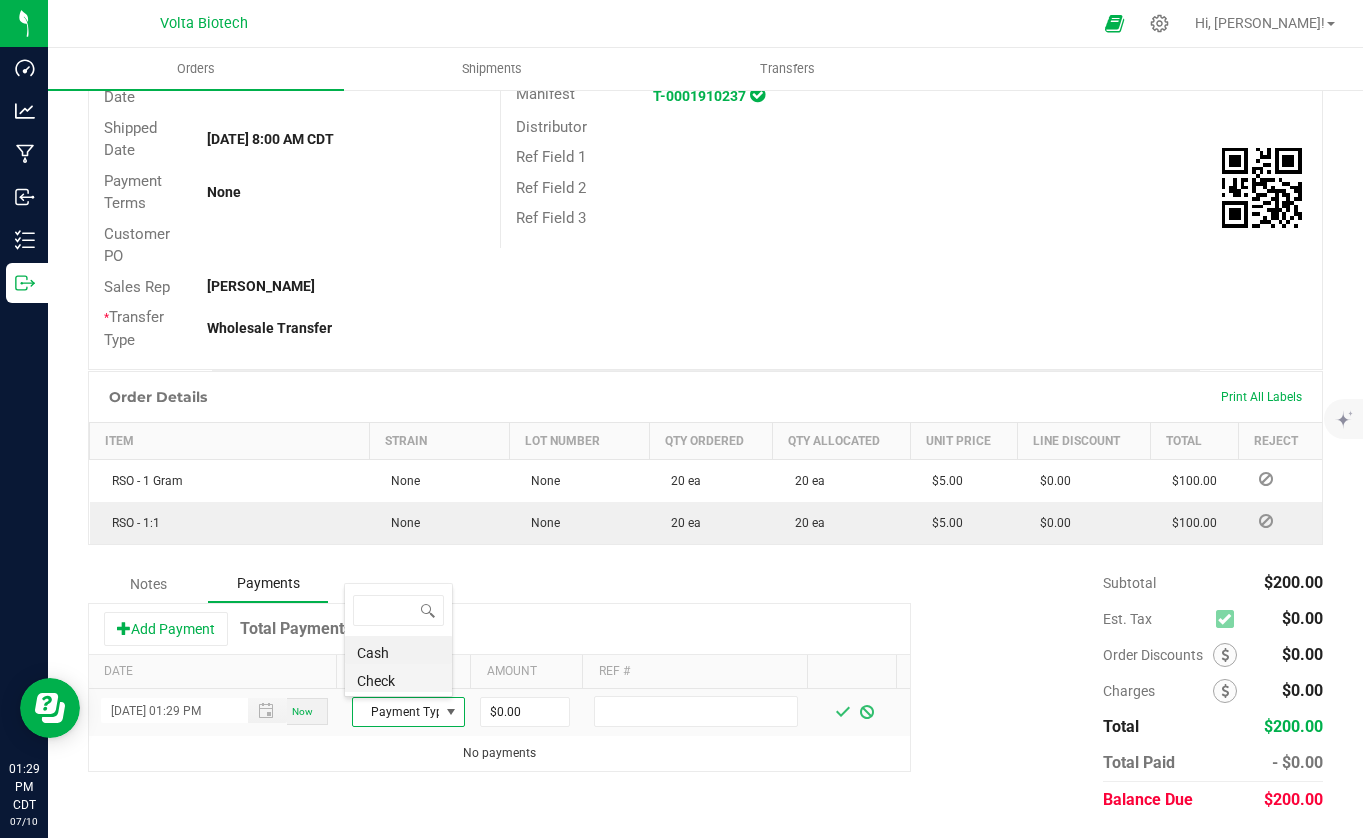 click on "Check" at bounding box center (398, 678) 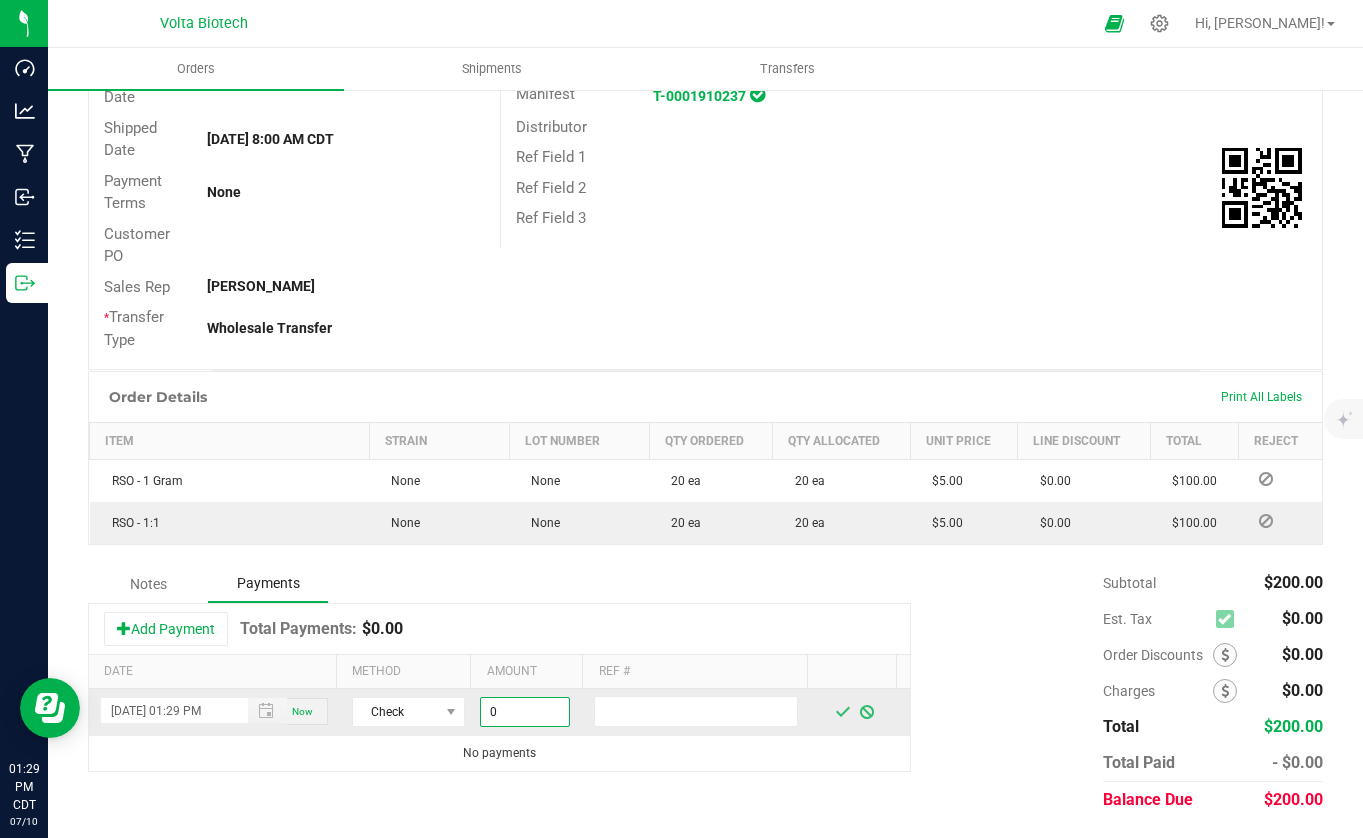 click on "0" at bounding box center (525, 712) 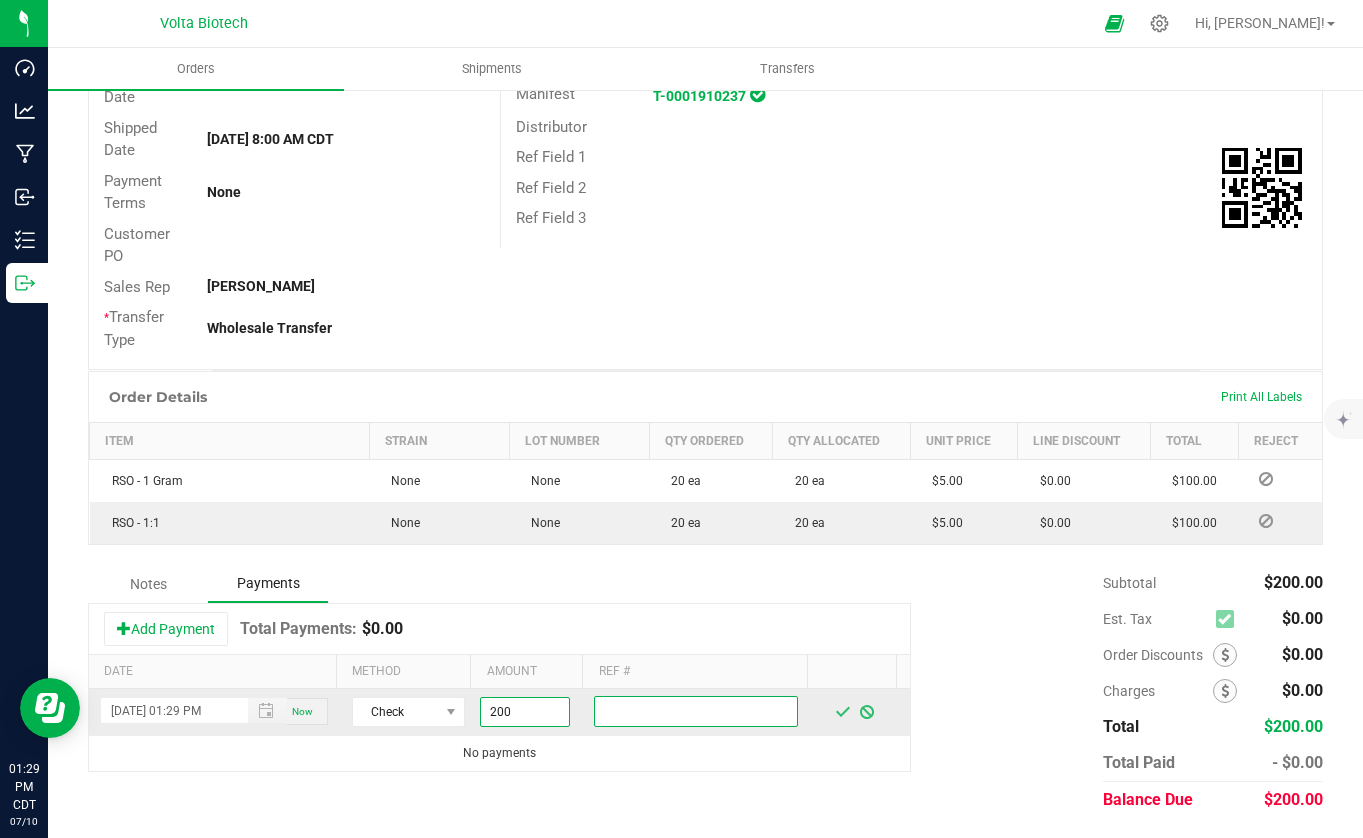 type on "$200.00" 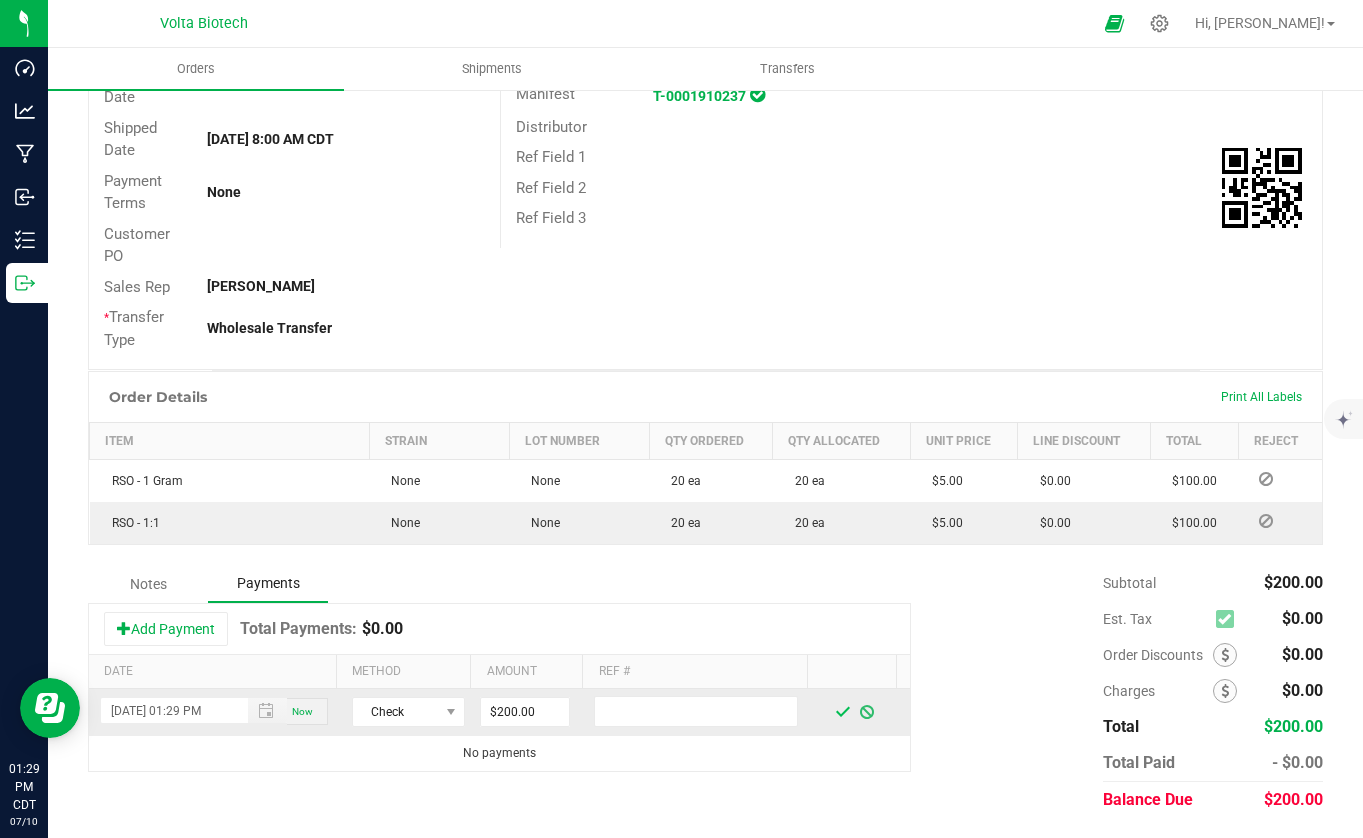 click at bounding box center [843, 710] 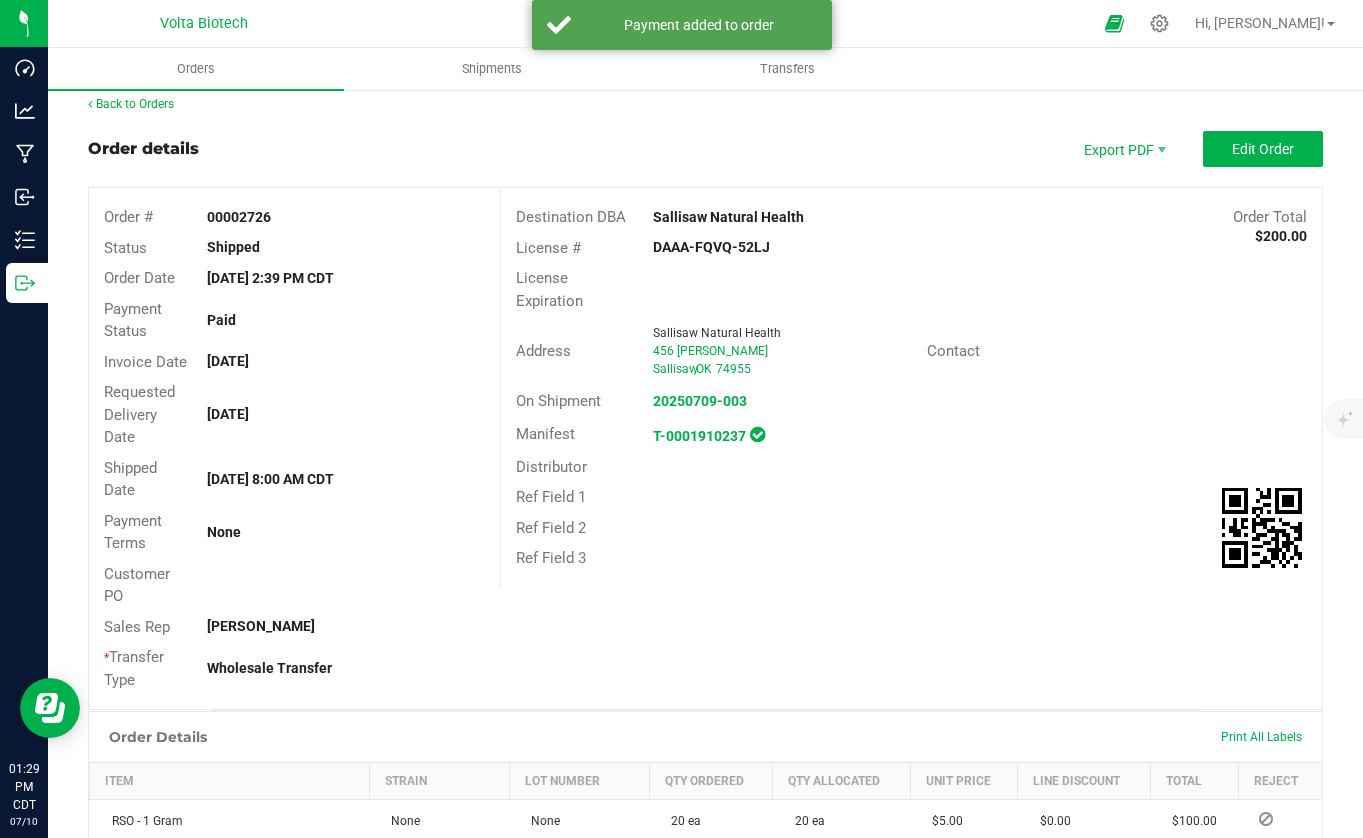 scroll, scrollTop: 0, scrollLeft: 0, axis: both 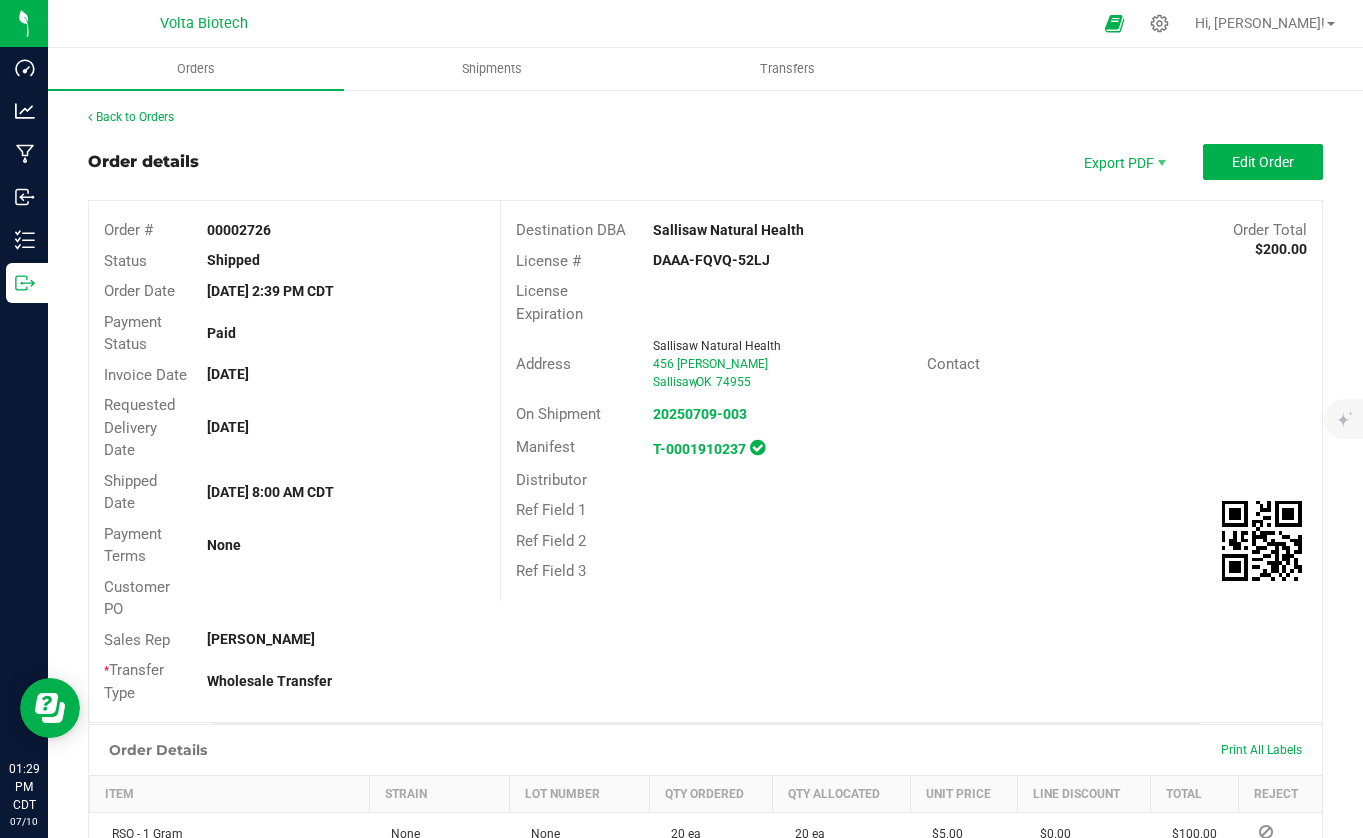 click on "Back to Orders" at bounding box center [705, 117] 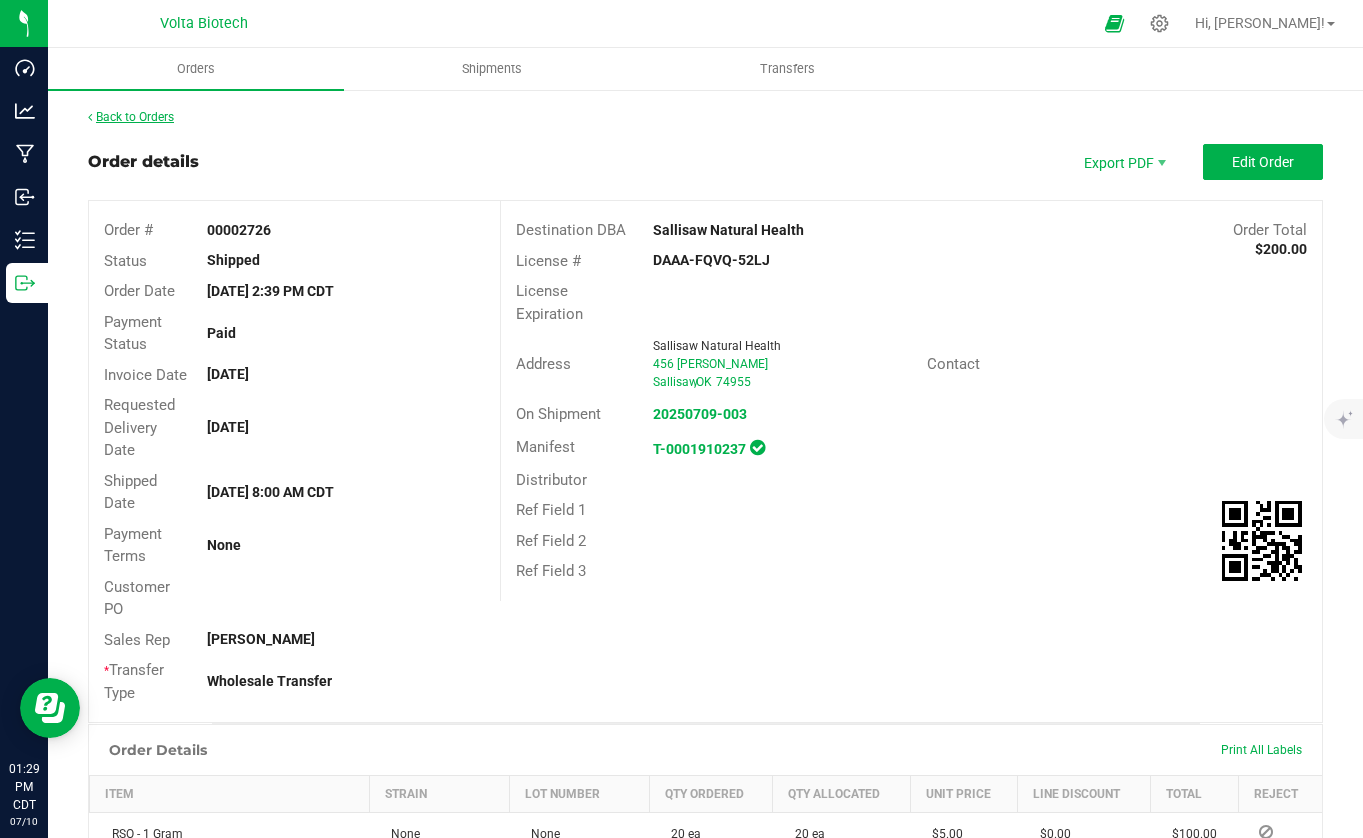 click on "Back to Orders" at bounding box center (131, 117) 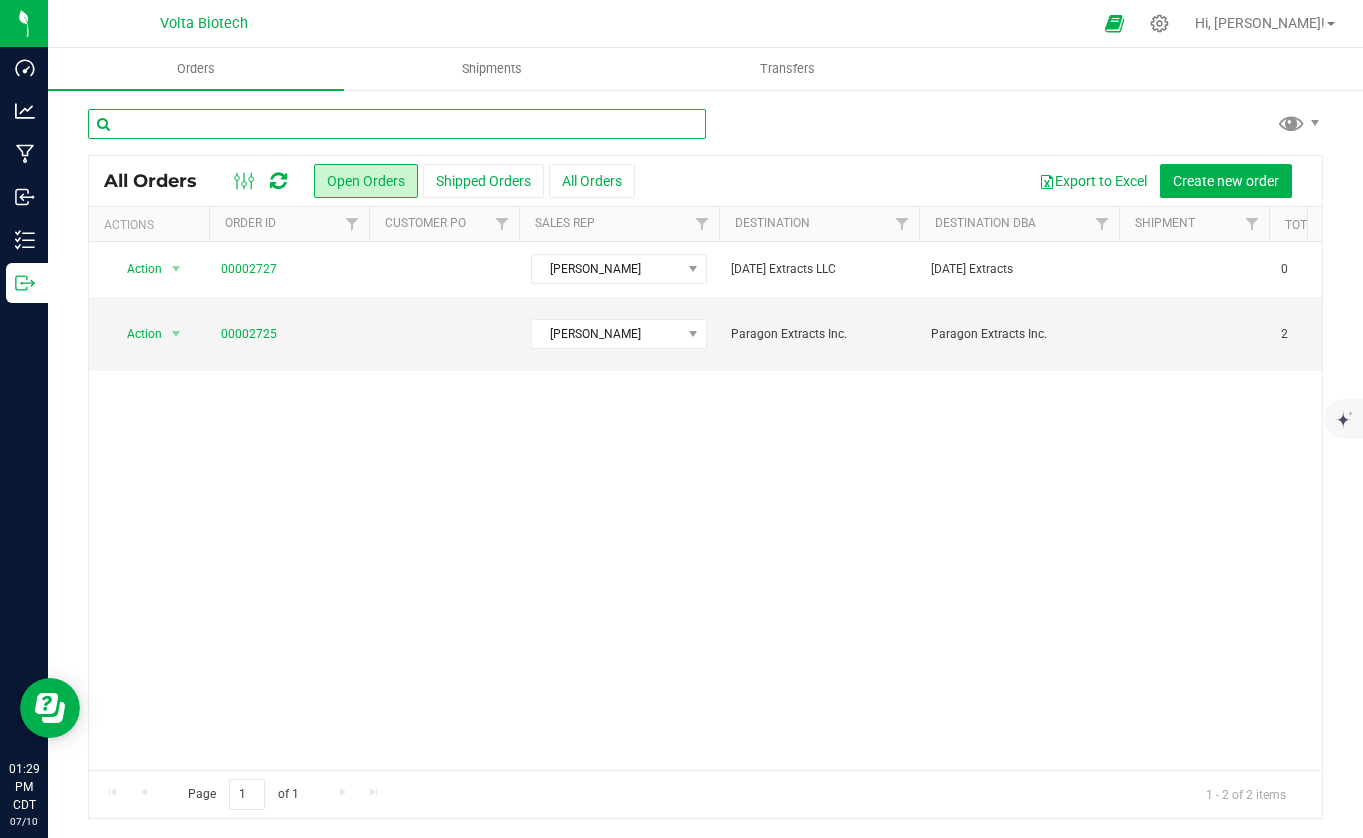 click at bounding box center (397, 124) 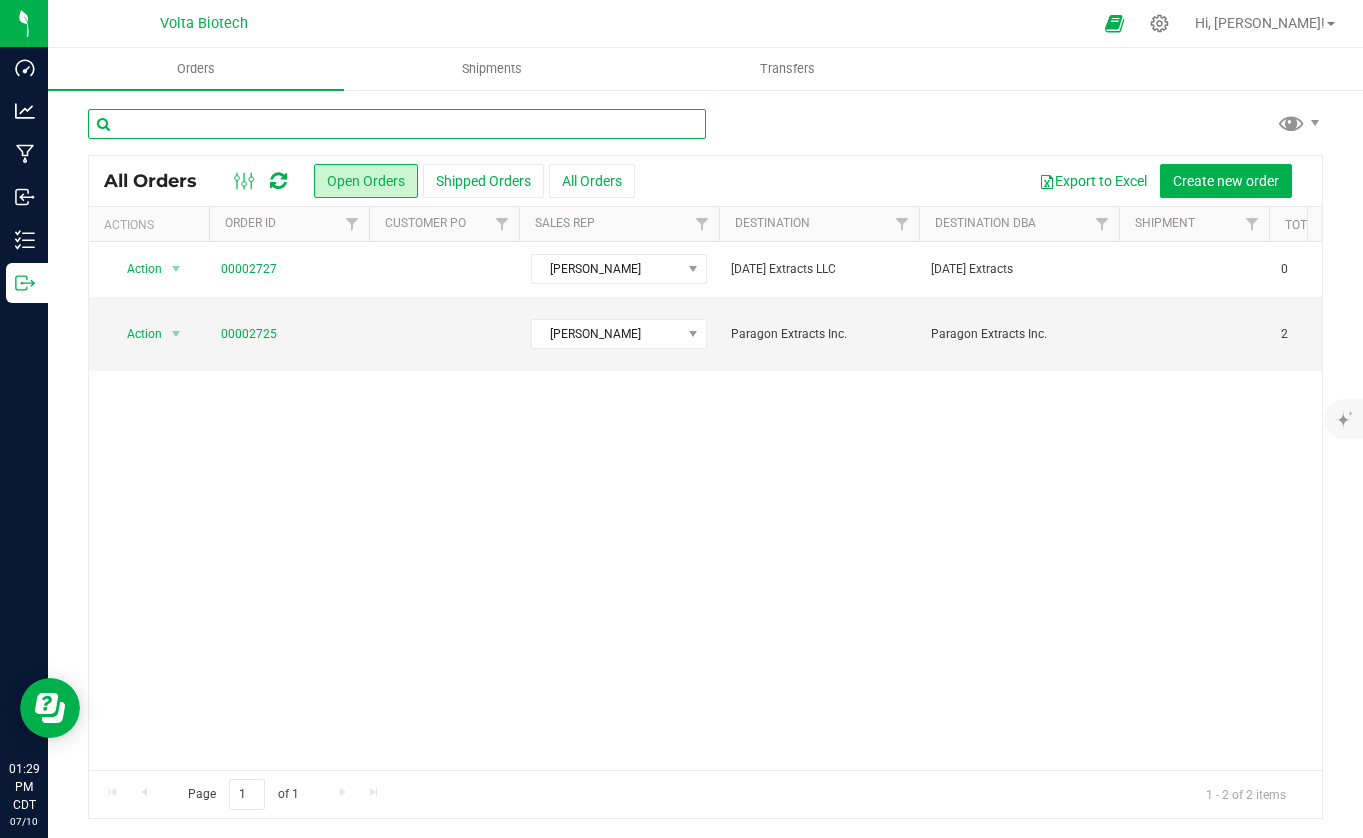 paste on "00002720" 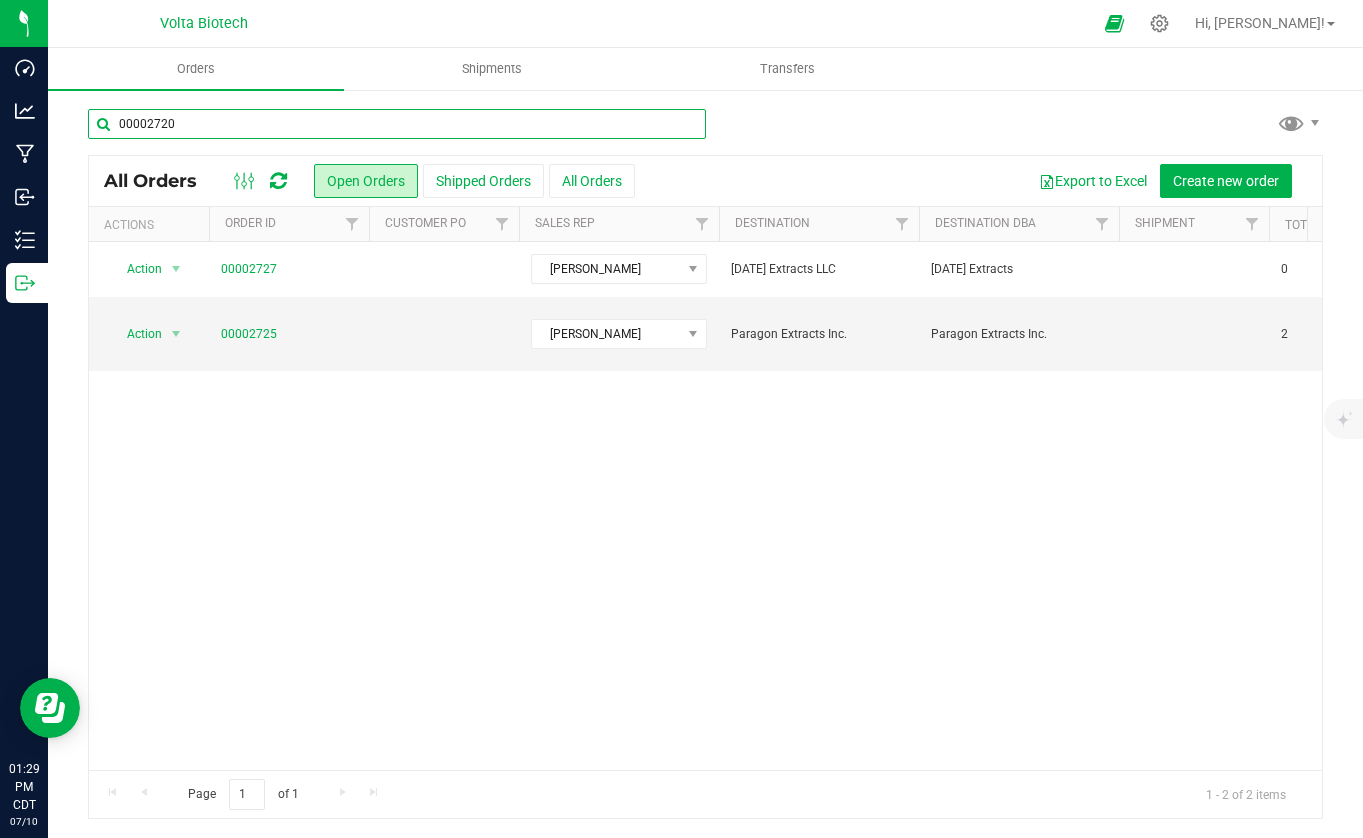 type on "00002720" 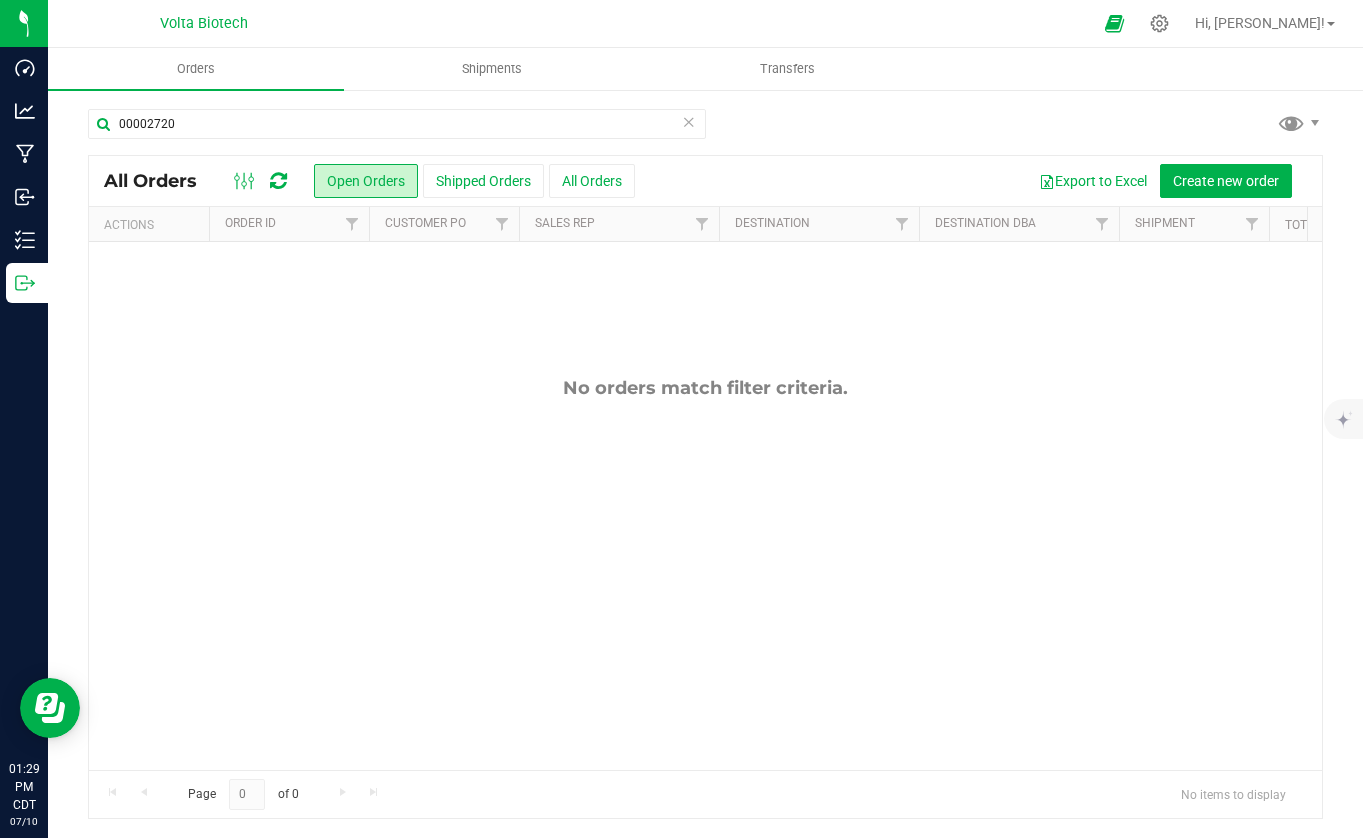 click on "All Orders" at bounding box center (592, 181) 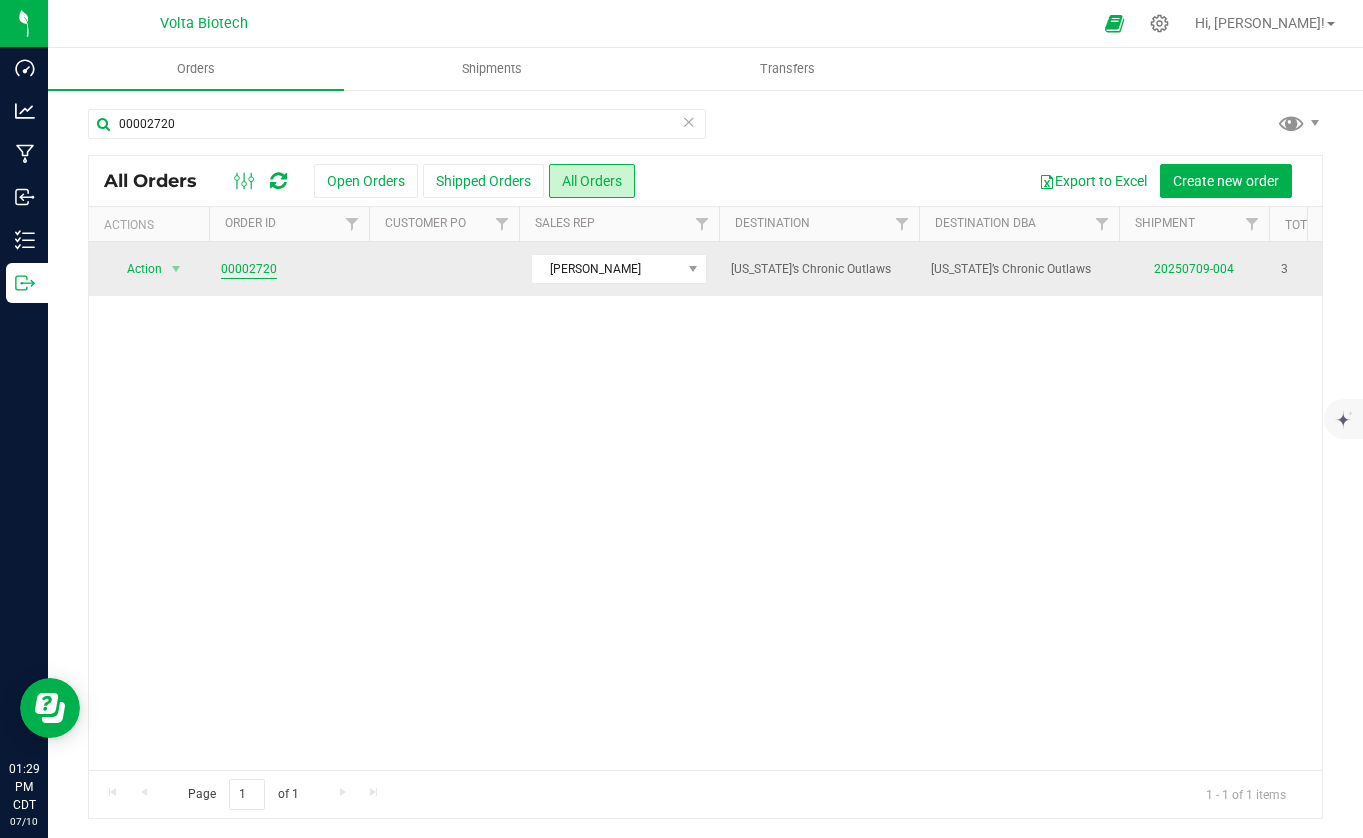 click on "00002720" at bounding box center [249, 269] 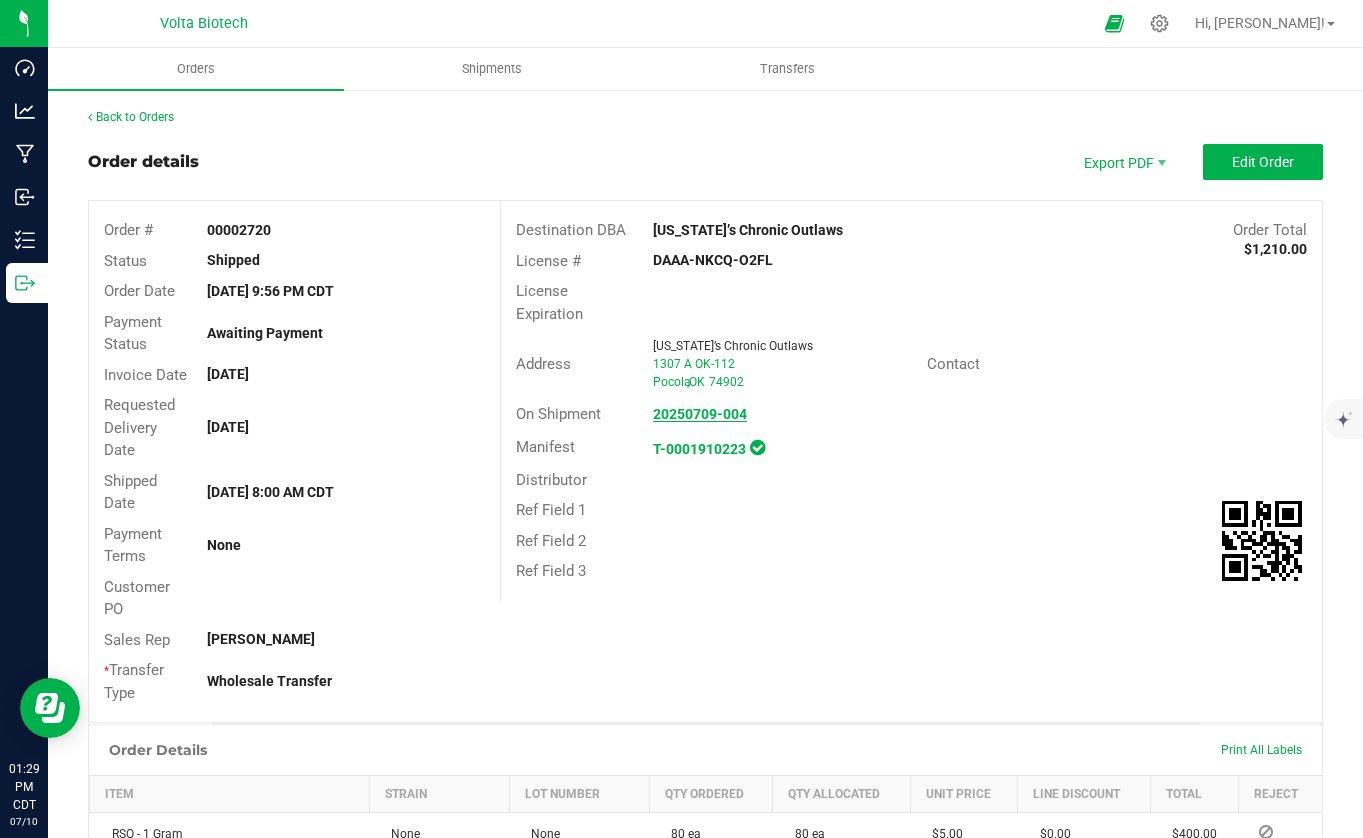 click on "20250709-004" at bounding box center (700, 414) 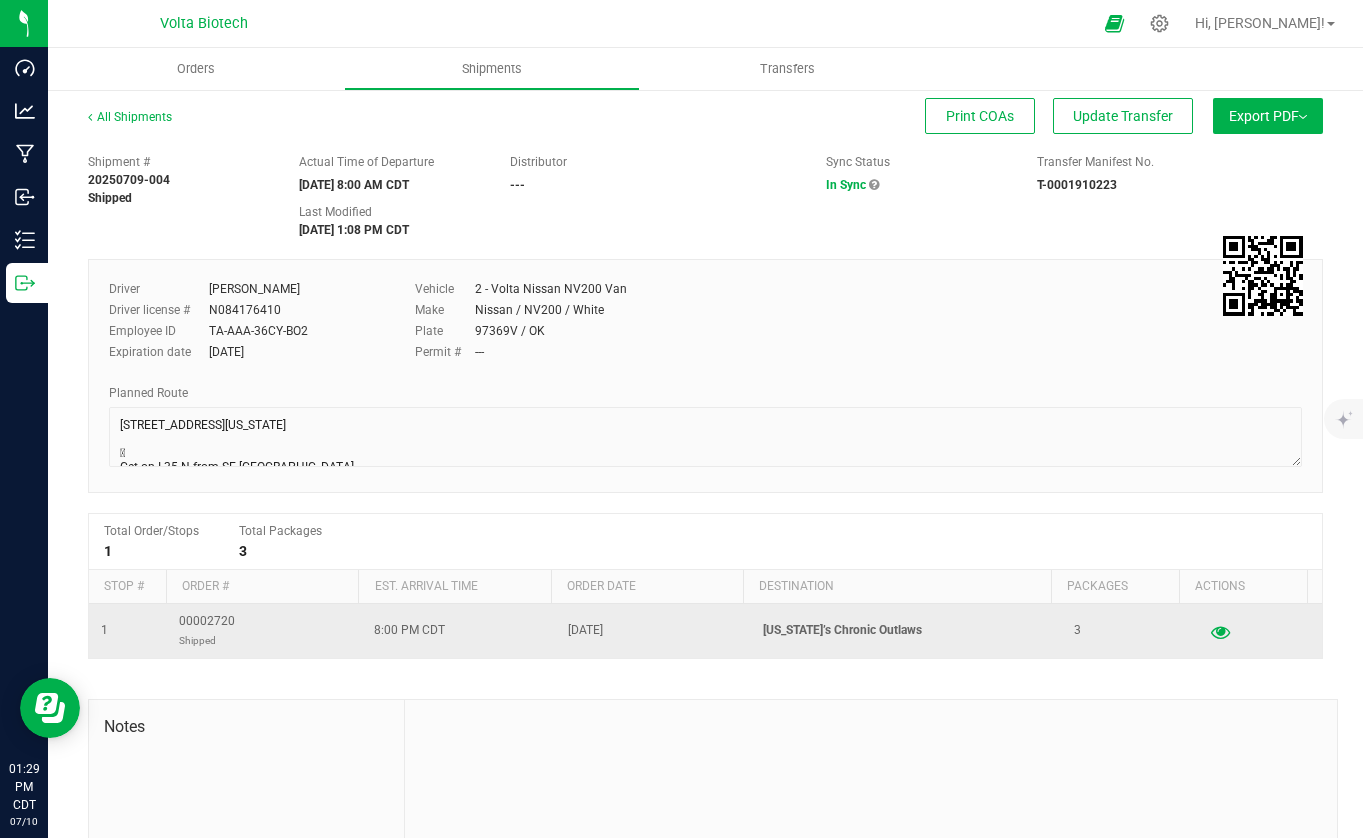 click at bounding box center (1220, 631) 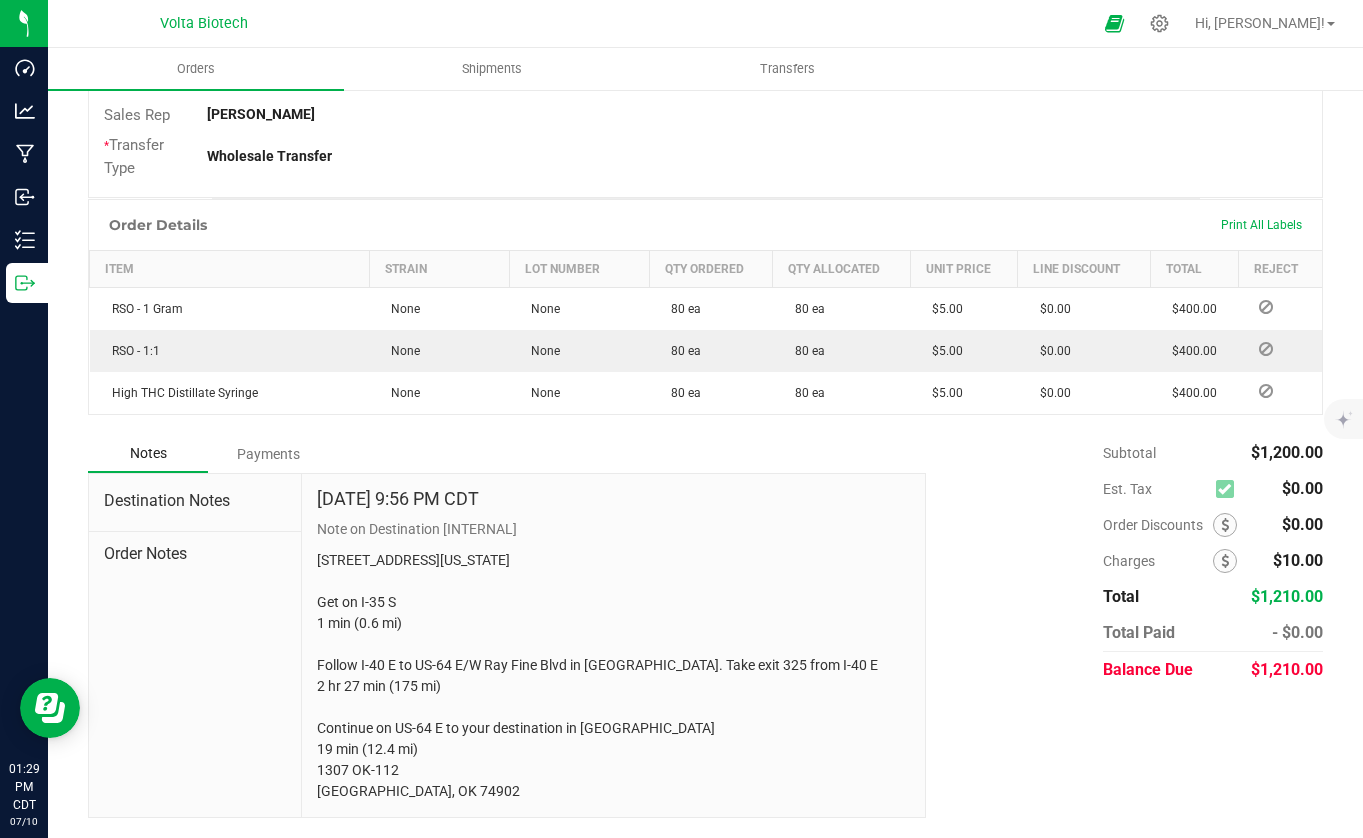 scroll, scrollTop: 546, scrollLeft: 0, axis: vertical 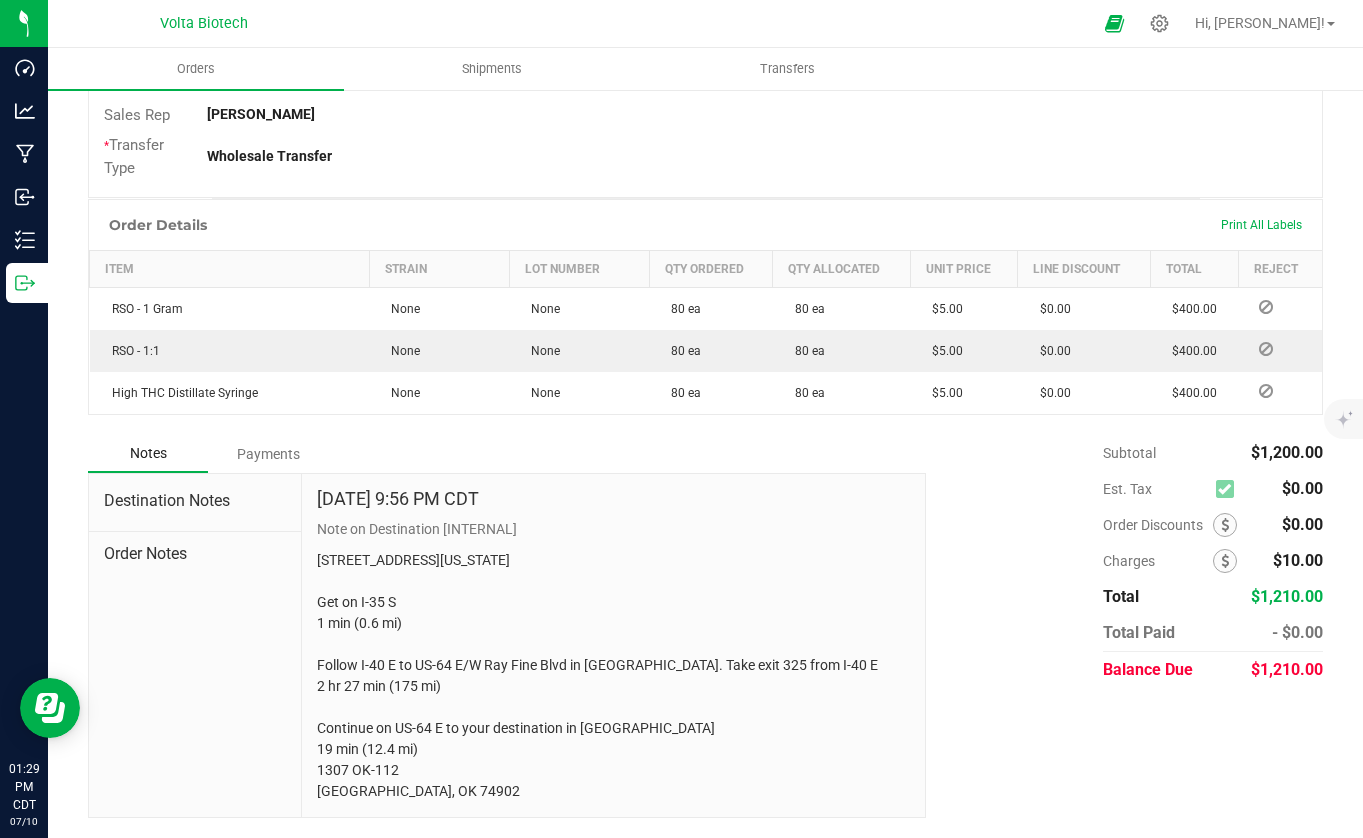 click on "Payments" at bounding box center (268, 454) 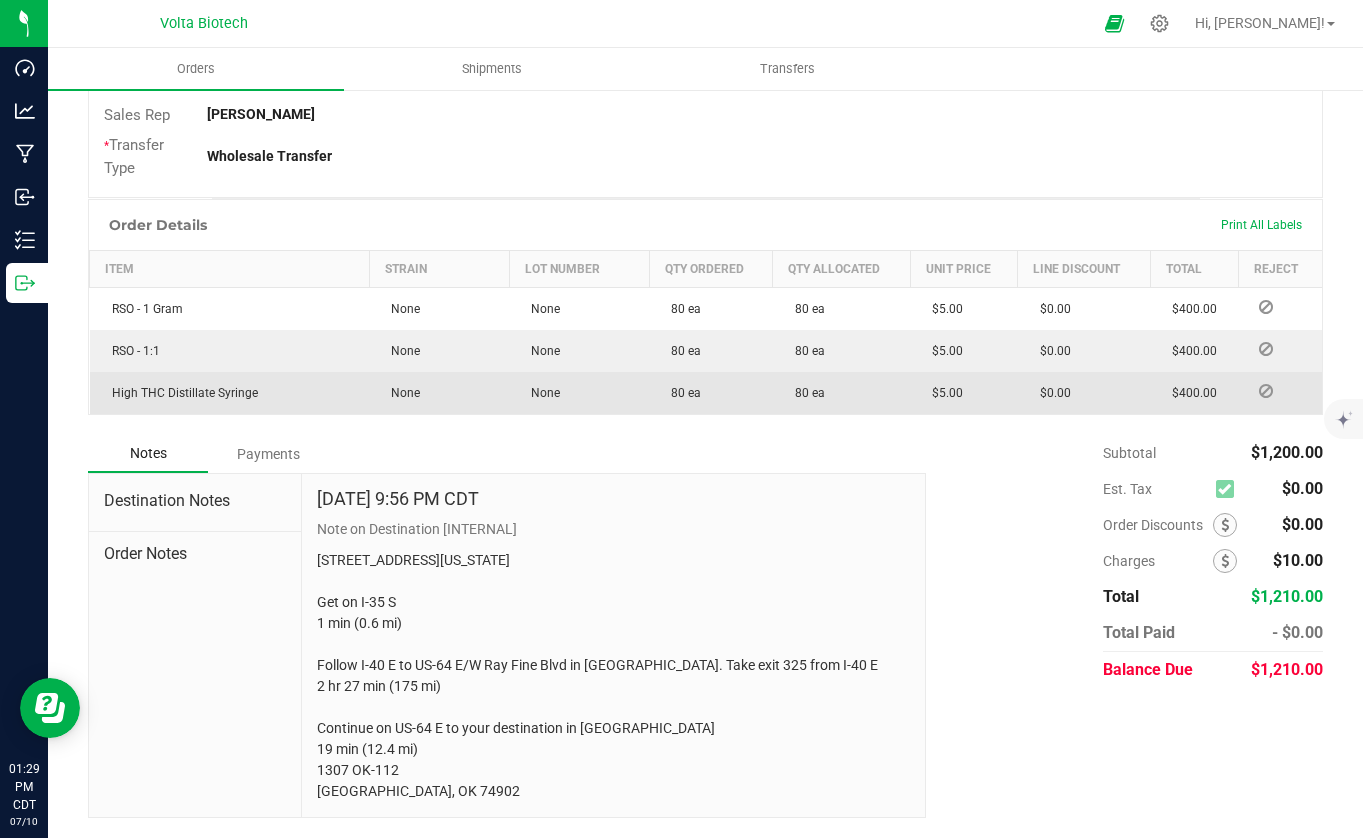scroll, scrollTop: 395, scrollLeft: 0, axis: vertical 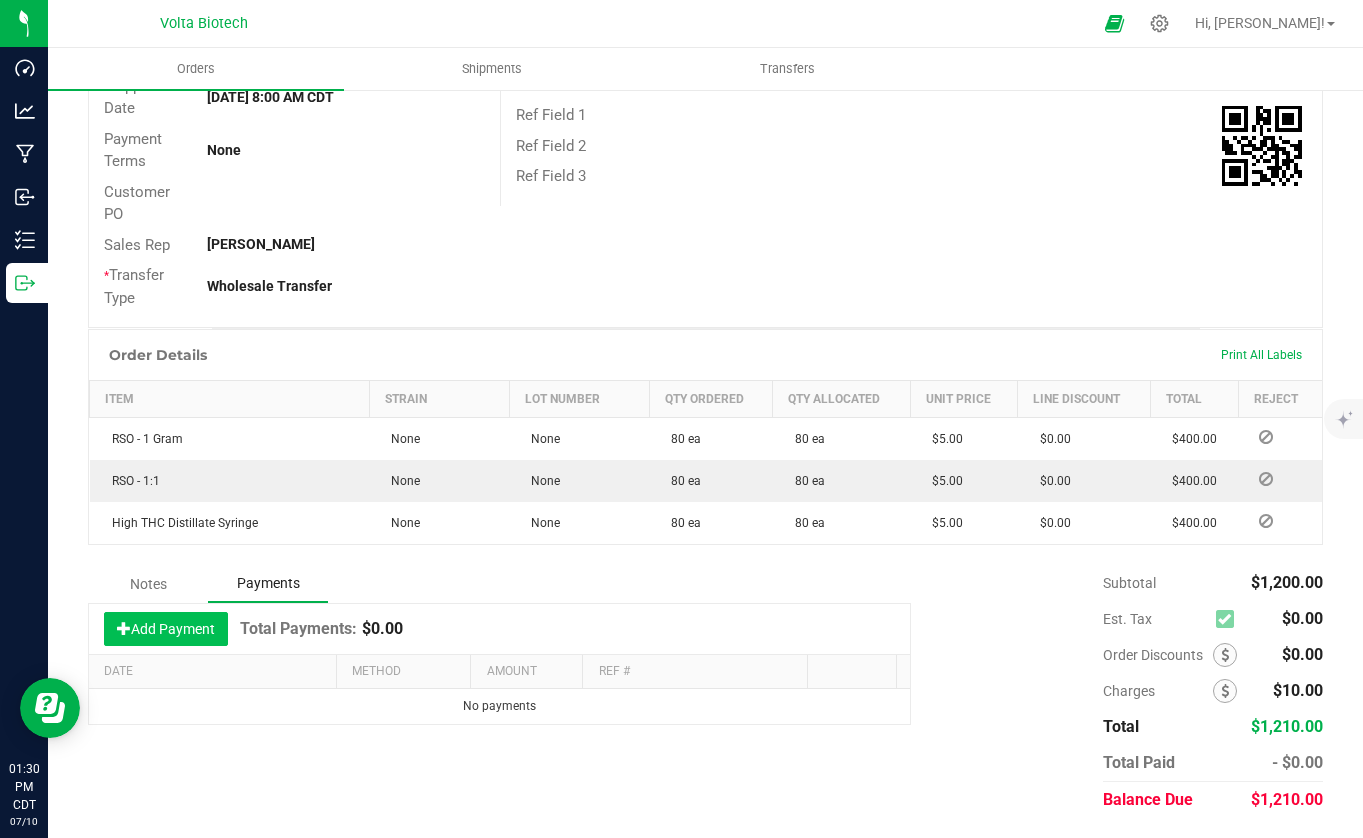 click on "Add Payment" at bounding box center [166, 629] 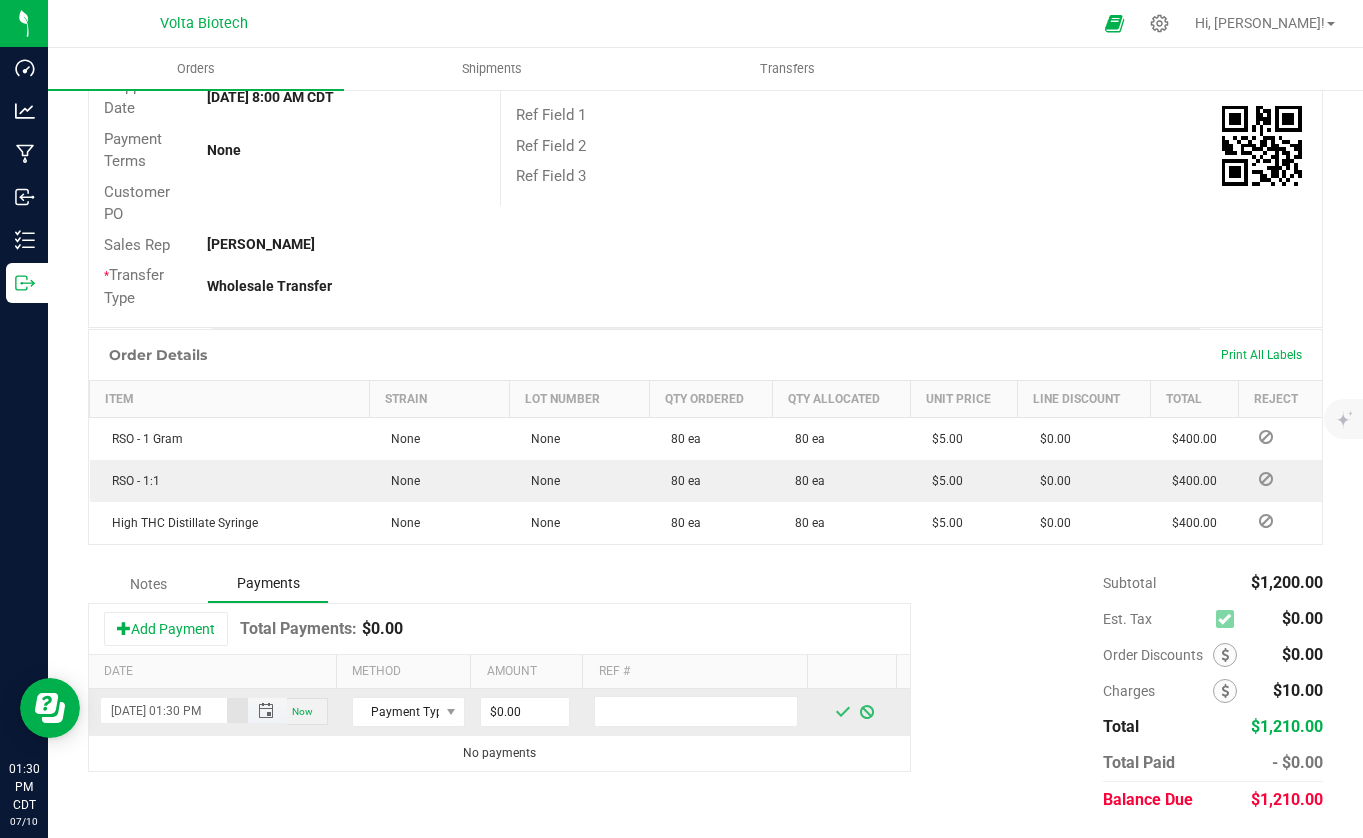 scroll, scrollTop: 0, scrollLeft: 17, axis: horizontal 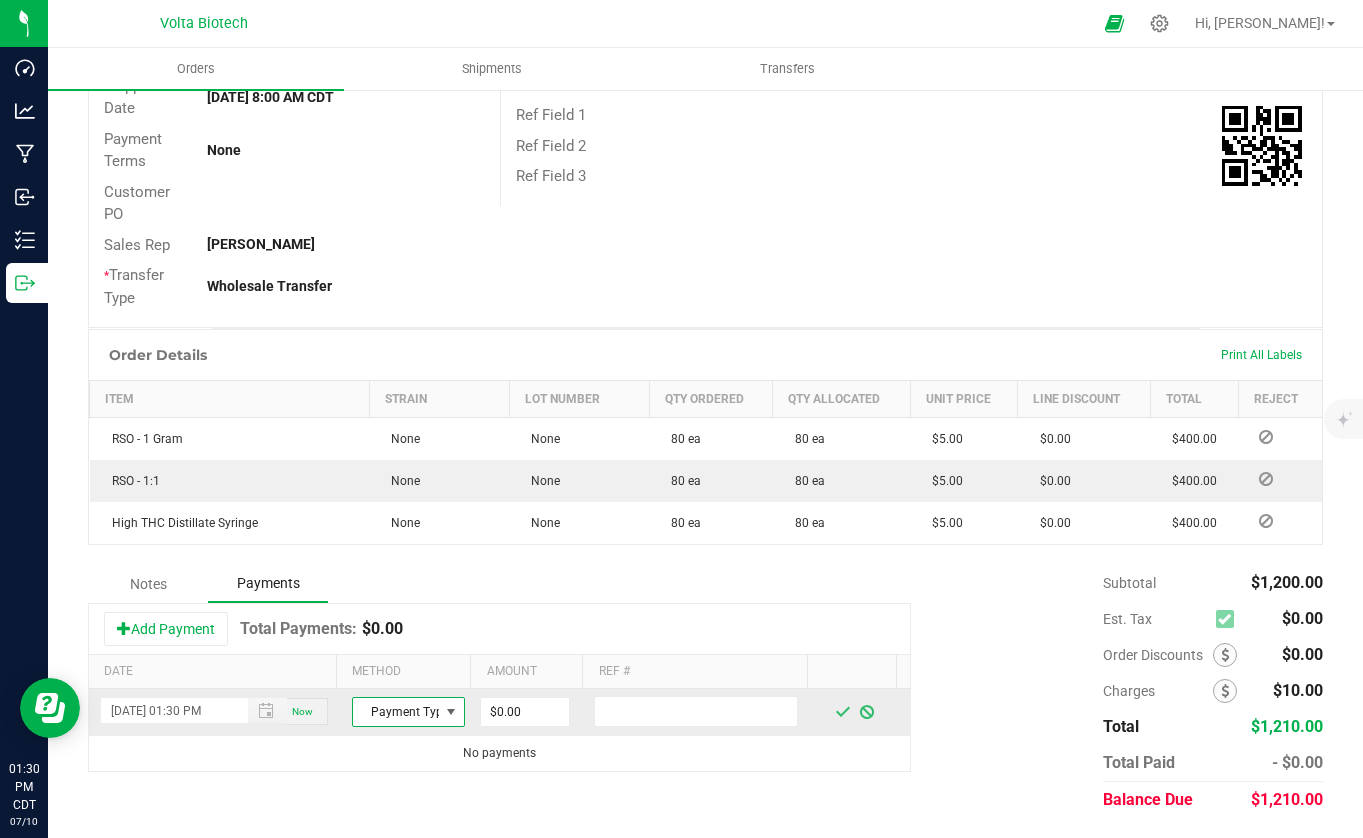 click on "Payment Type" at bounding box center (396, 712) 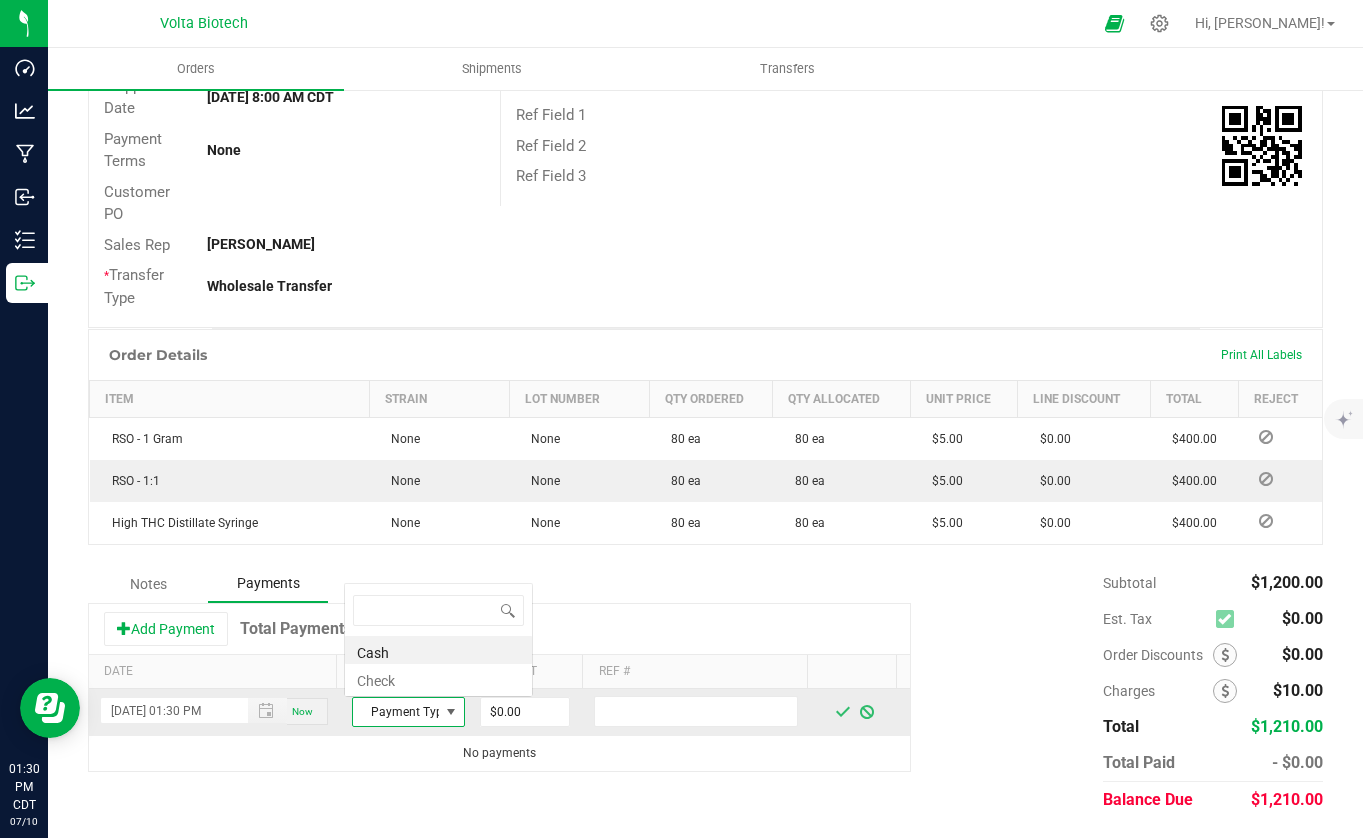 scroll, scrollTop: 0, scrollLeft: 0, axis: both 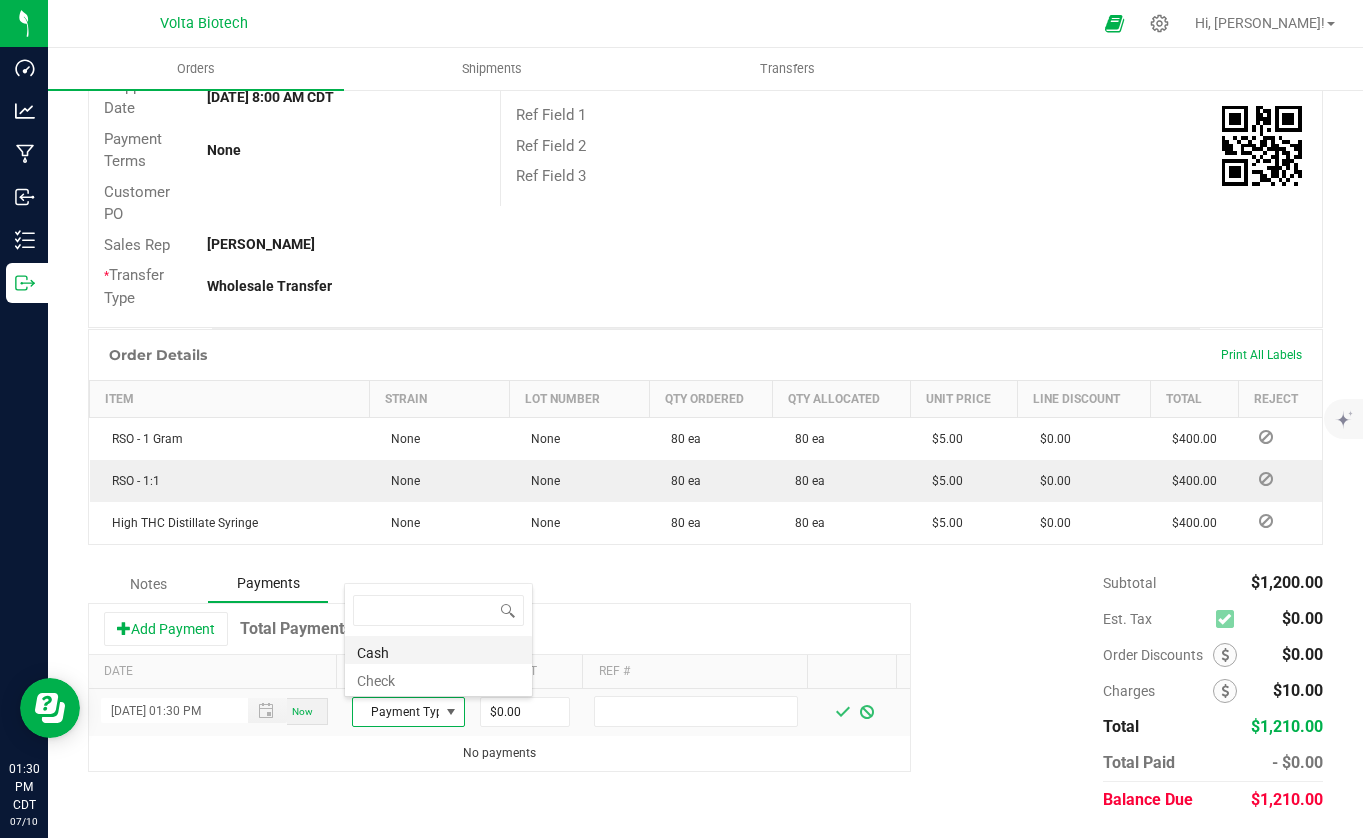 click on "Cash" at bounding box center [438, 650] 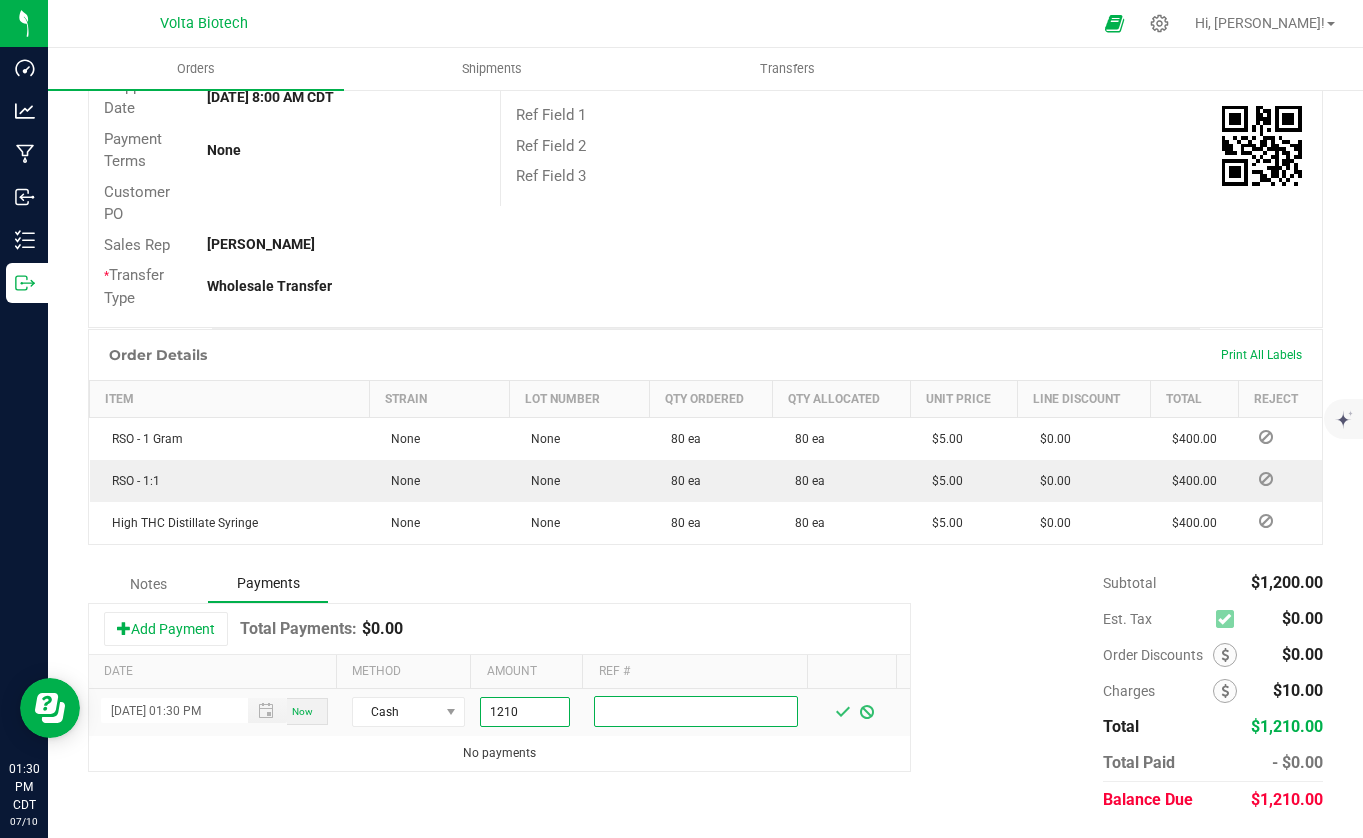 type on "$1,210.00" 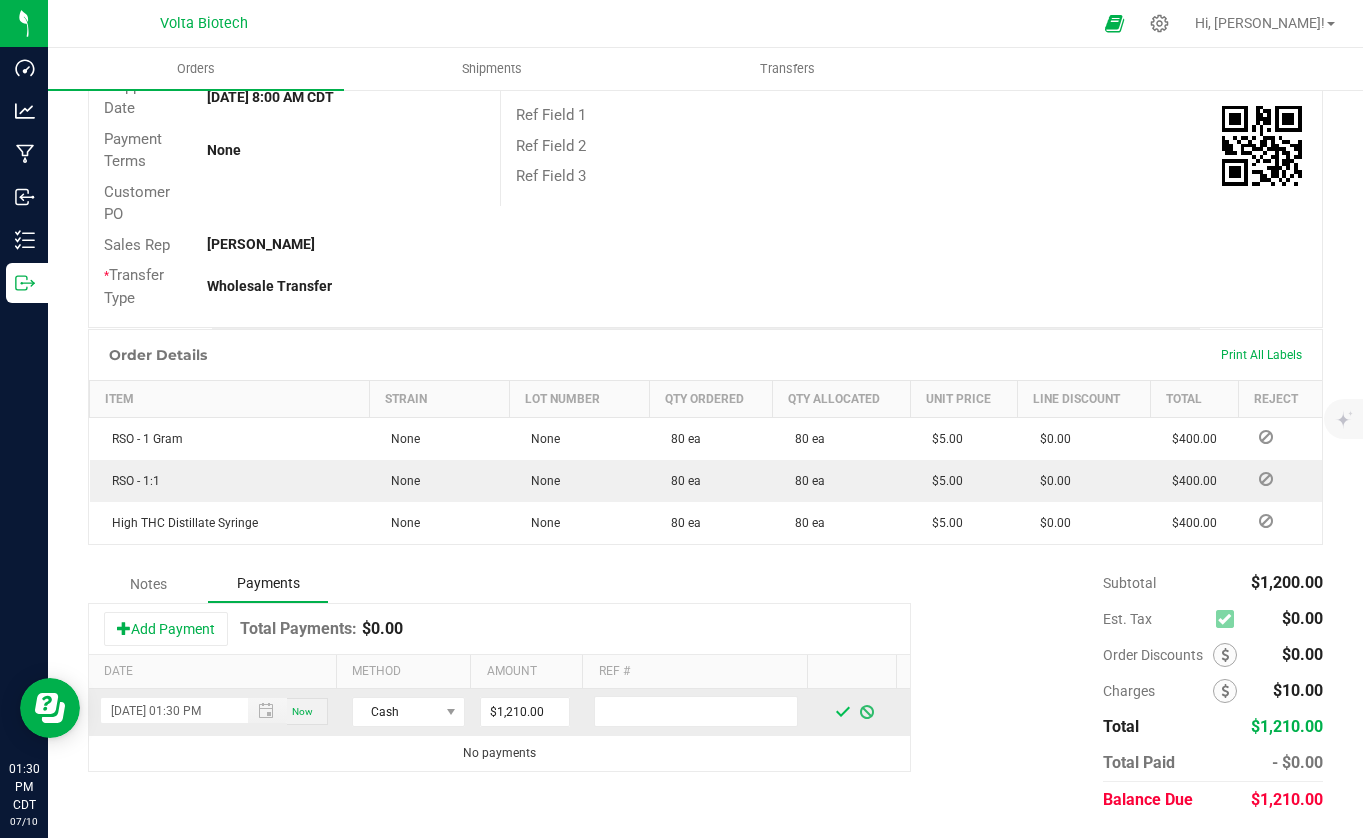 click at bounding box center (843, 712) 